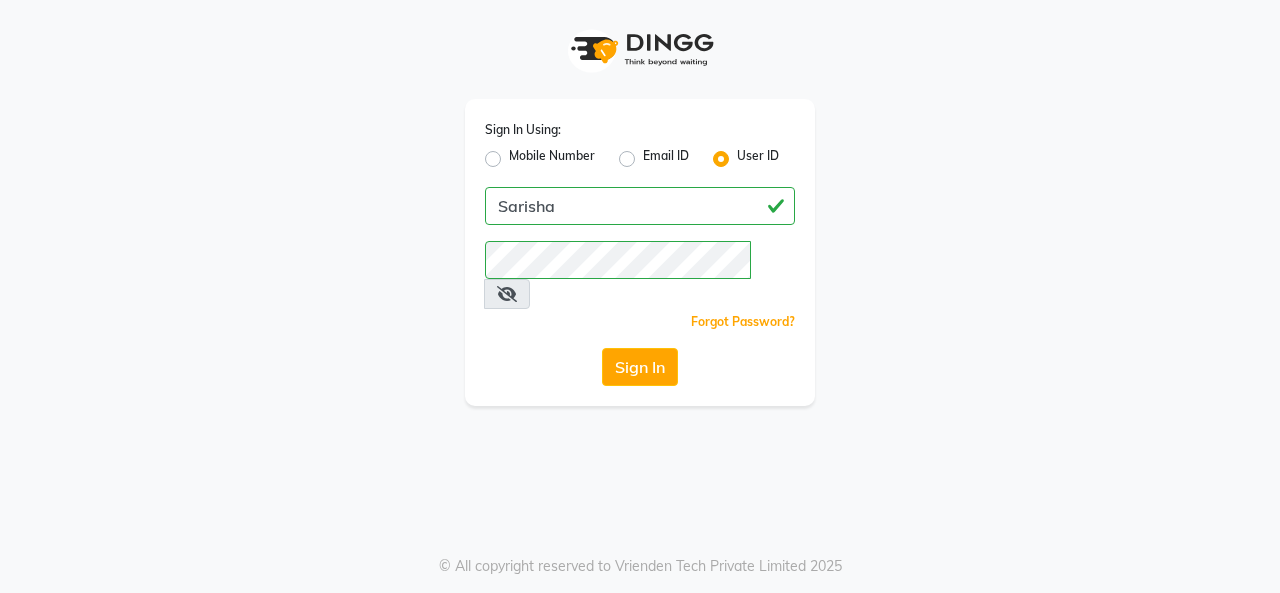 scroll, scrollTop: 0, scrollLeft: 0, axis: both 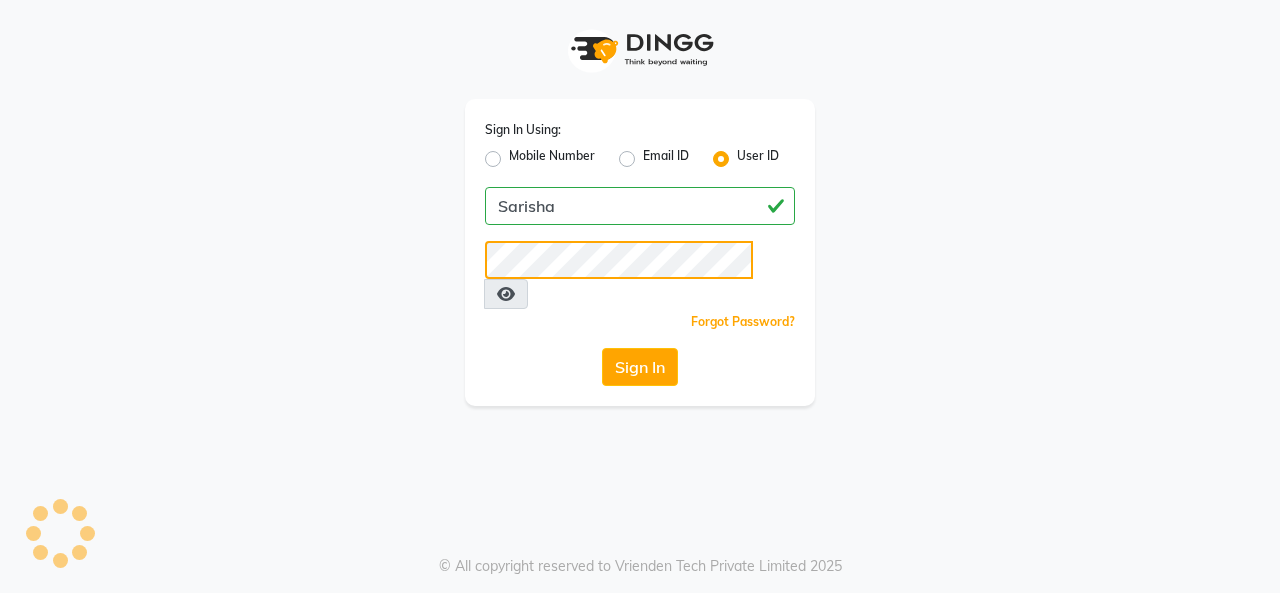 click on "Sign In" 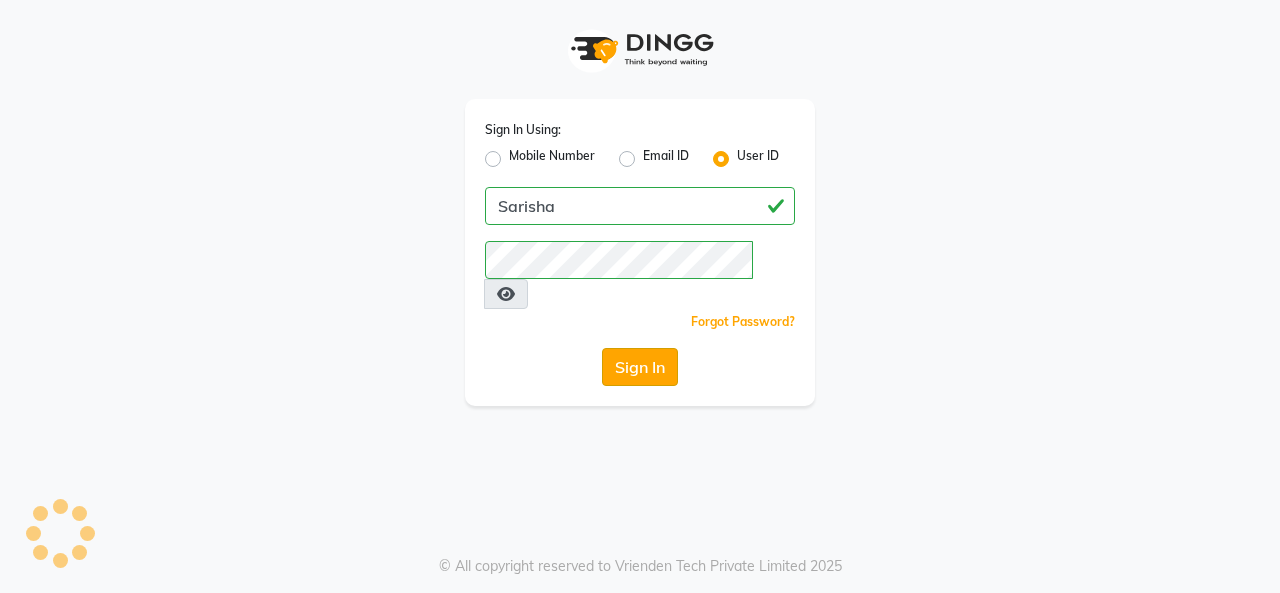 click on "Sign In" 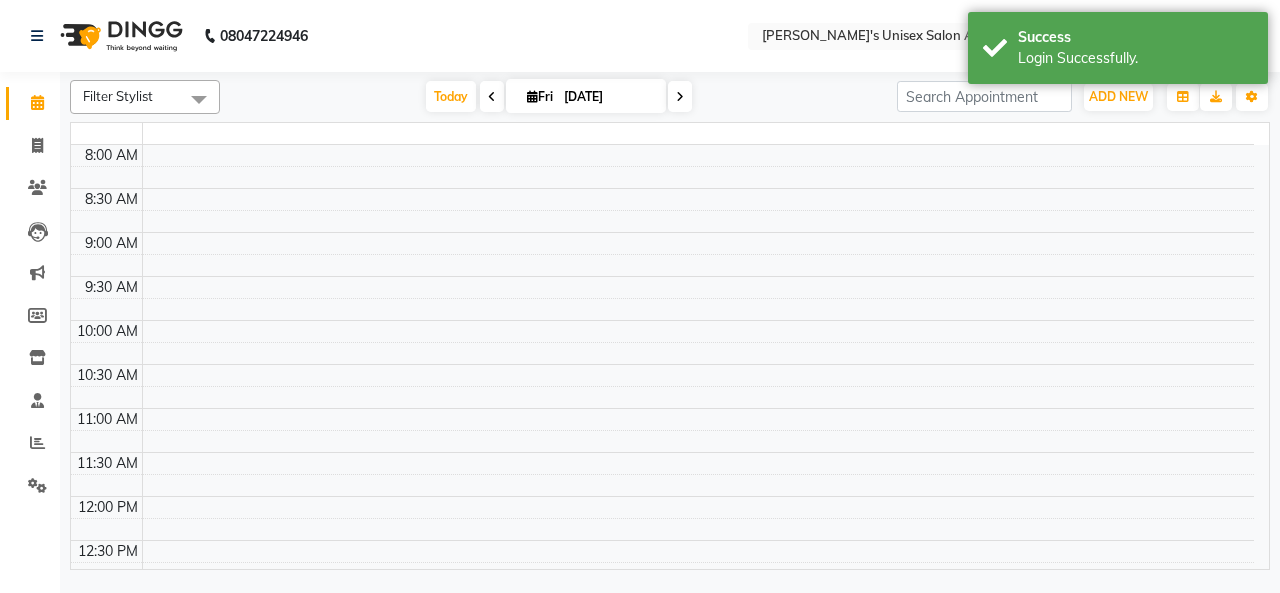 select on "en" 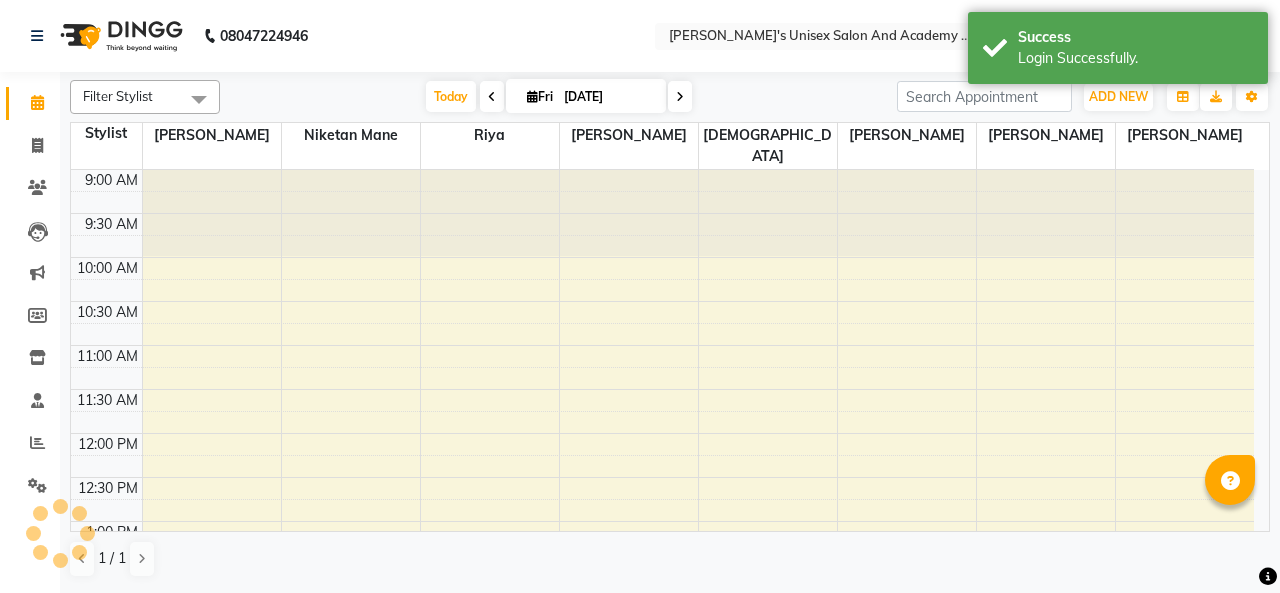 scroll, scrollTop: 694, scrollLeft: 0, axis: vertical 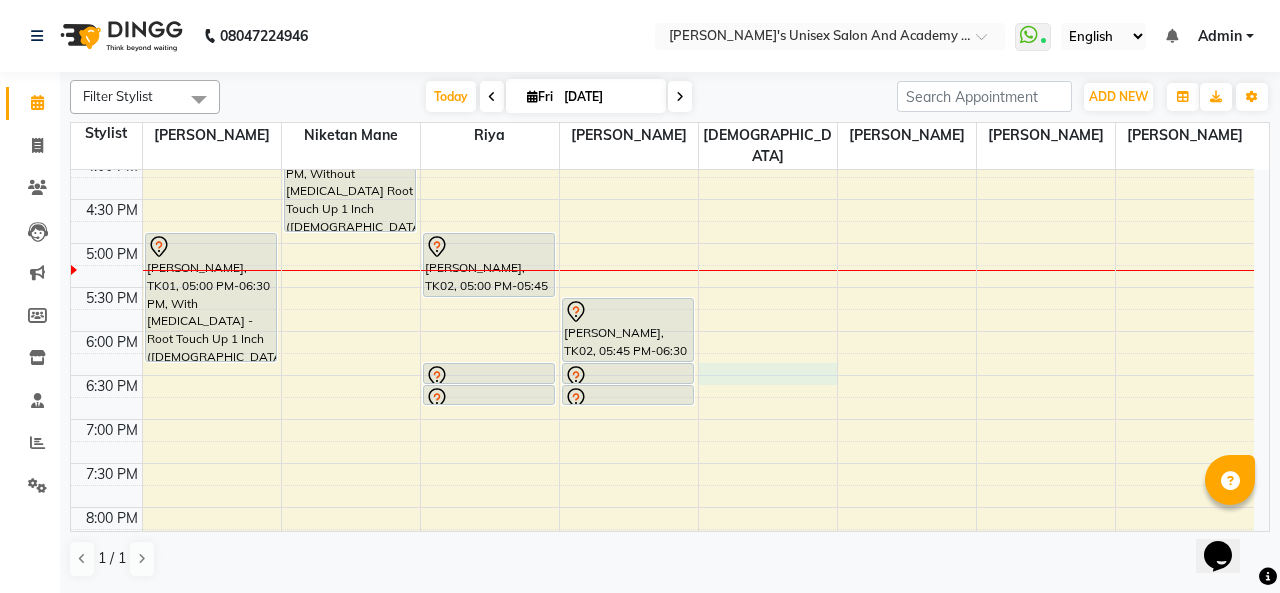click on "9:00 AM 9:30 AM 10:00 AM 10:30 AM 11:00 AM 11:30 AM 12:00 PM 12:30 PM 1:00 PM 1:30 PM 2:00 PM 2:30 PM 3:00 PM 3:30 PM 4:00 PM 4:30 PM 5:00 PM 5:30 PM 6:00 PM 6:30 PM 7:00 PM 7:30 PM 8:00 PM 8:30 PM 9:00 PM 9:30 PM 10:00 PM 10:30 PM             Neetu Sabharwal, TK01, 05:00 PM-06:30 PM,  With Ammonia - Root Touch Up 1 Inch (Female)             Rama Mishra, TK02, 03:30 PM-05:00 PM, Without Ammonia Root Touch Up 1 Inch (Female)             Rama Mishra, TK02, 05:00 PM-05:45 PM,  Feet - Premium Pedicure             Neetu Sabharwal, TK01, 06:30 PM-06:45 PM, Threading - Eyebrows             Neetu Sabharwal, TK01, 06:45 PM-07:00 PM, Threading - Upper Lips             Rama Mishra, TK02, 05:45 PM-06:30 PM, Brightening Facial              Rama Mishra, TK02, 06:30 PM-06:45 PM, Threading - Eyebrows             Rama Mishra, TK02, 06:45 PM-07:00 PM, Full Arms Rica Waxing     shweta mishra, TK03, 12:30 PM-02:00 PM,  With Ammonia - Root Touch Up 1 Inch (Female)" at bounding box center [662, 155] 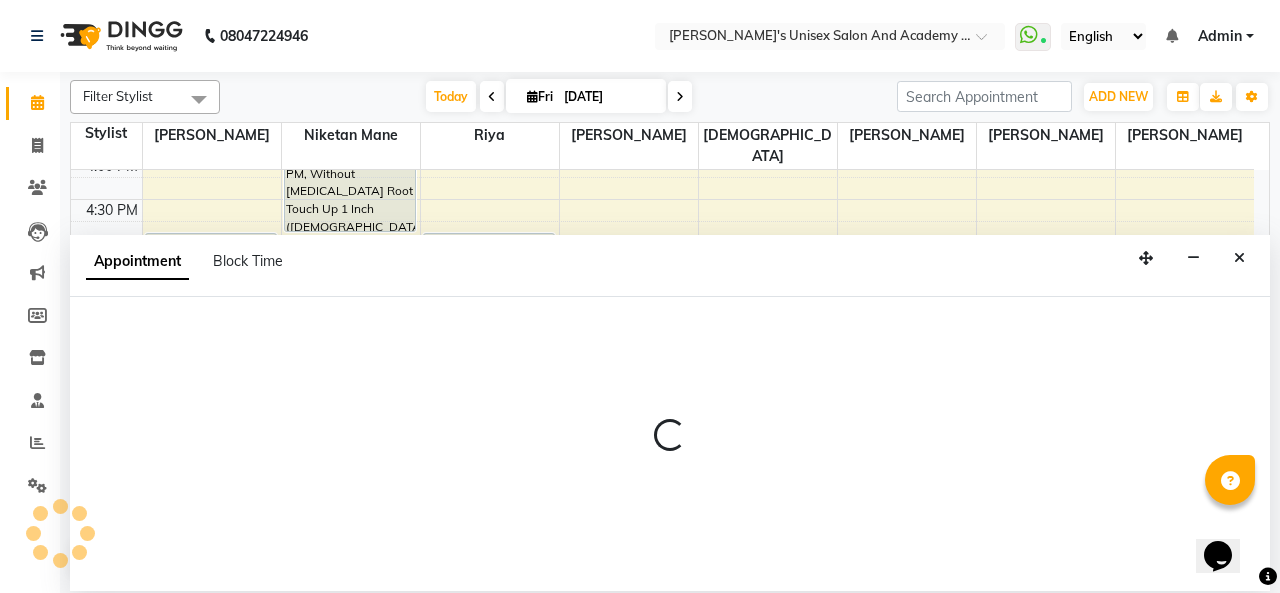 select on "76675" 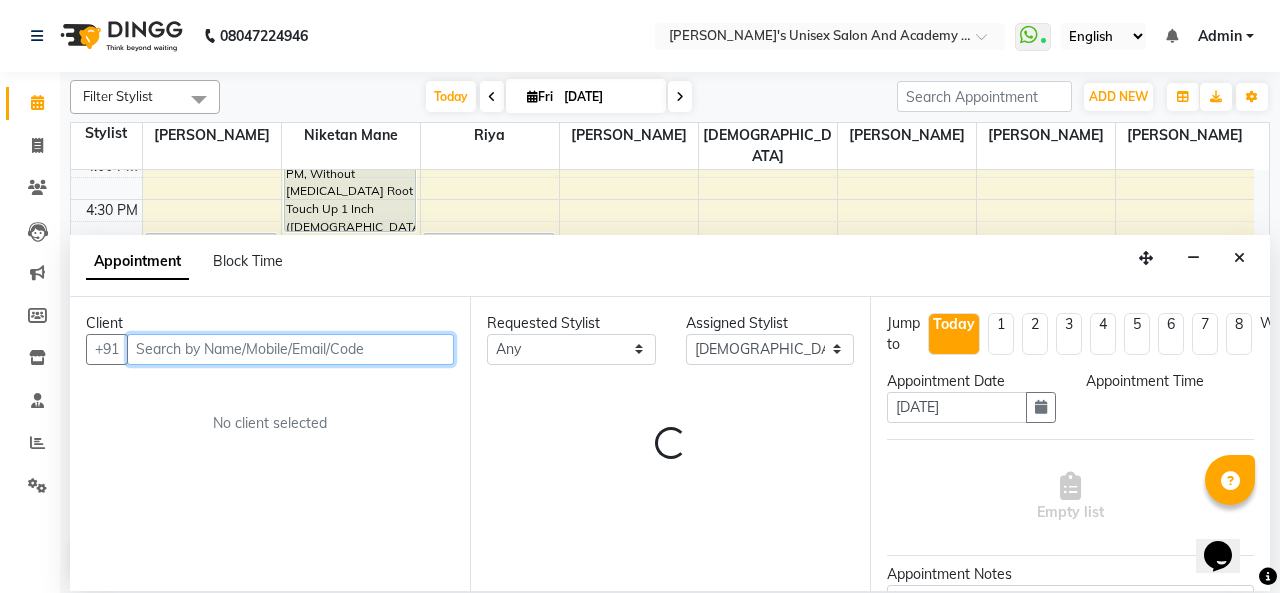 select on "1110" 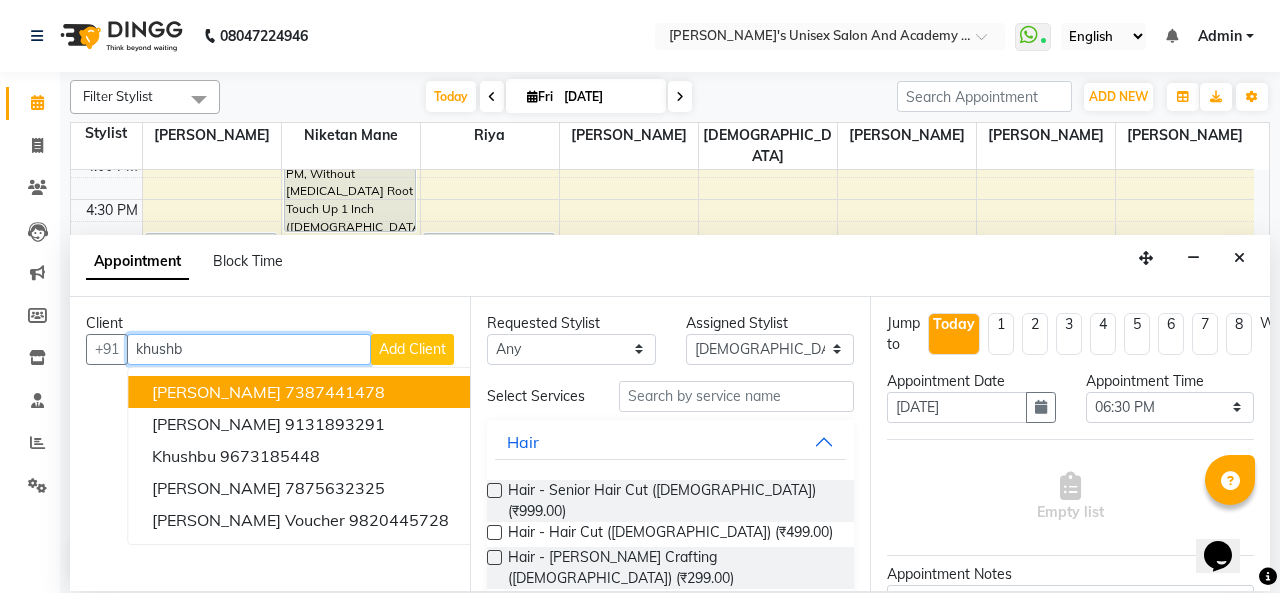 click on "Khushboo kharadi  7387441478 Khushboo  9131893291 Khushbu  9673185448 Khushboo  7875632325 khushbu voucher  9820445728" at bounding box center [300, 456] 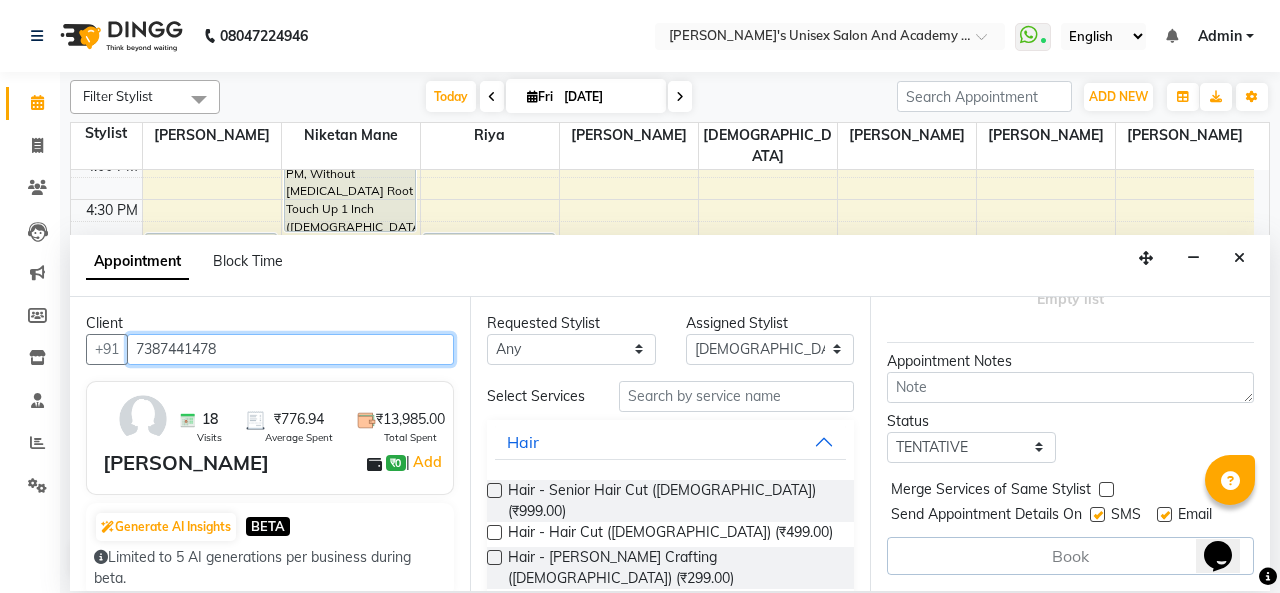 scroll, scrollTop: 226, scrollLeft: 0, axis: vertical 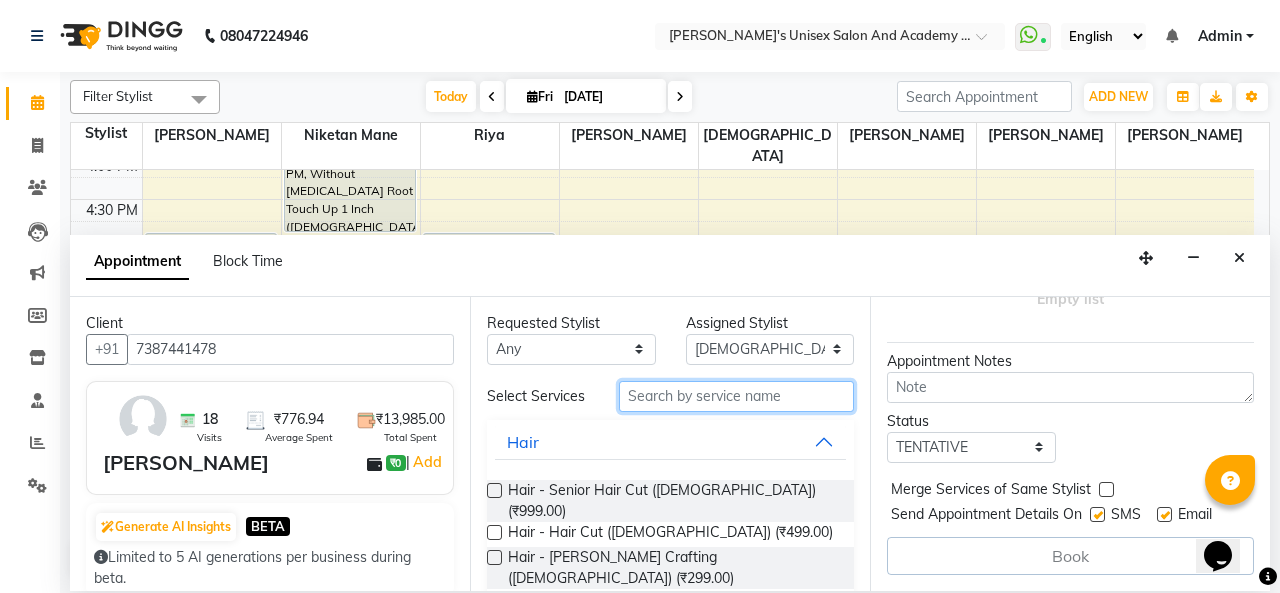 click at bounding box center [736, 396] 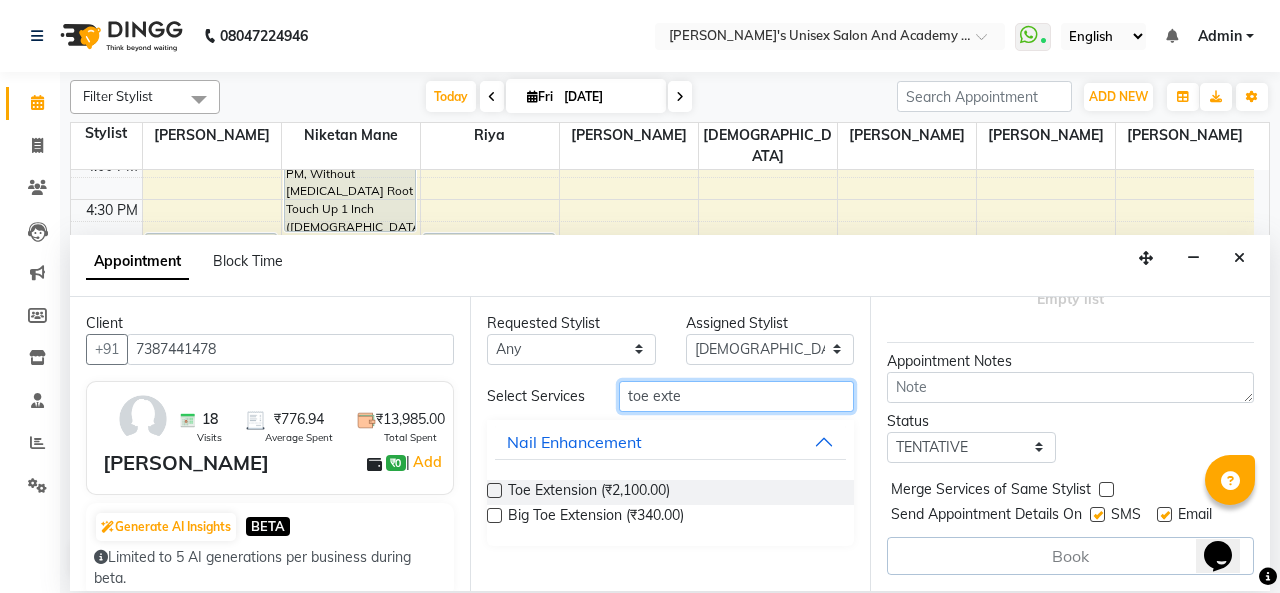 type on "toe exte" 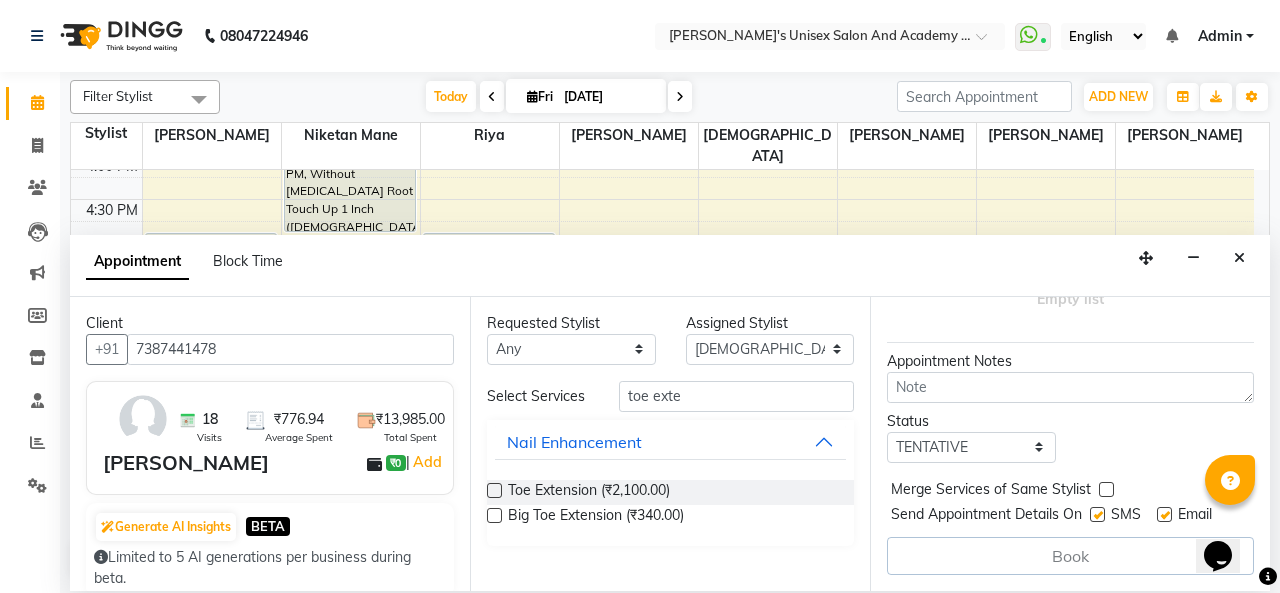 click at bounding box center [494, 515] 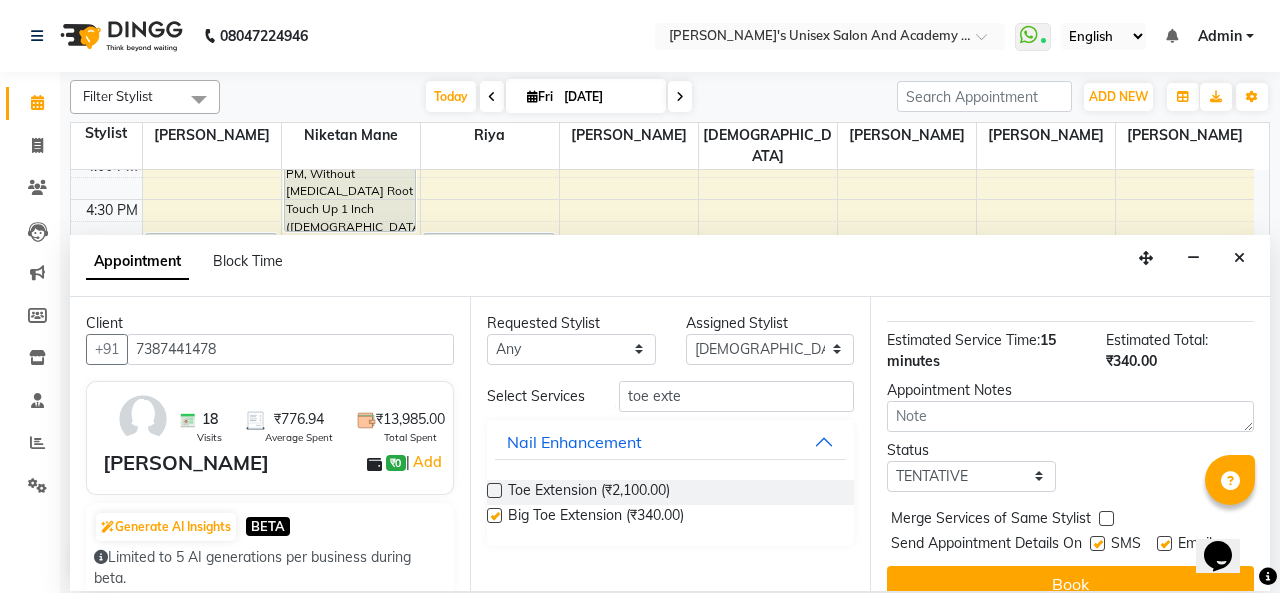 checkbox on "false" 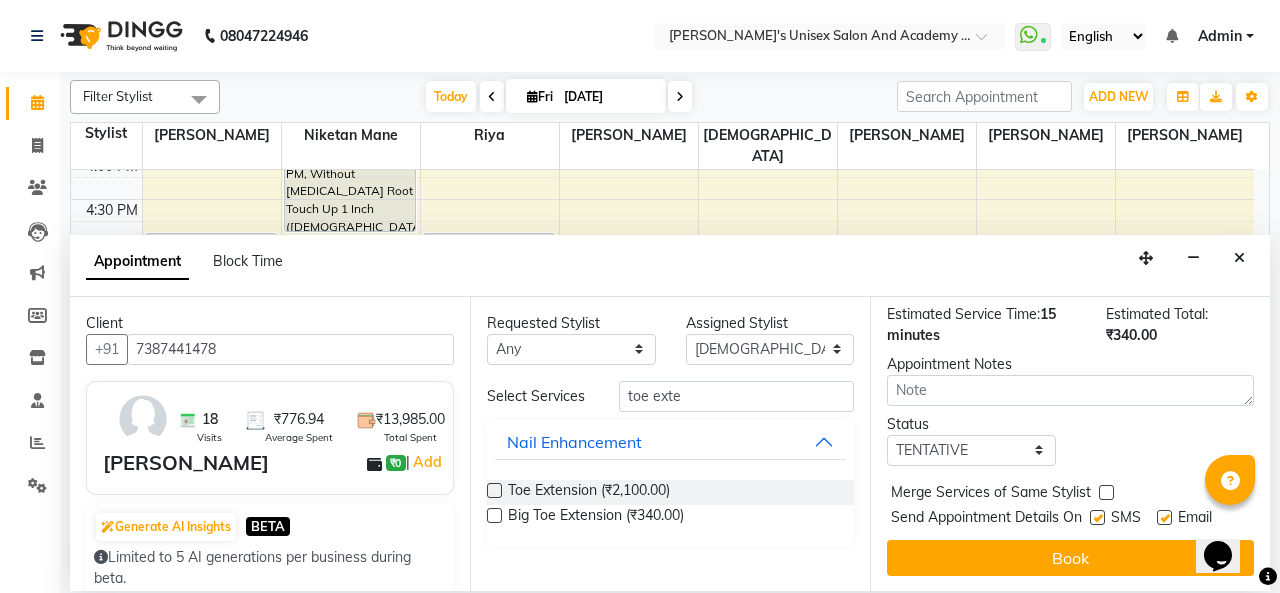 scroll, scrollTop: 267, scrollLeft: 0, axis: vertical 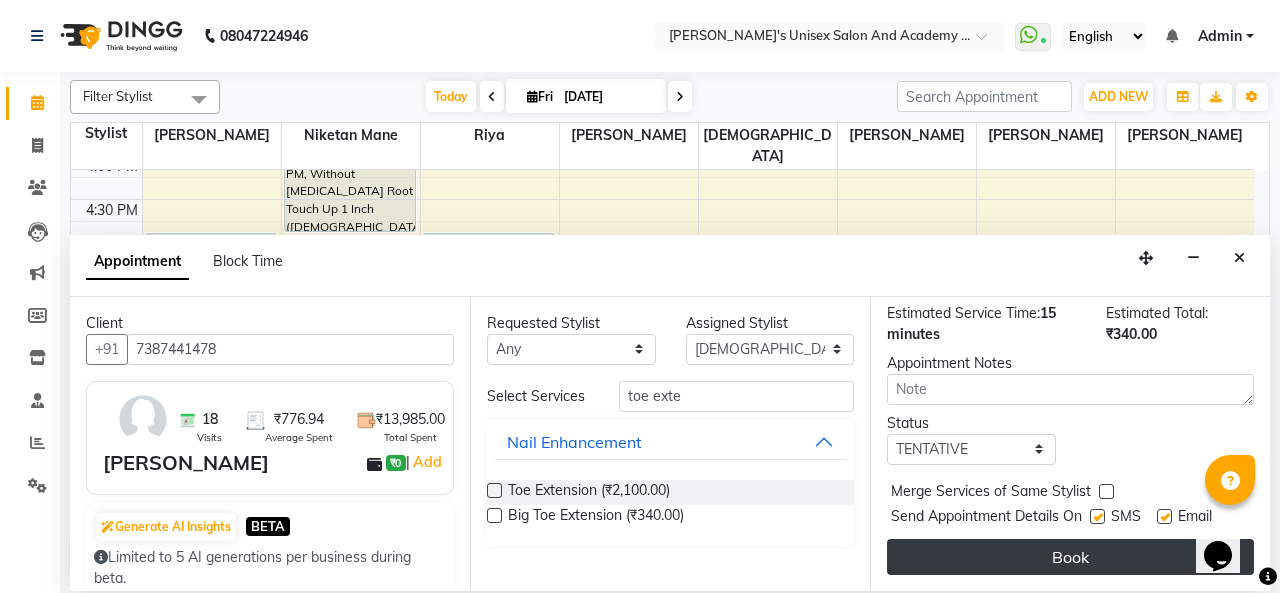 click on "Book" at bounding box center (1070, 557) 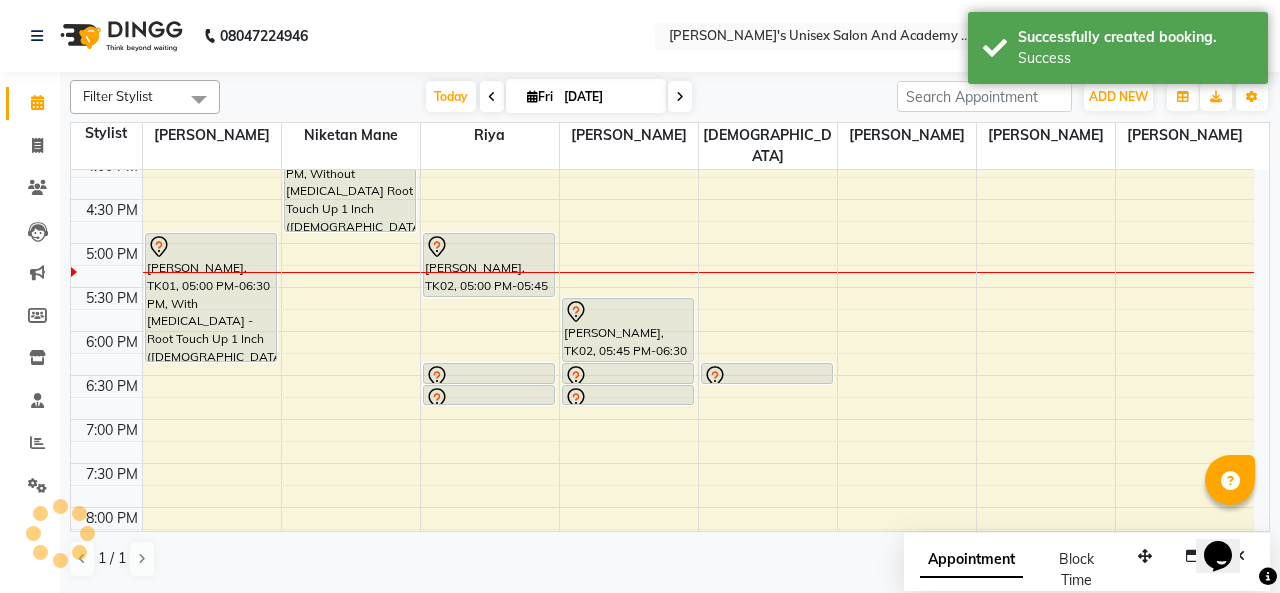 scroll, scrollTop: 530, scrollLeft: 0, axis: vertical 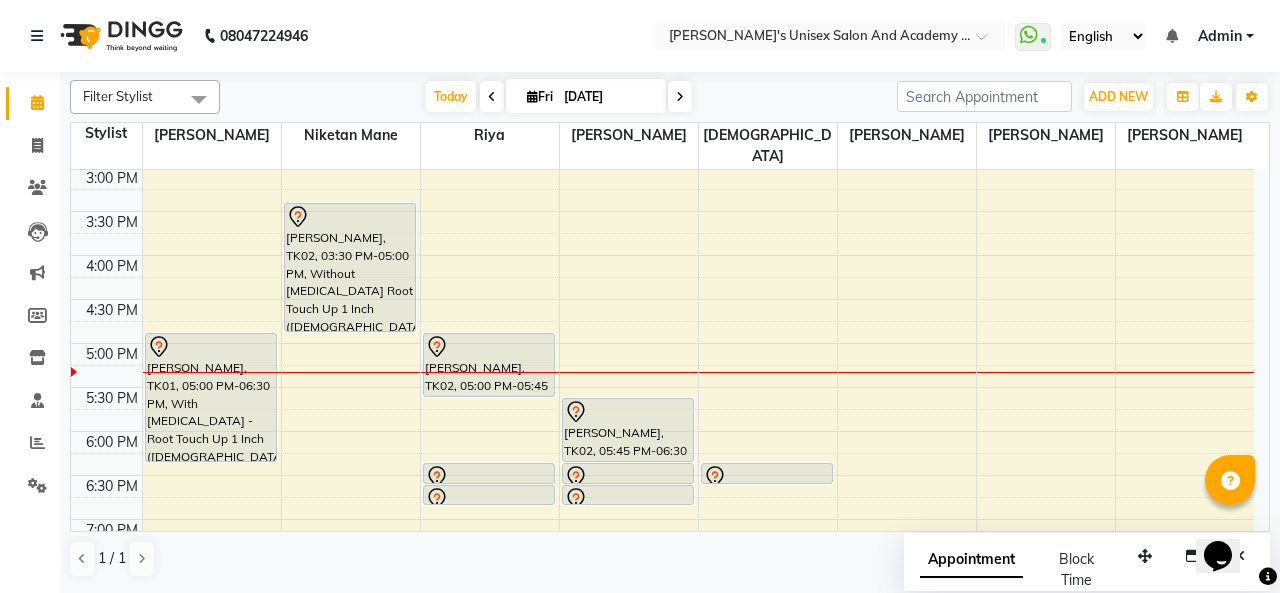 click on "9:00 AM 9:30 AM 10:00 AM 10:30 AM 11:00 AM 11:30 AM 12:00 PM 12:30 PM 1:00 PM 1:30 PM 2:00 PM 2:30 PM 3:00 PM 3:30 PM 4:00 PM 4:30 PM 5:00 PM 5:30 PM 6:00 PM 6:30 PM 7:00 PM 7:30 PM 8:00 PM 8:30 PM 9:00 PM 9:30 PM 10:00 PM 10:30 PM             Neetu Sabharwal, TK01, 05:00 PM-06:30 PM,  With Ammonia - Root Touch Up 1 Inch (Female)             Rama Mishra, TK02, 03:30 PM-05:00 PM, Without Ammonia Root Touch Up 1 Inch (Female)             Rama Mishra, TK02, 05:00 PM-05:45 PM,  Feet - Premium Pedicure             Neetu Sabharwal, TK01, 06:30 PM-06:45 PM, Threading - Eyebrows             Neetu Sabharwal, TK01, 06:45 PM-07:00 PM, Threading - Upper Lips             Rama Mishra, TK02, 05:45 PM-06:30 PM, Brightening Facial              Rama Mishra, TK02, 06:30 PM-06:45 PM, Threading - Eyebrows             Rama Mishra, TK02, 06:45 PM-07:00 PM, Full Arms Rica Waxing              Khushboo kharadi, TK05, 06:30 PM-06:45 PM, Big Toe Extension" at bounding box center [662, 255] 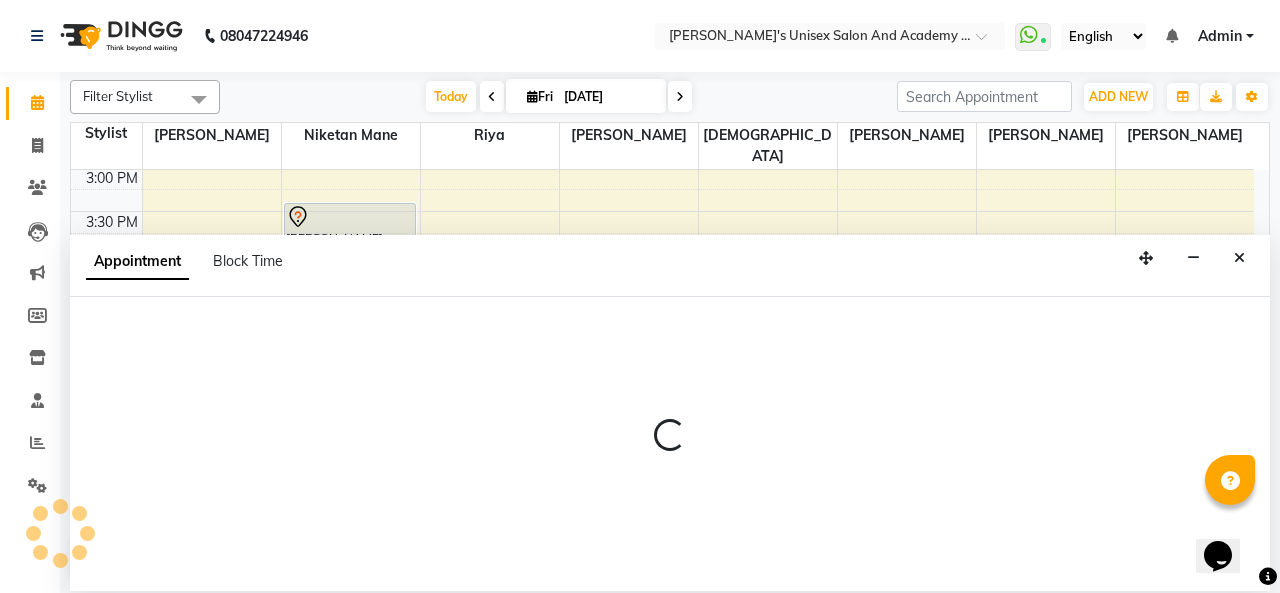 select on "65488" 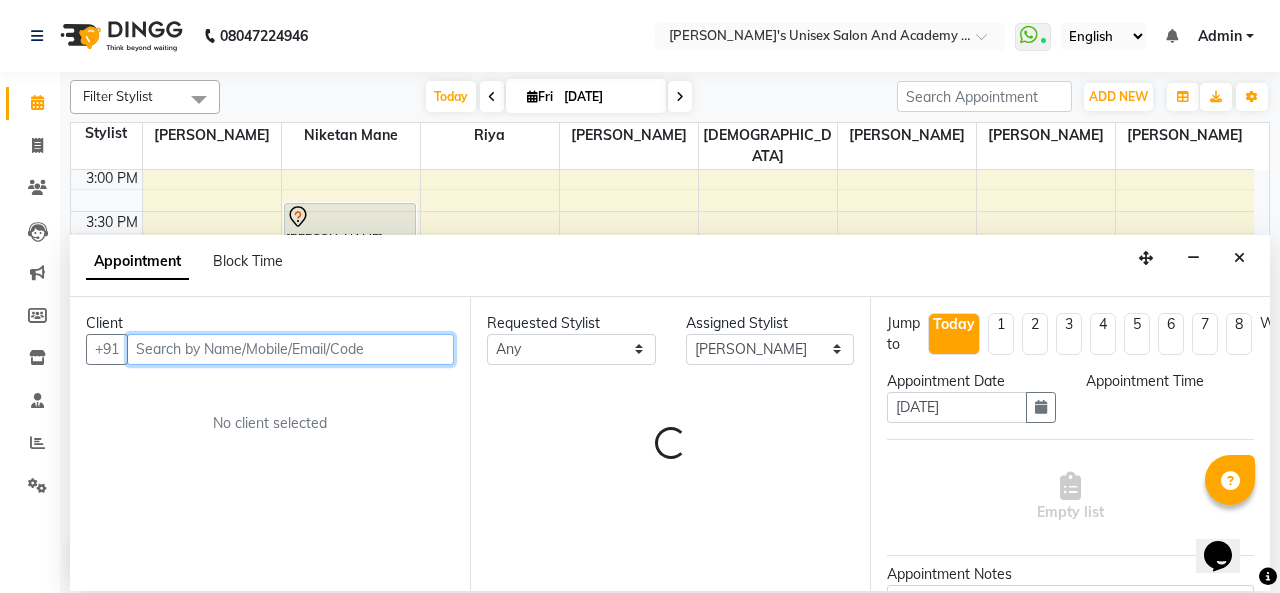 select on "1005" 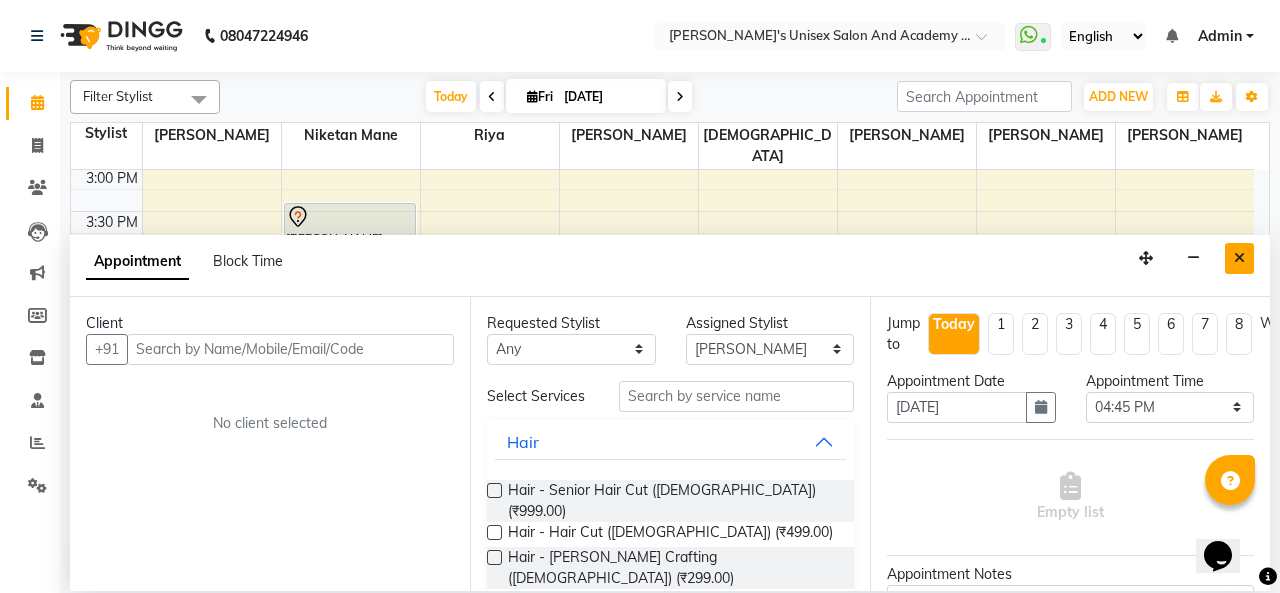 click at bounding box center (1239, 258) 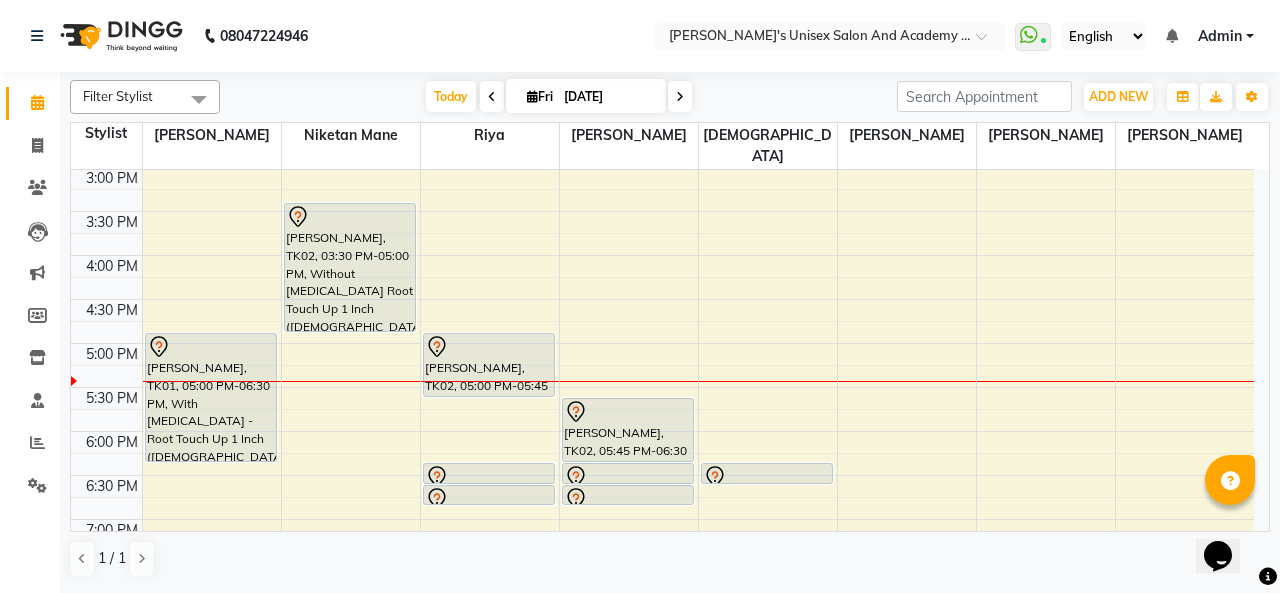 click on "9:00 AM 9:30 AM 10:00 AM 10:30 AM 11:00 AM 11:30 AM 12:00 PM 12:30 PM 1:00 PM 1:30 PM 2:00 PM 2:30 PM 3:00 PM 3:30 PM 4:00 PM 4:30 PM 5:00 PM 5:30 PM 6:00 PM 6:30 PM 7:00 PM 7:30 PM 8:00 PM 8:30 PM 9:00 PM 9:30 PM 10:00 PM 10:30 PM             Neetu Sabharwal, TK01, 05:00 PM-06:30 PM,  With Ammonia - Root Touch Up 1 Inch (Female)             Rama Mishra, TK02, 03:30 PM-05:00 PM, Without Ammonia Root Touch Up 1 Inch (Female)             Rama Mishra, TK02, 05:00 PM-05:45 PM,  Feet - Premium Pedicure             Neetu Sabharwal, TK01, 06:30 PM-06:45 PM, Threading - Eyebrows             Neetu Sabharwal, TK01, 06:45 PM-07:00 PM, Threading - Upper Lips             Rama Mishra, TK02, 05:45 PM-06:30 PM, Brightening Facial              Rama Mishra, TK02, 06:30 PM-06:45 PM, Threading - Eyebrows             Rama Mishra, TK02, 06:45 PM-07:00 PM, Full Arms Rica Waxing              Khushboo kharadi, TK05, 06:30 PM-06:45 PM, Big Toe Extension" at bounding box center [662, 255] 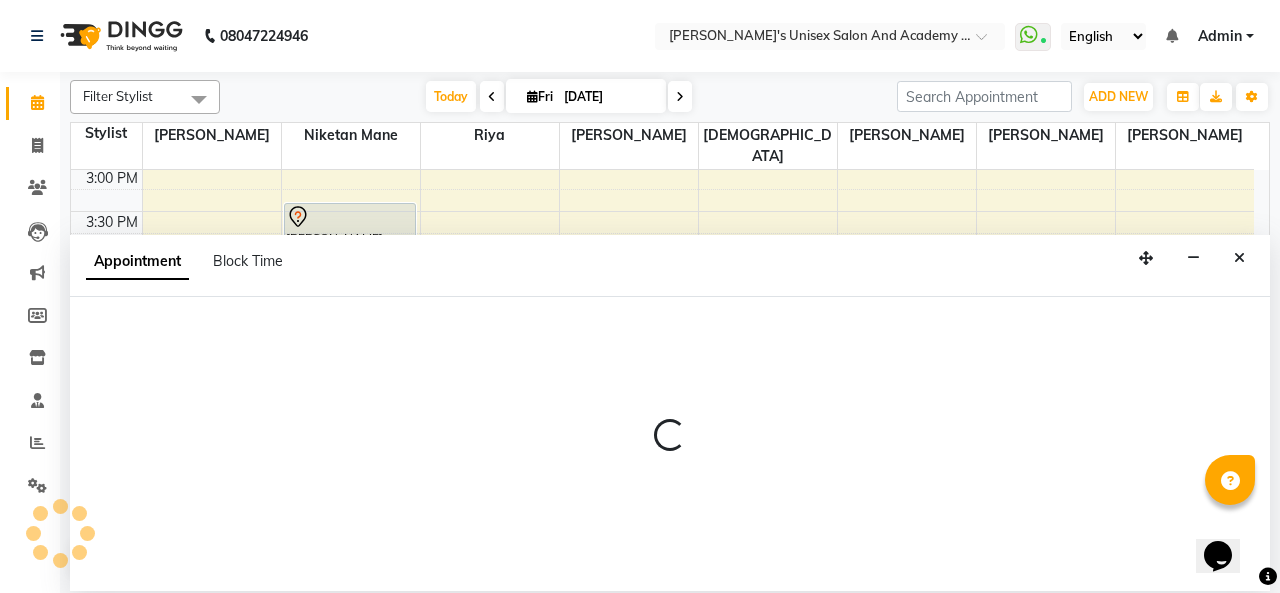 select on "65488" 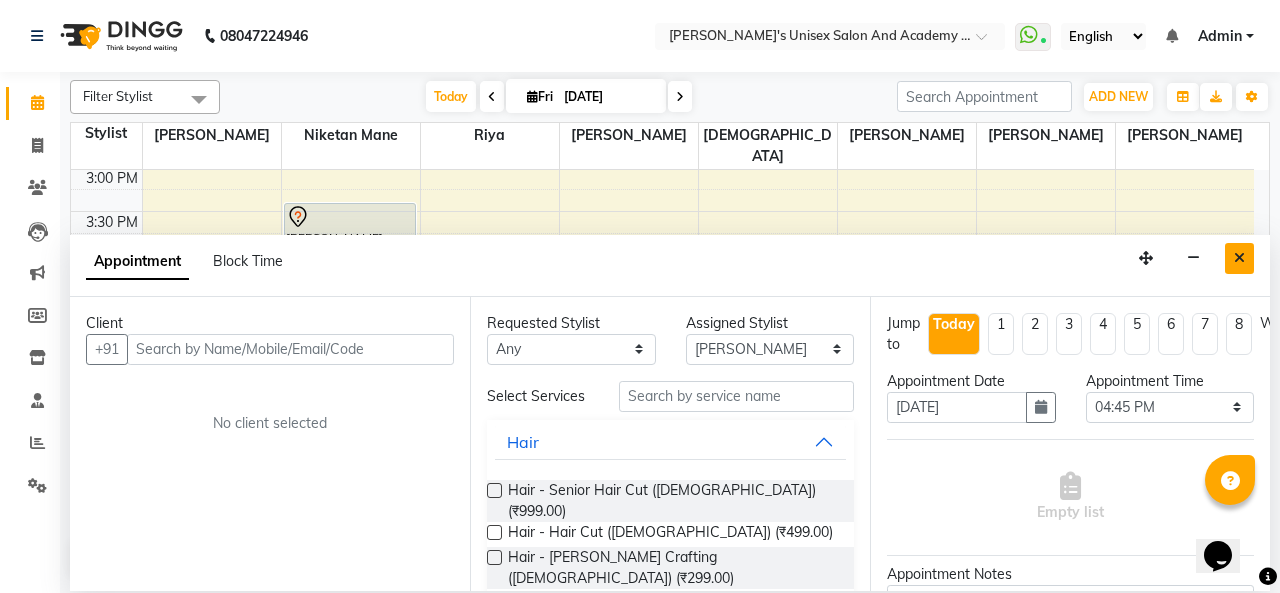 click at bounding box center [1239, 258] 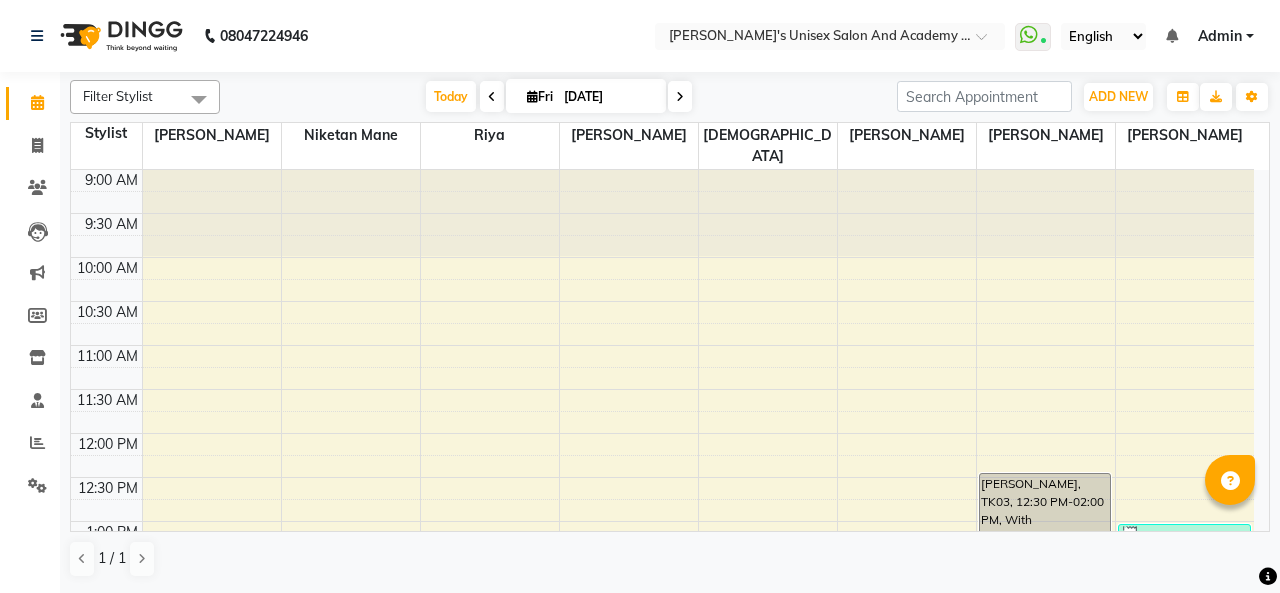 scroll, scrollTop: 0, scrollLeft: 0, axis: both 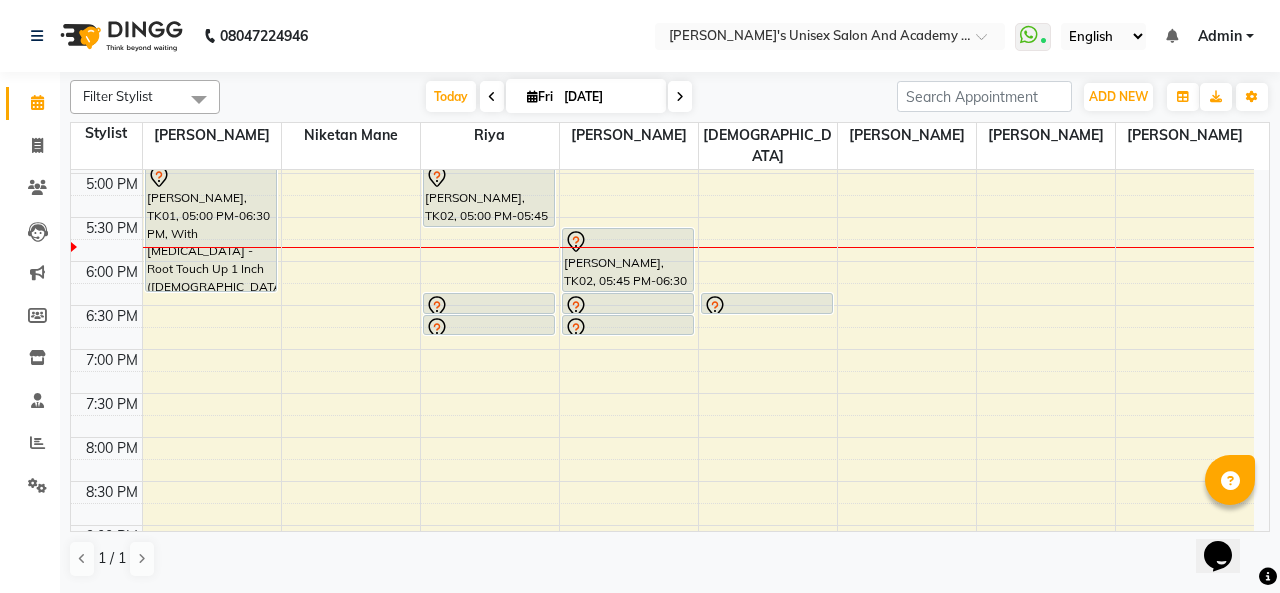 click on "[PERSON_NAME], TK01, 05:00 PM-06:30 PM,  With [MEDICAL_DATA] - Root Touch Up 1 Inch ([DEMOGRAPHIC_DATA])" at bounding box center (211, 227) 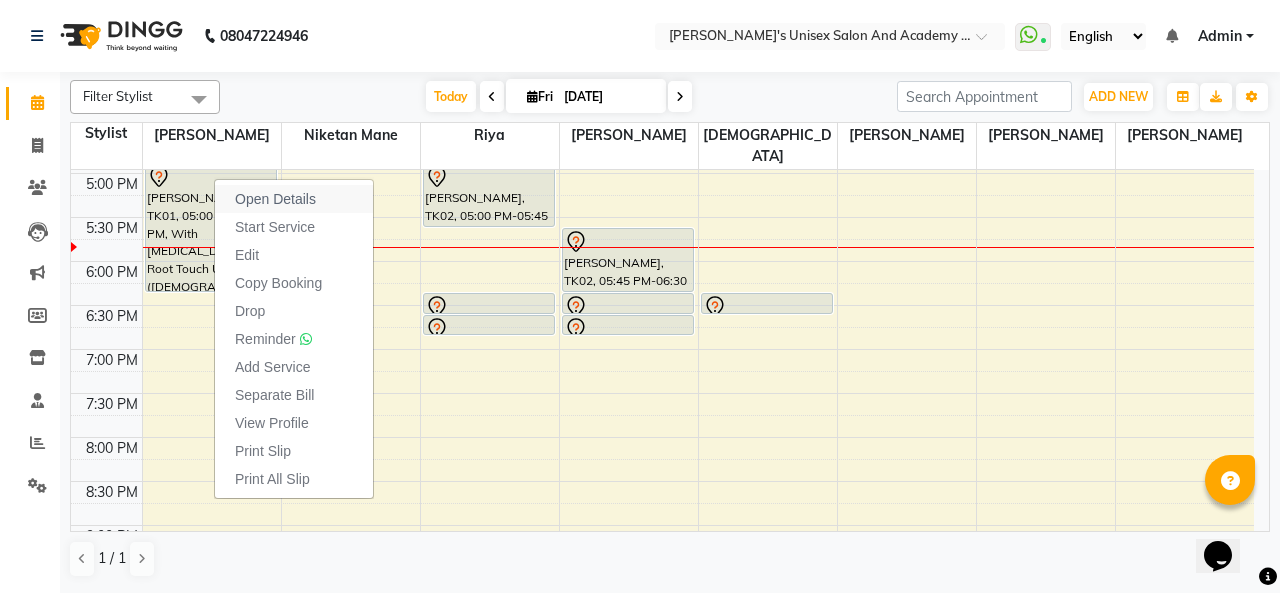 click on "Open Details" at bounding box center [275, 199] 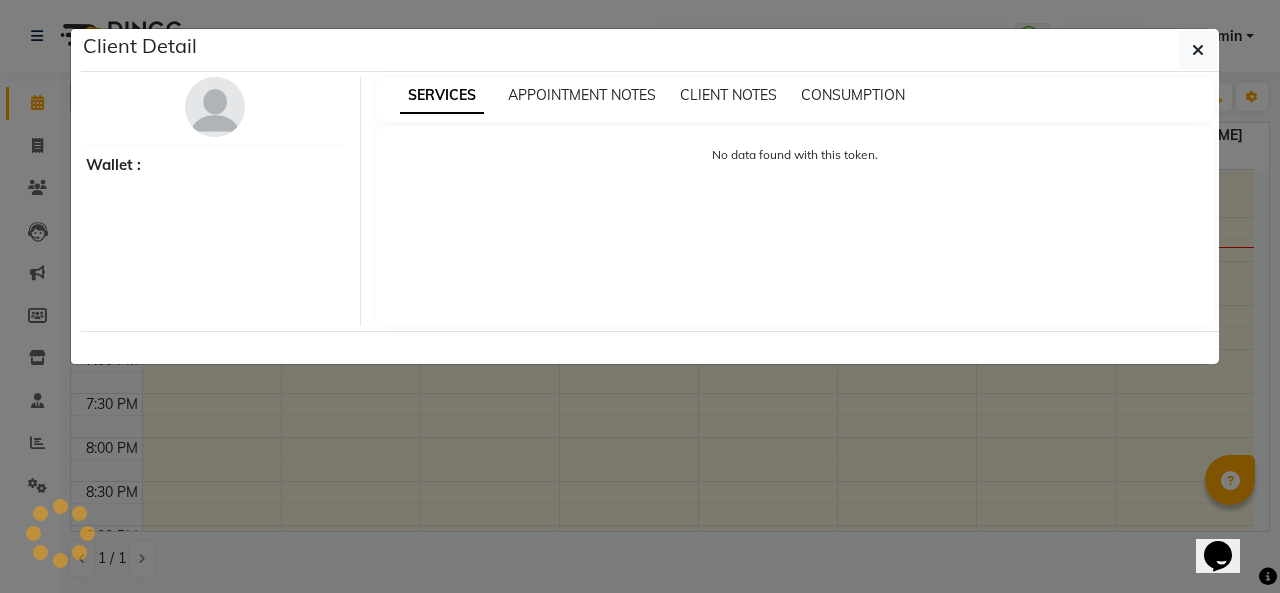 select on "7" 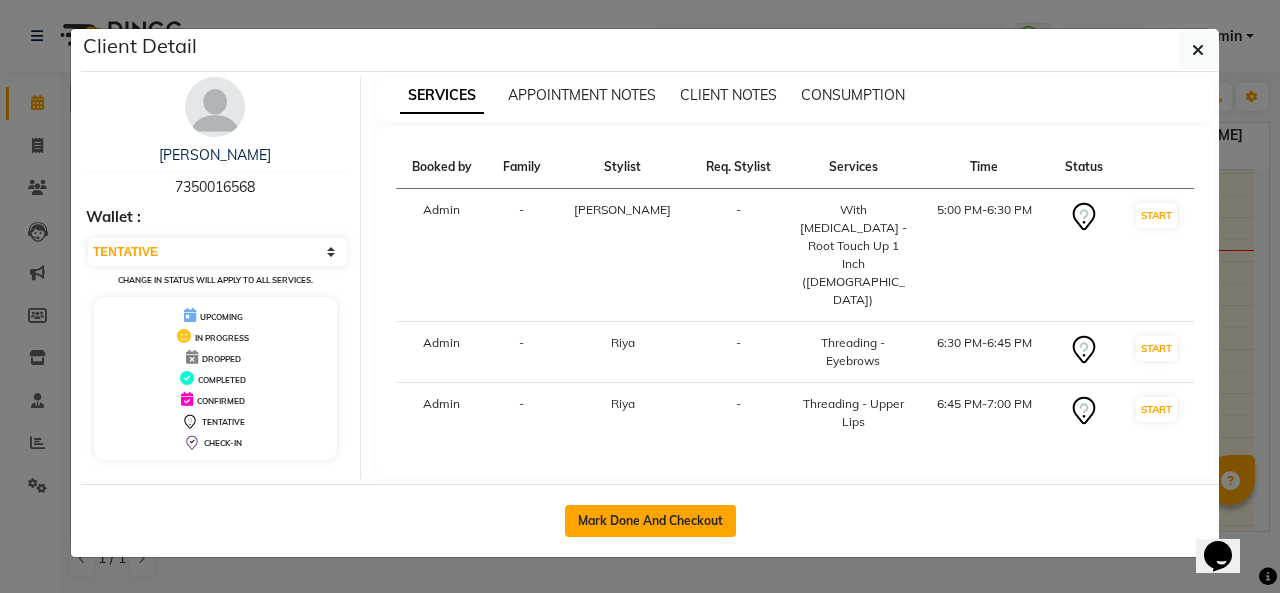 click on "Mark Done And Checkout" 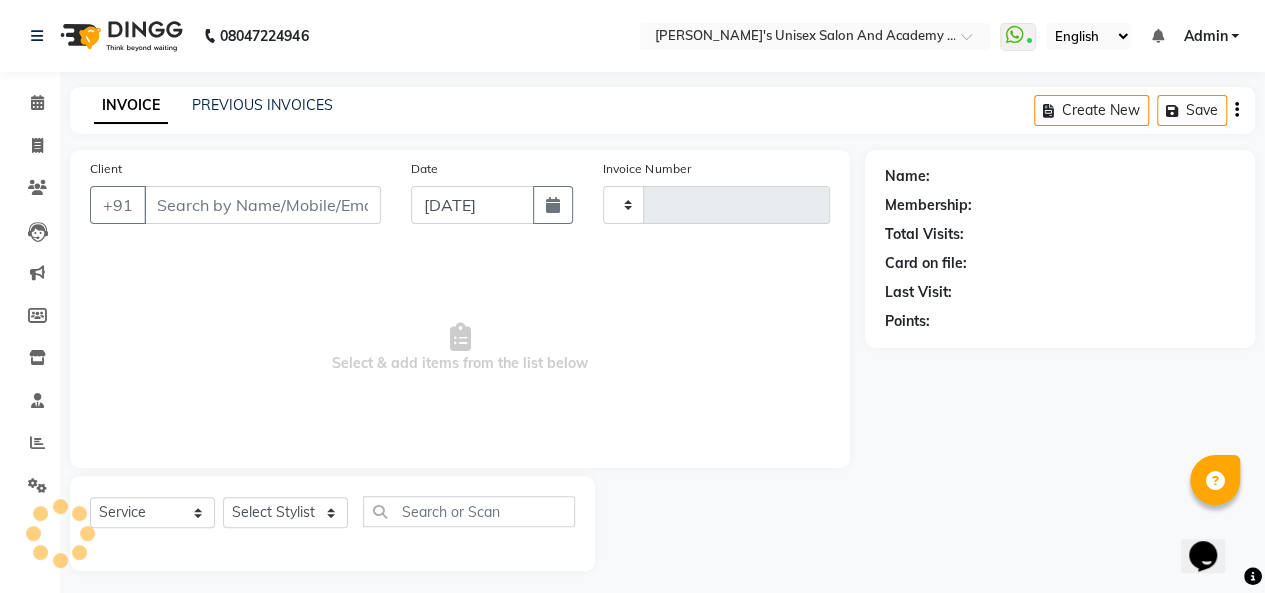 type on "0608" 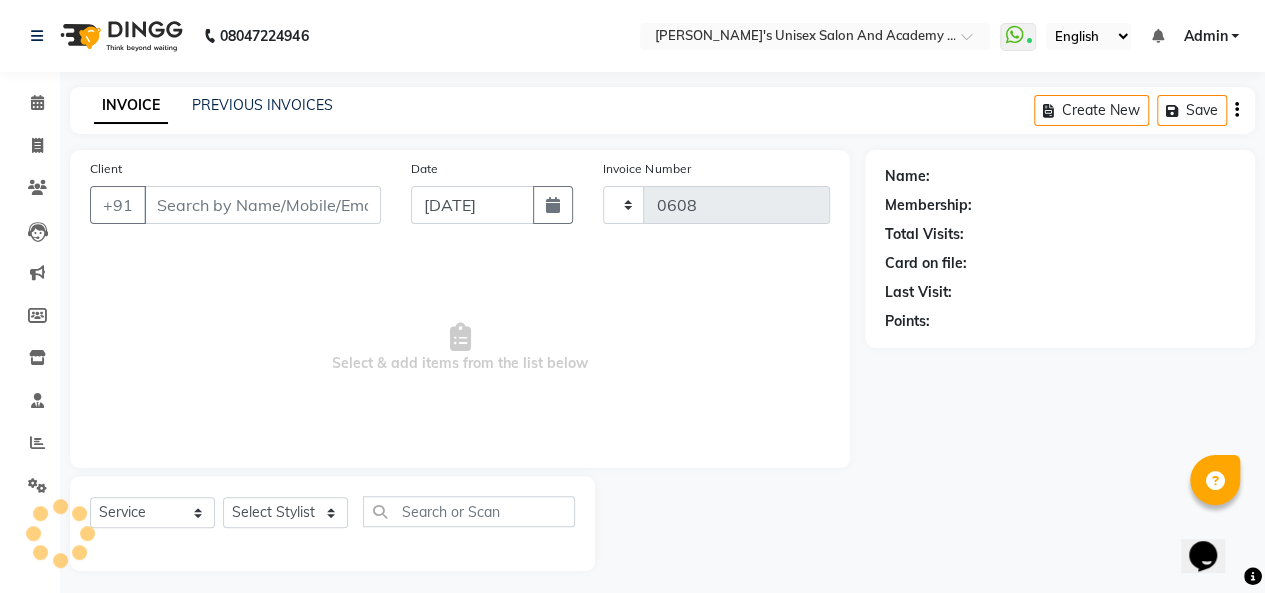 select on "665" 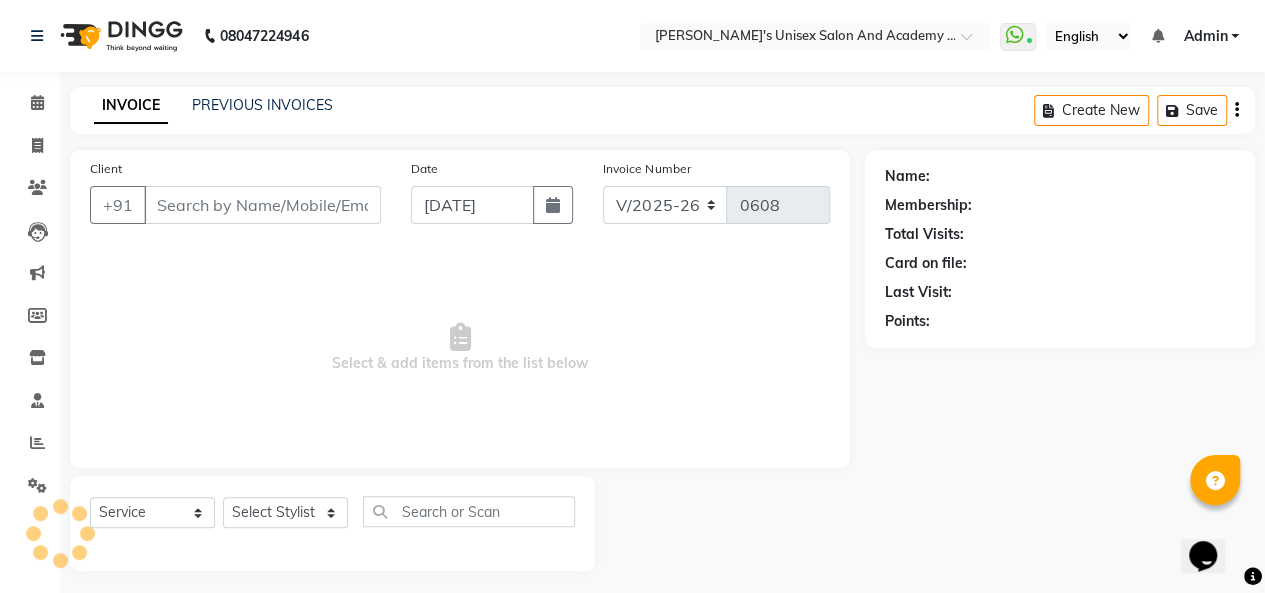 type on "7350016568" 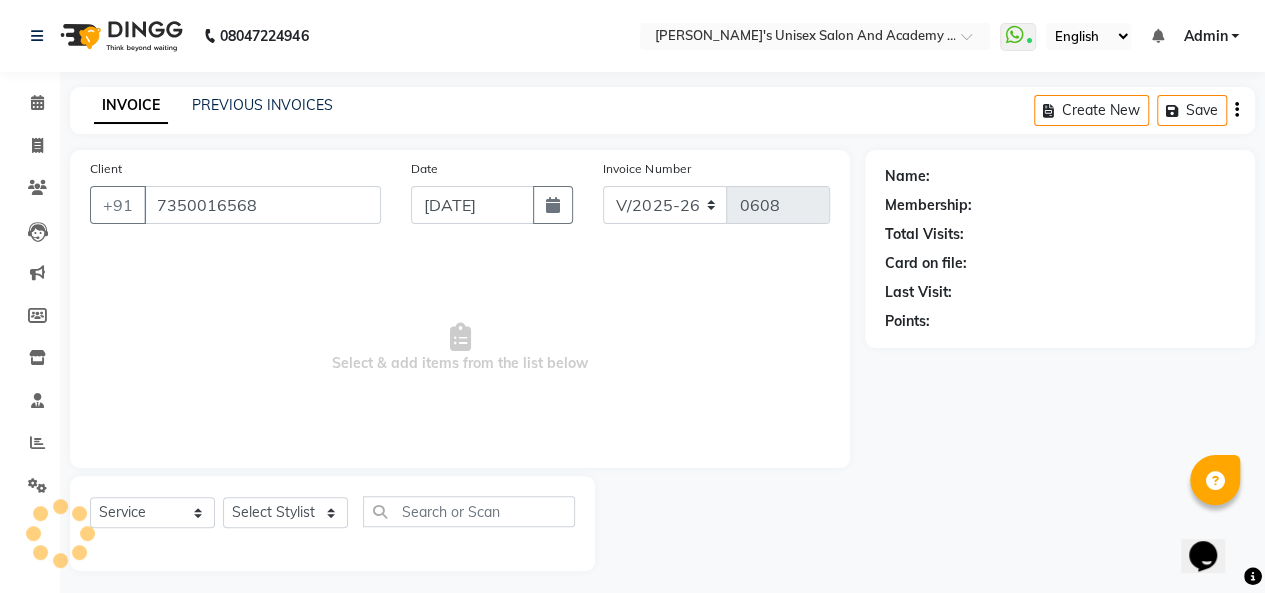 select on "52731" 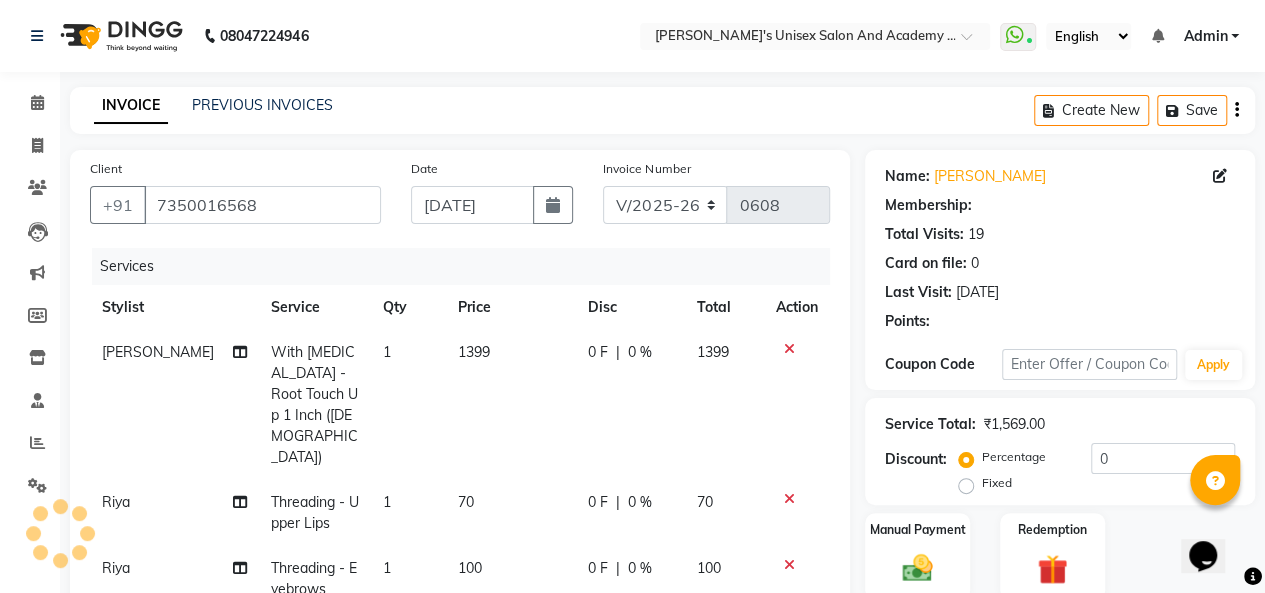 select on "1: Object" 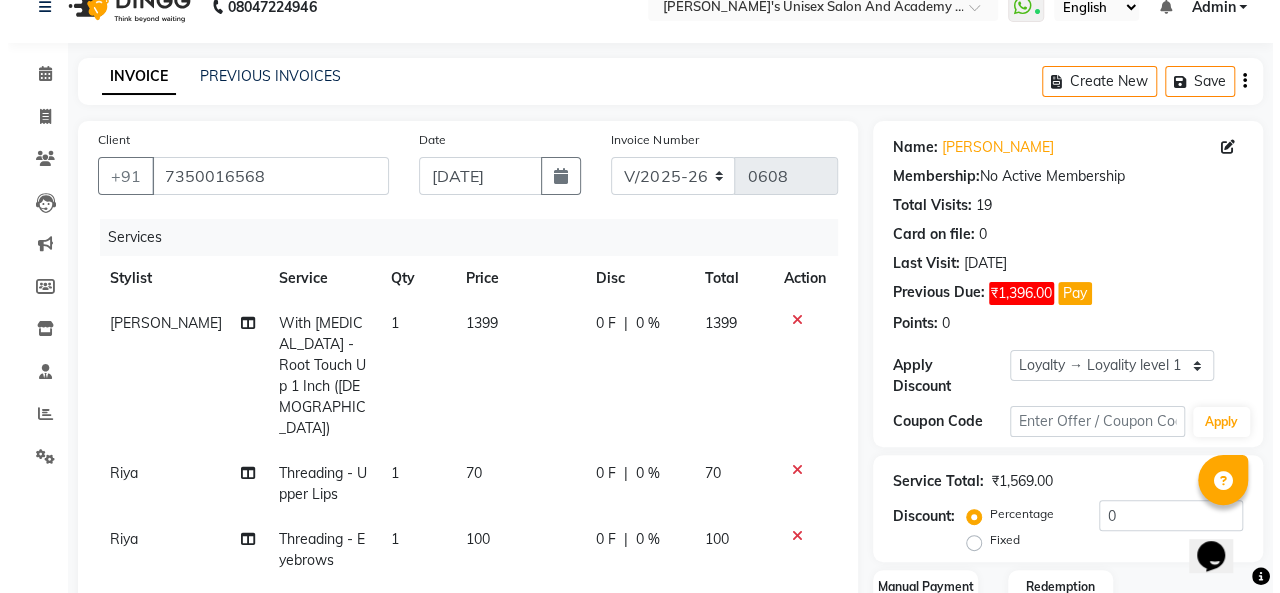 scroll, scrollTop: 0, scrollLeft: 0, axis: both 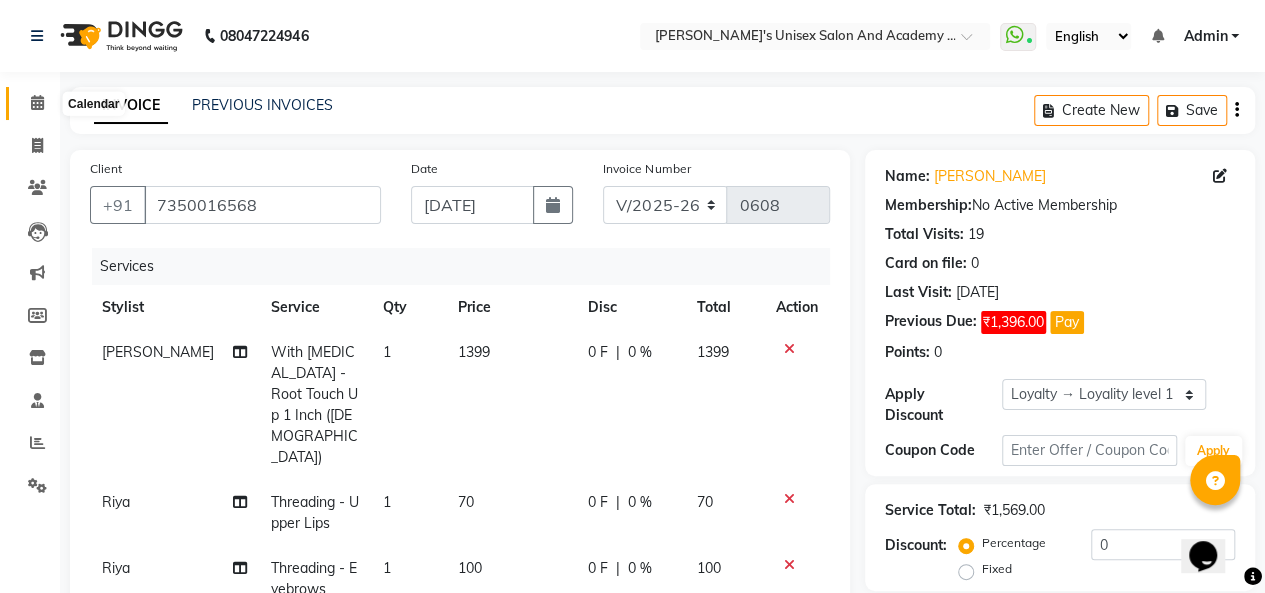 click 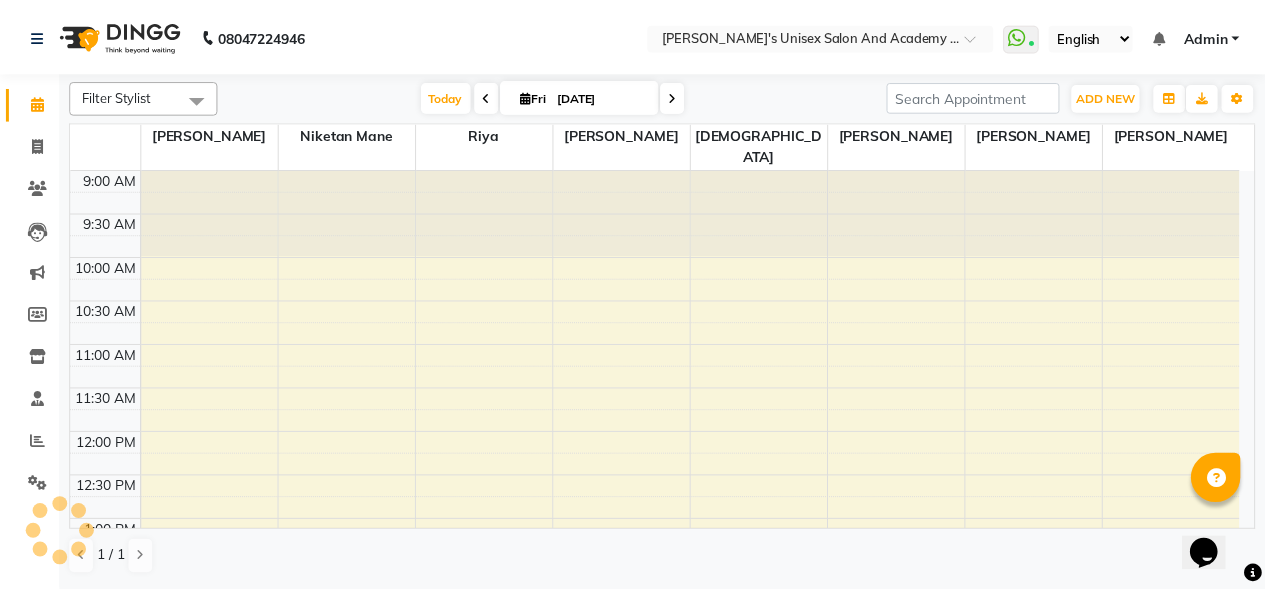 scroll, scrollTop: 0, scrollLeft: 0, axis: both 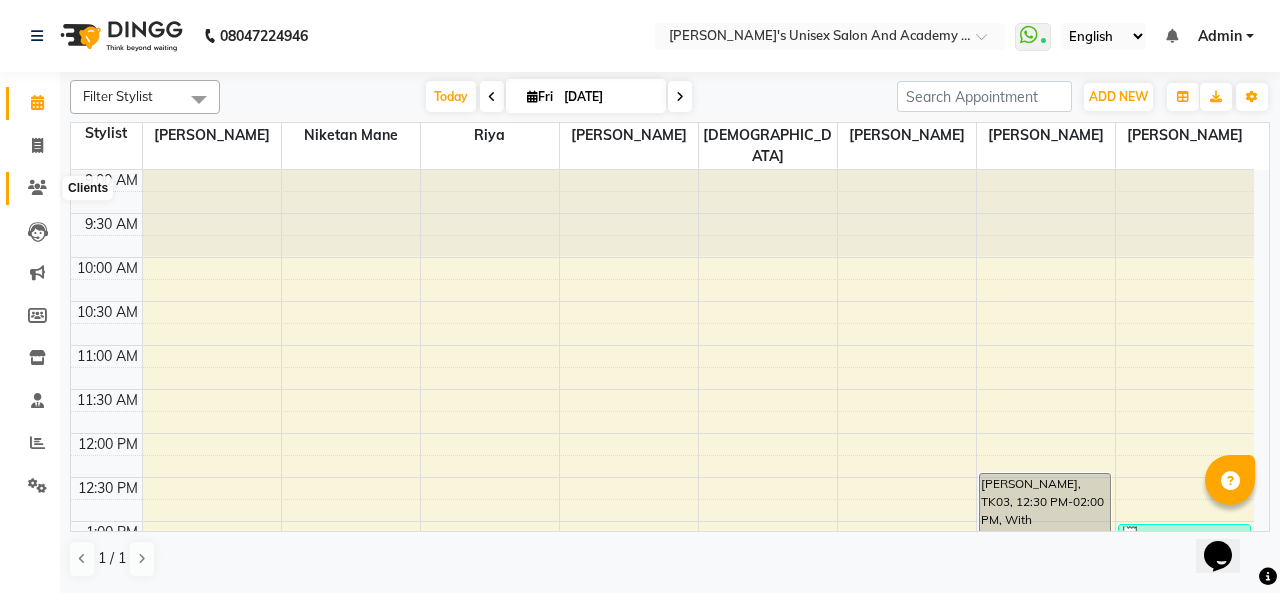 click 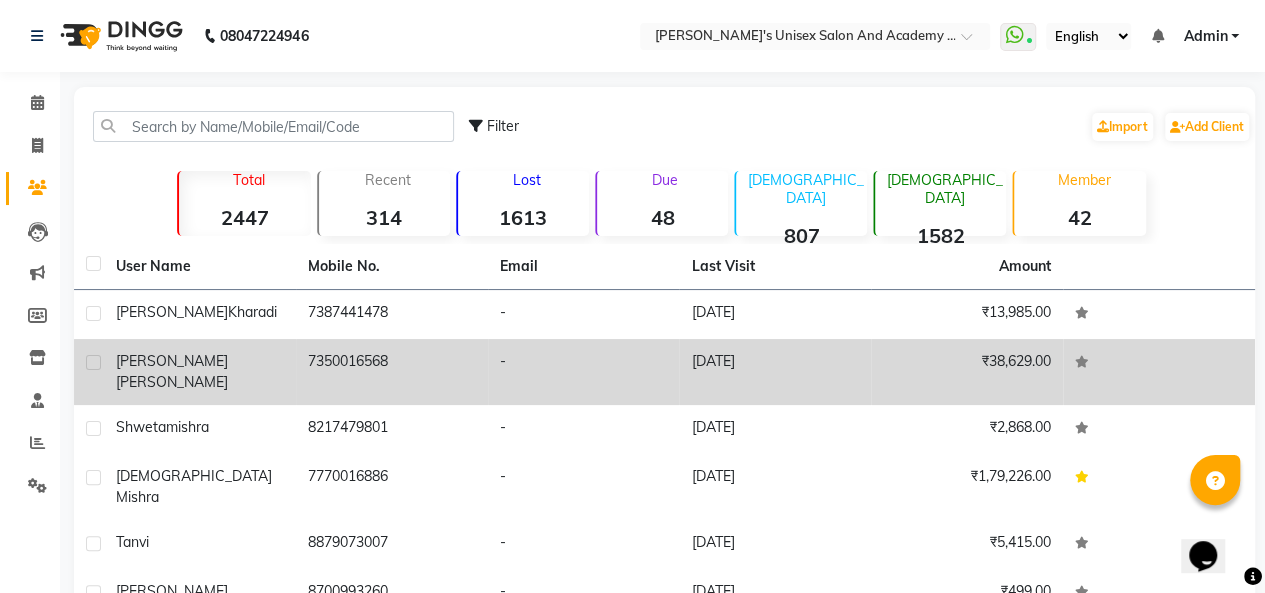 click on "Neetu  Sabharwal" 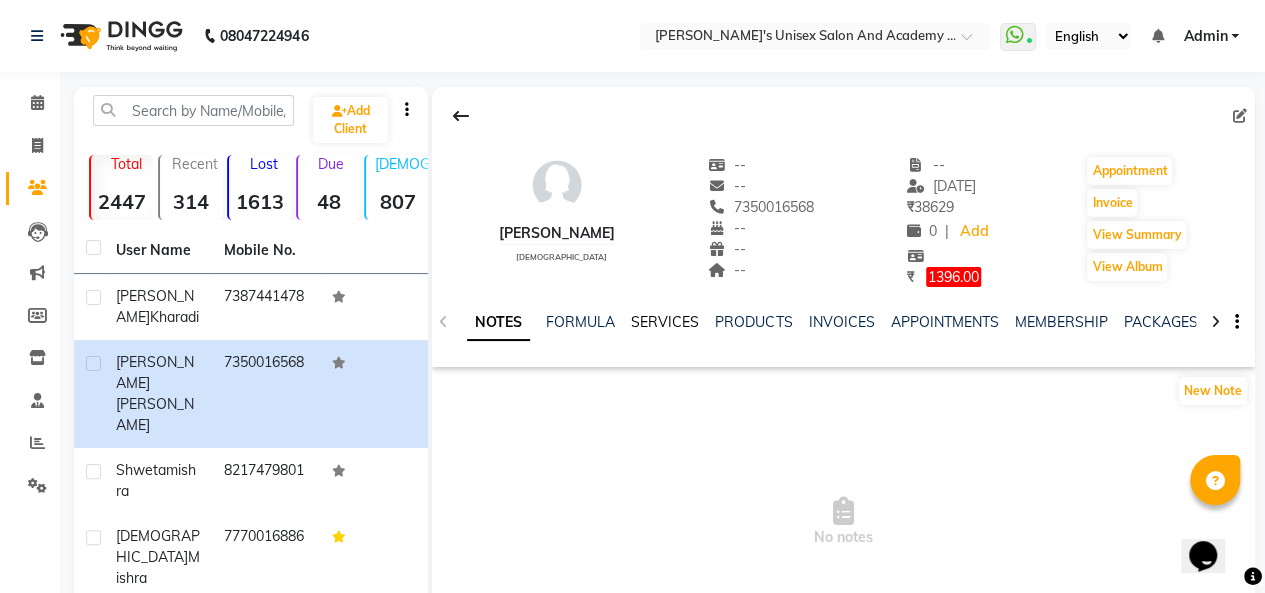 click on "SERVICES" 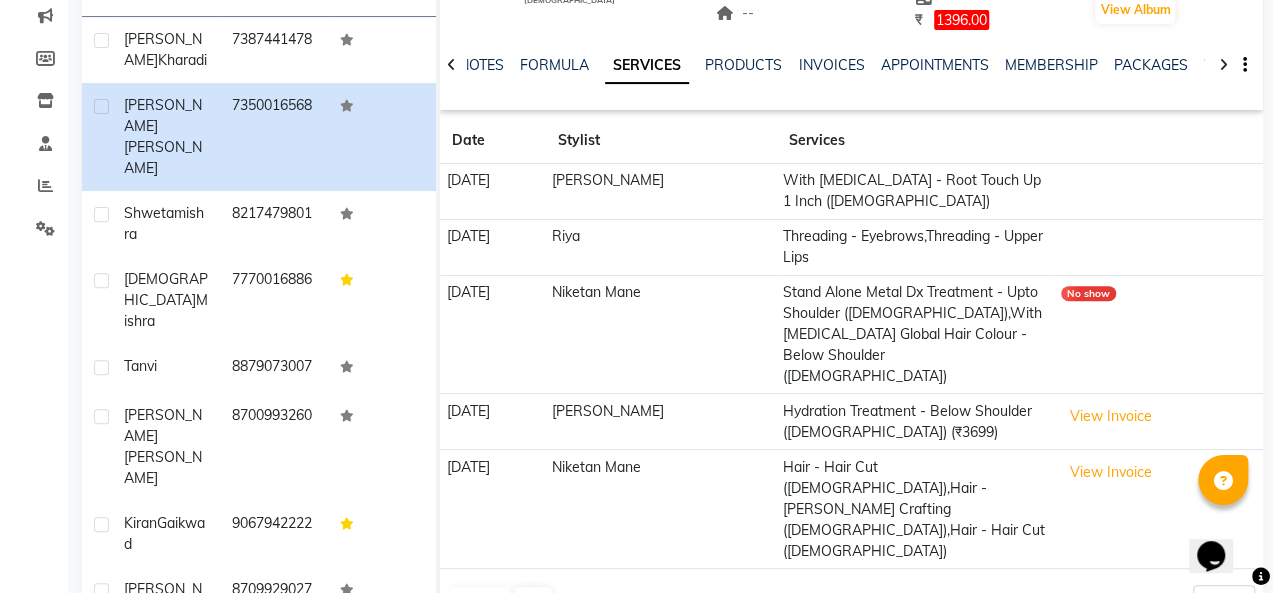 scroll, scrollTop: 300, scrollLeft: 0, axis: vertical 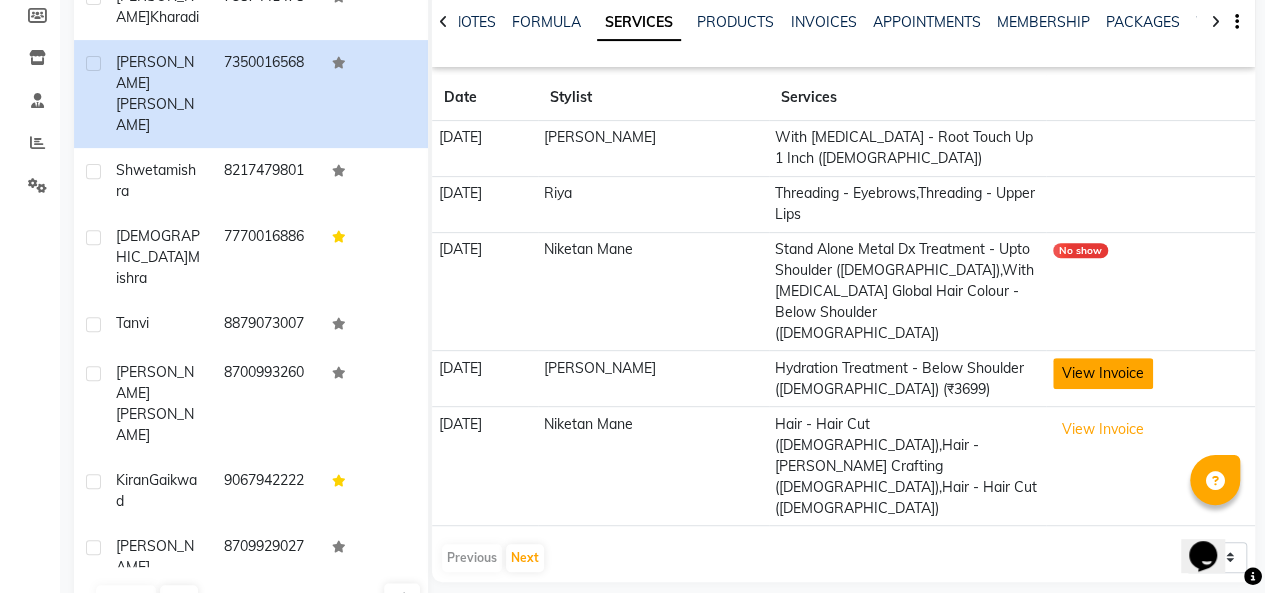 click on "View Invoice" 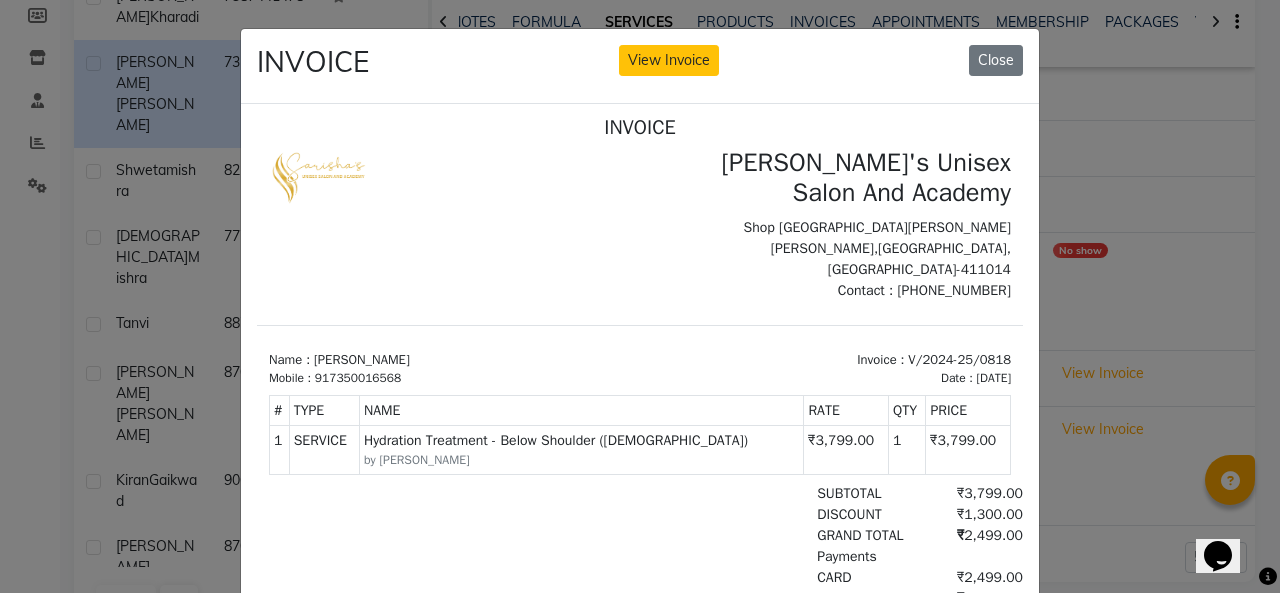 scroll, scrollTop: 16, scrollLeft: 0, axis: vertical 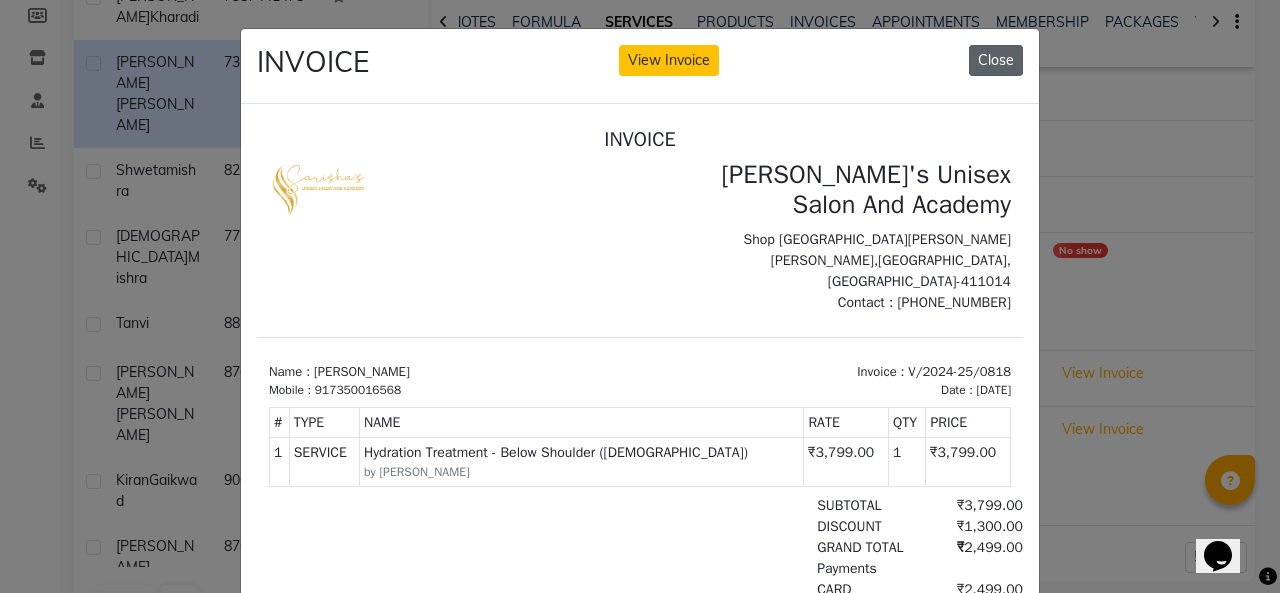 click on "Close" 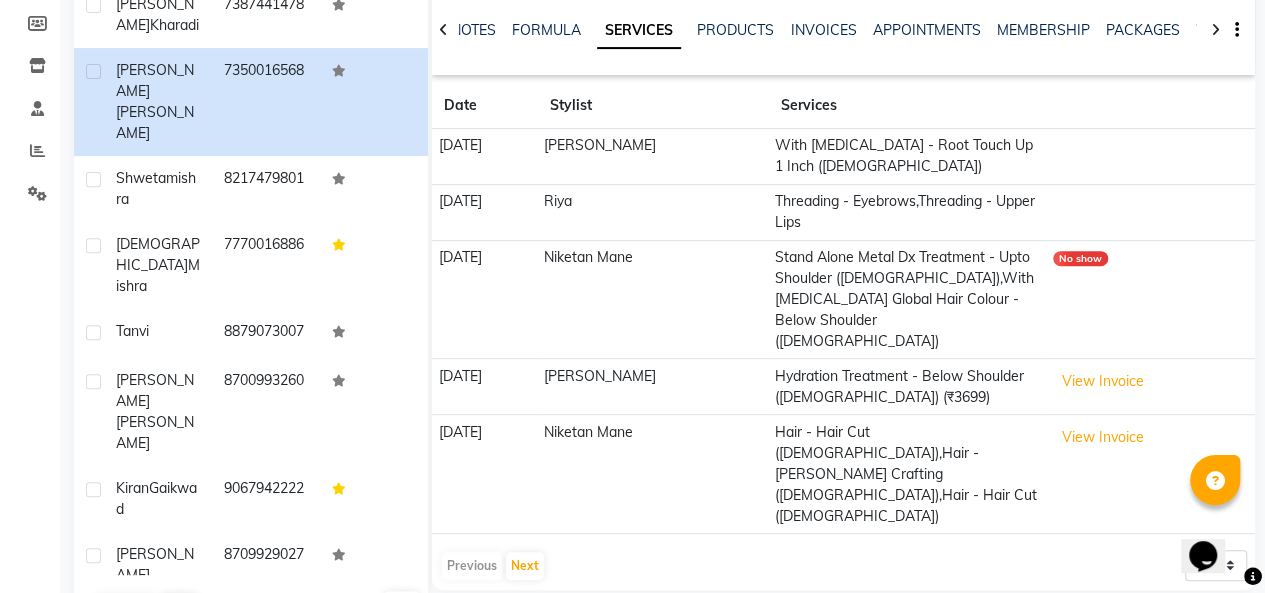 scroll, scrollTop: 300, scrollLeft: 0, axis: vertical 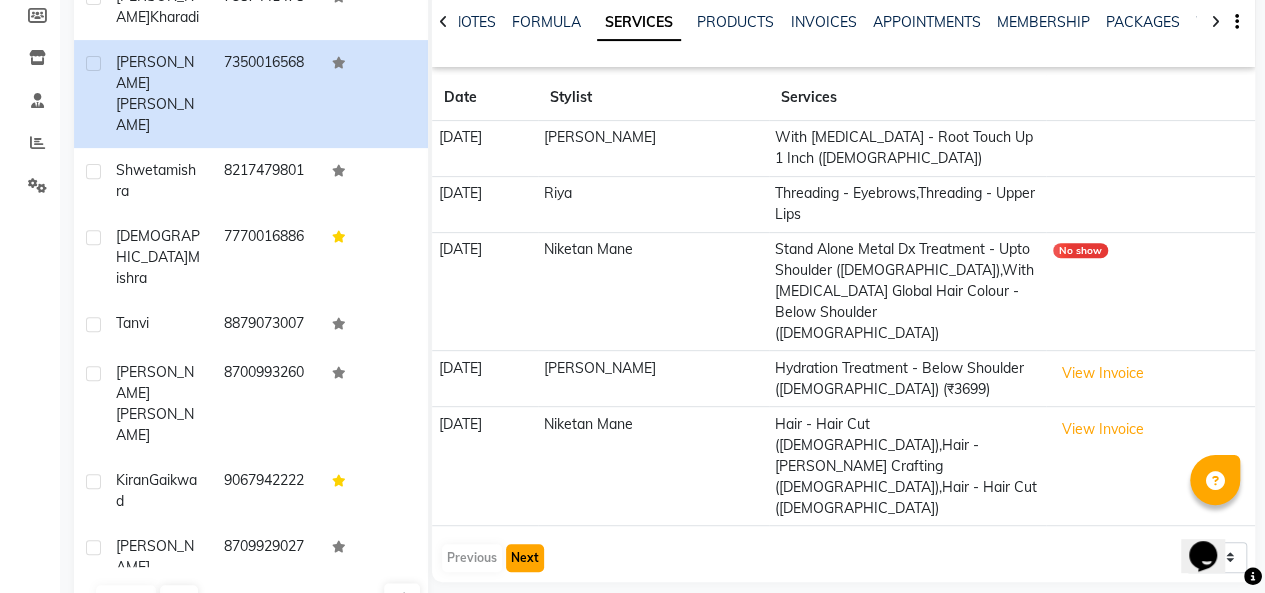 click on "Next" 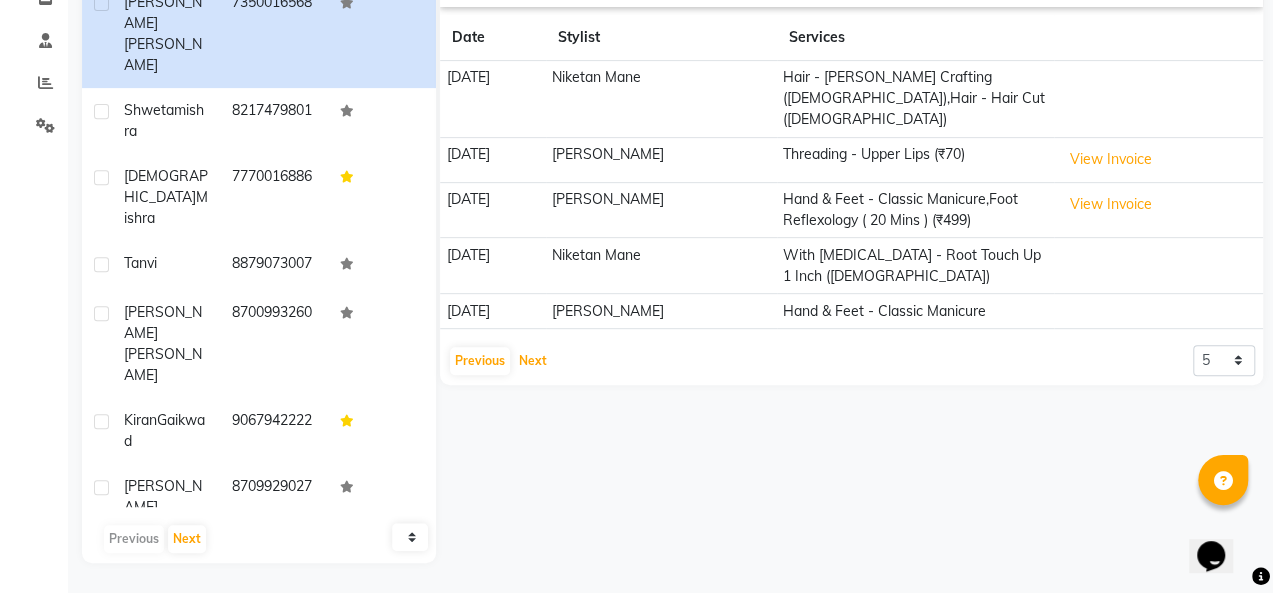 scroll, scrollTop: 260, scrollLeft: 0, axis: vertical 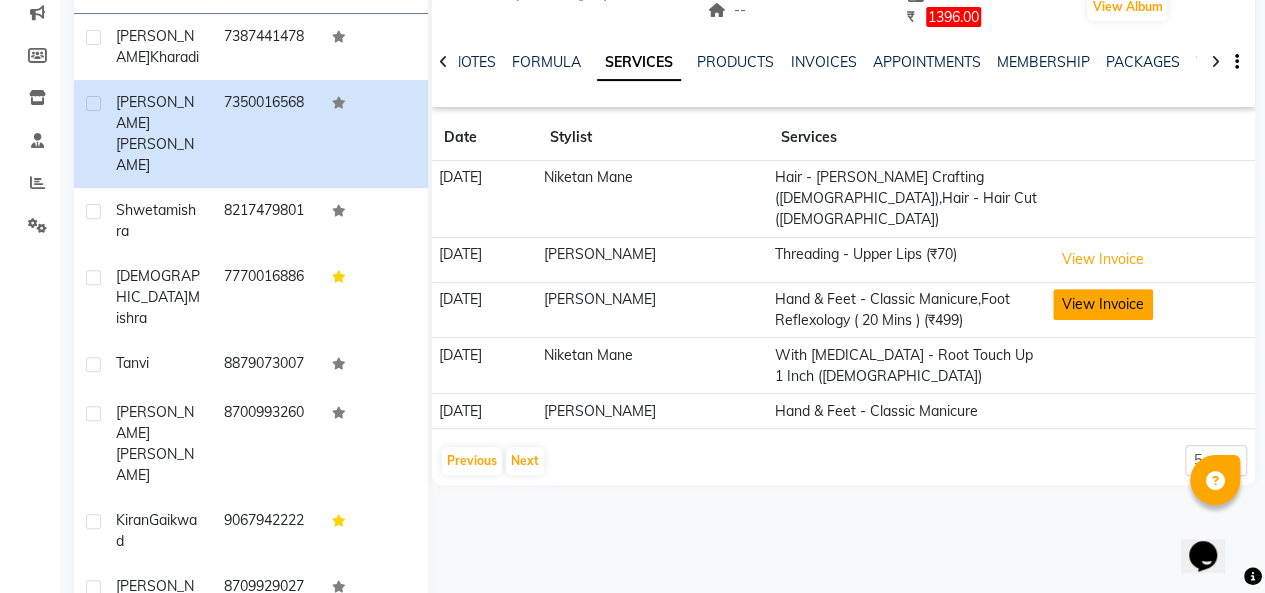 click on "View Invoice" 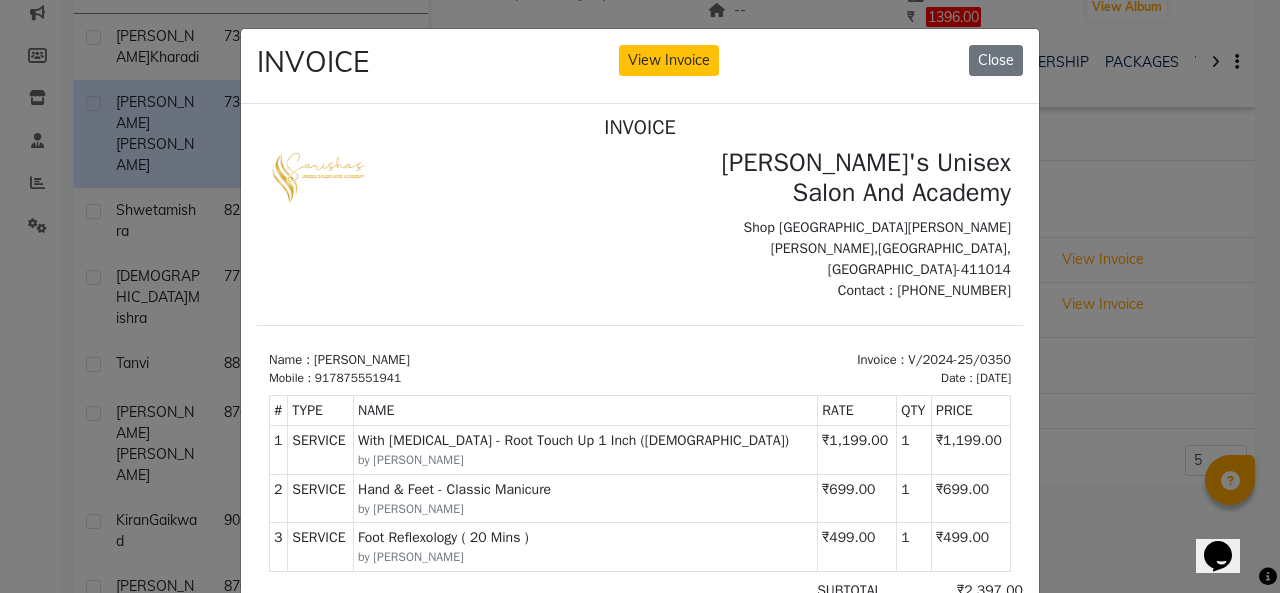 scroll, scrollTop: 16, scrollLeft: 0, axis: vertical 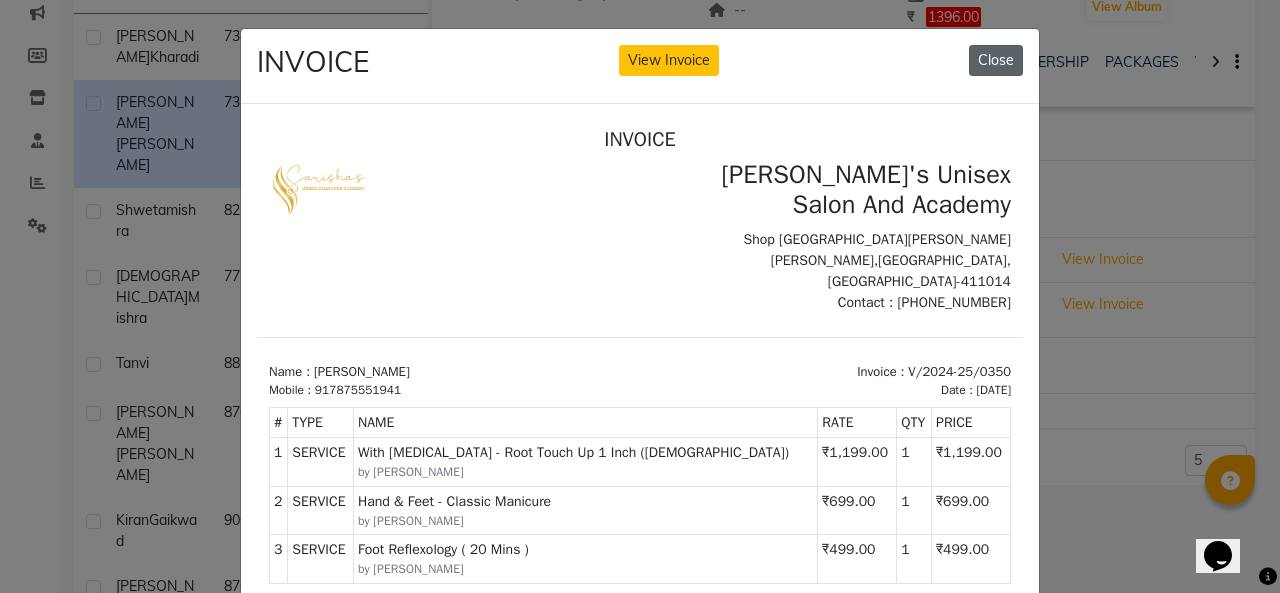 click on "Close" 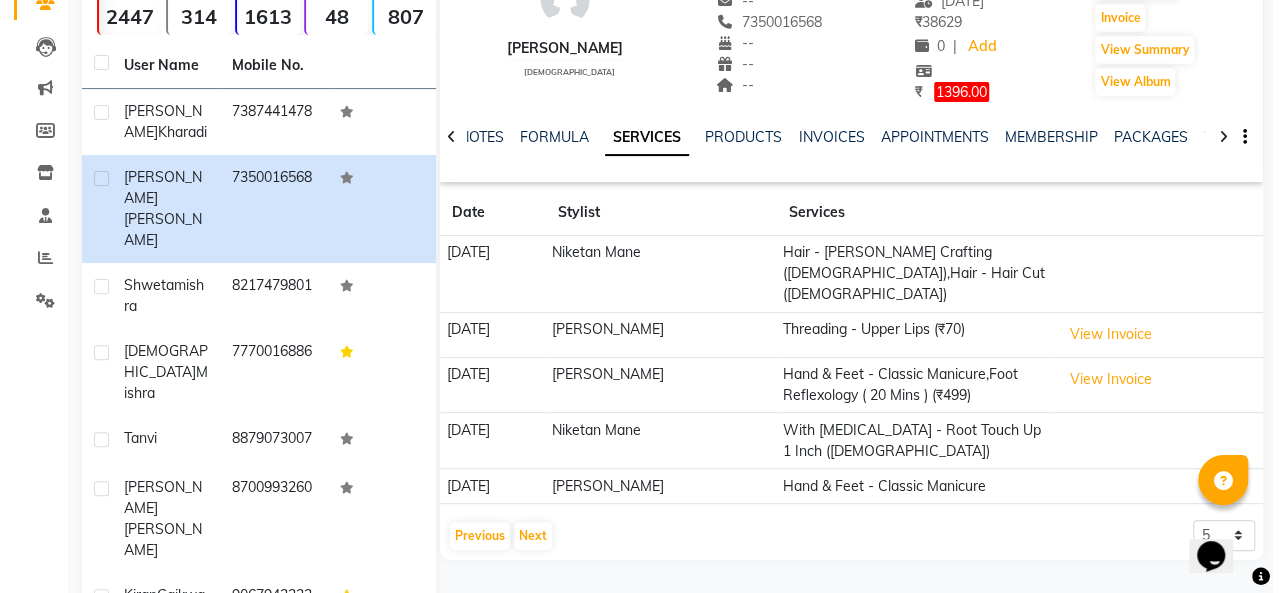 scroll, scrollTop: 0, scrollLeft: 0, axis: both 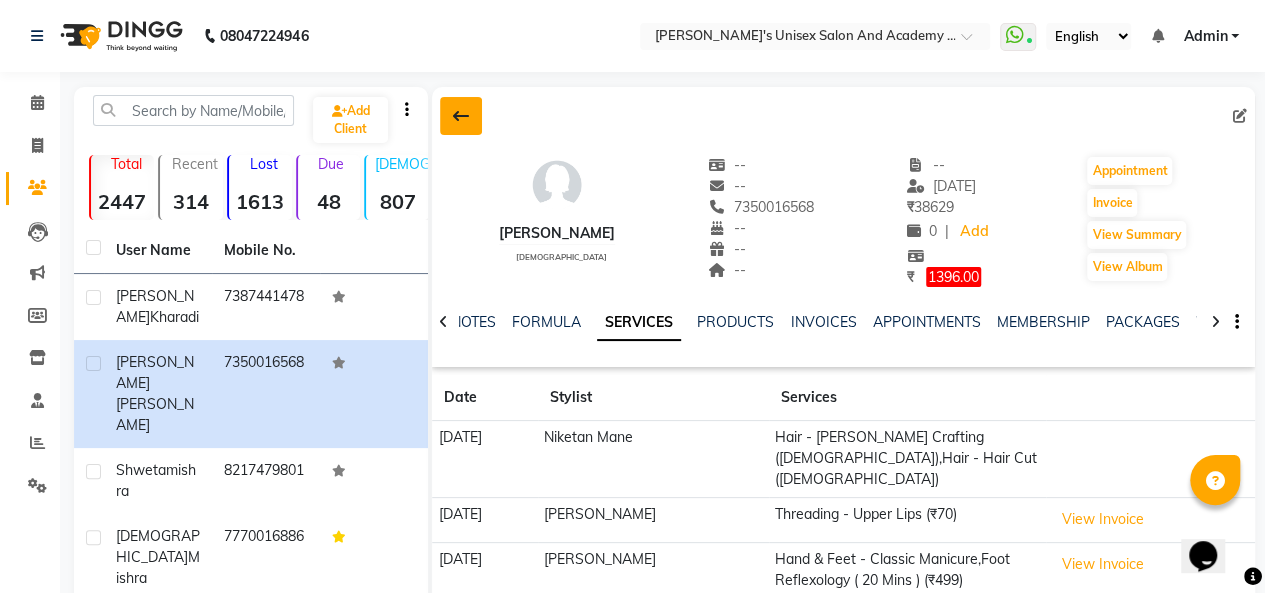 click 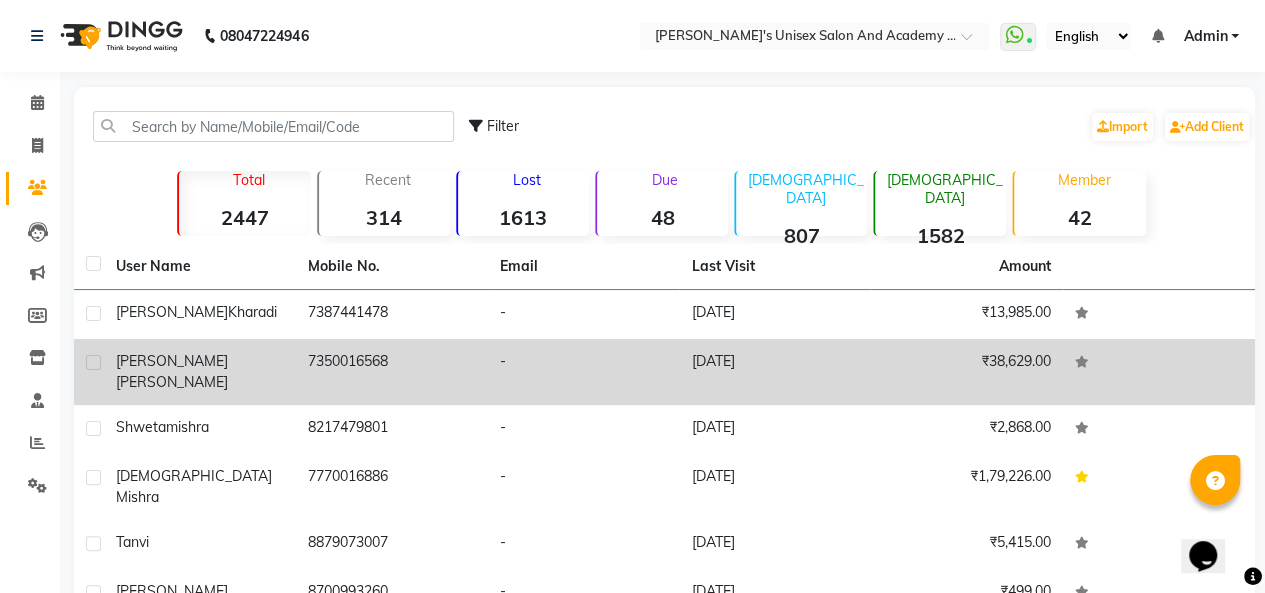 click on "-" 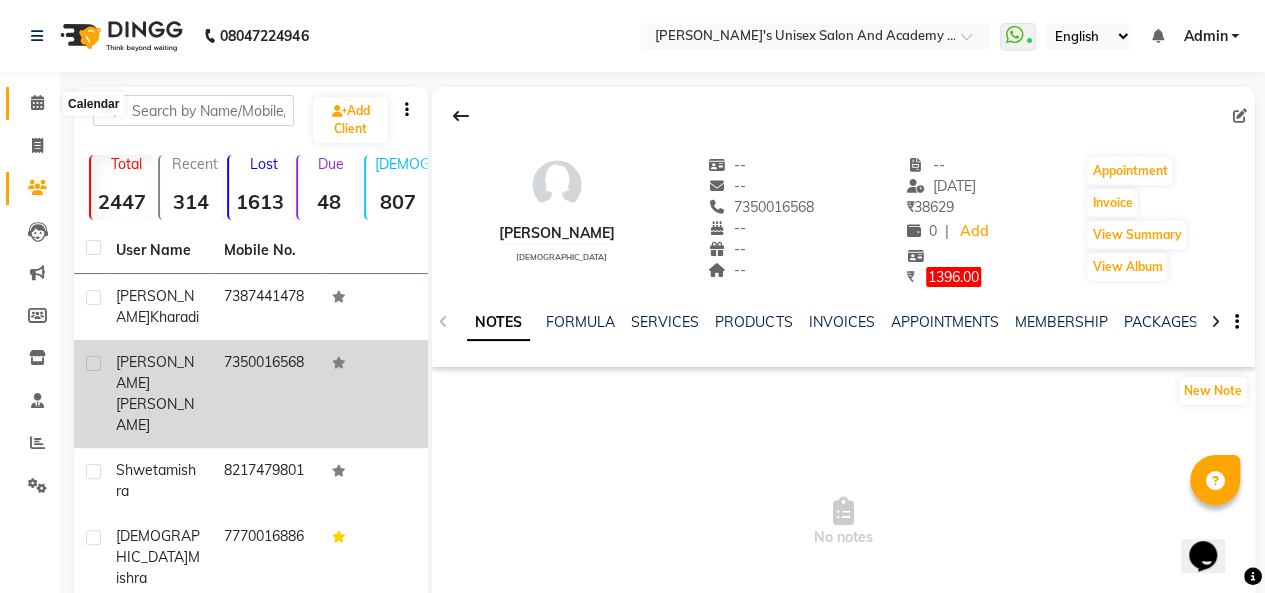 click 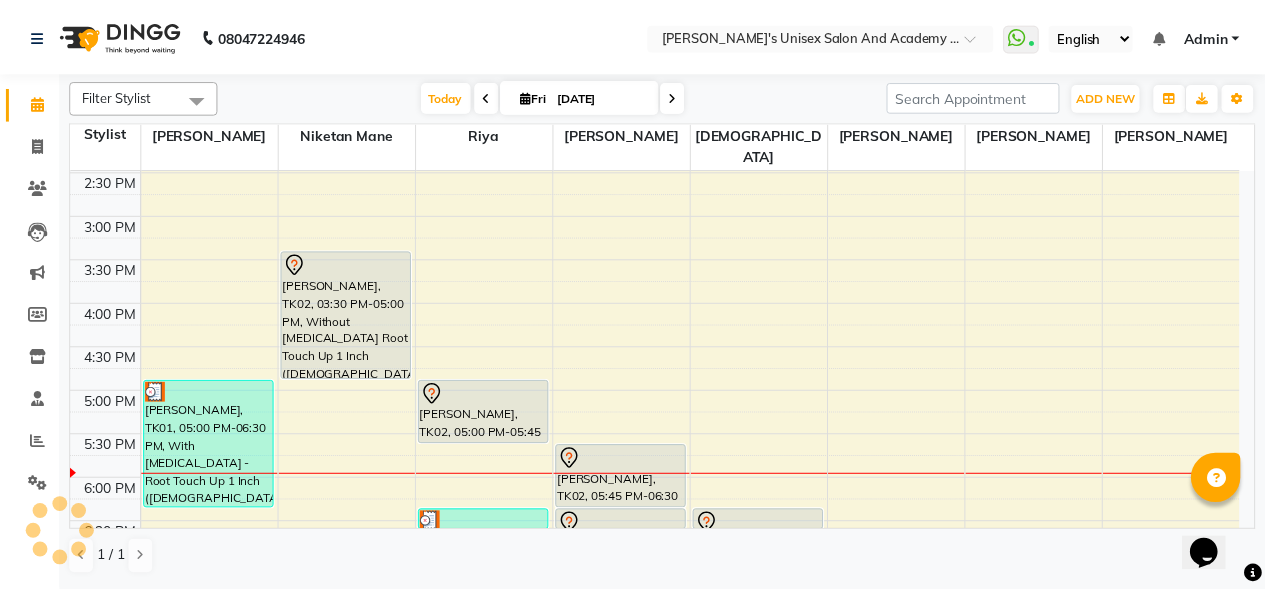 scroll, scrollTop: 500, scrollLeft: 0, axis: vertical 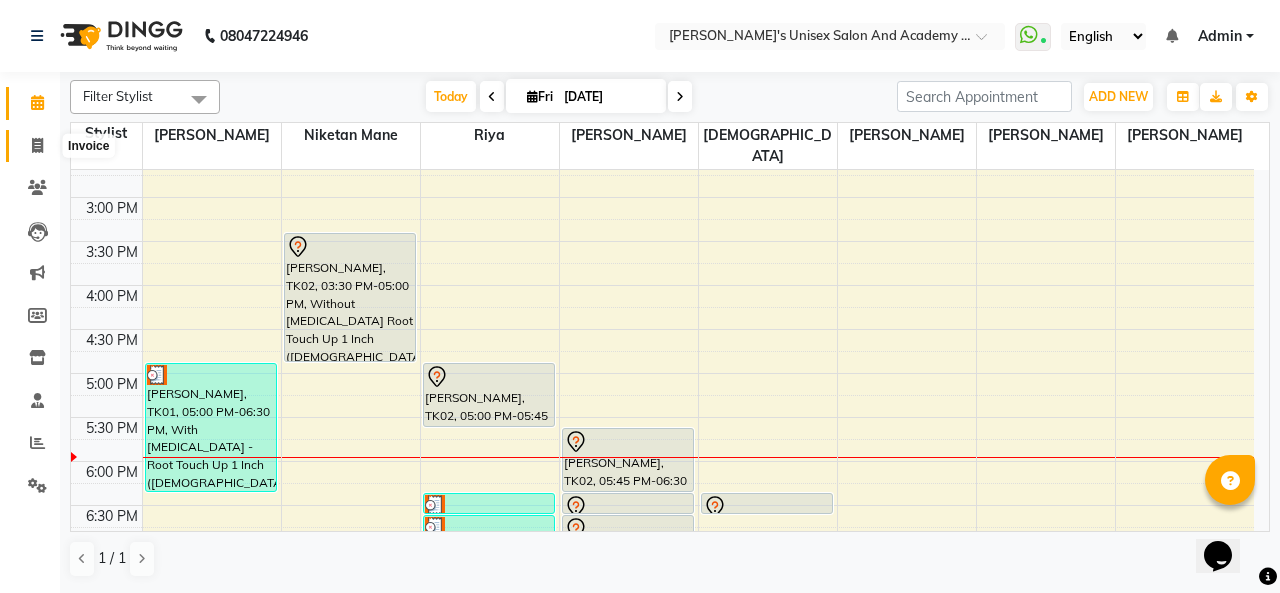 click 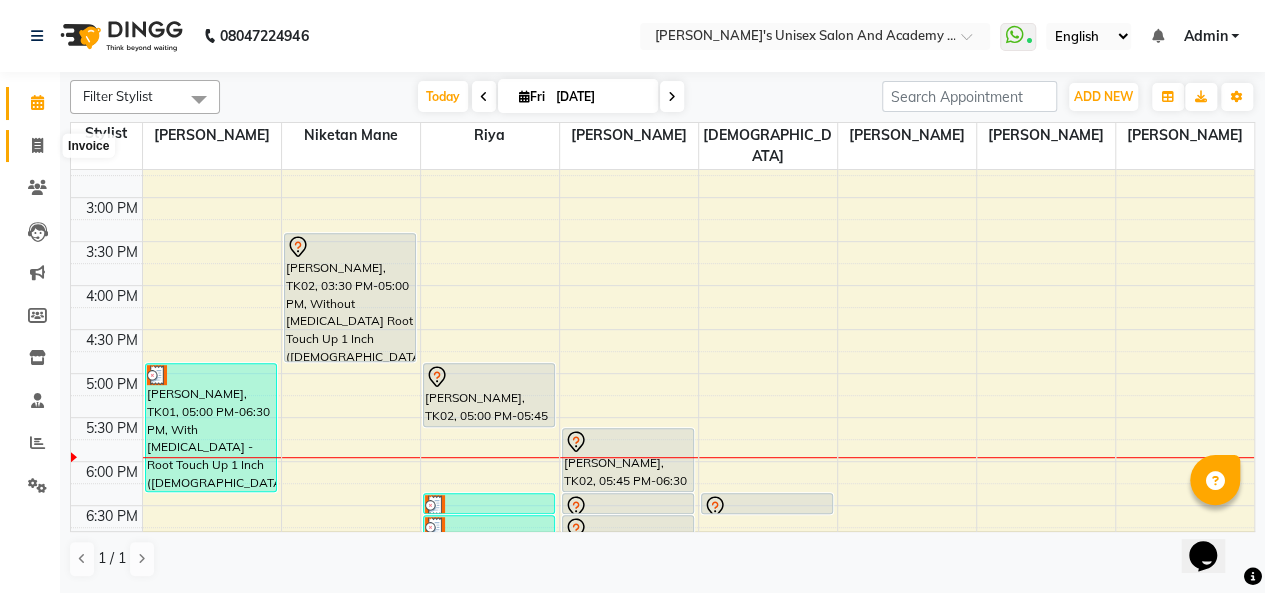 select on "665" 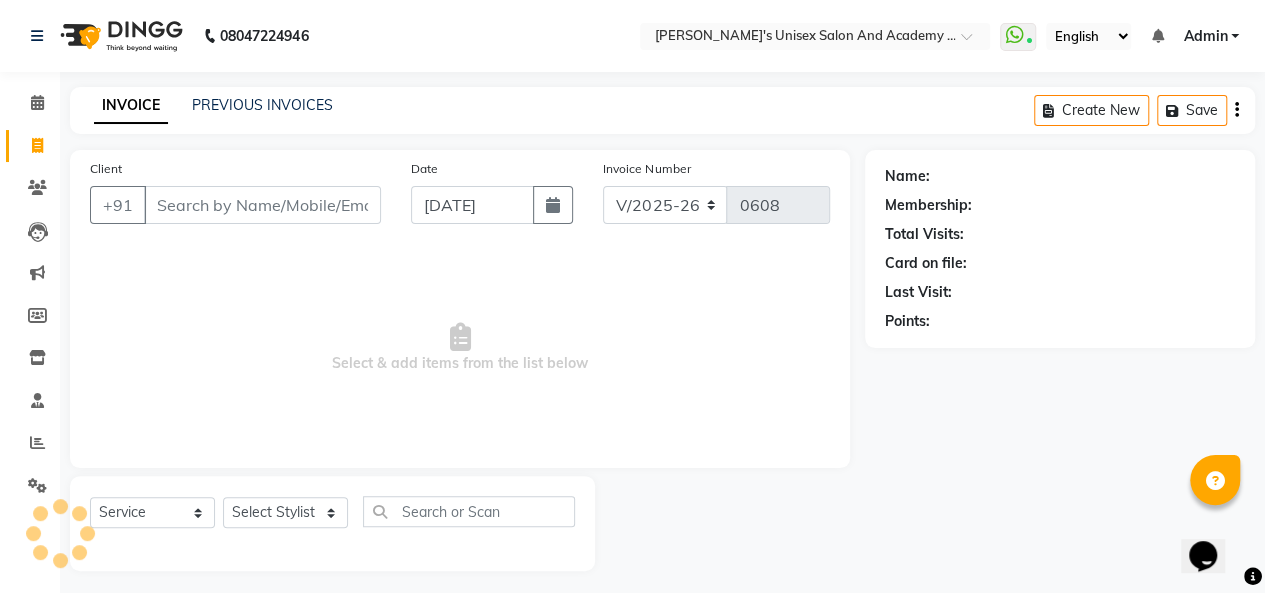 click on "Client" at bounding box center [262, 205] 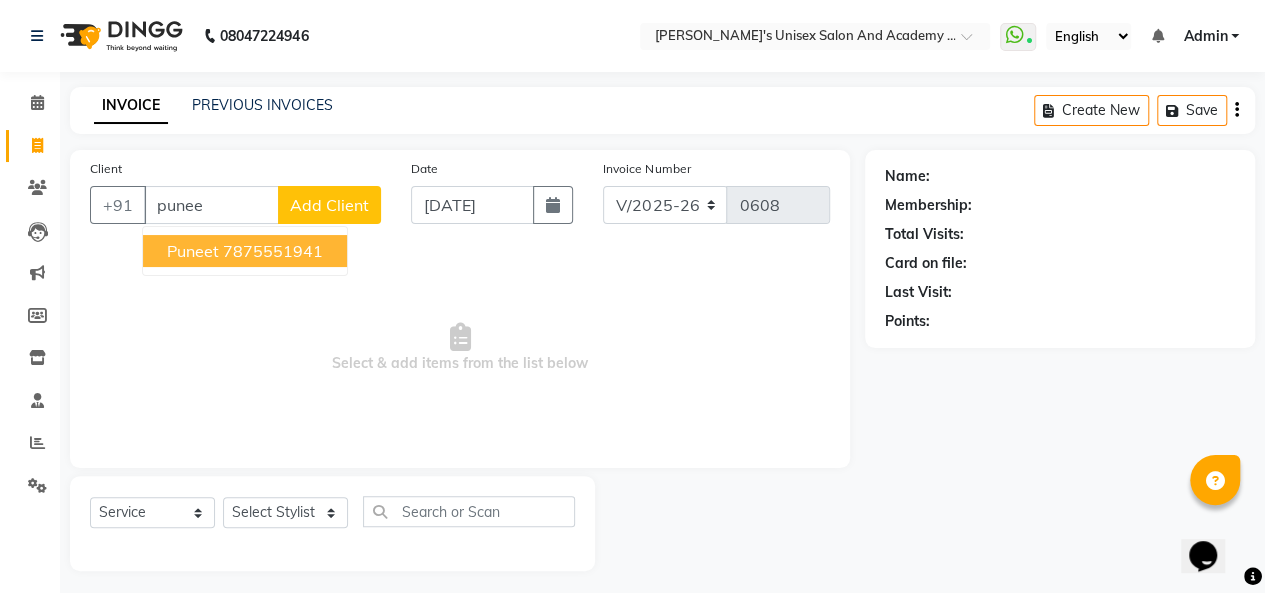click on "7875551941" at bounding box center (273, 251) 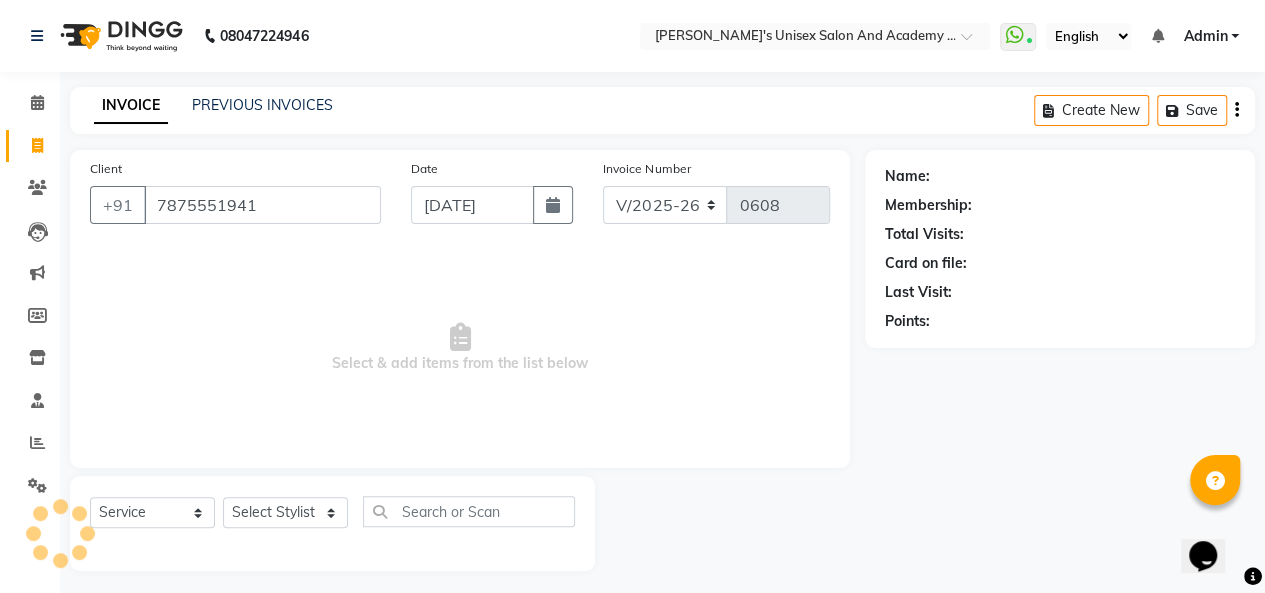 type on "7875551941" 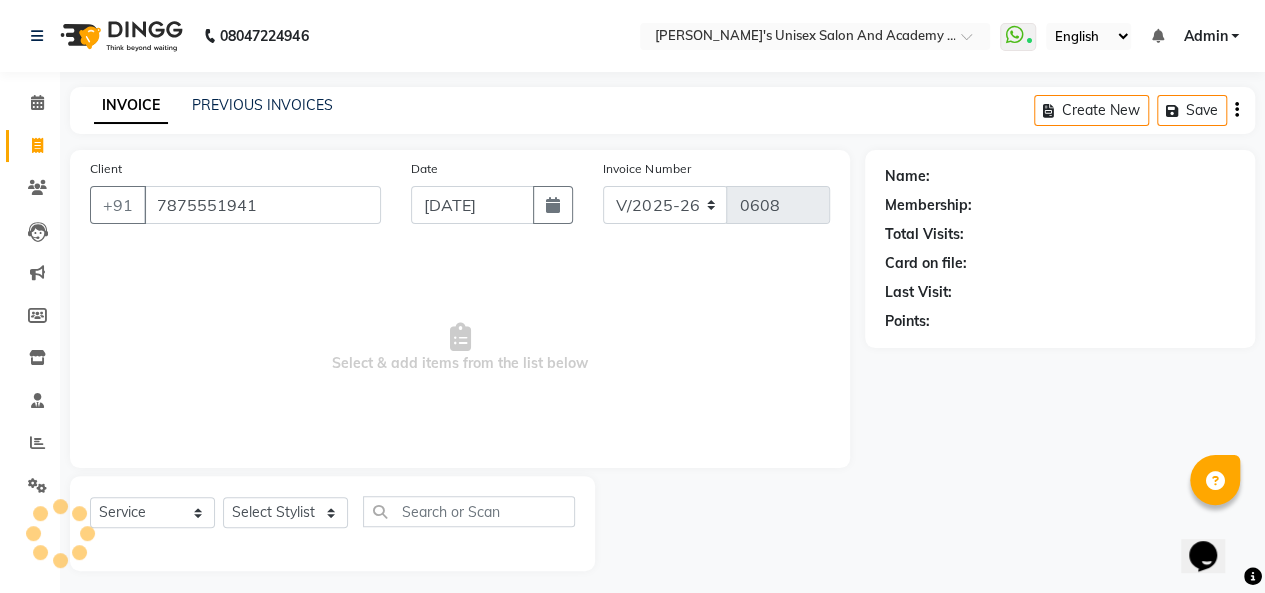 select on "2: Object" 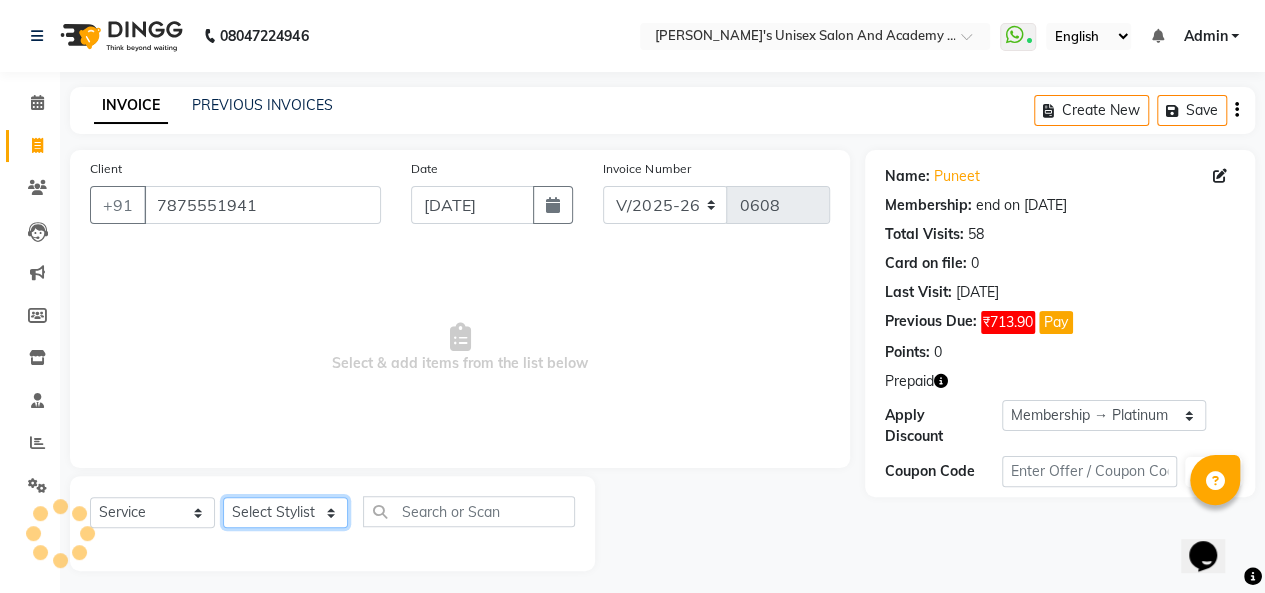 click on "Select Stylist Biswajit Jyoti Shinde Niketan Mane  Prasad Shinde Riya Sakshey Chandlaa Saniya Tajar Sarbjeet Kaur" 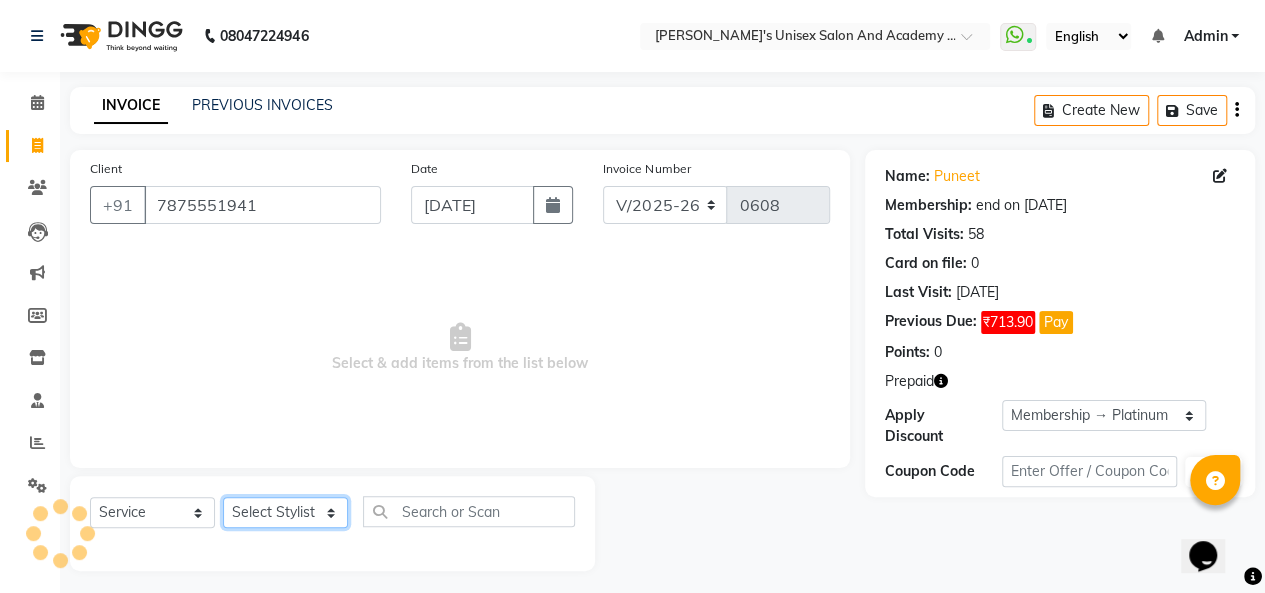 select on "52731" 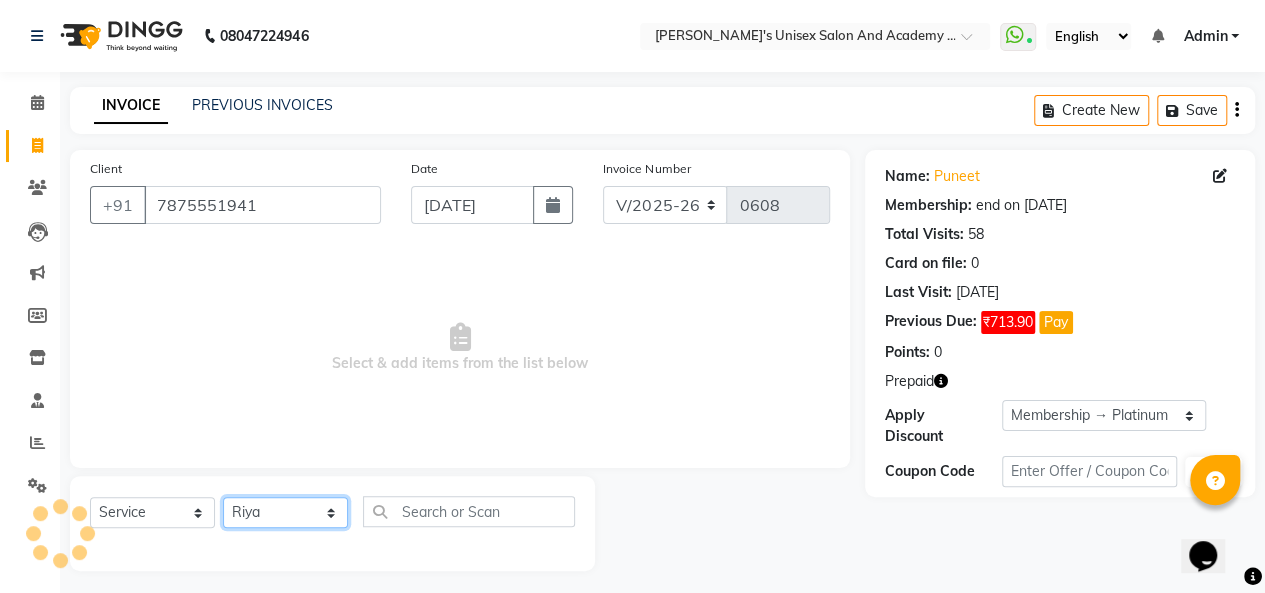 click on "Select Stylist Biswajit Jyoti Shinde Niketan Mane  Prasad Shinde Riya Sakshey Chandlaa Saniya Tajar Sarbjeet Kaur" 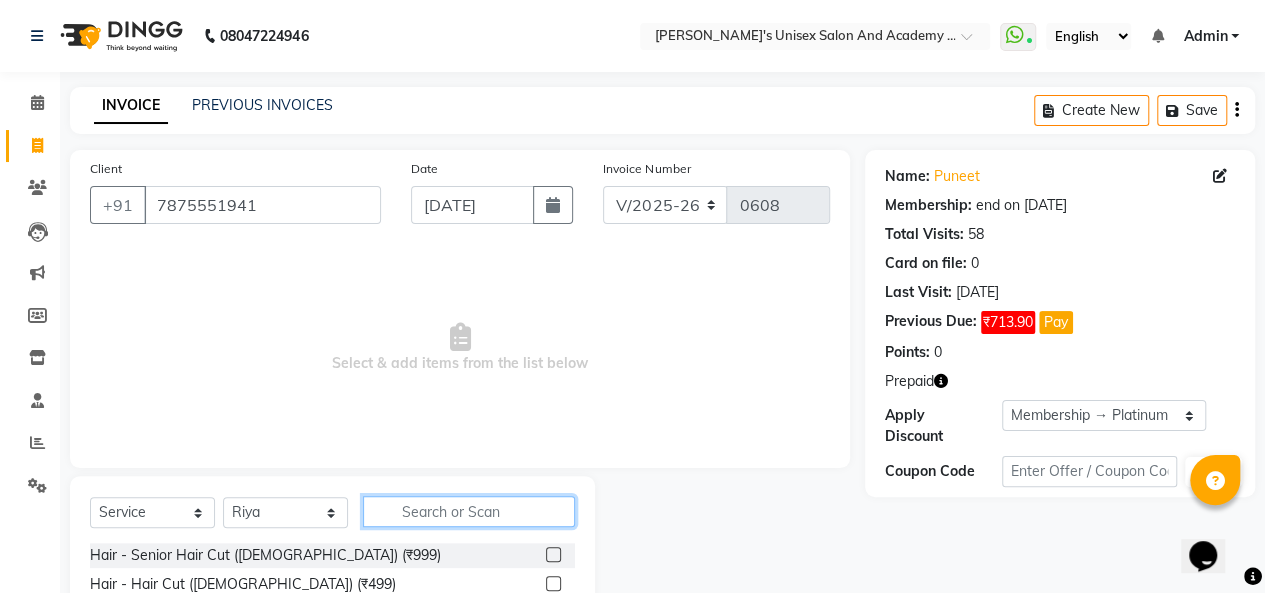 click 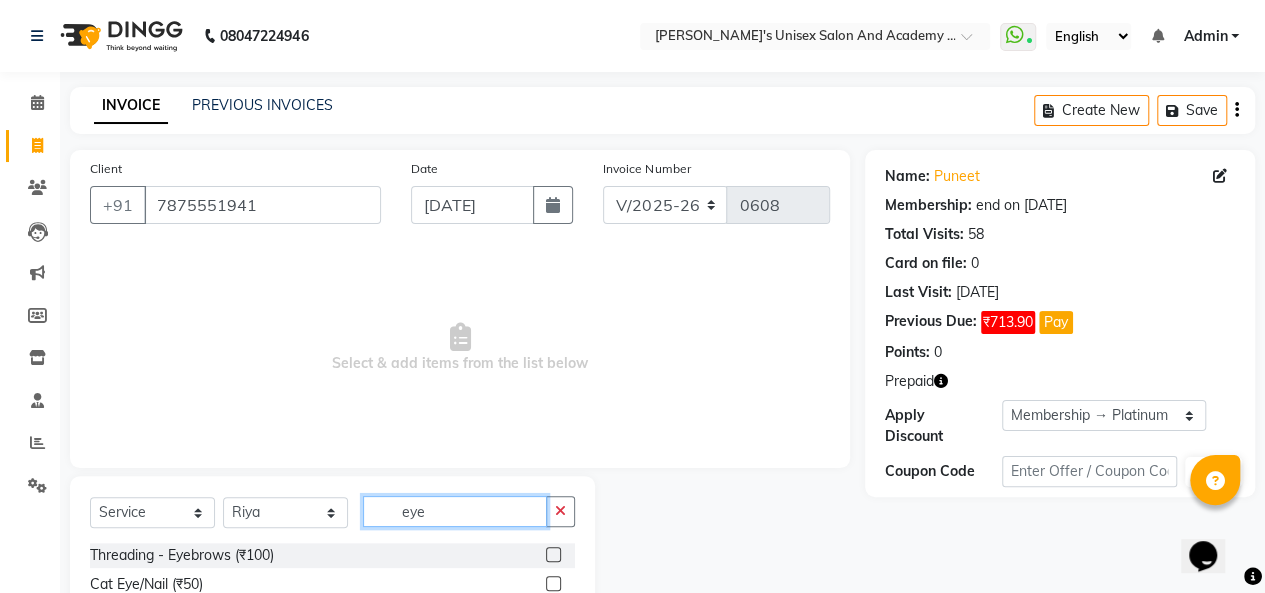 type on "eye" 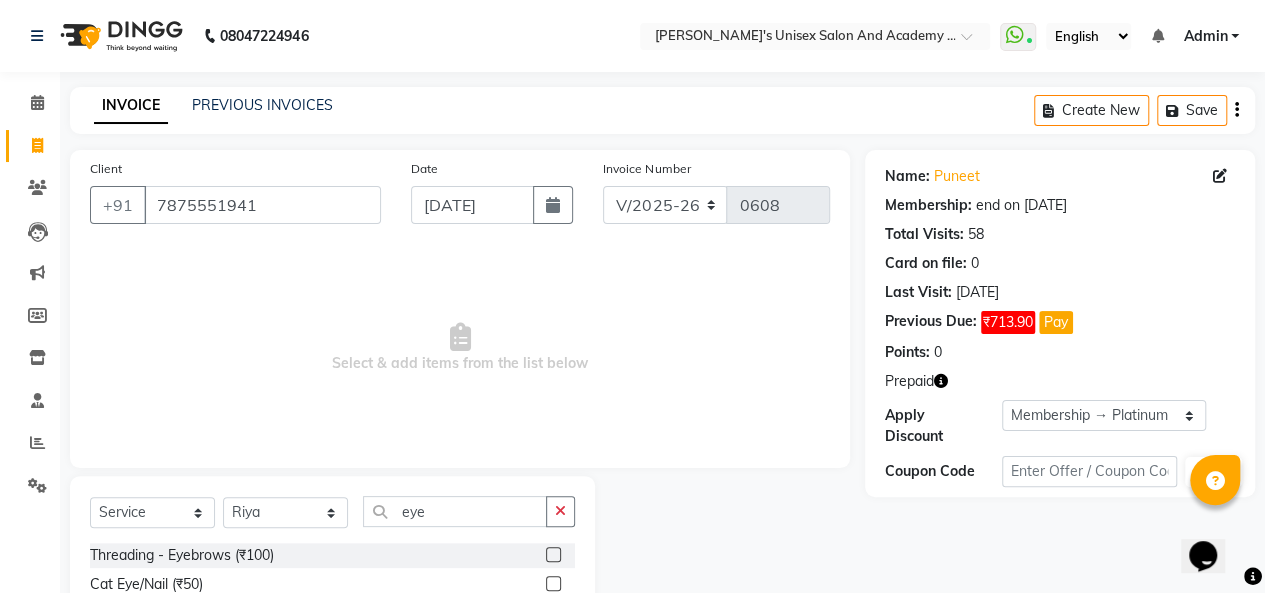 click 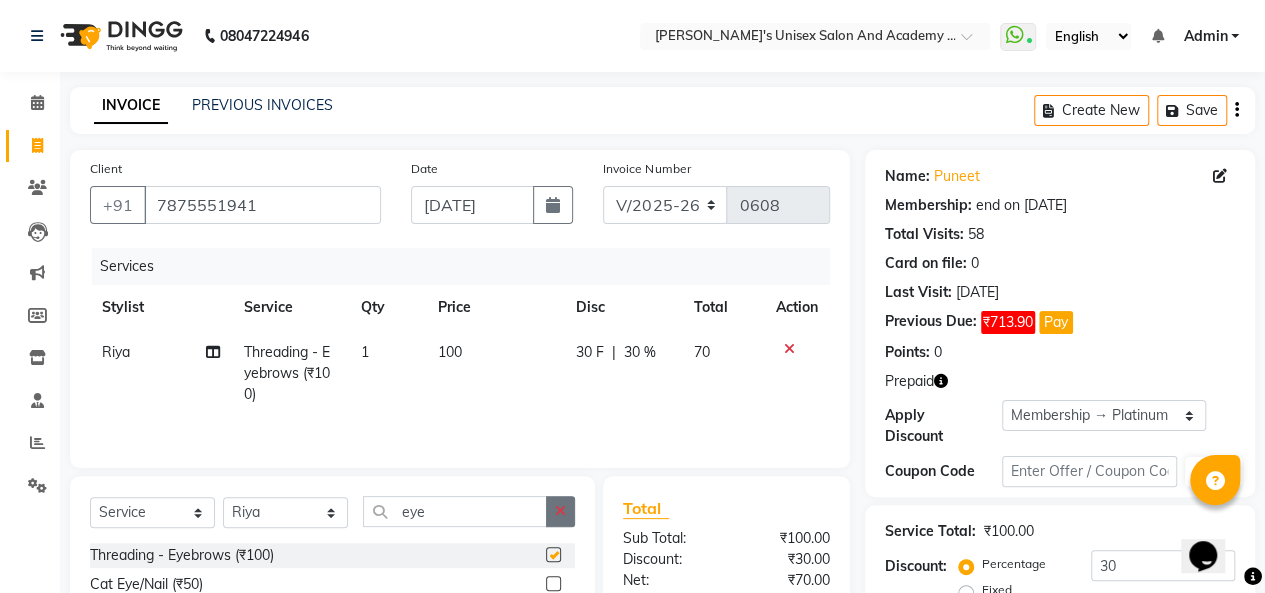 checkbox on "false" 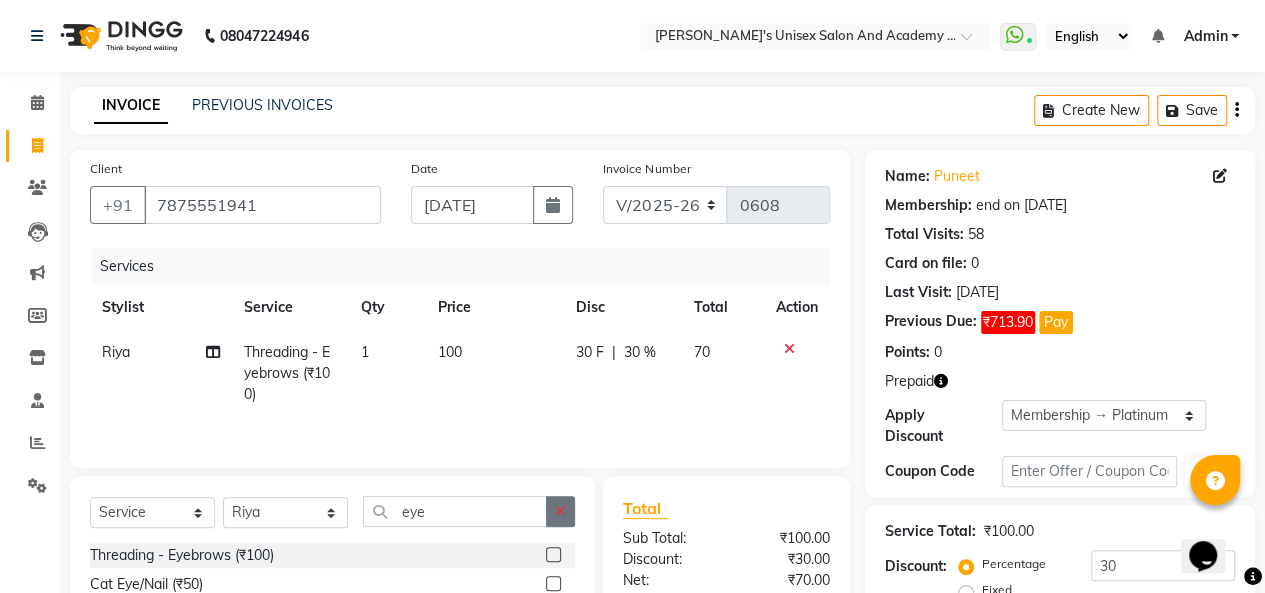 click 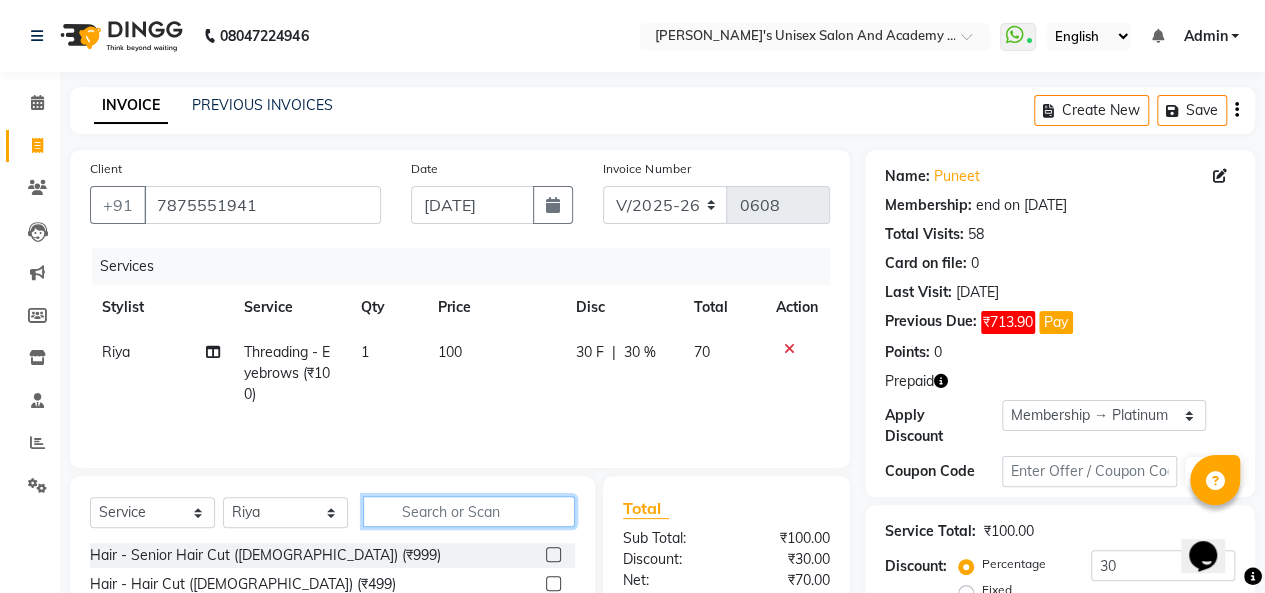 click 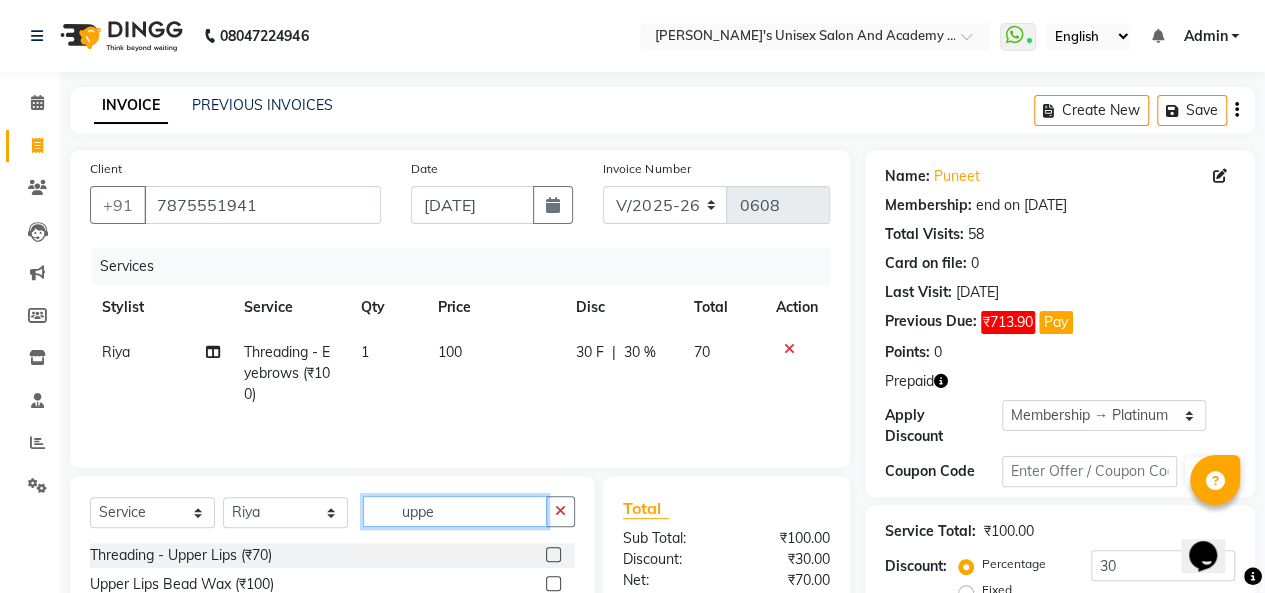 type on "uppe" 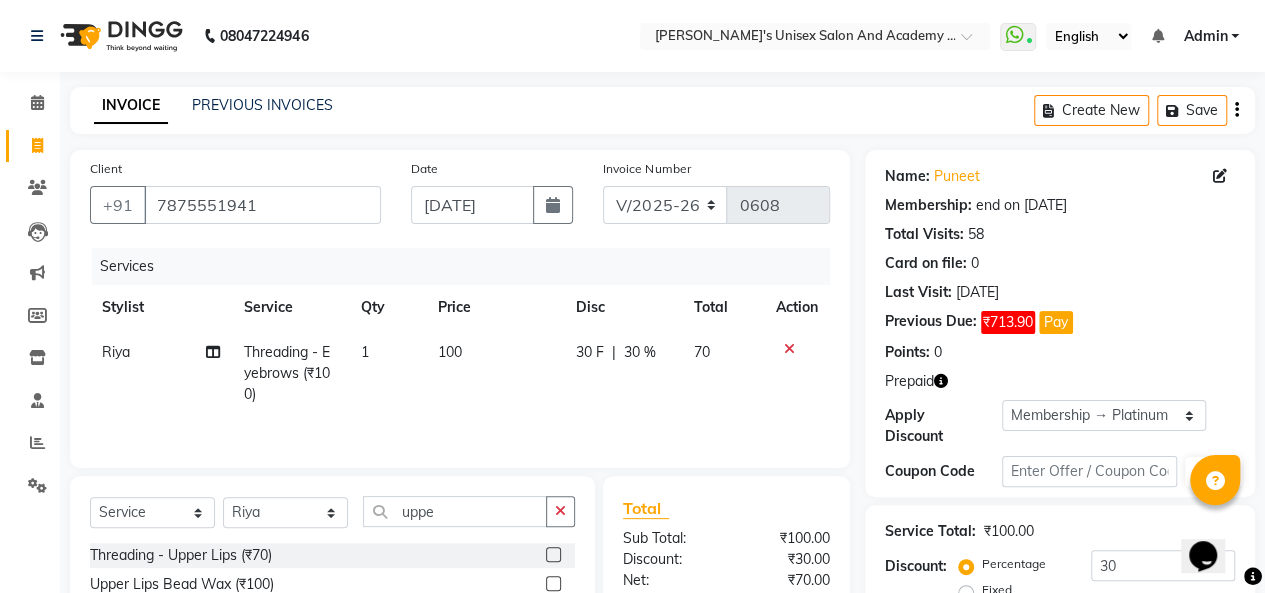 click 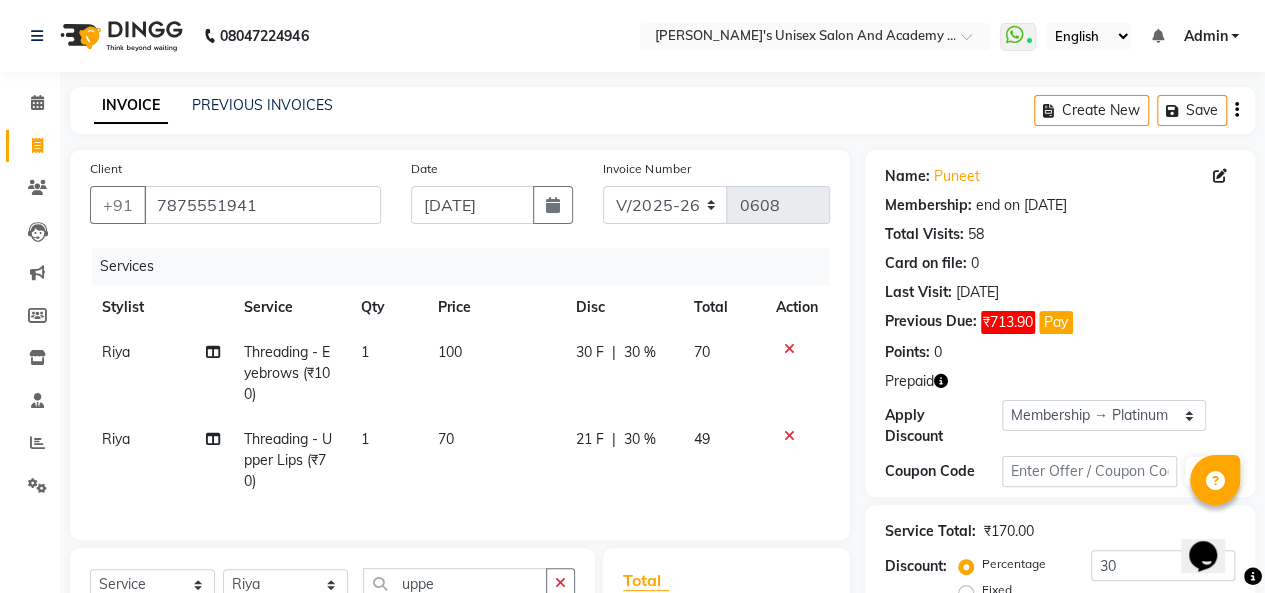 checkbox on "false" 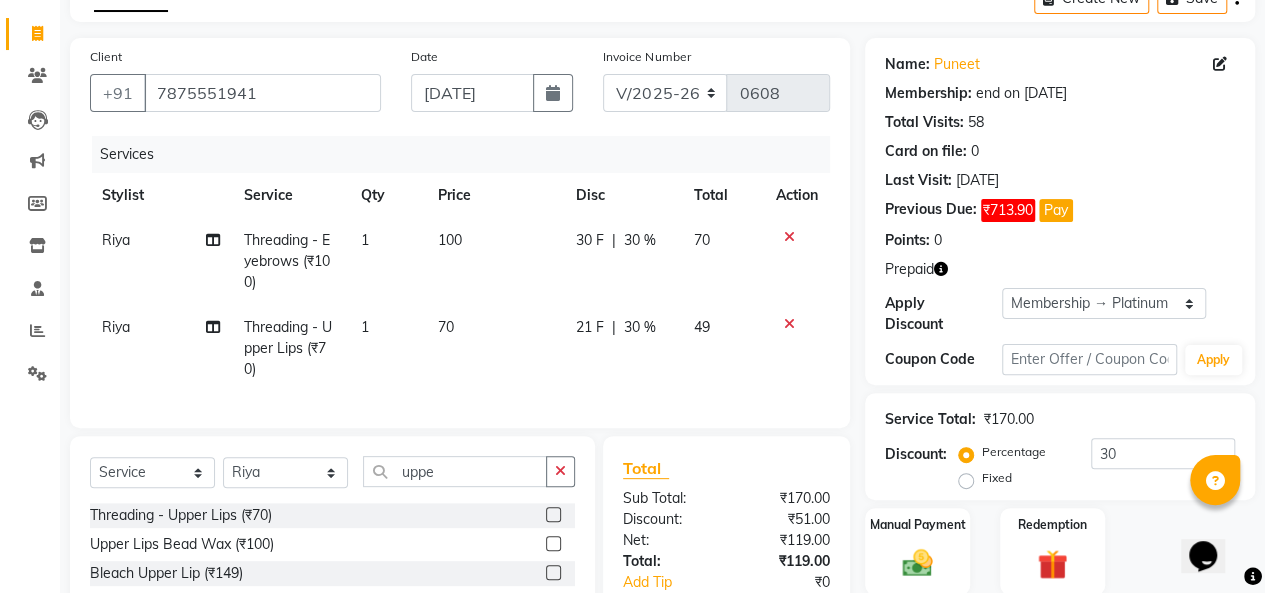 scroll, scrollTop: 250, scrollLeft: 0, axis: vertical 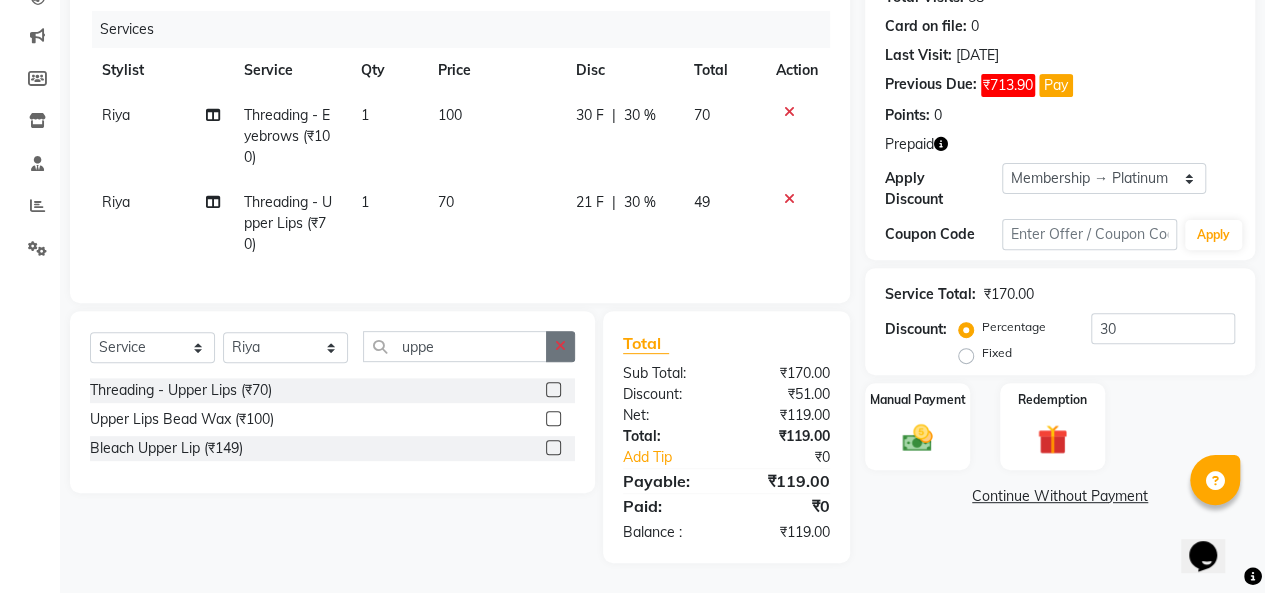 click 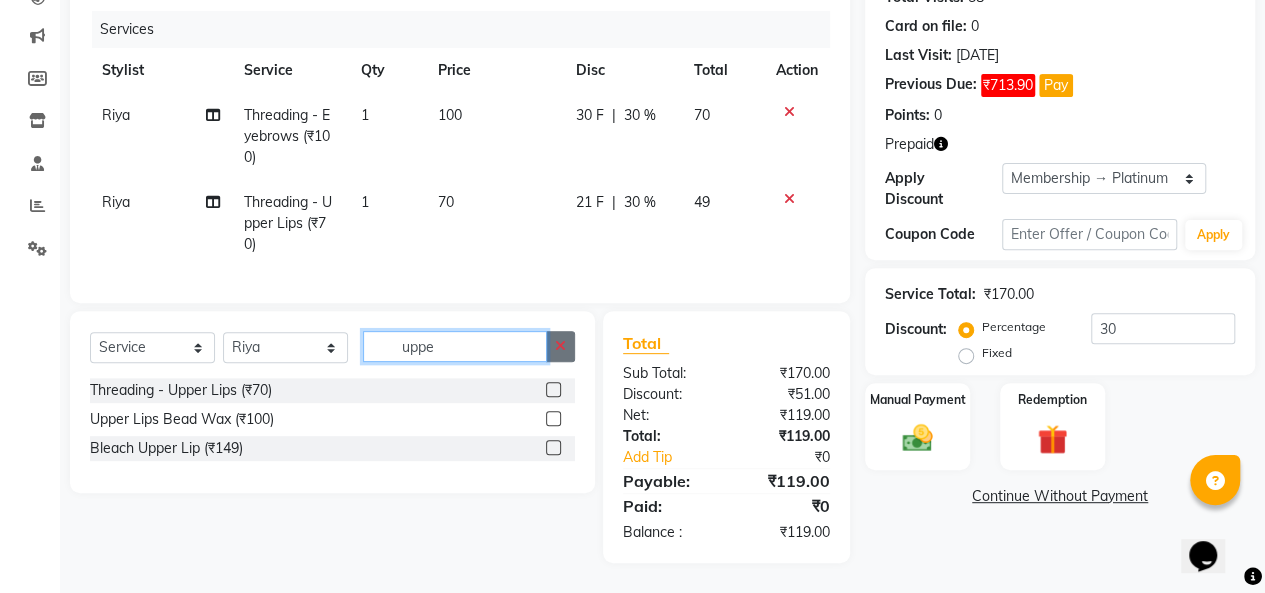 type 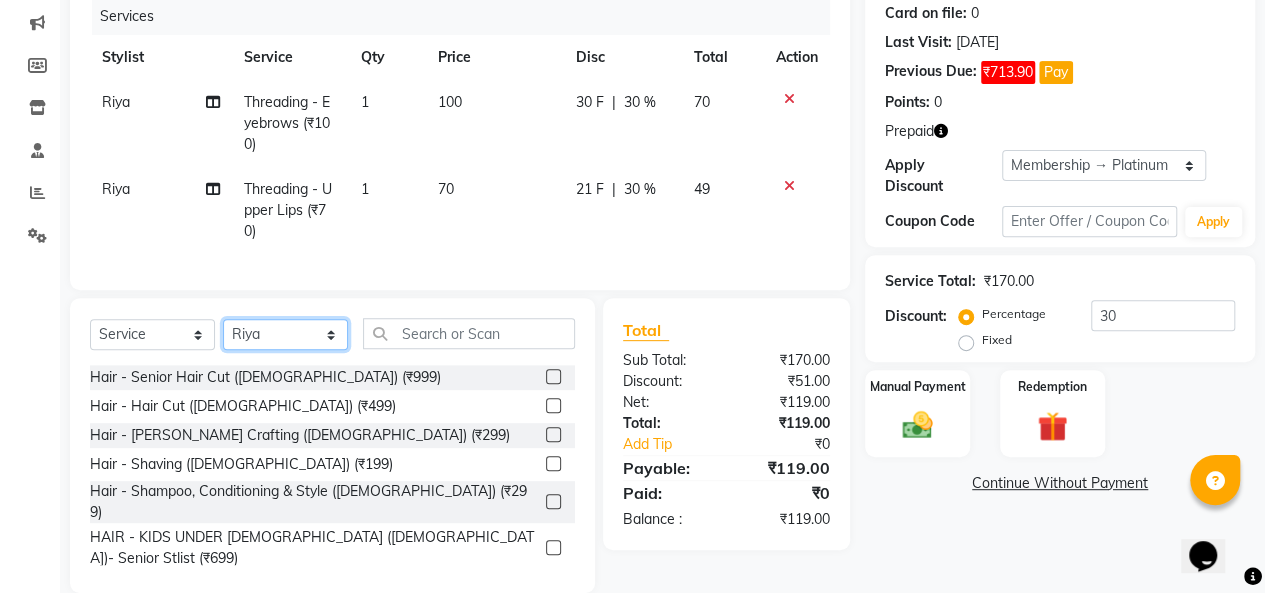 click on "Select Stylist Biswajit Jyoti Shinde Niketan Mane  Prasad Shinde Riya Sakshey Chandlaa Saniya Tajar Sarbjeet Kaur" 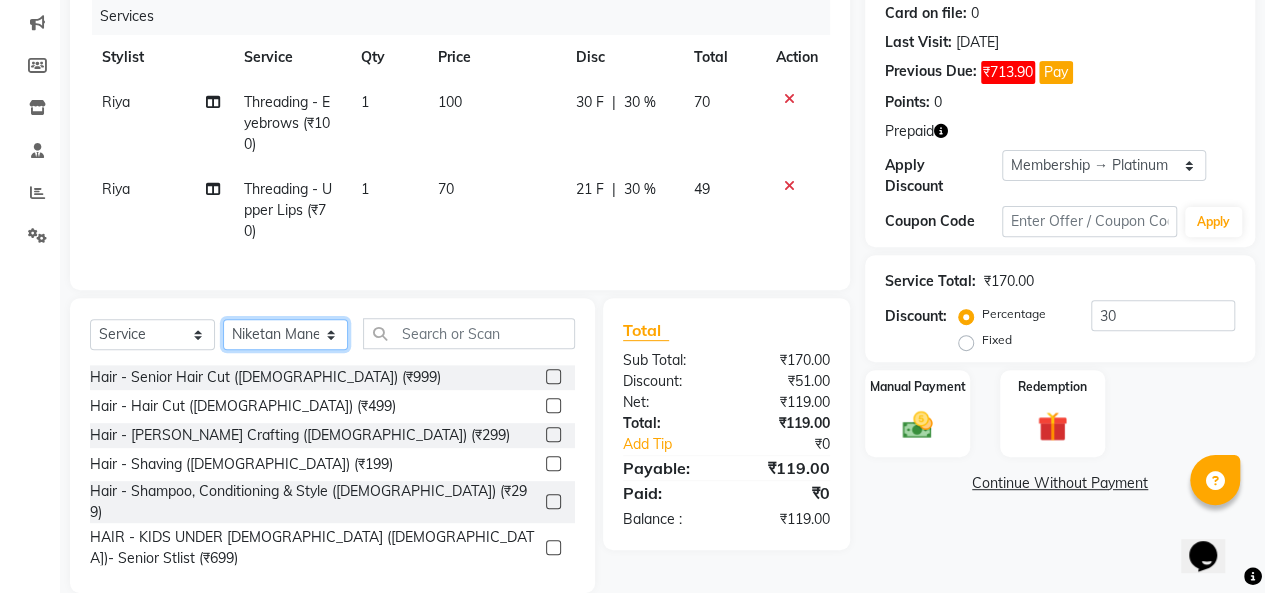 click on "Select Stylist Biswajit Jyoti Shinde Niketan Mane  Prasad Shinde Riya Sakshey Chandlaa Saniya Tajar Sarbjeet Kaur" 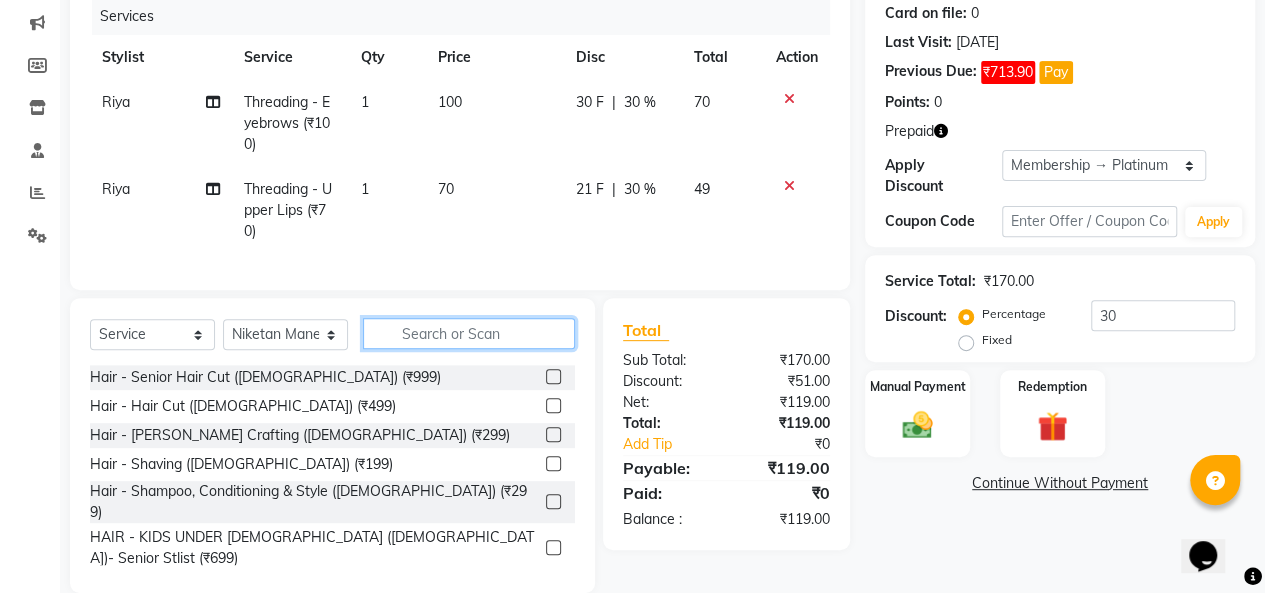 click 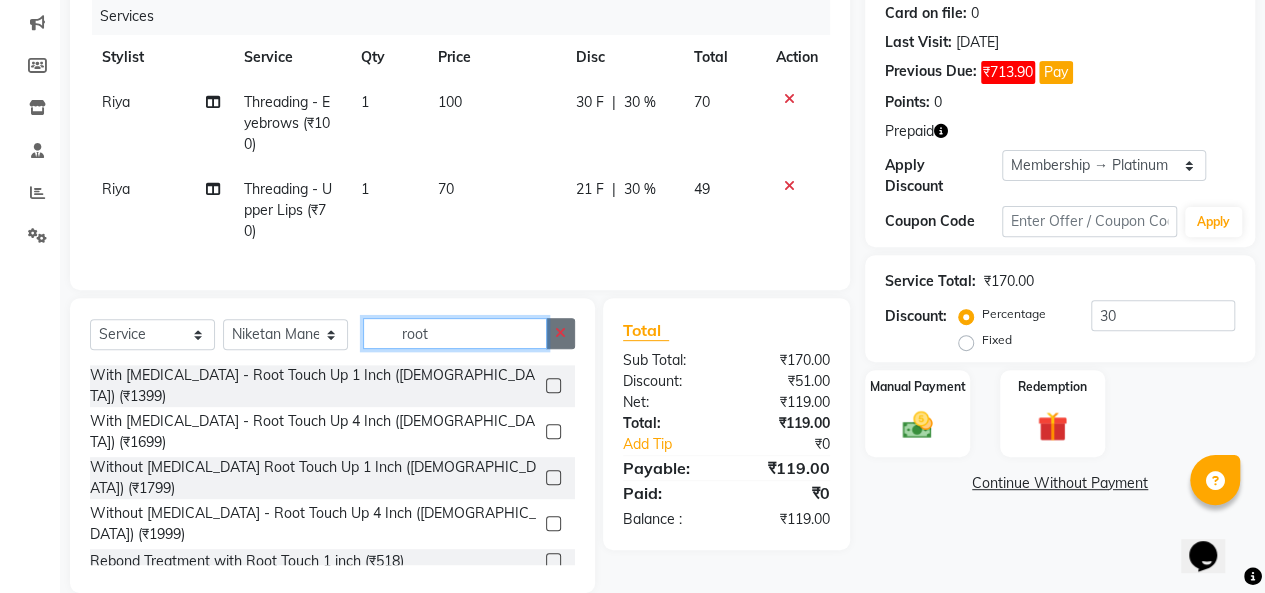 type on "root" 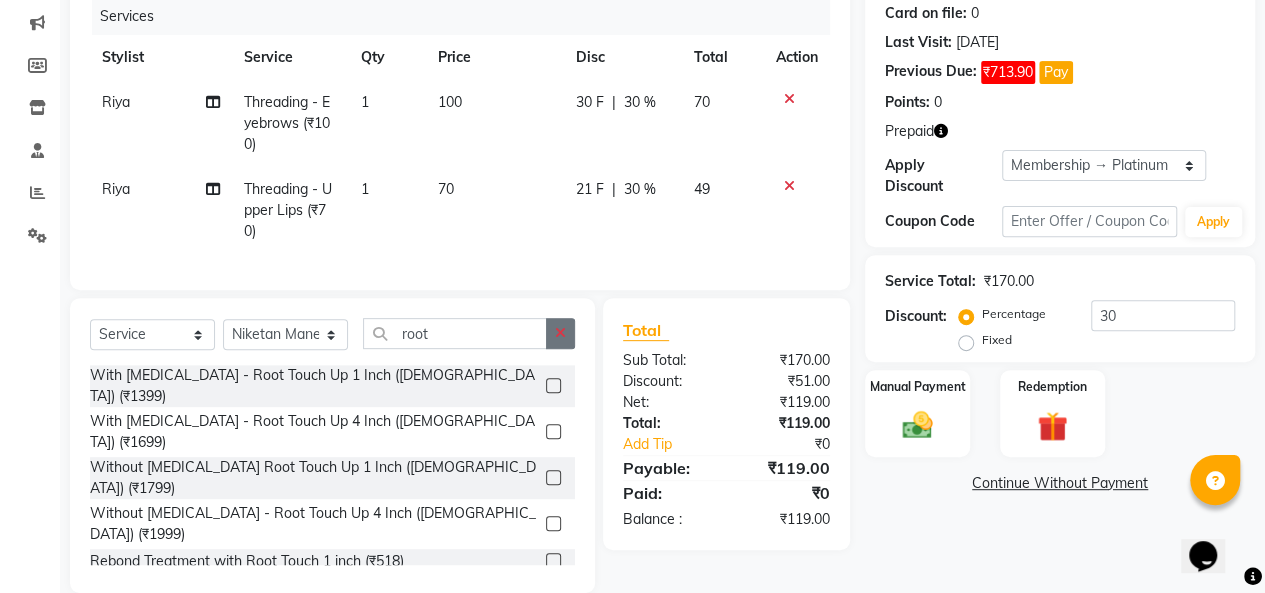click 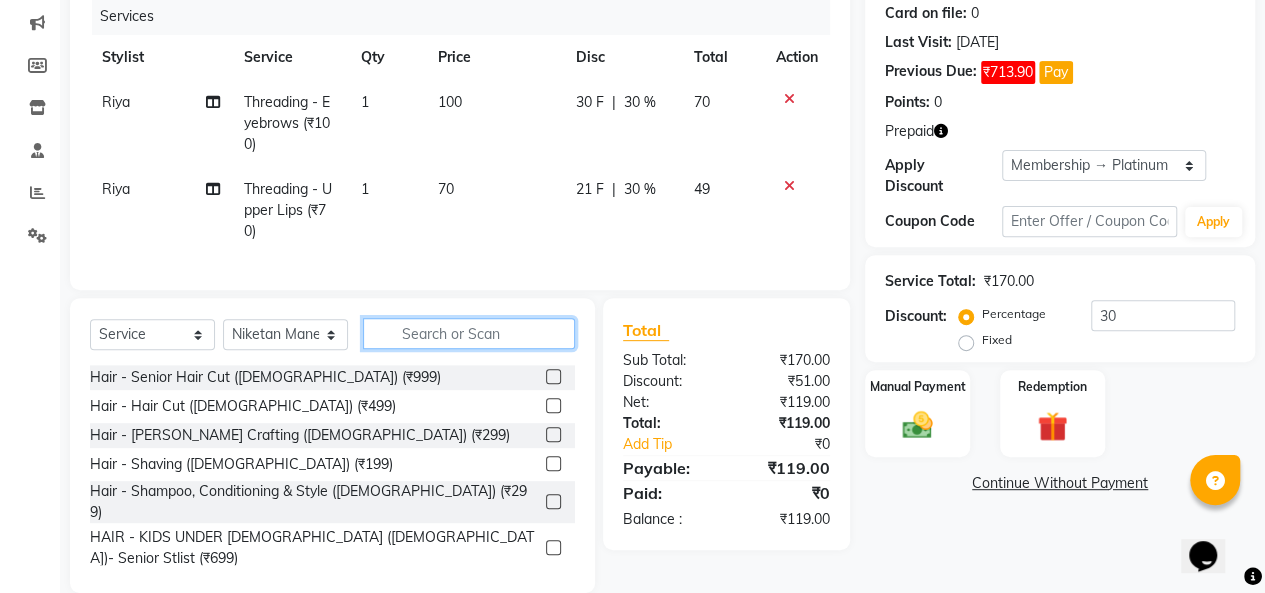 click 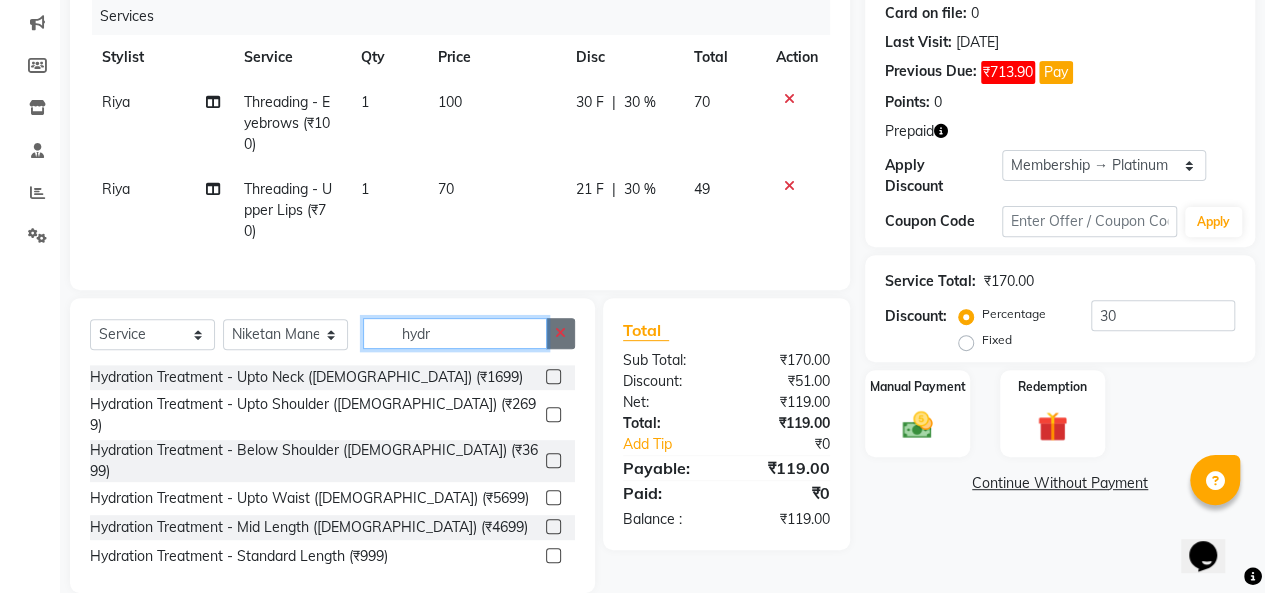 type on "hydr" 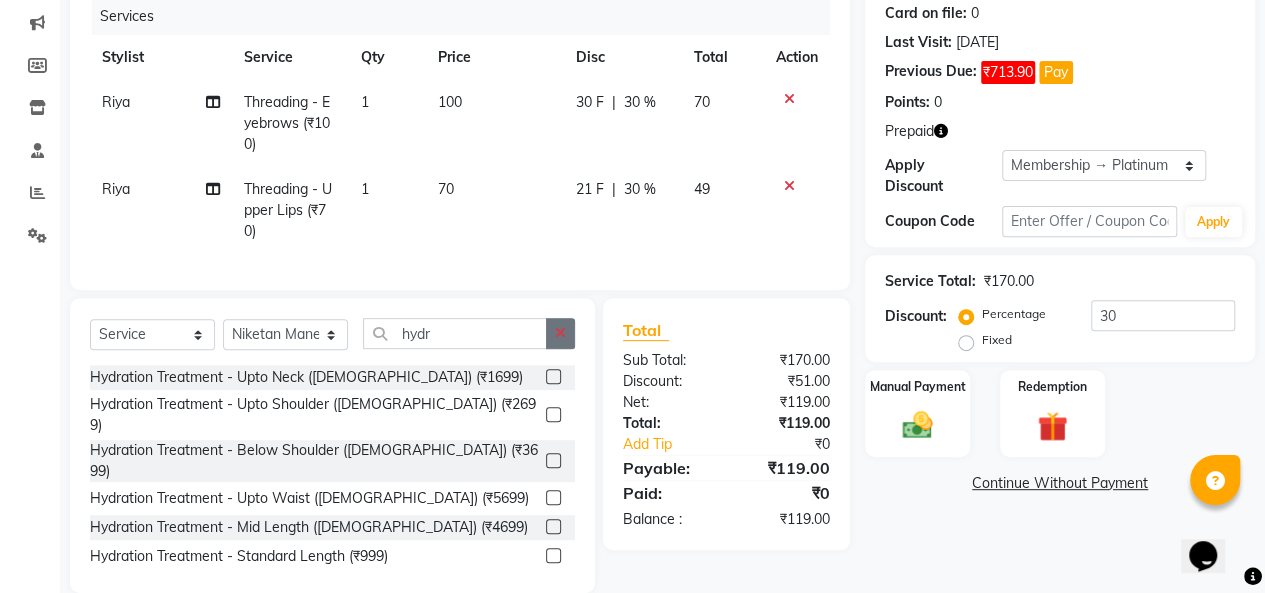 click 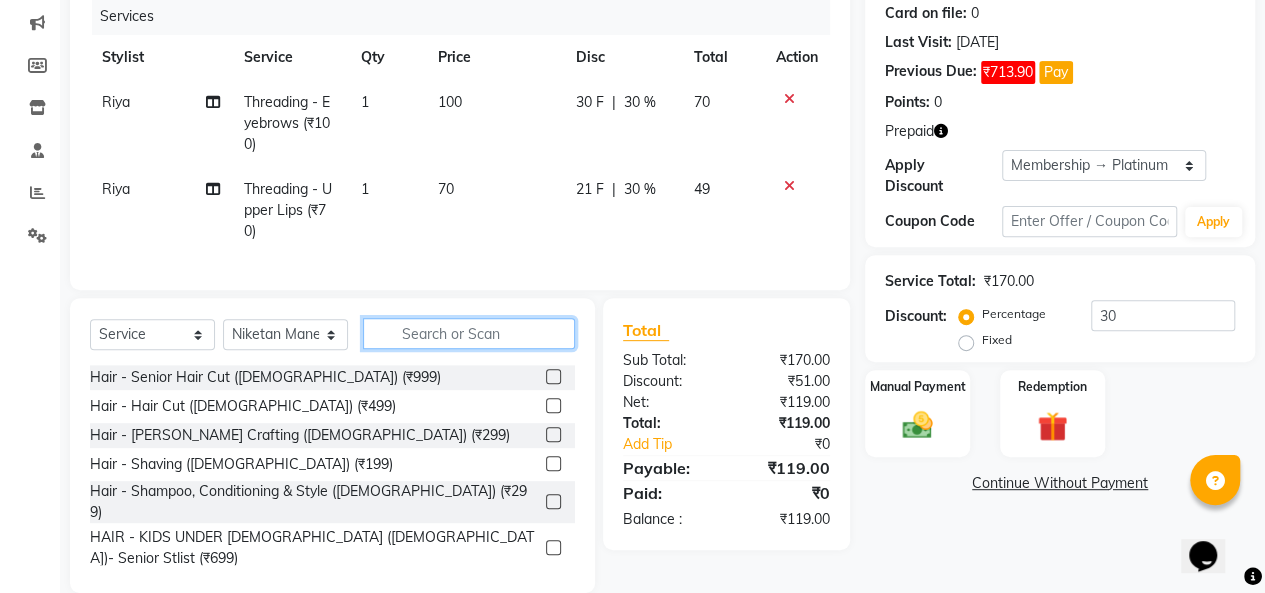 click 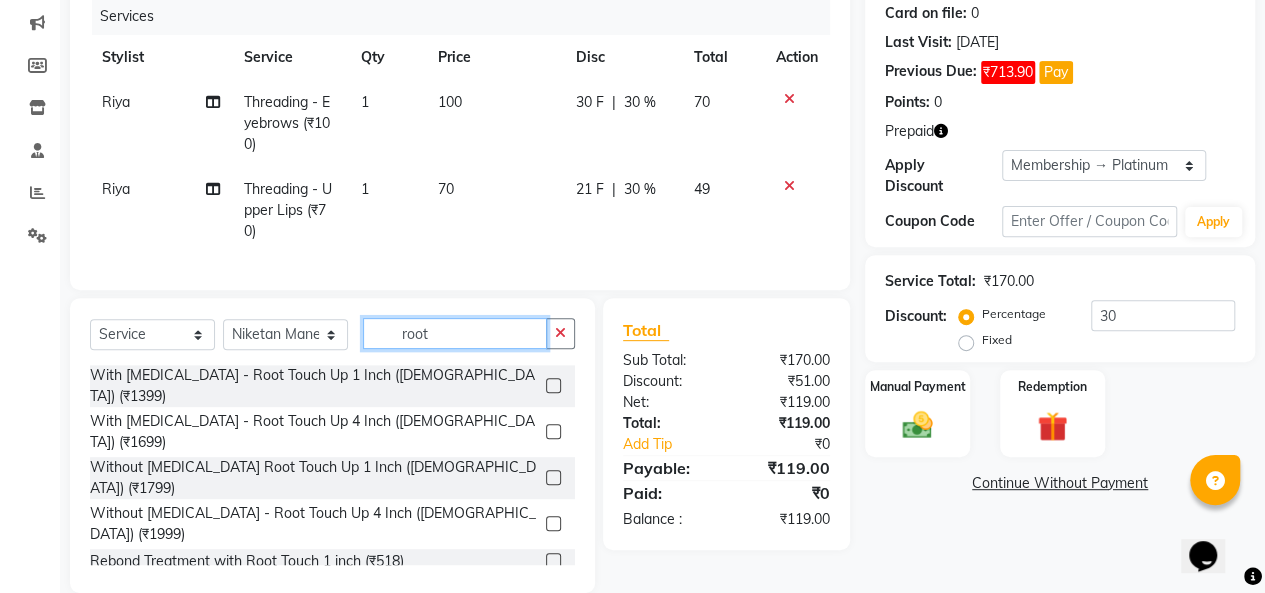 type on "root" 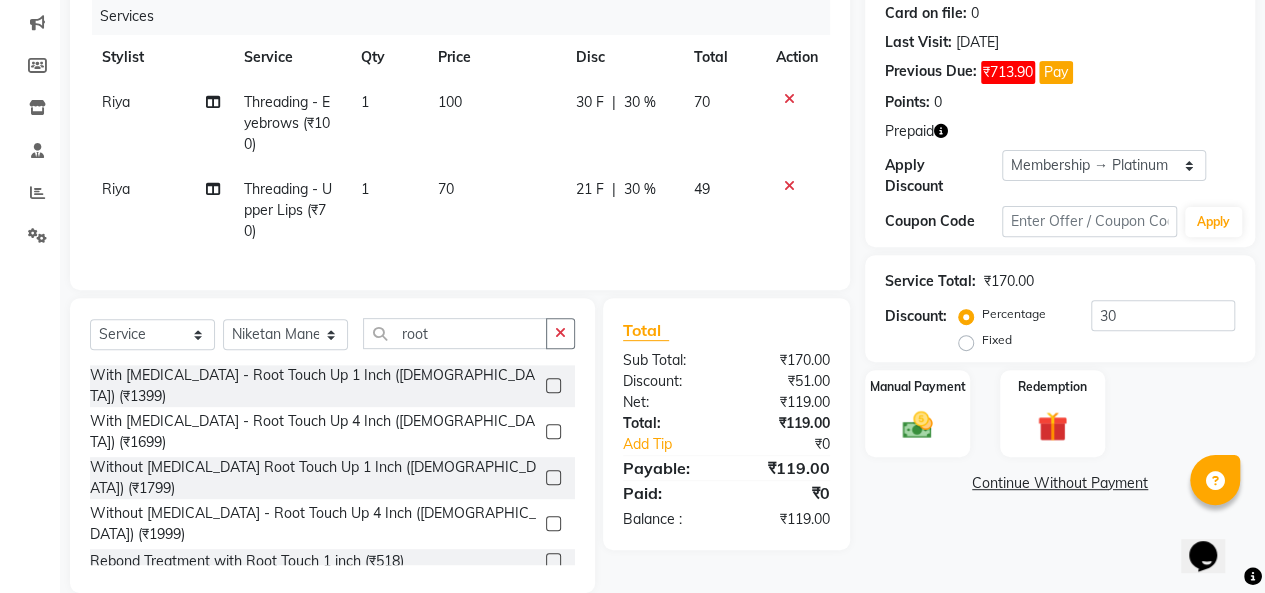 click 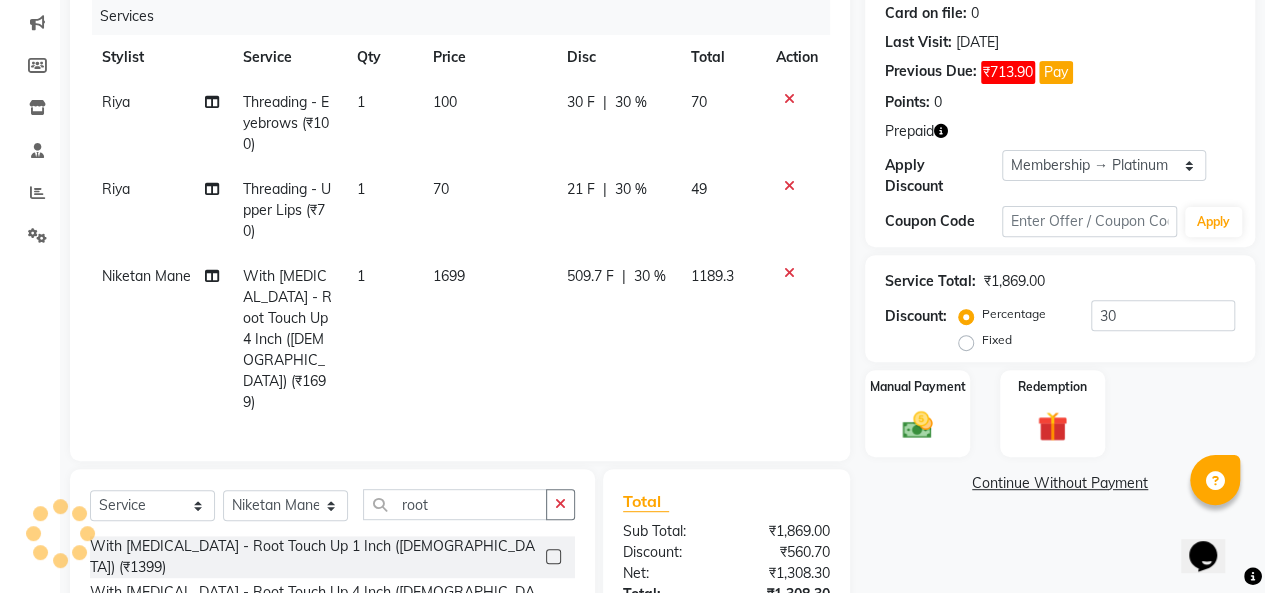 checkbox on "false" 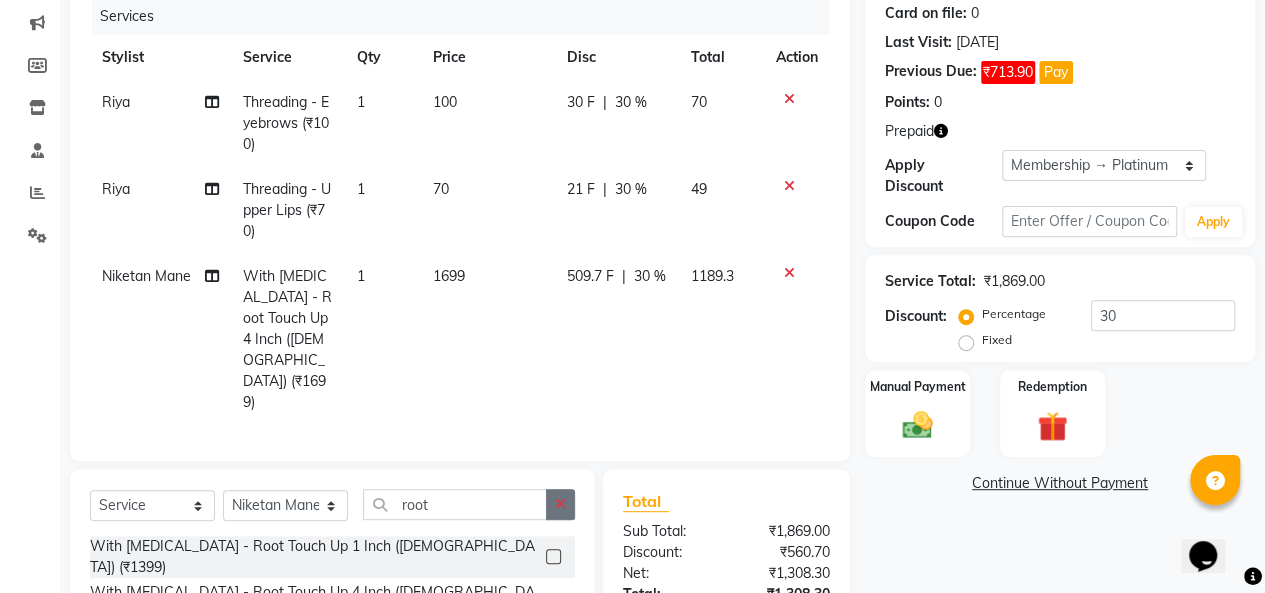 click 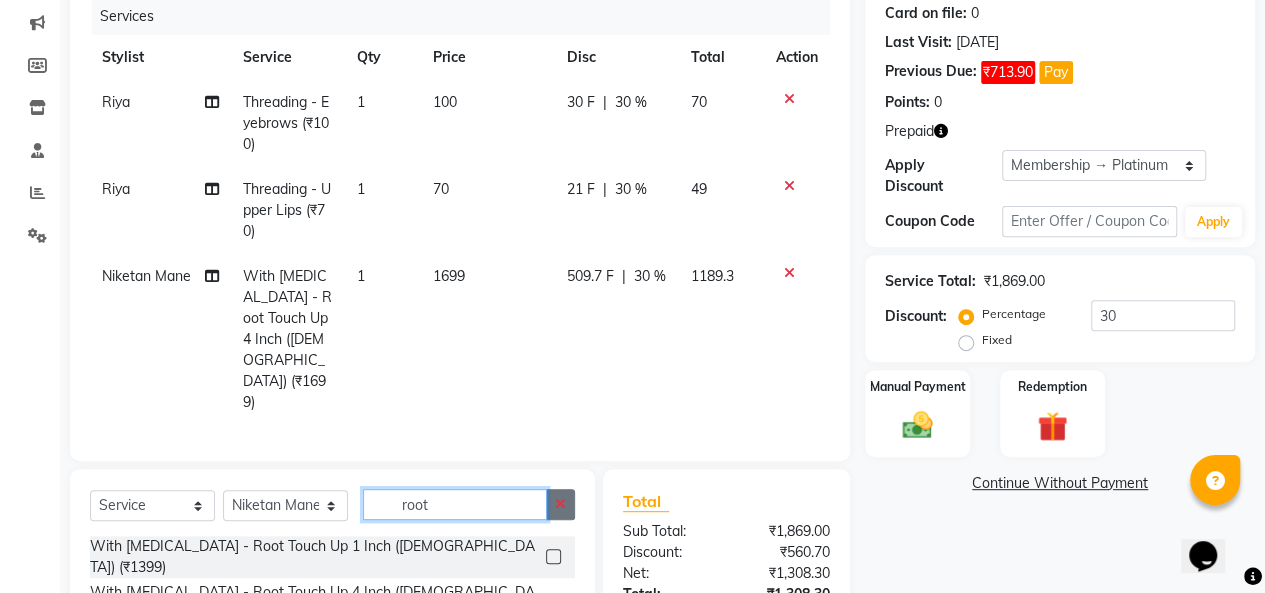type 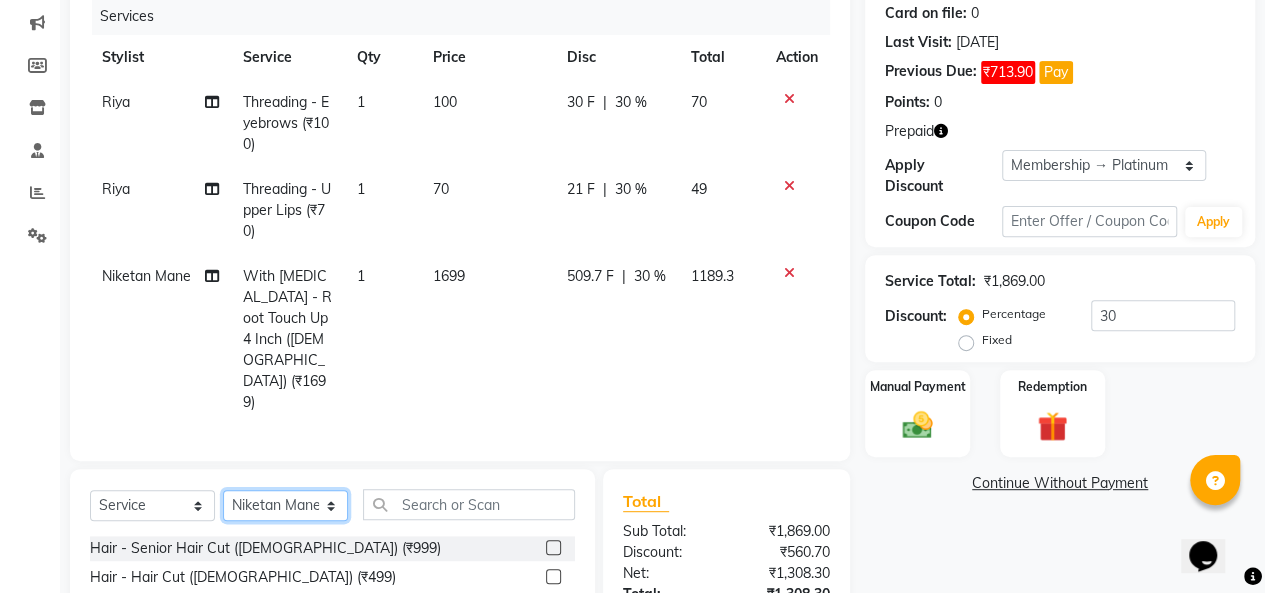 click on "Select Stylist Biswajit Jyoti Shinde Niketan Mane  Prasad Shinde Riya Sakshey Chandlaa Saniya Tajar Sarbjeet Kaur" 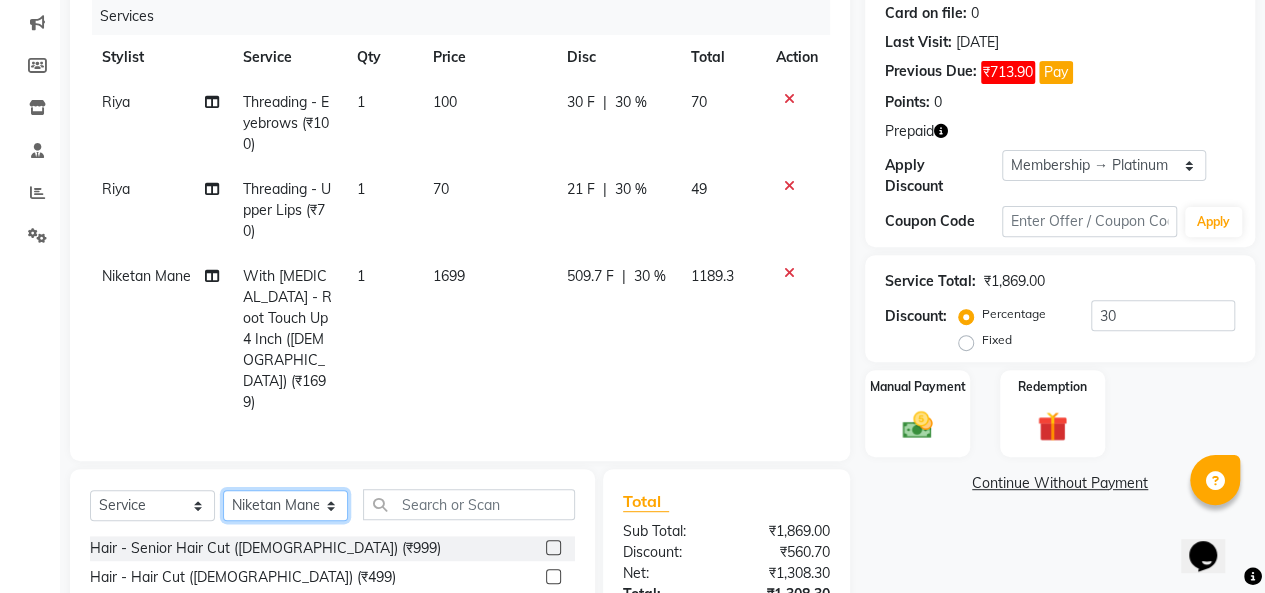 select on "76675" 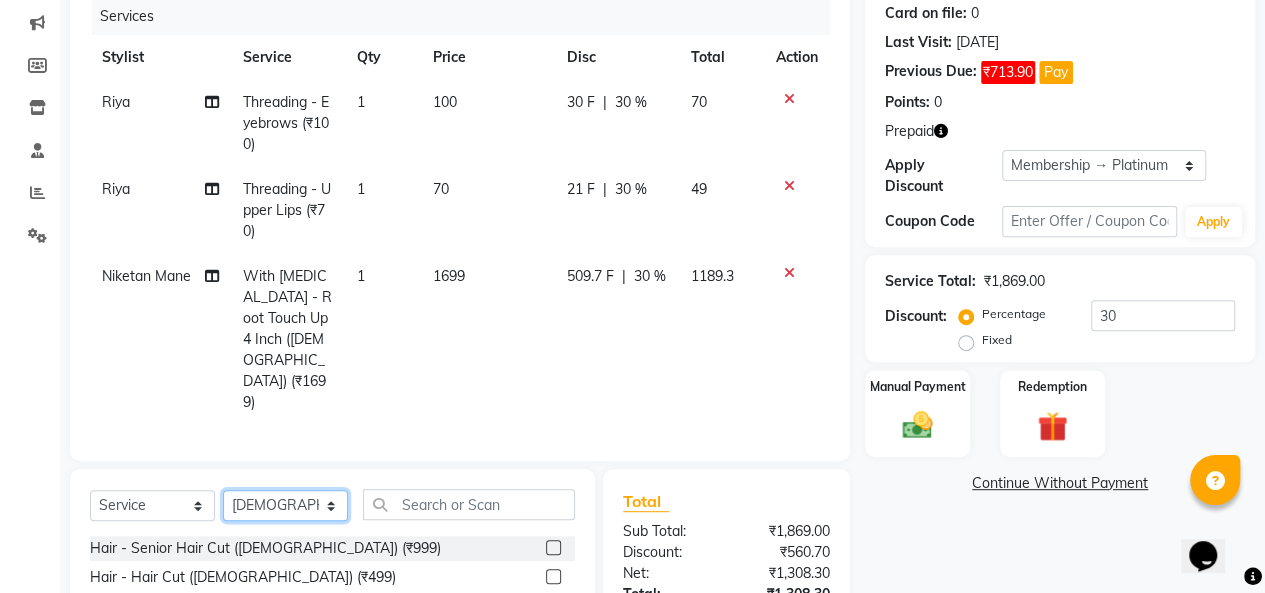 click on "Select Stylist Biswajit Jyoti Shinde Niketan Mane  Prasad Shinde Riya Sakshey Chandlaa Saniya Tajar Sarbjeet Kaur" 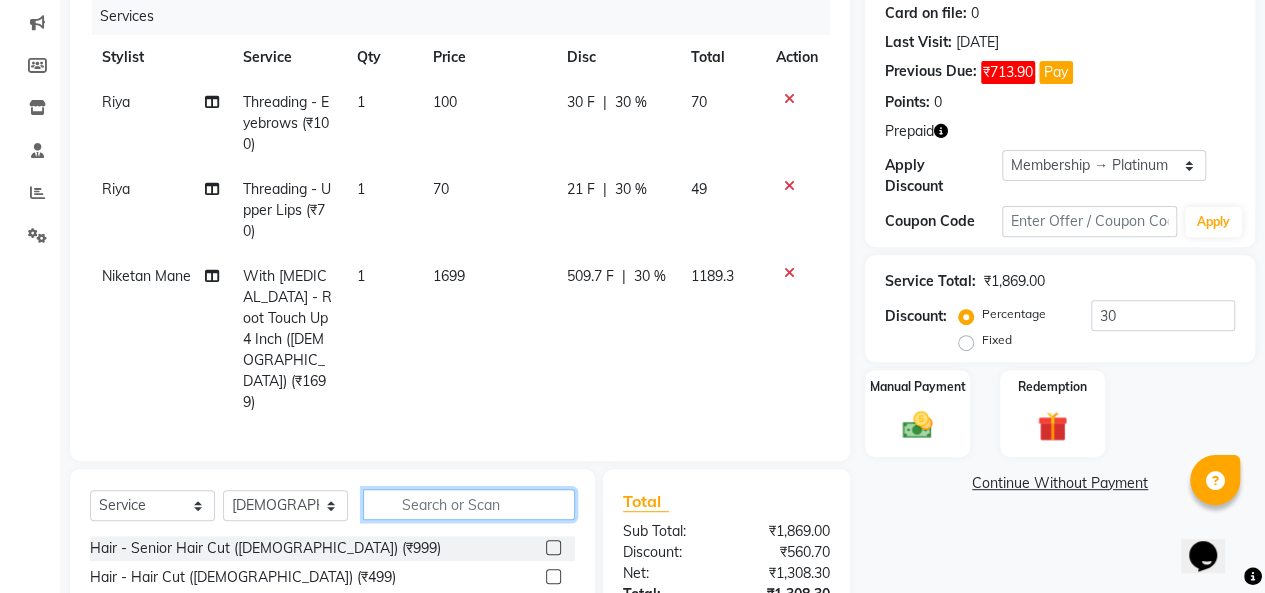 click 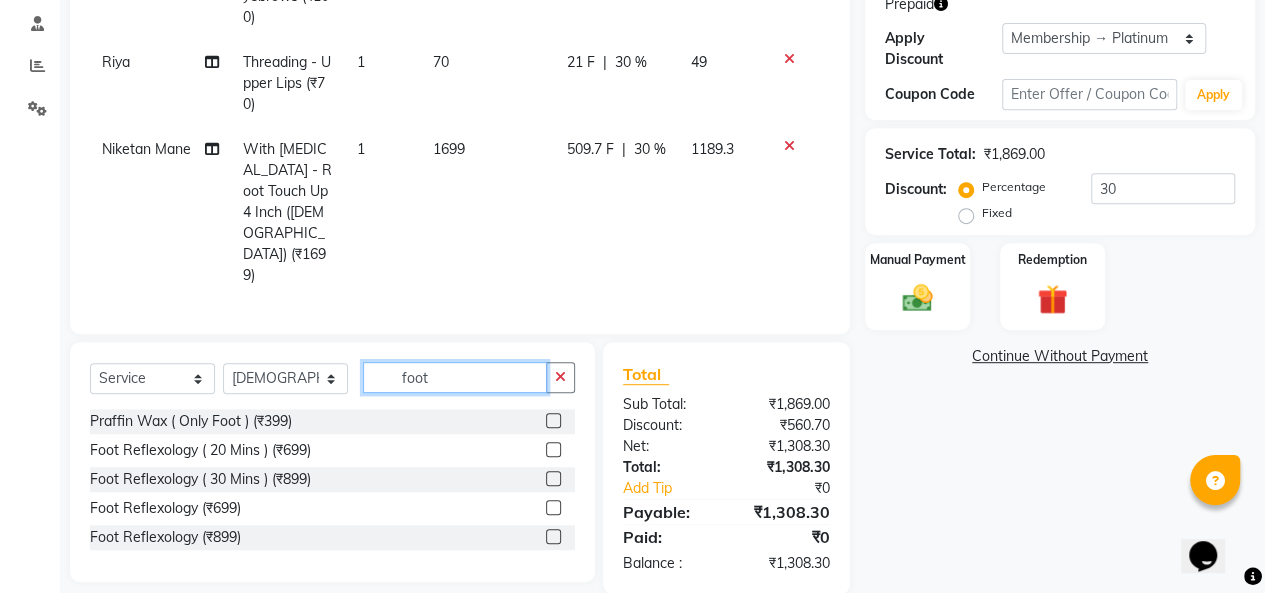 scroll, scrollTop: 380, scrollLeft: 0, axis: vertical 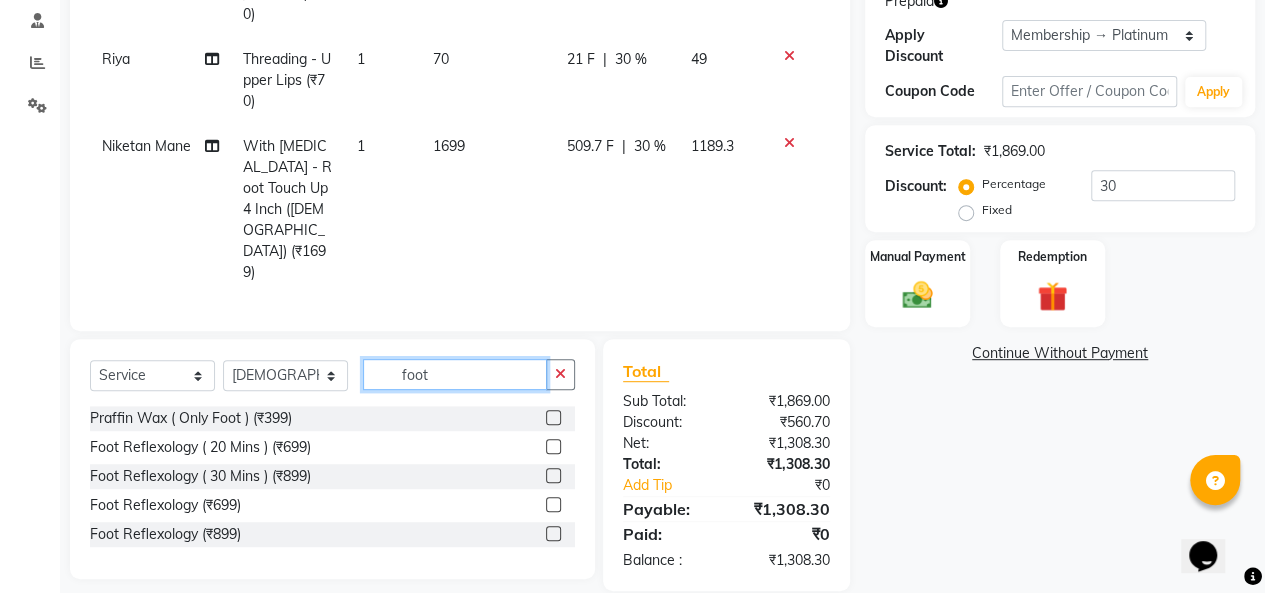 type on "foot" 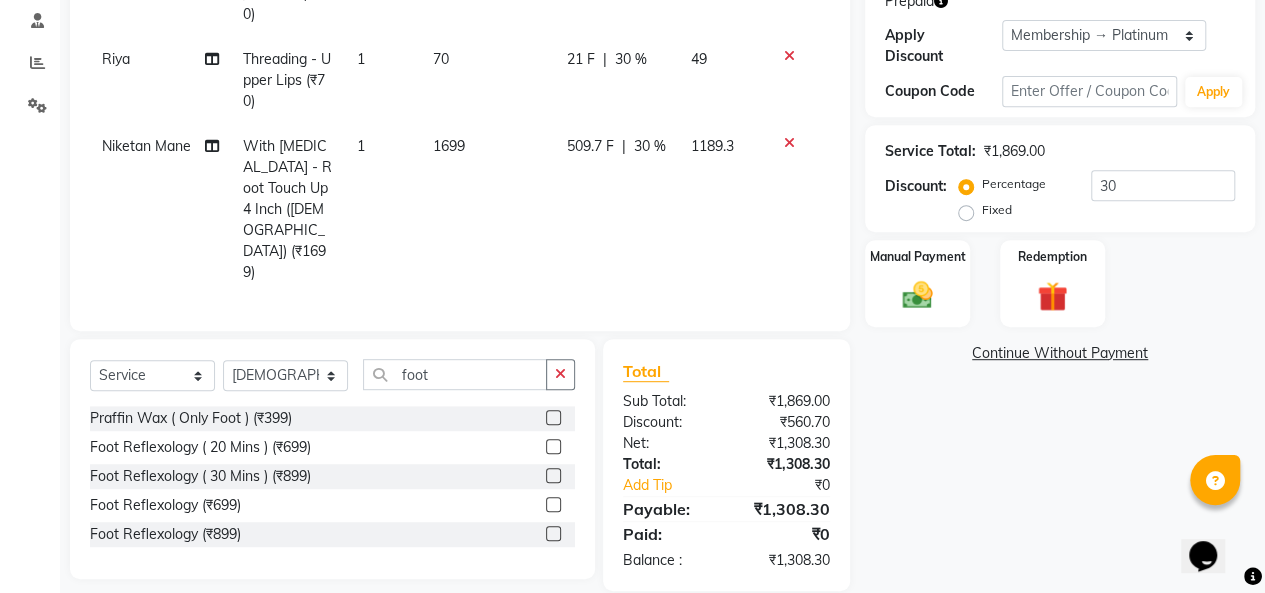 click 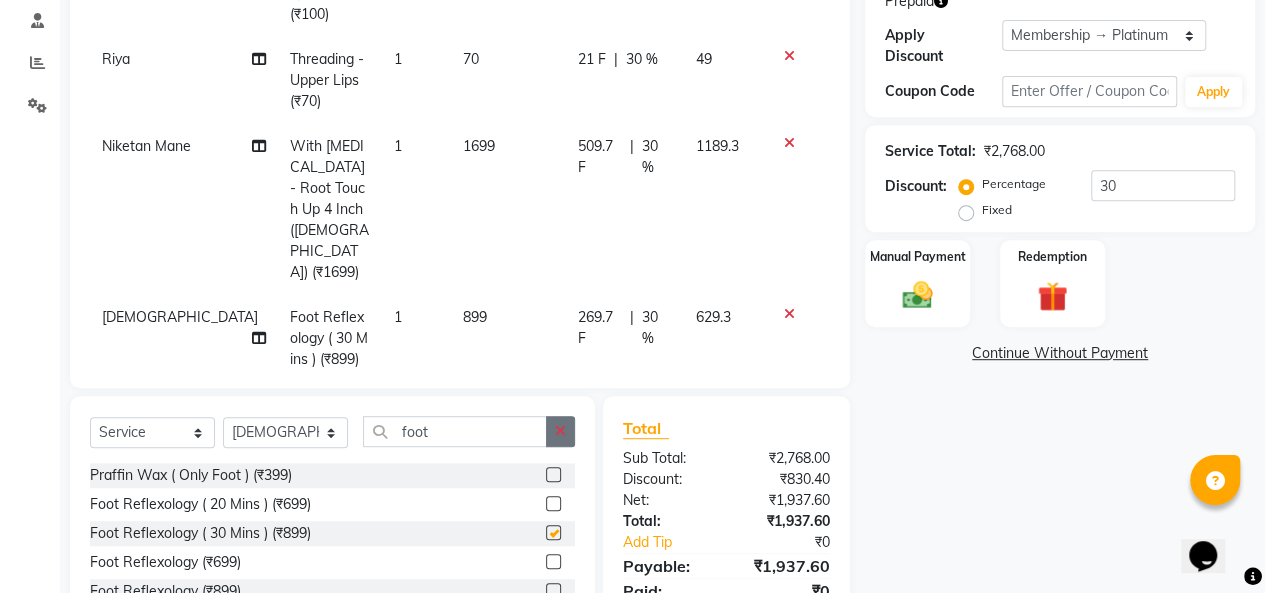 checkbox on "false" 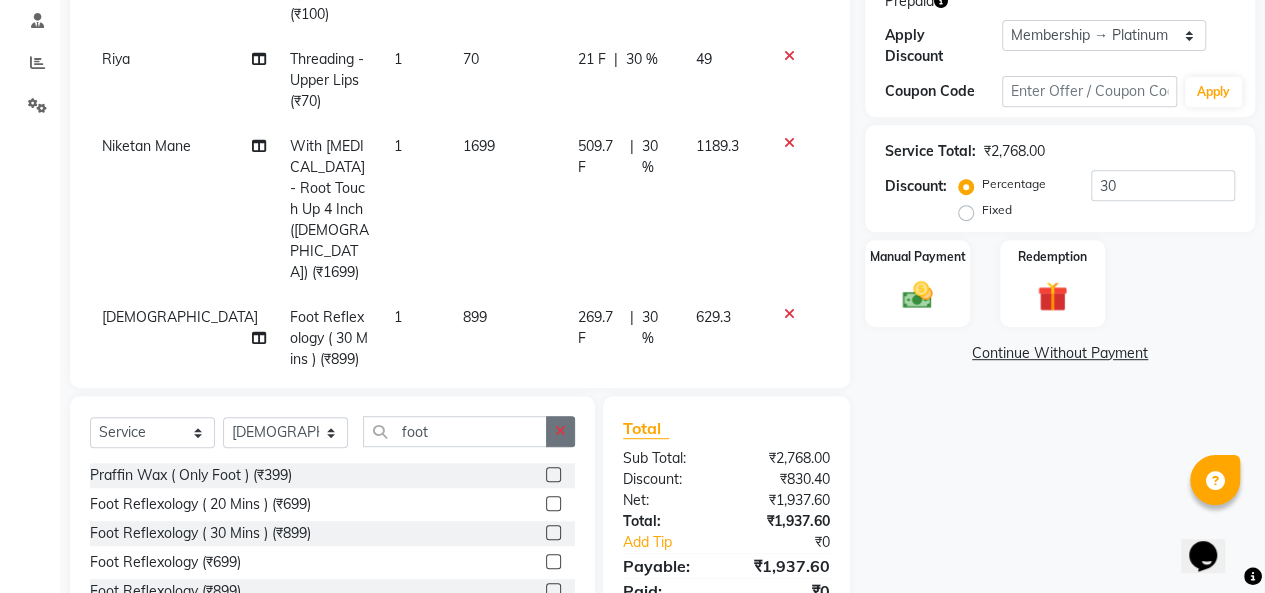 click 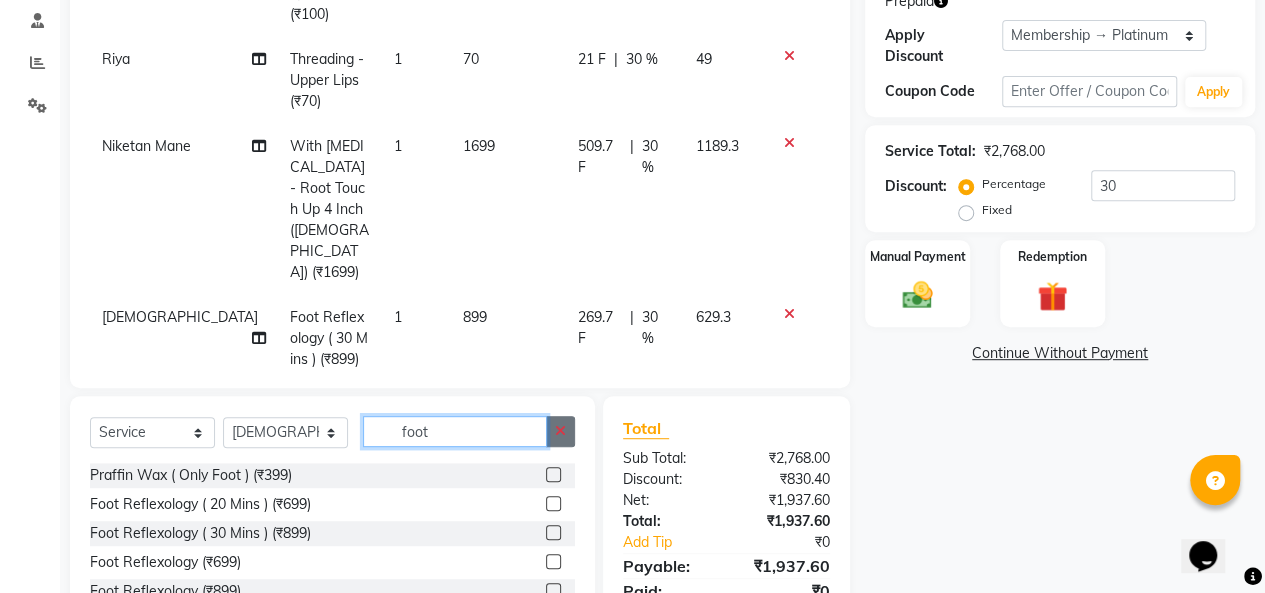 type 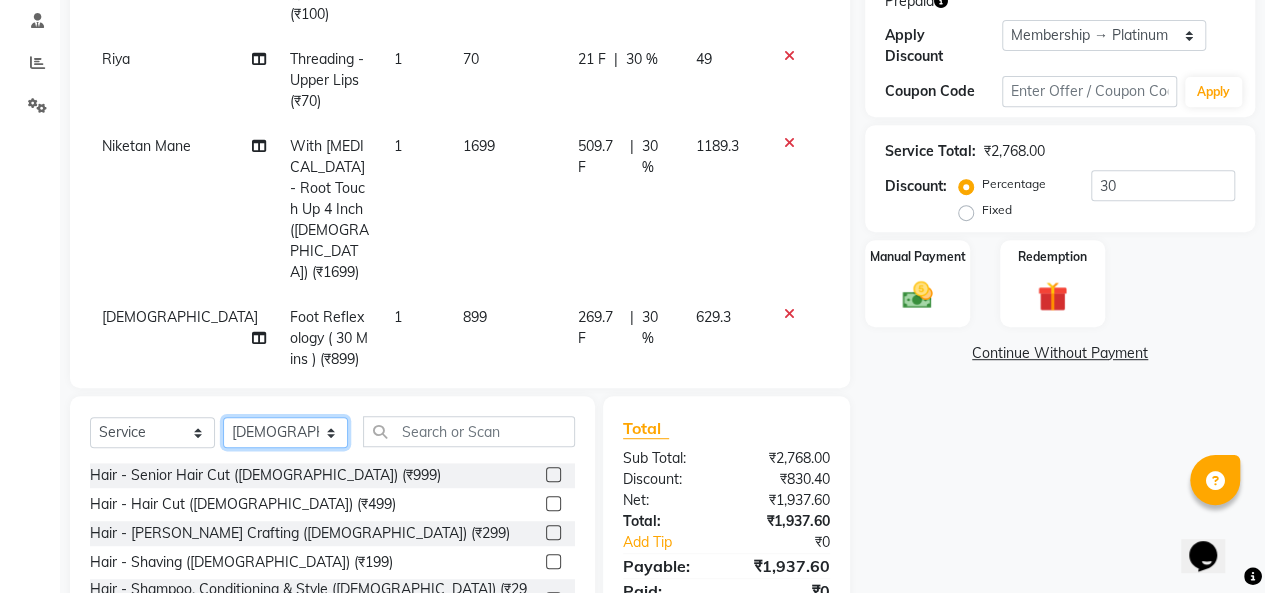 click on "Select Stylist Biswajit Jyoti Shinde Niketan Mane  Prasad Shinde Riya Sakshey Chandlaa Saniya Tajar Sarbjeet Kaur" 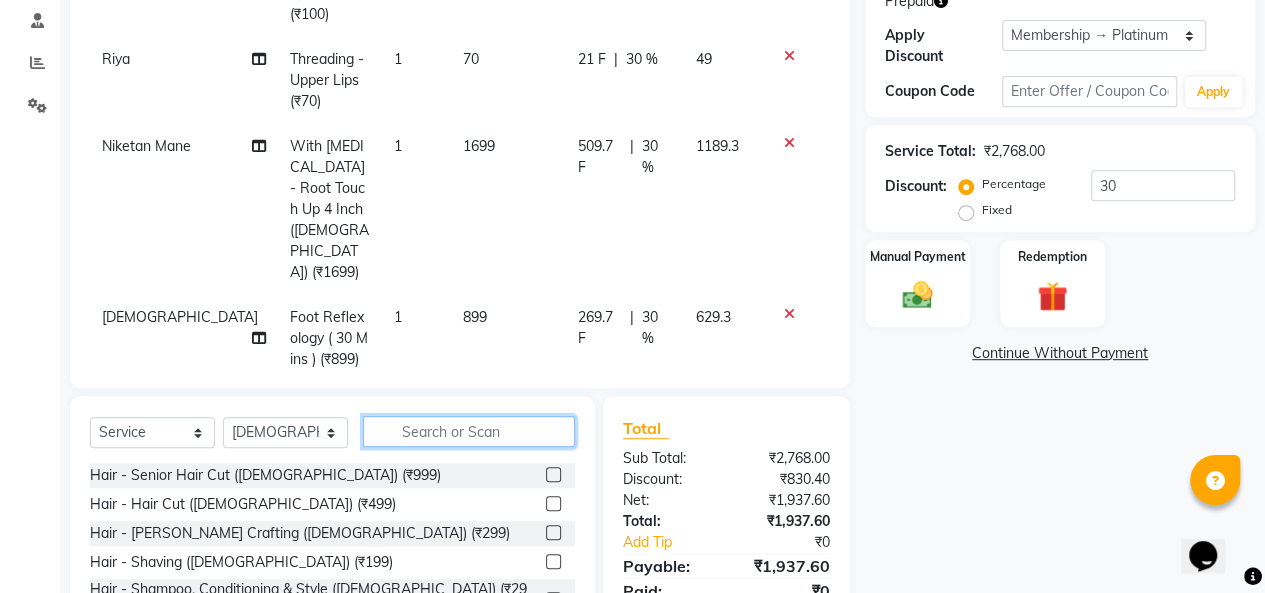 click 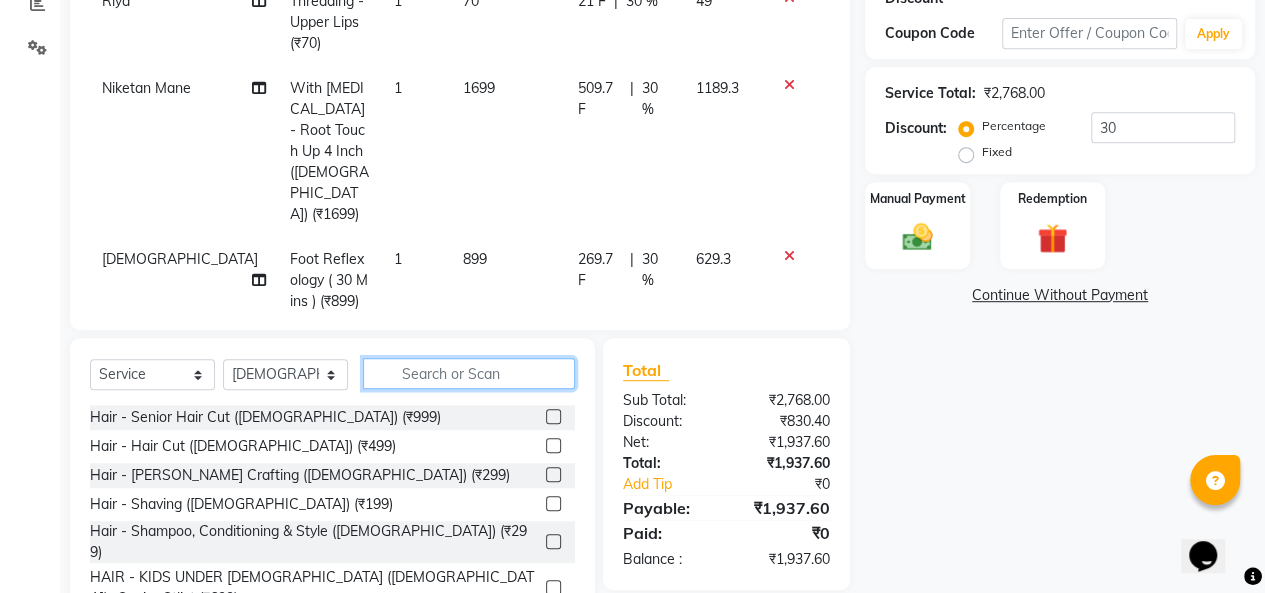 scroll, scrollTop: 480, scrollLeft: 0, axis: vertical 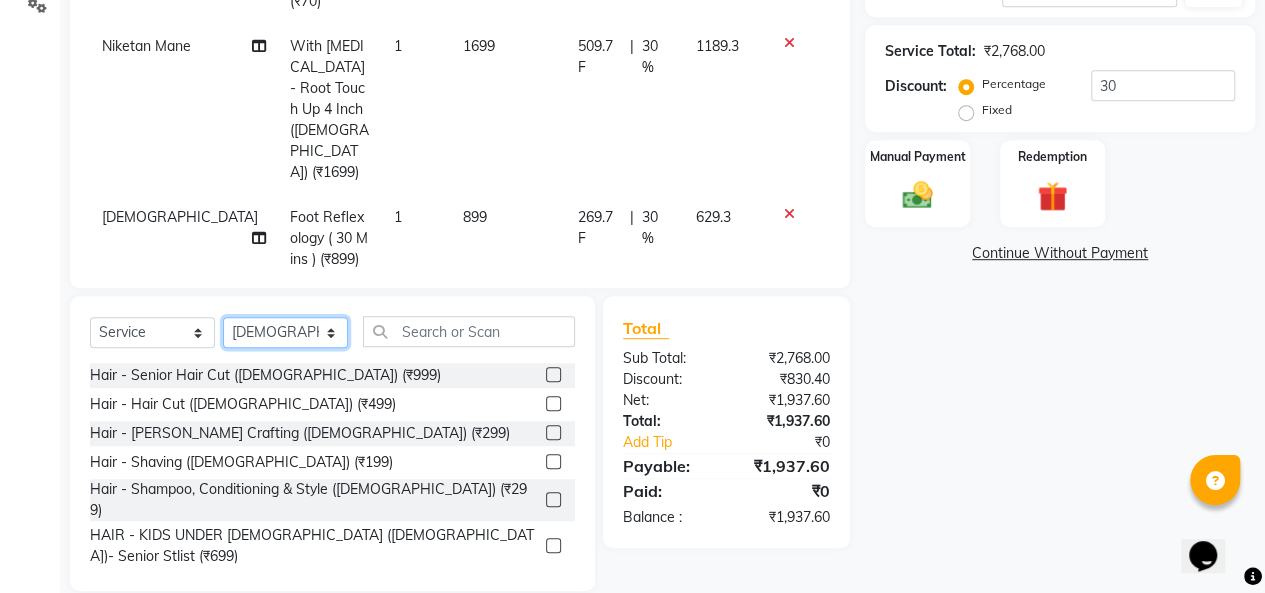 click on "Select Stylist Biswajit Jyoti Shinde Niketan Mane  Prasad Shinde Riya Sakshey Chandlaa Saniya Tajar Sarbjeet Kaur" 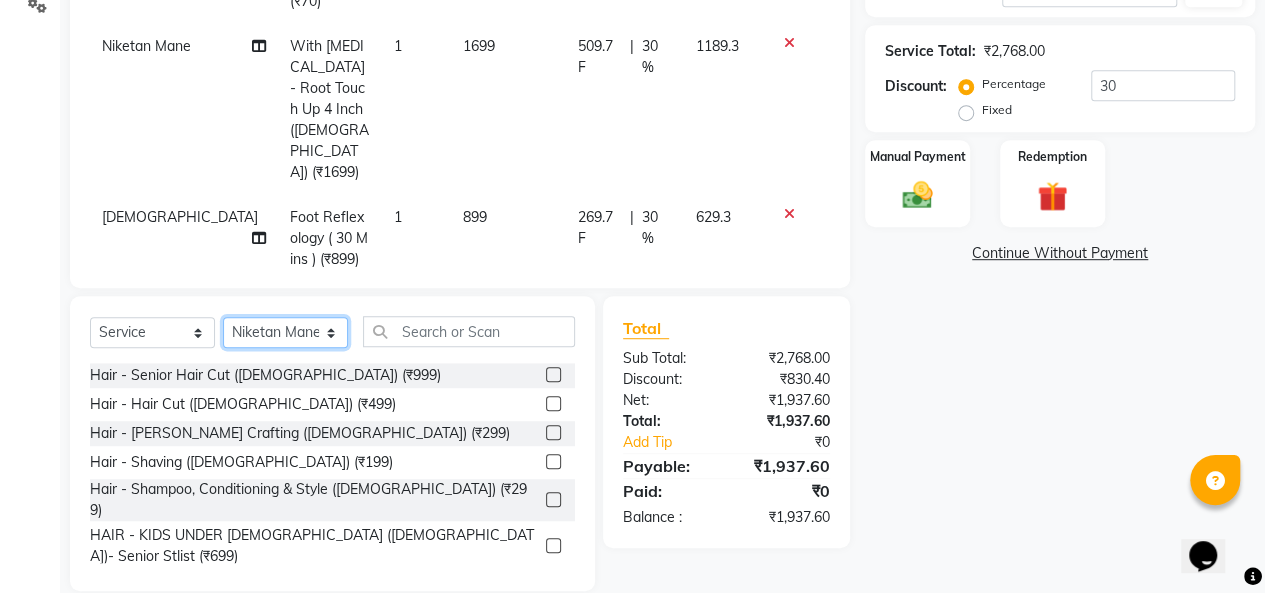 click on "Select Stylist Biswajit Jyoti Shinde Niketan Mane  Prasad Shinde Riya Sakshey Chandlaa Saniya Tajar Sarbjeet Kaur" 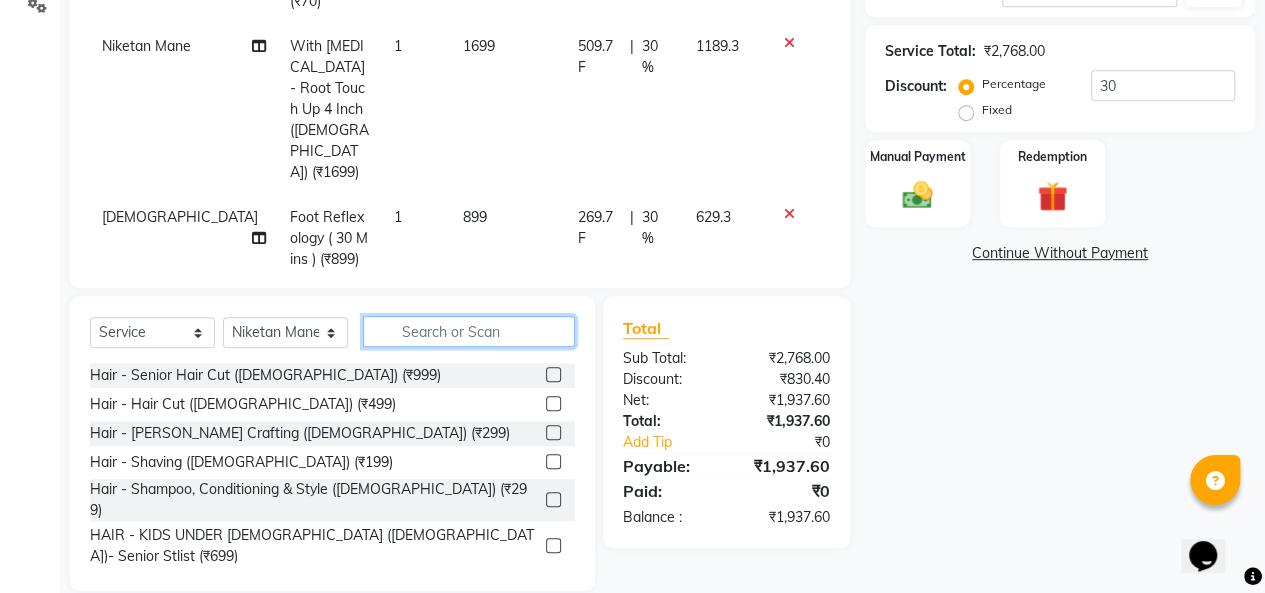 click 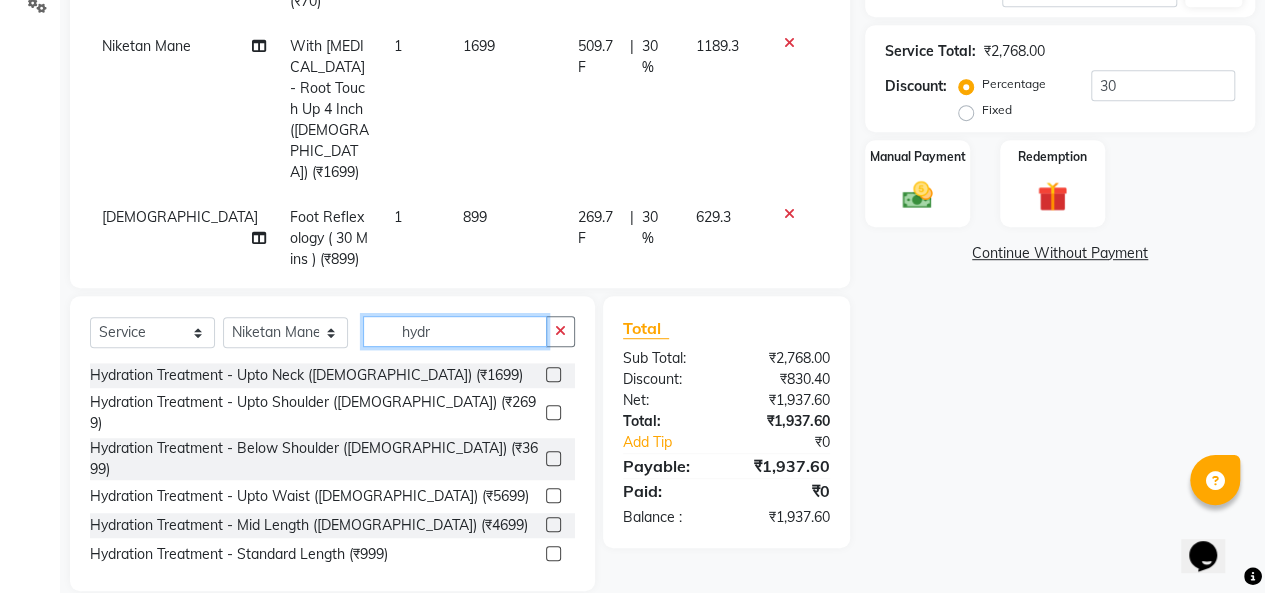 type on "hydr" 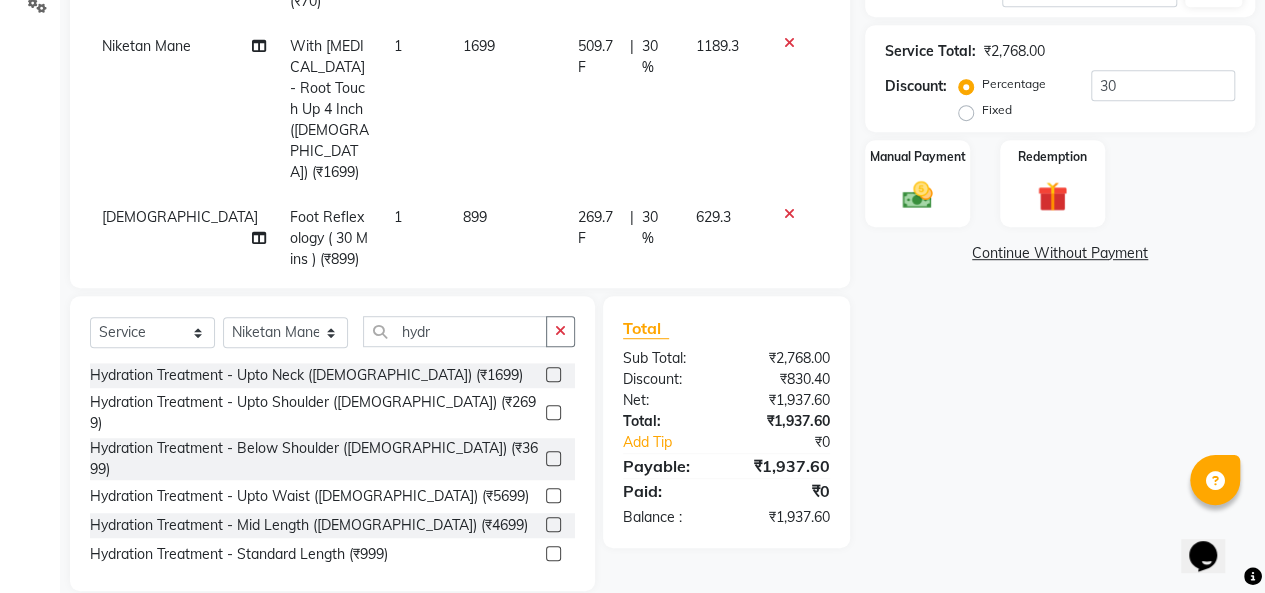 click 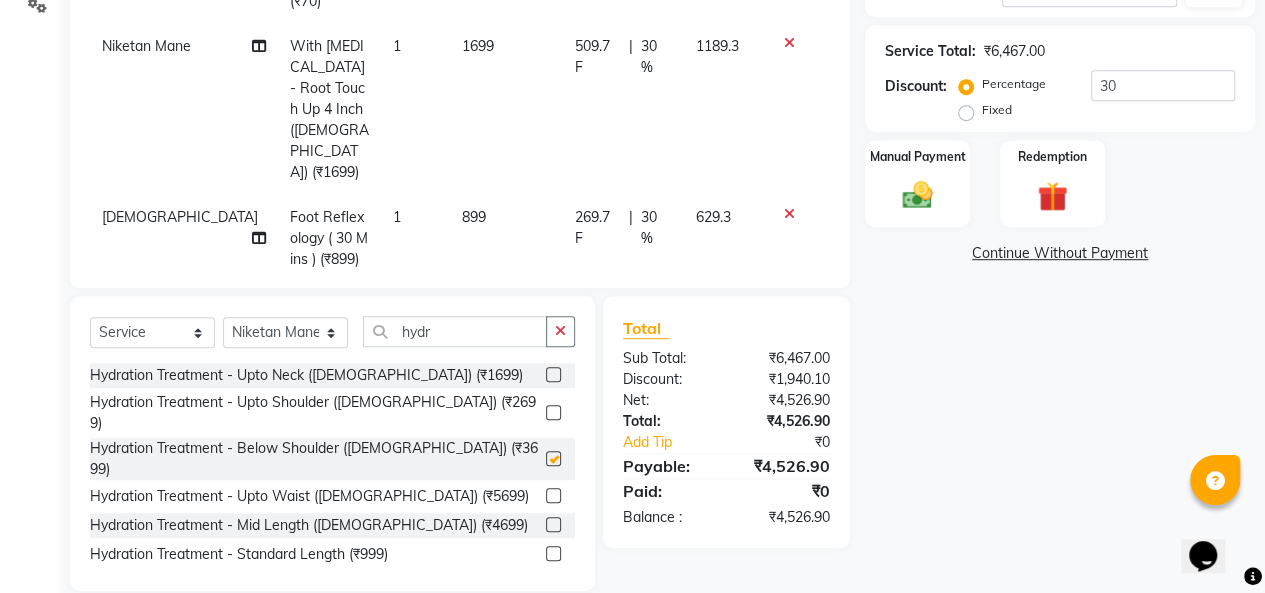 checkbox on "false" 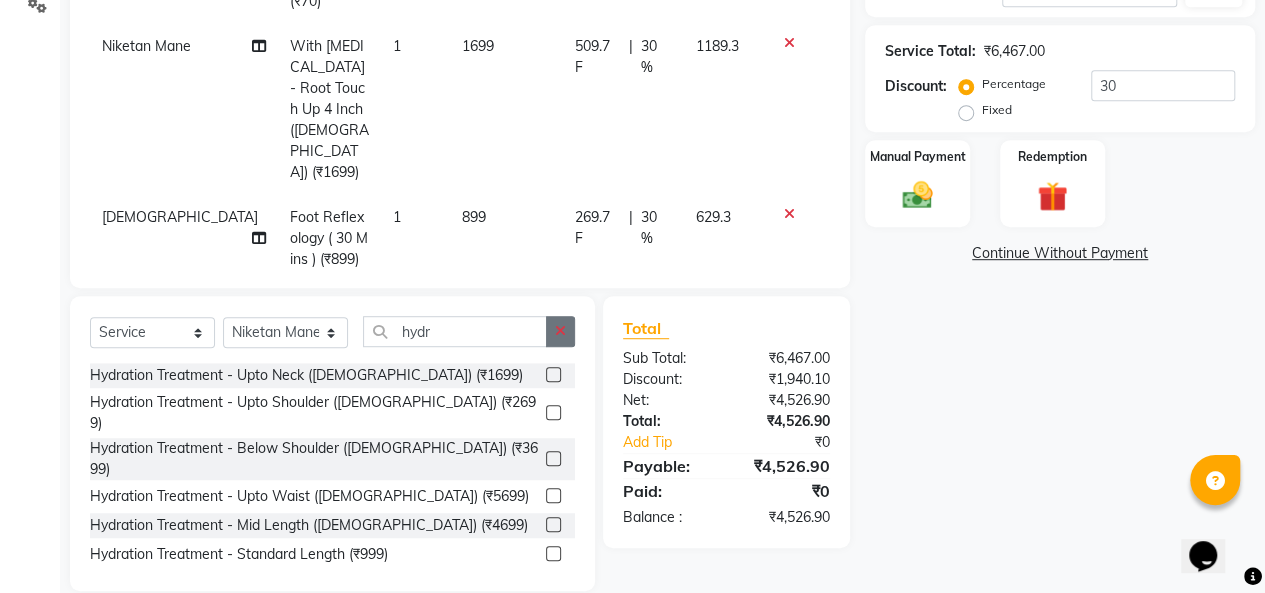 click 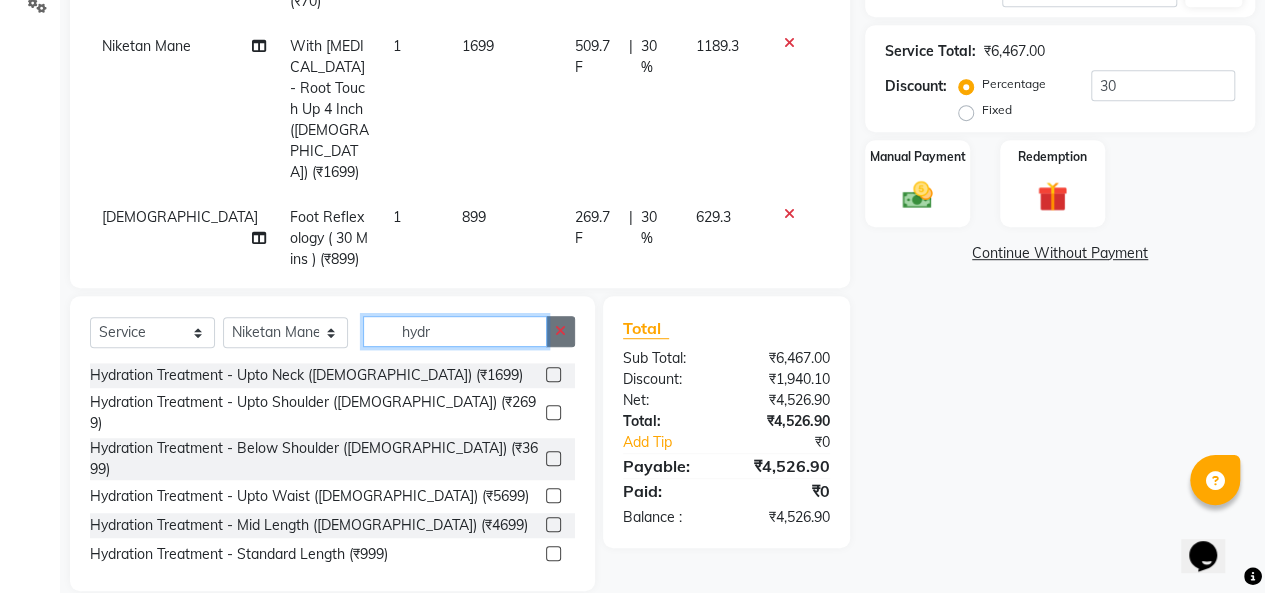 type 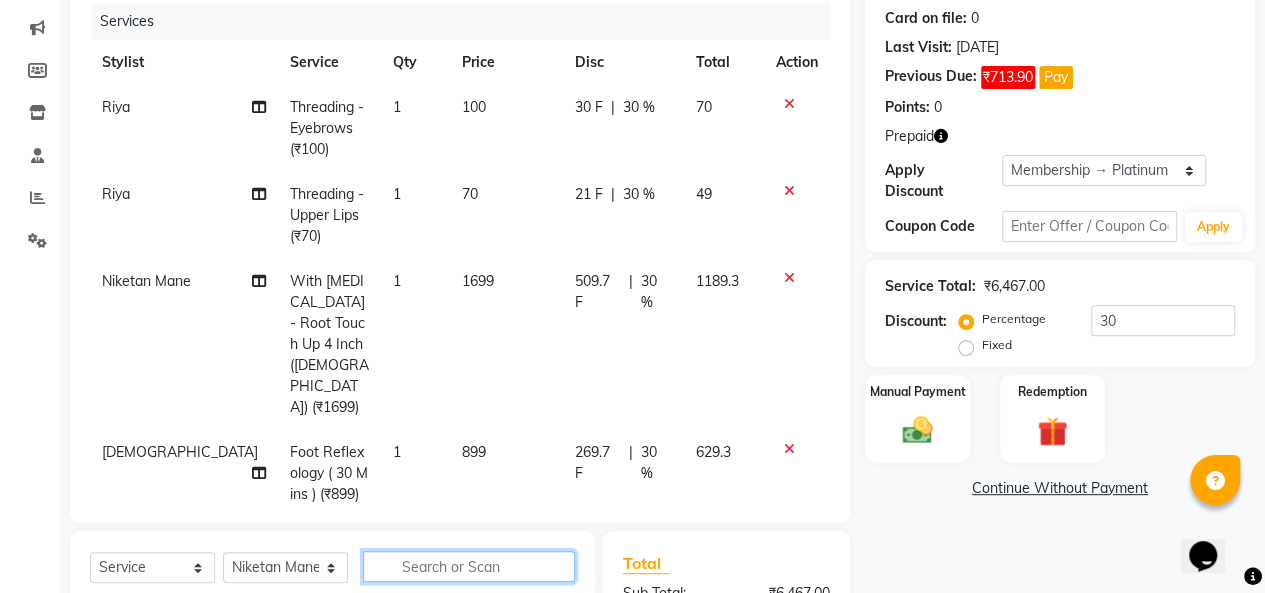 scroll, scrollTop: 107, scrollLeft: 0, axis: vertical 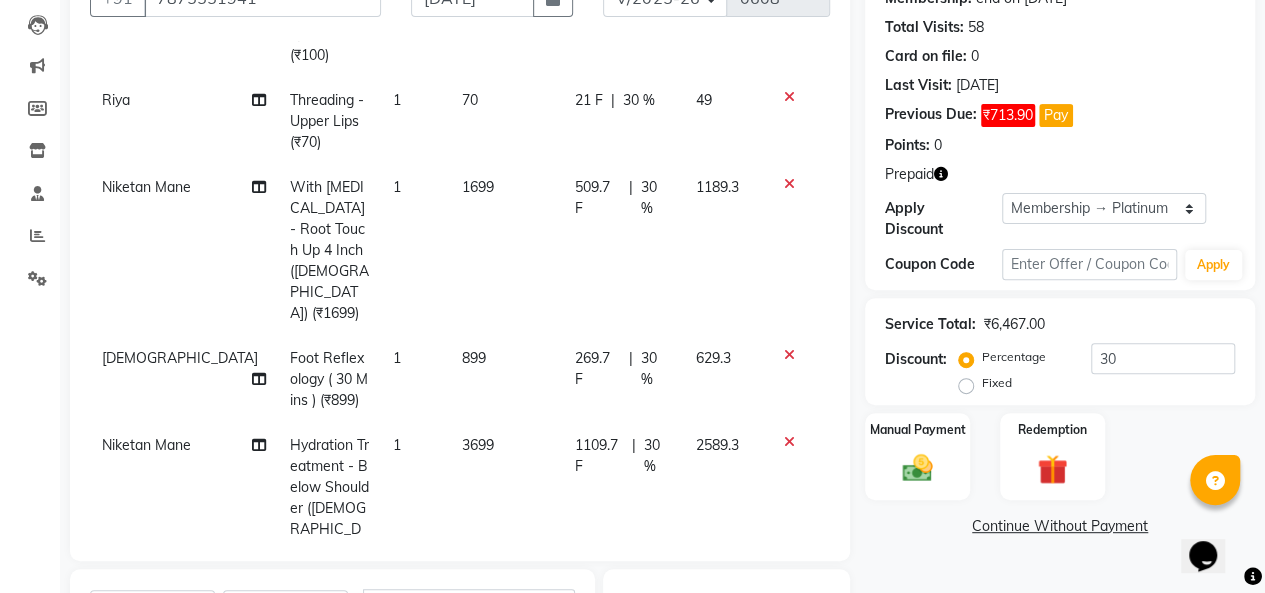 click on "With [MEDICAL_DATA]  - Root Touch Up 4 Inch ([DEMOGRAPHIC_DATA]) (₹1699)" 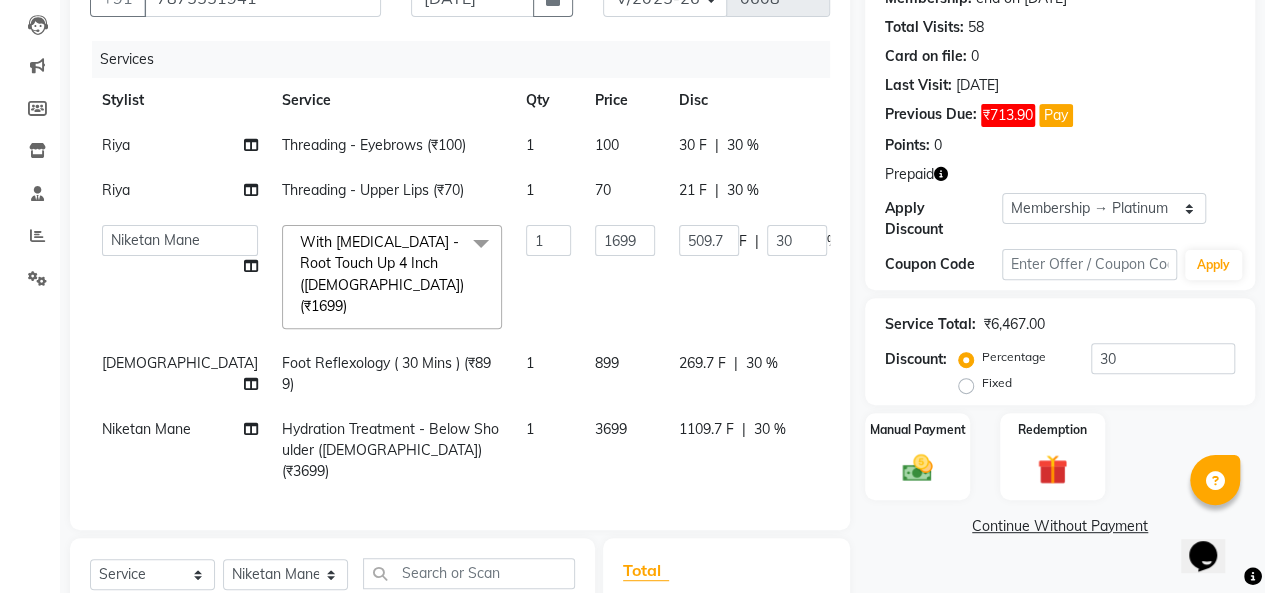 scroll, scrollTop: 0, scrollLeft: 0, axis: both 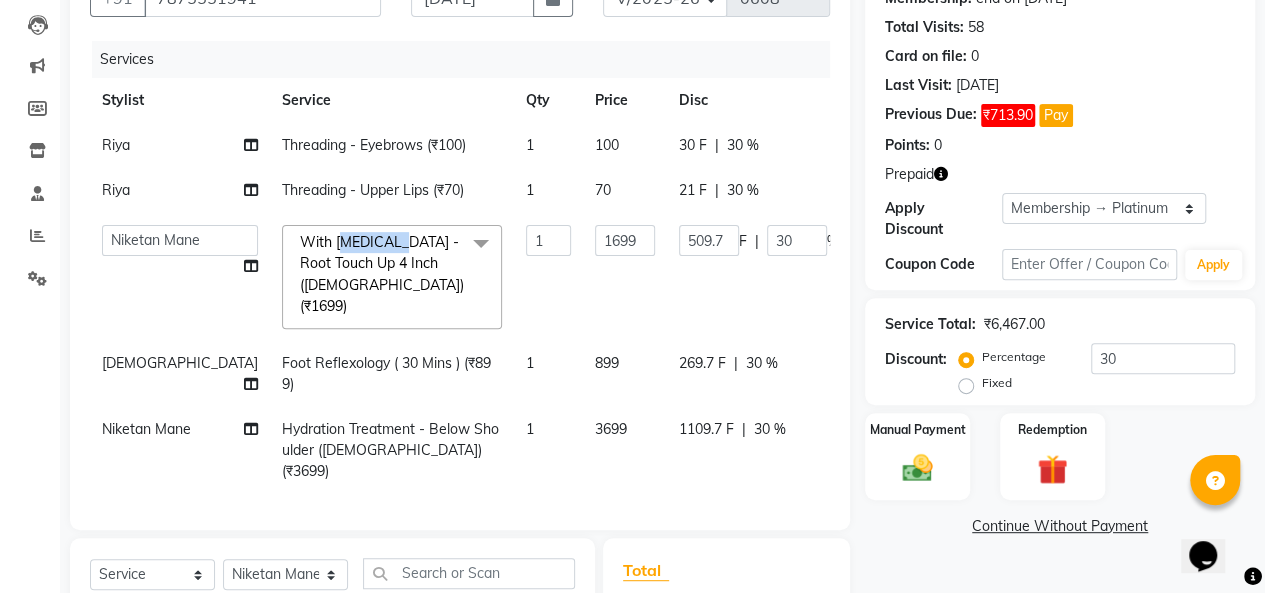 click on "With [MEDICAL_DATA]  - Root Touch Up 4 Inch ([DEMOGRAPHIC_DATA]) (₹1699)" 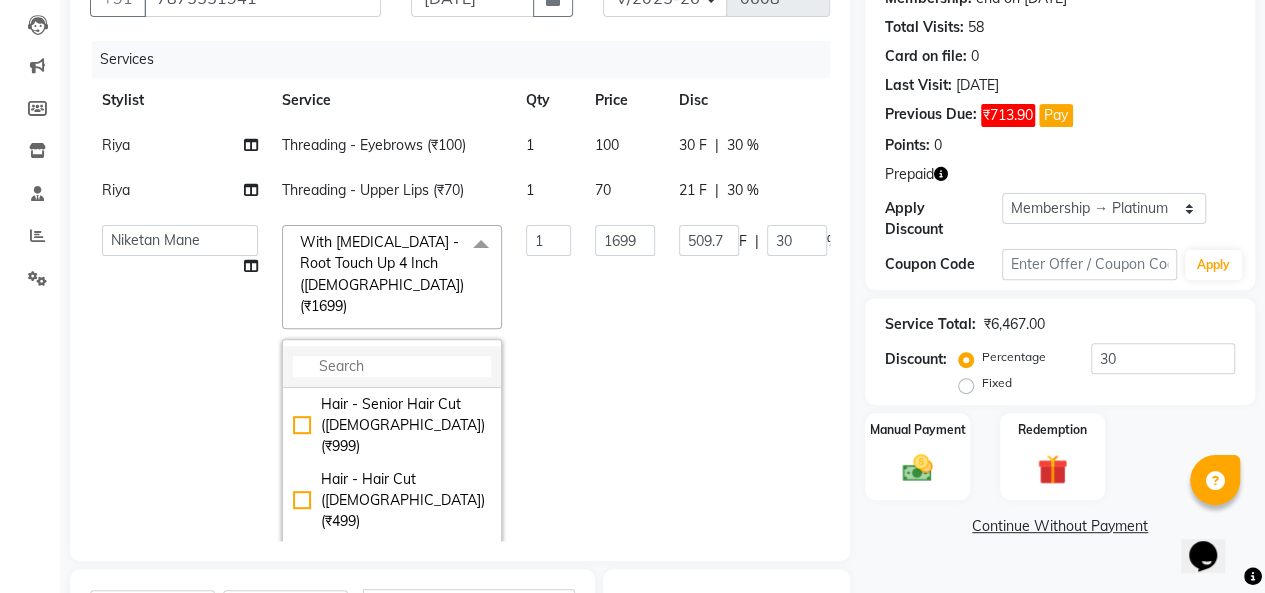 click 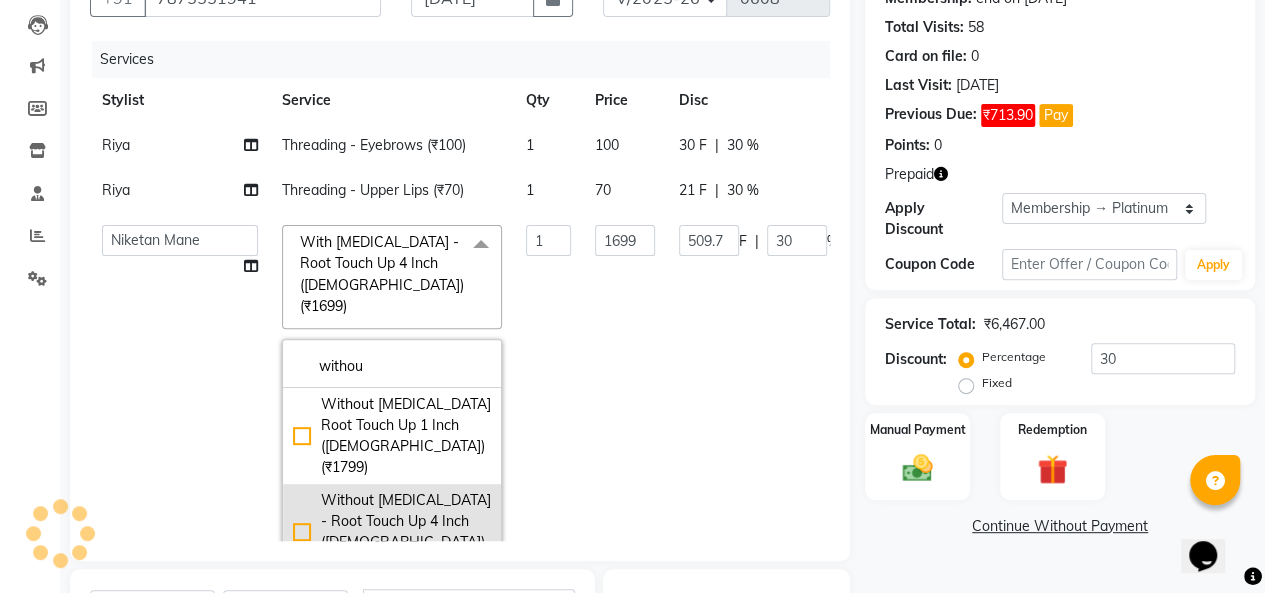 type on "withou" 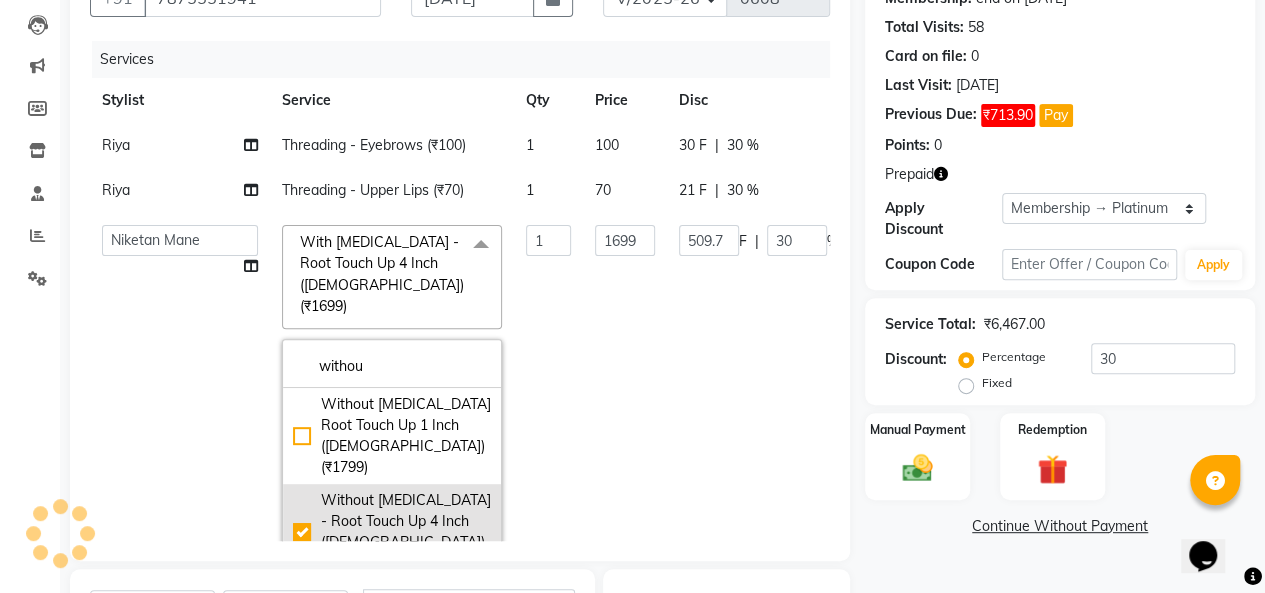 type on "1999" 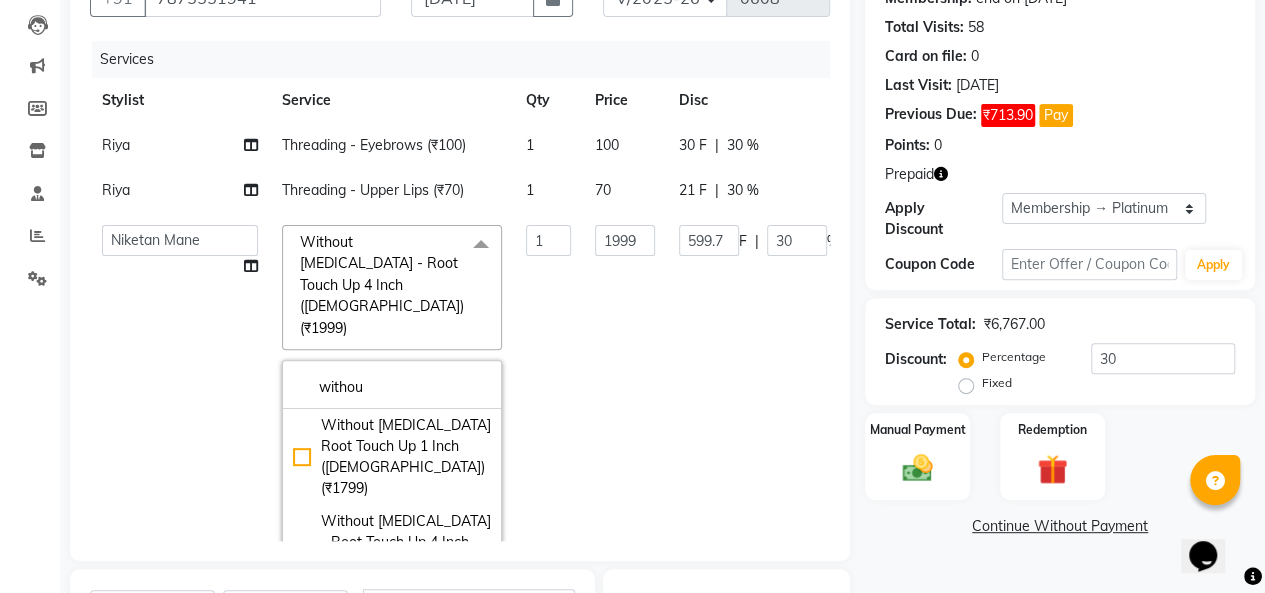 click on "1999" 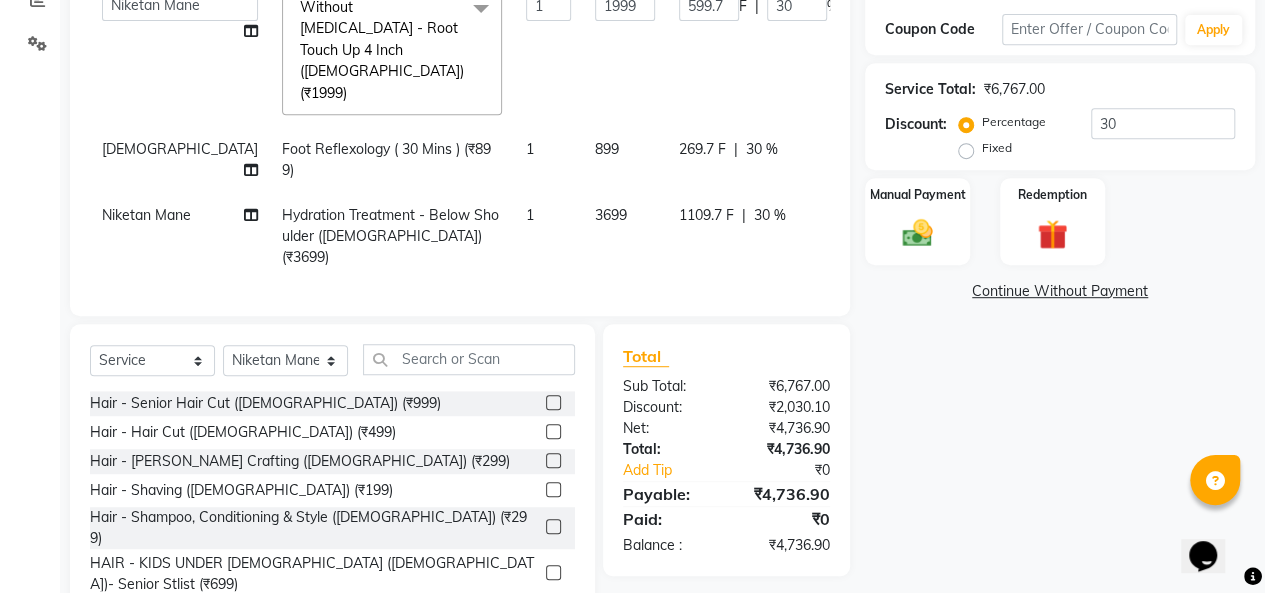 scroll, scrollTop: 448, scrollLeft: 0, axis: vertical 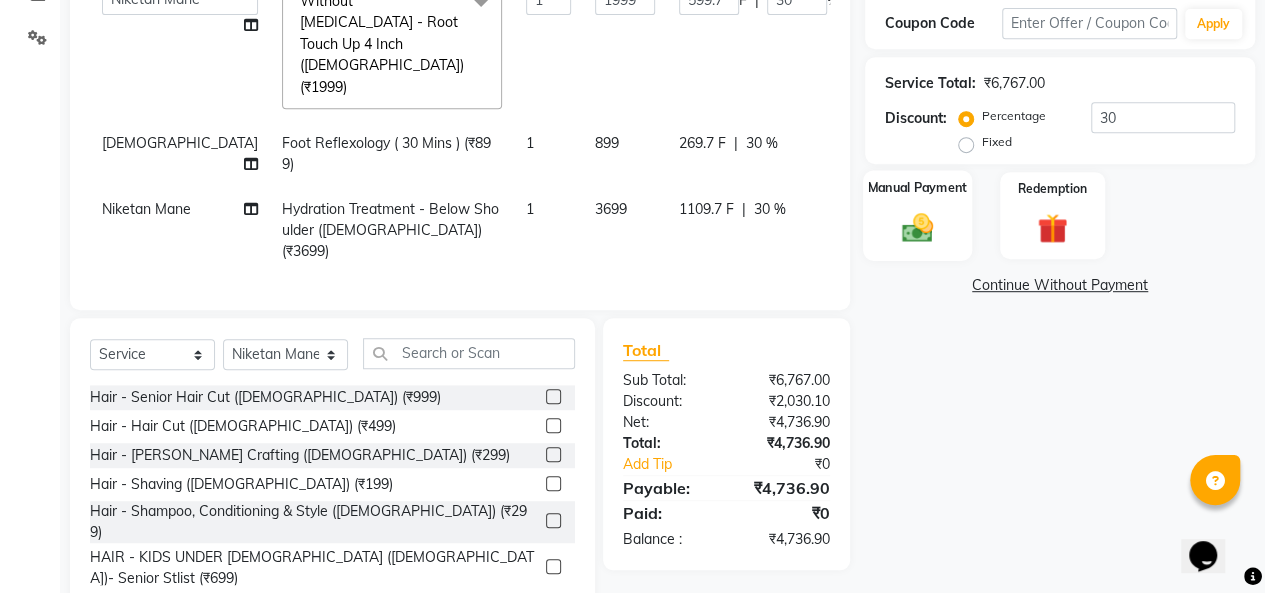 click on "Manual Payment" 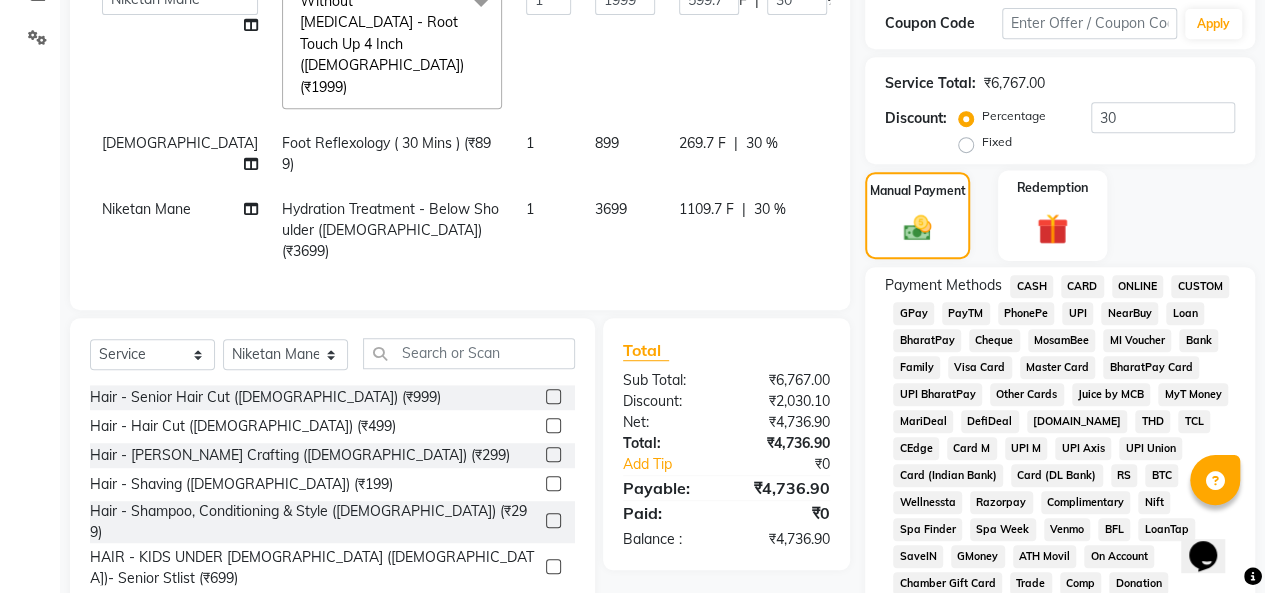 click 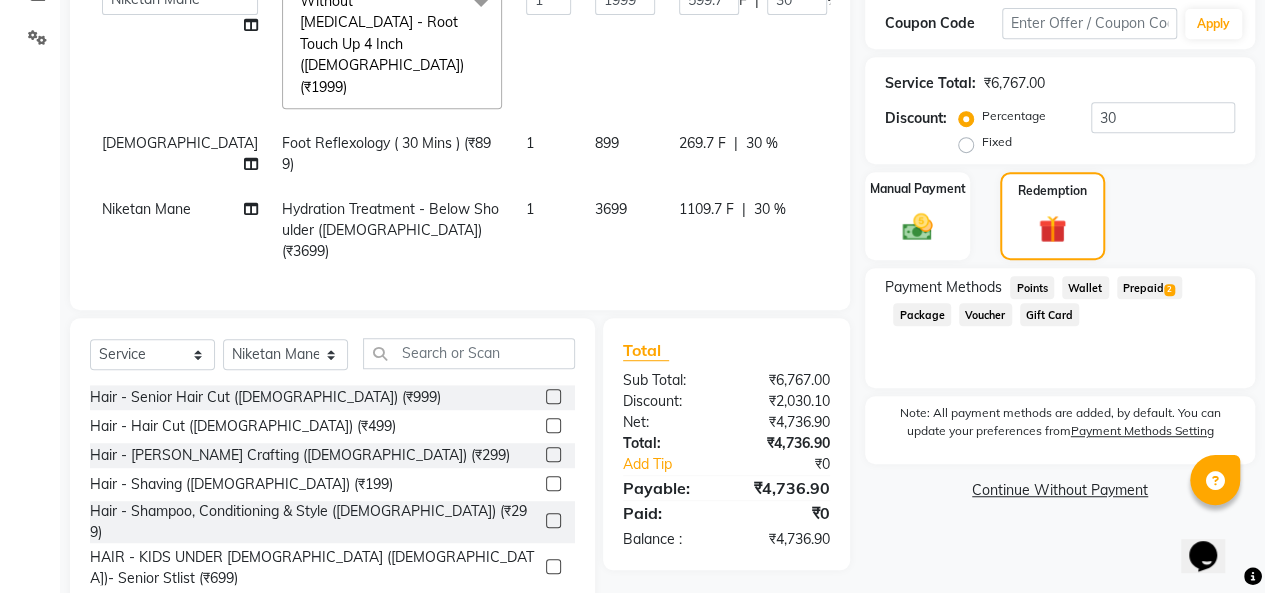 click on "Prepaid  2" 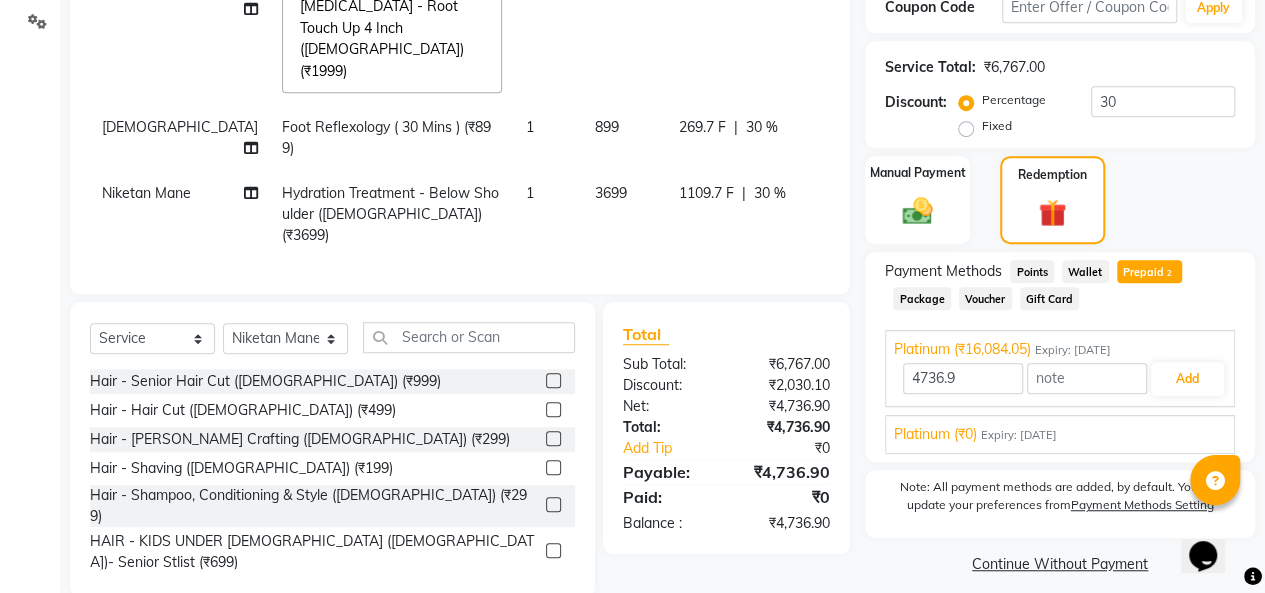scroll, scrollTop: 479, scrollLeft: 0, axis: vertical 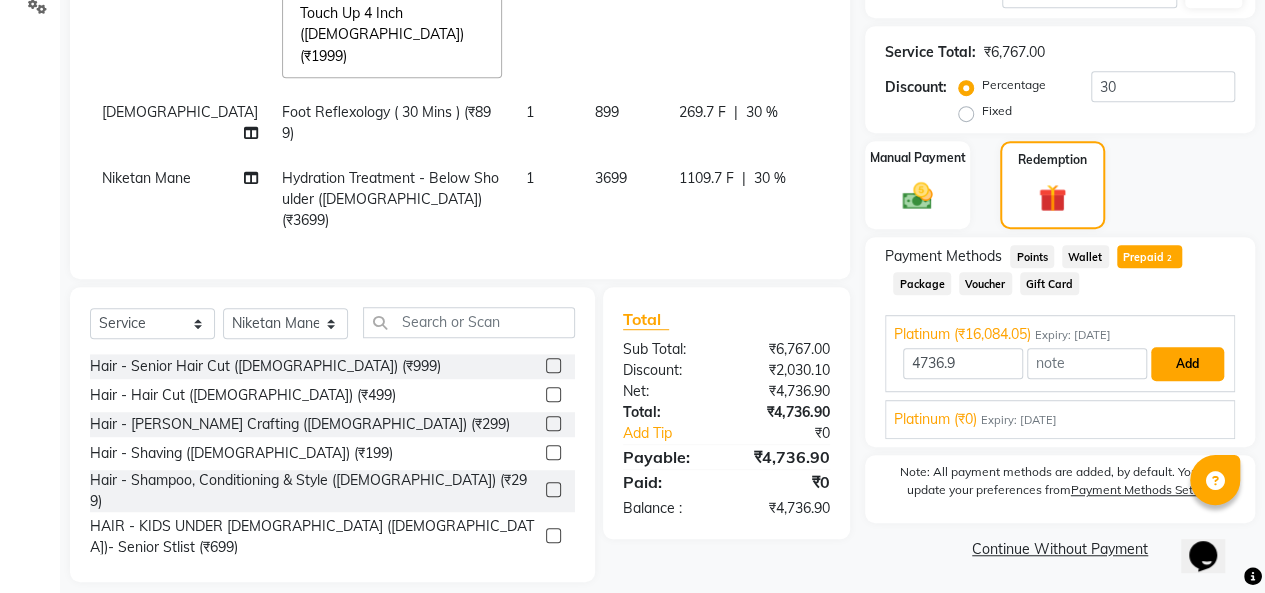 click on "Add" at bounding box center [1187, 364] 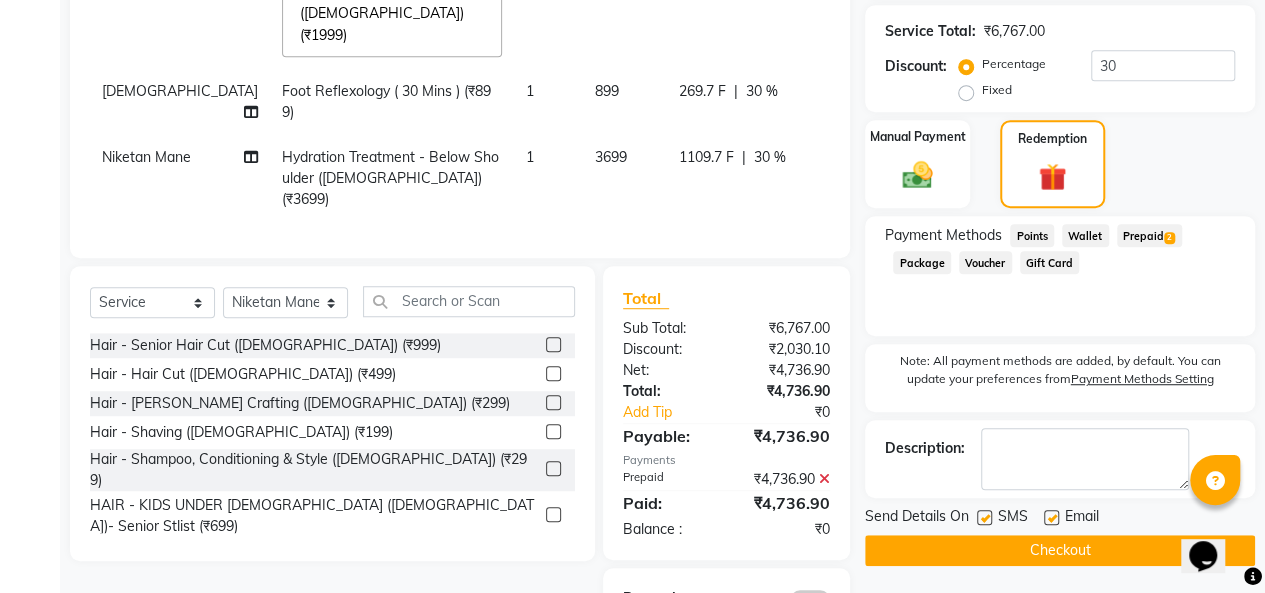 scroll, scrollTop: 536, scrollLeft: 0, axis: vertical 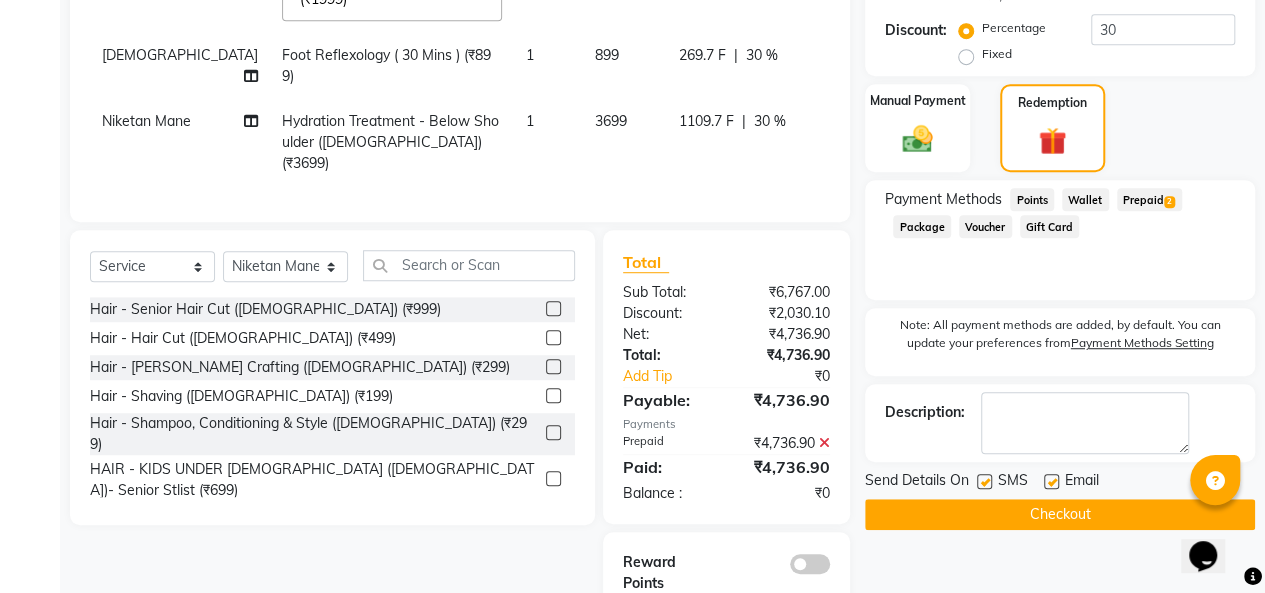 click on "Checkout" 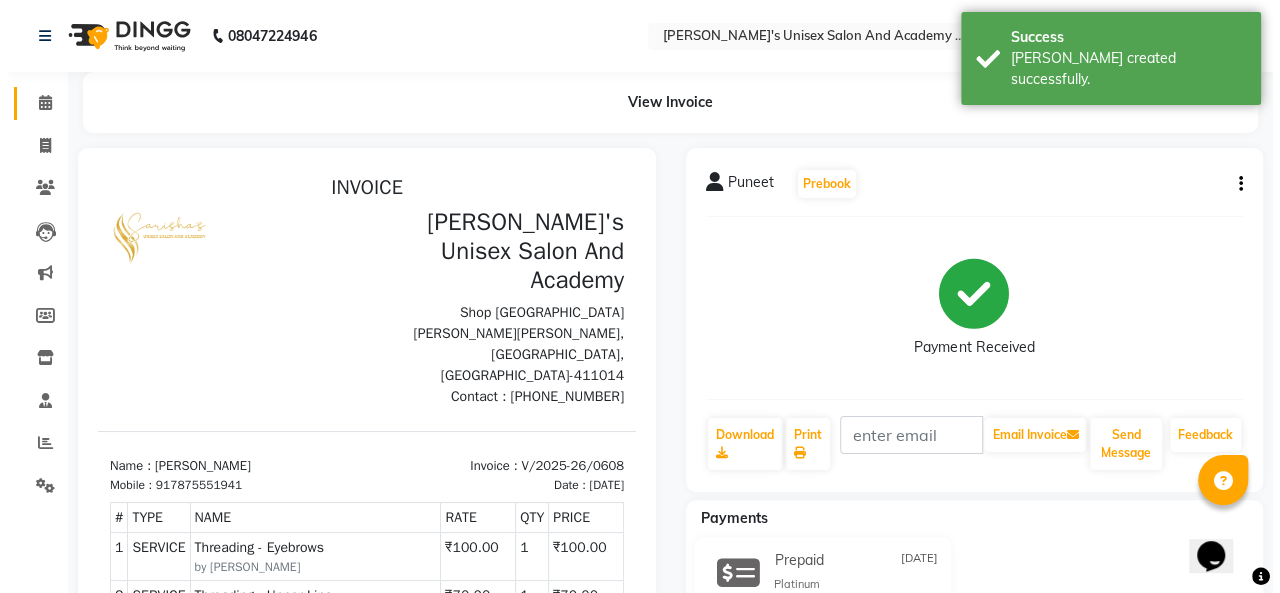scroll, scrollTop: 0, scrollLeft: 0, axis: both 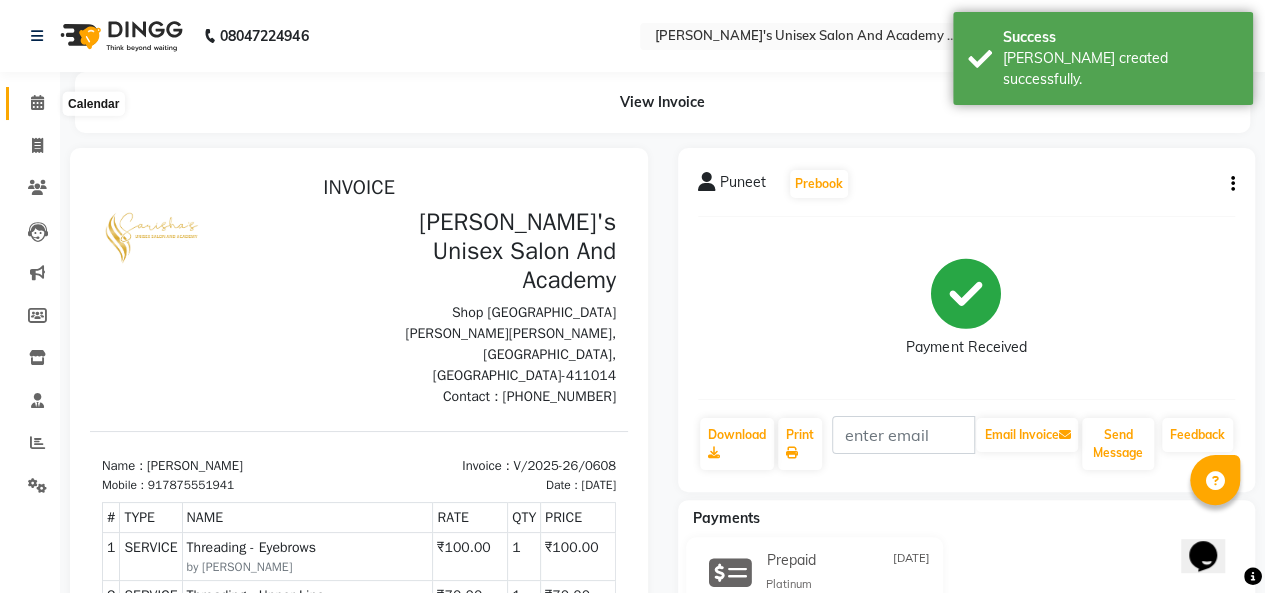 click 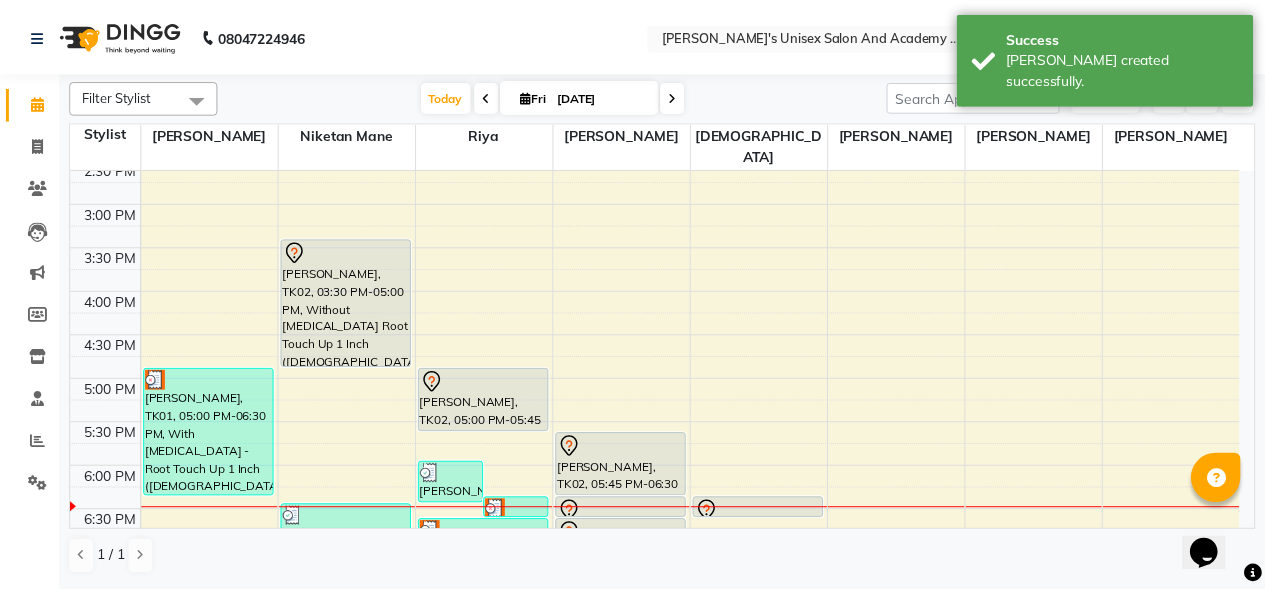 scroll, scrollTop: 500, scrollLeft: 0, axis: vertical 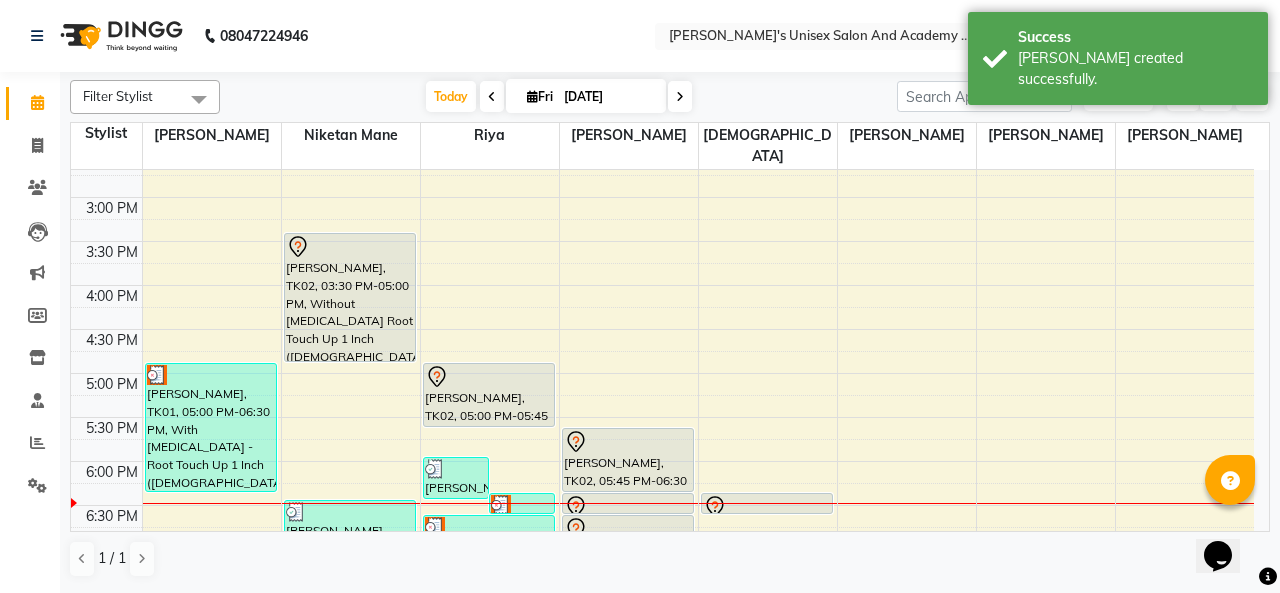 click at bounding box center (350, 247) 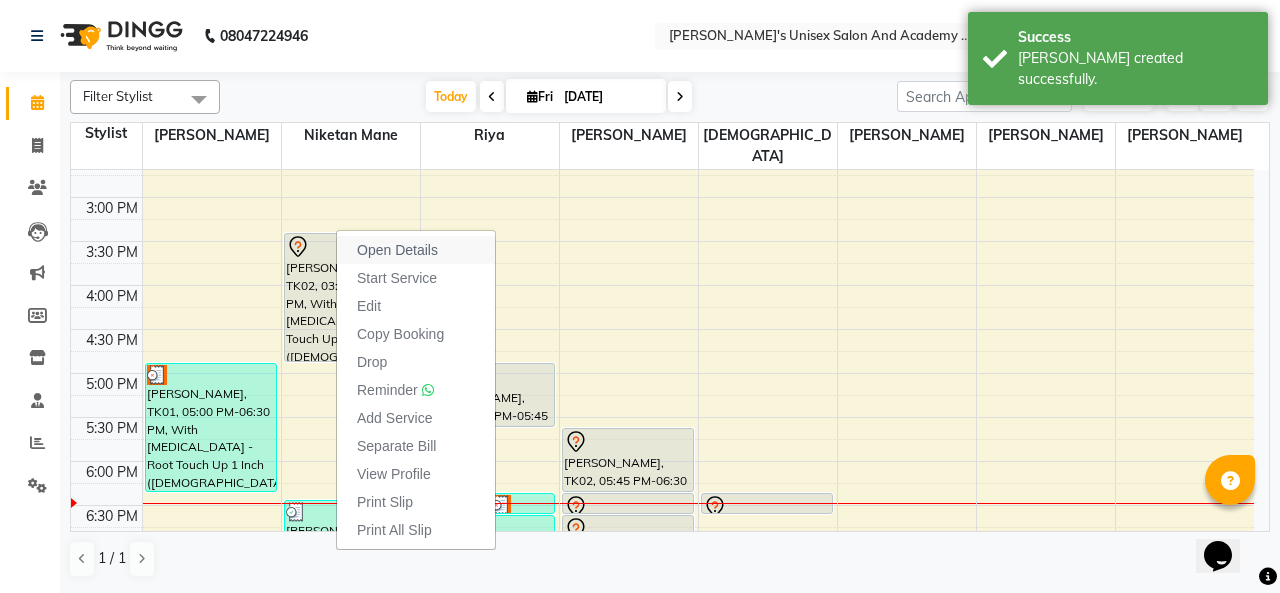 click on "Open Details" at bounding box center [397, 250] 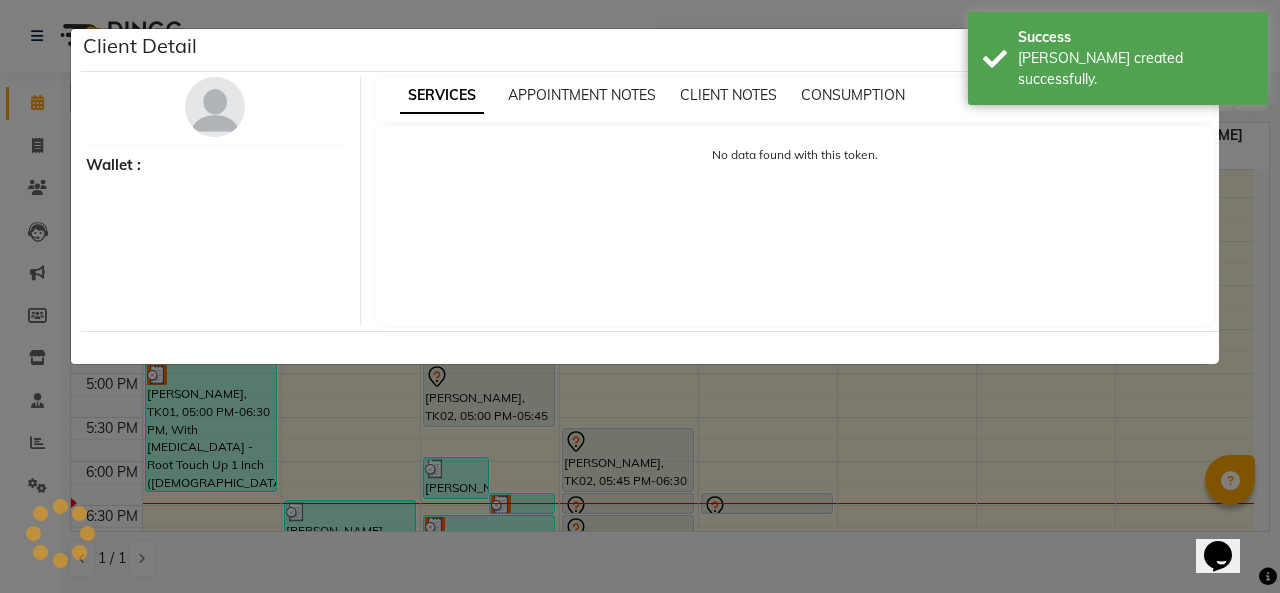 select on "7" 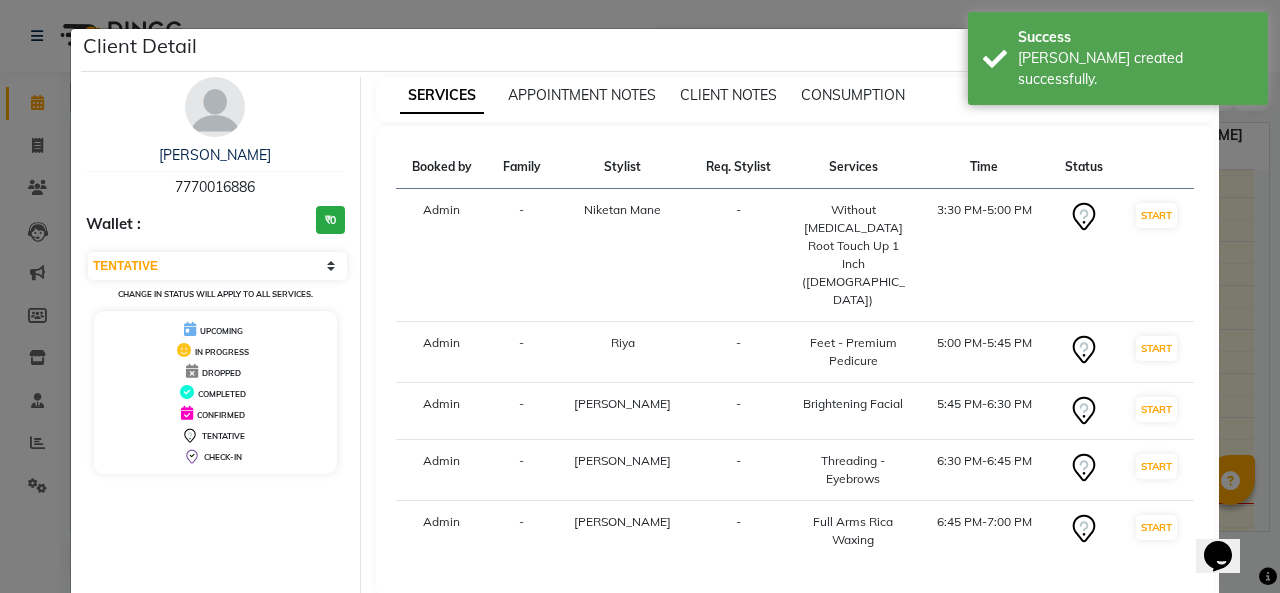 click on "Mark Done And Checkout" 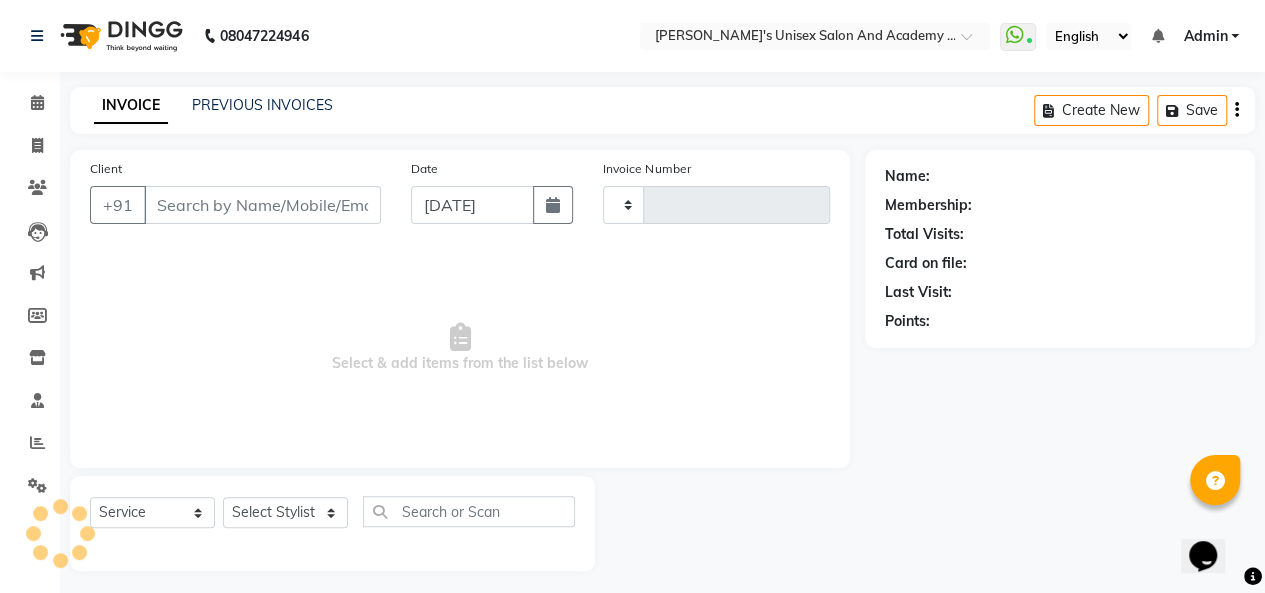 type on "0609" 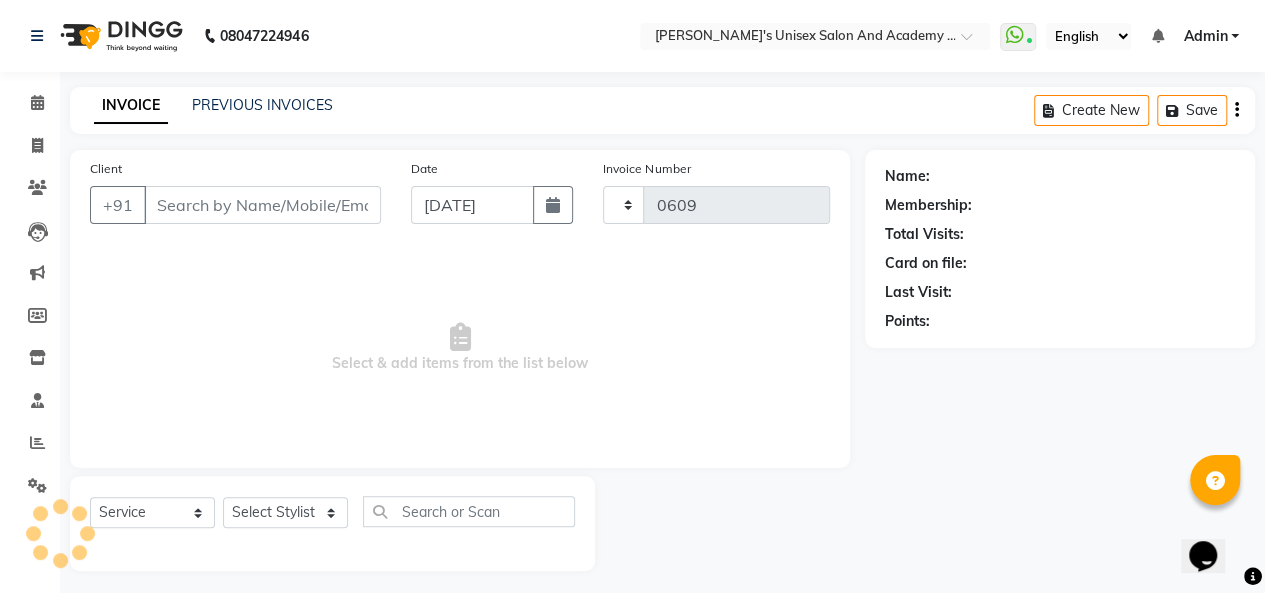 select on "665" 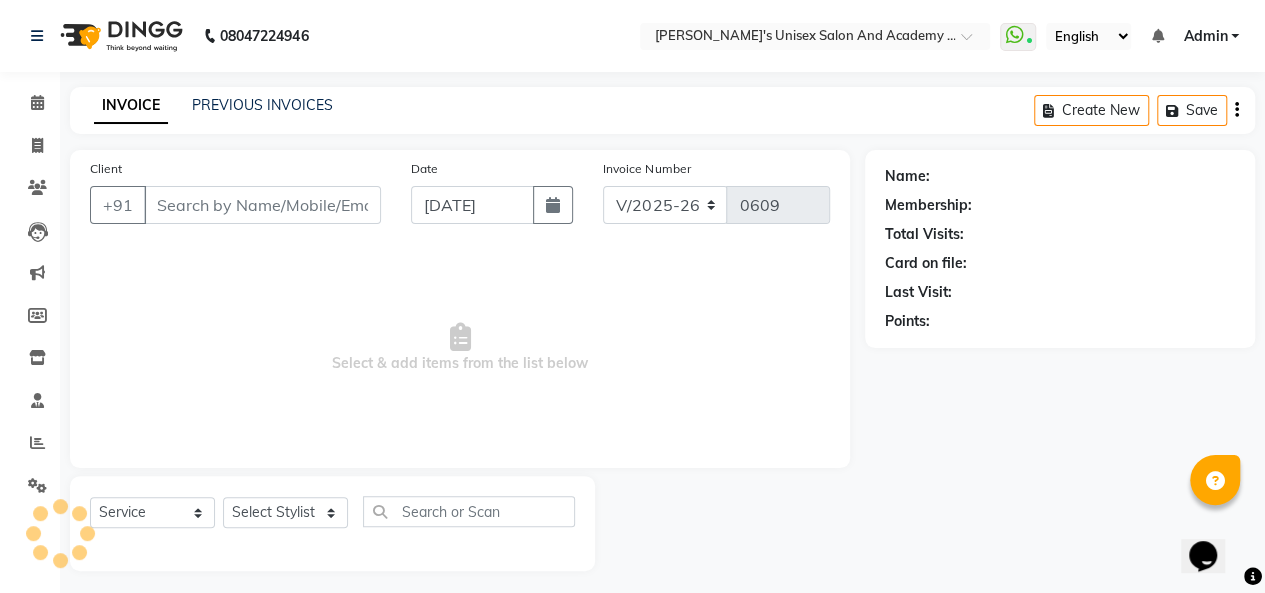 type on "7770016886" 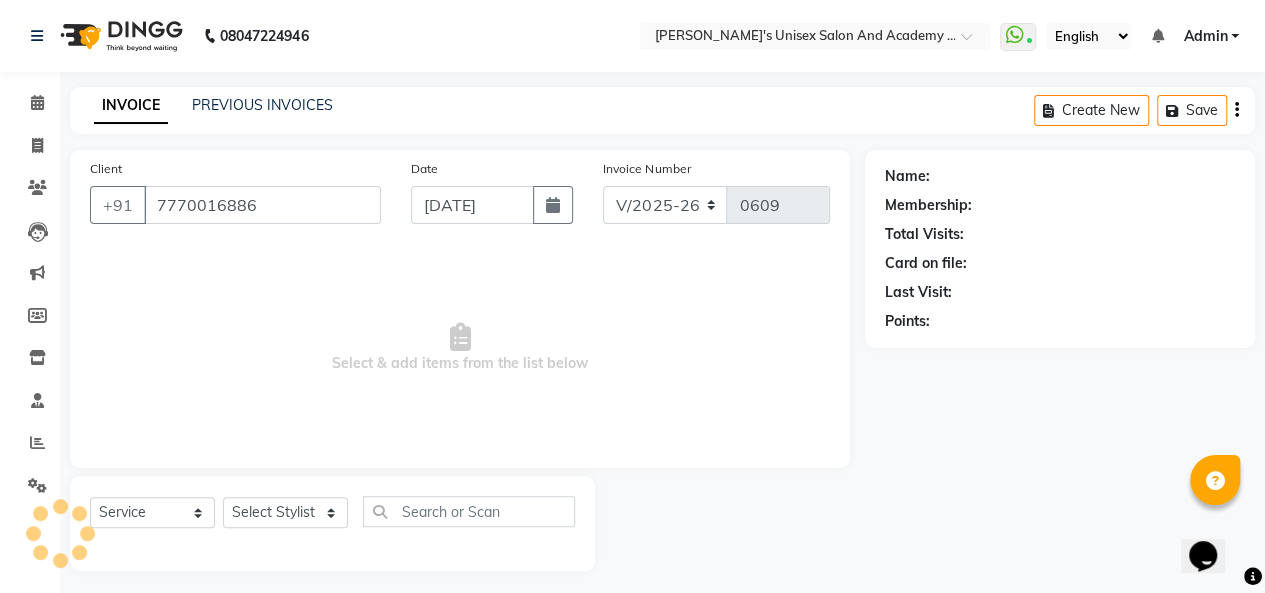 select on "65488" 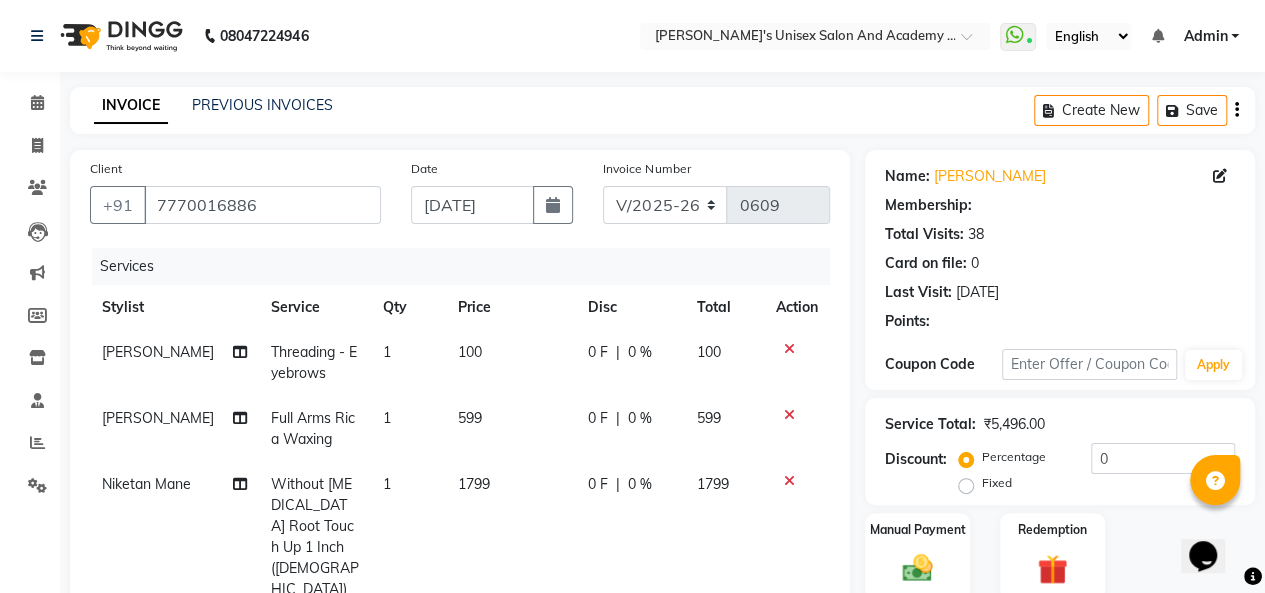 select on "2: Object" 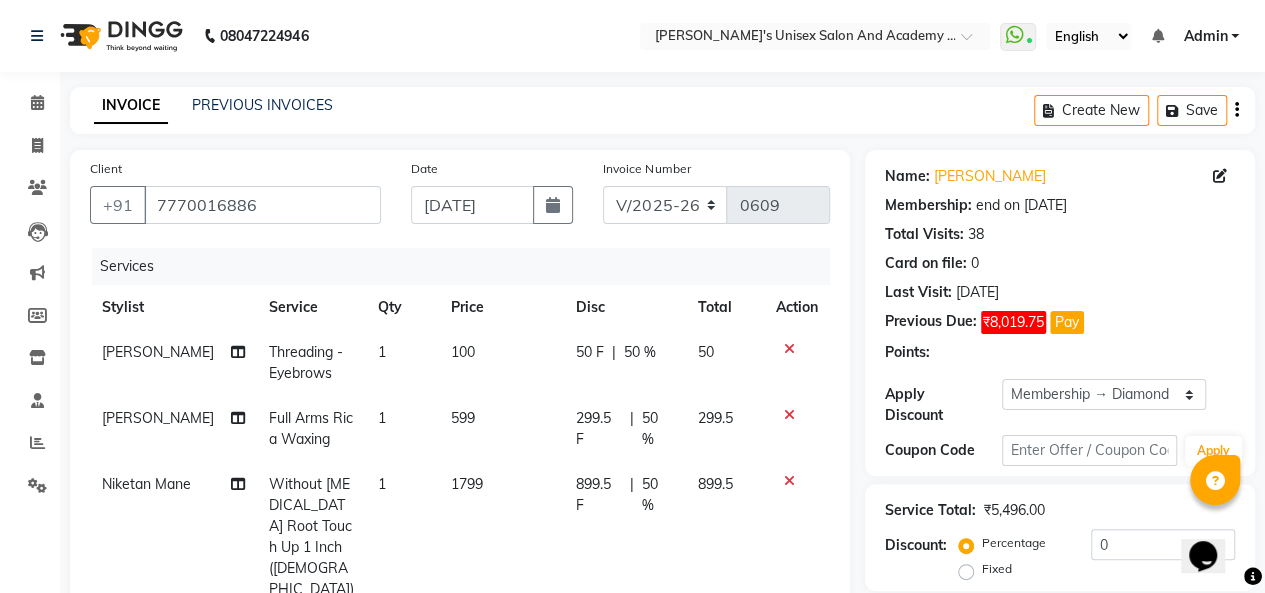 type on "50" 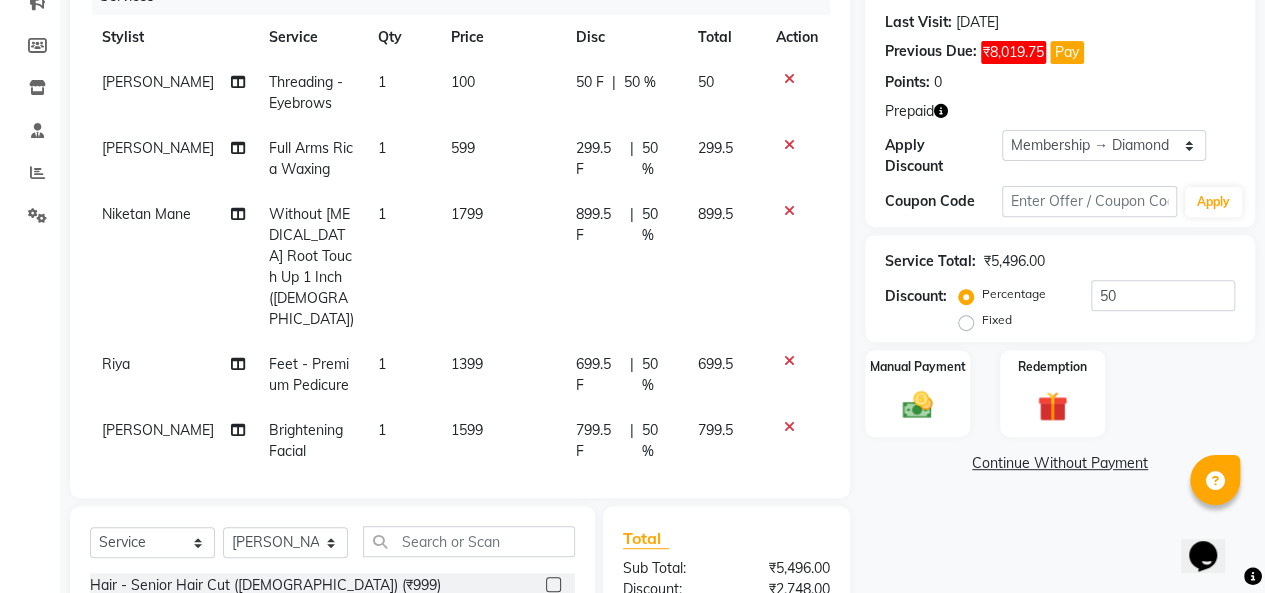 scroll, scrollTop: 300, scrollLeft: 0, axis: vertical 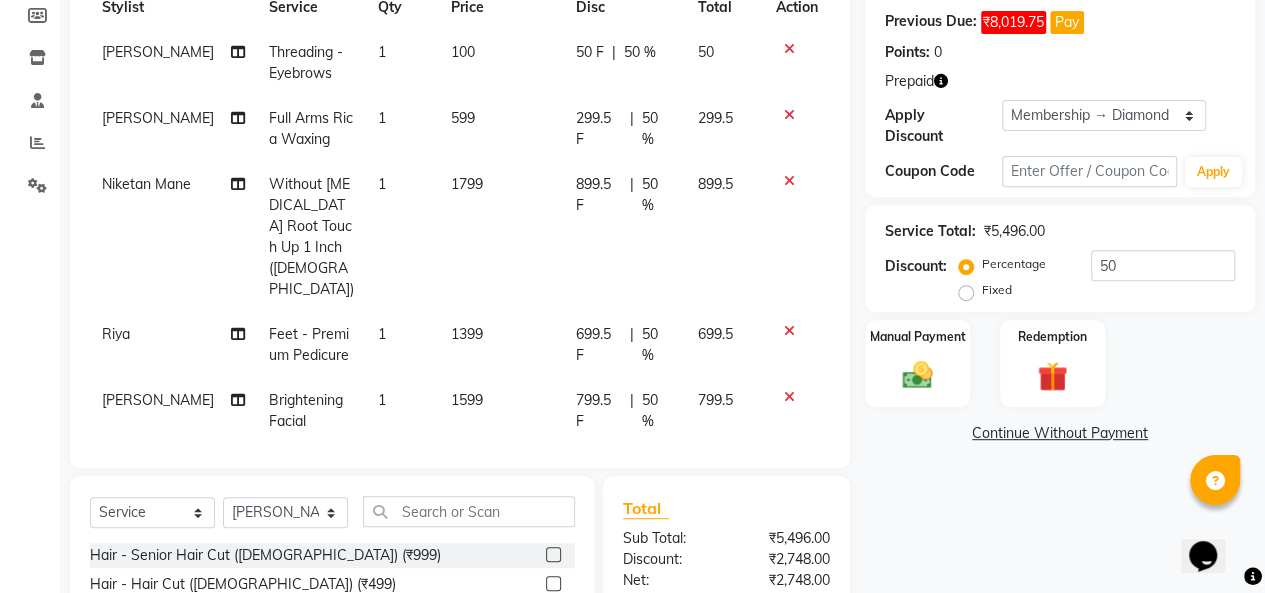 click on "Brightening Facial" 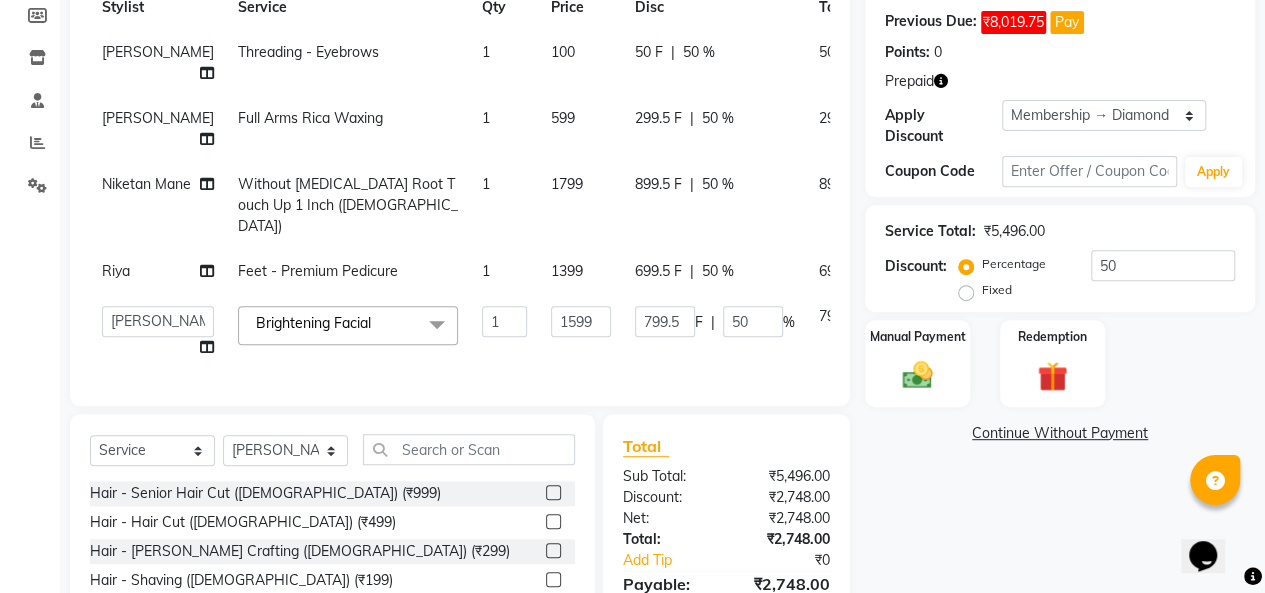 click on "Brightening Facial" 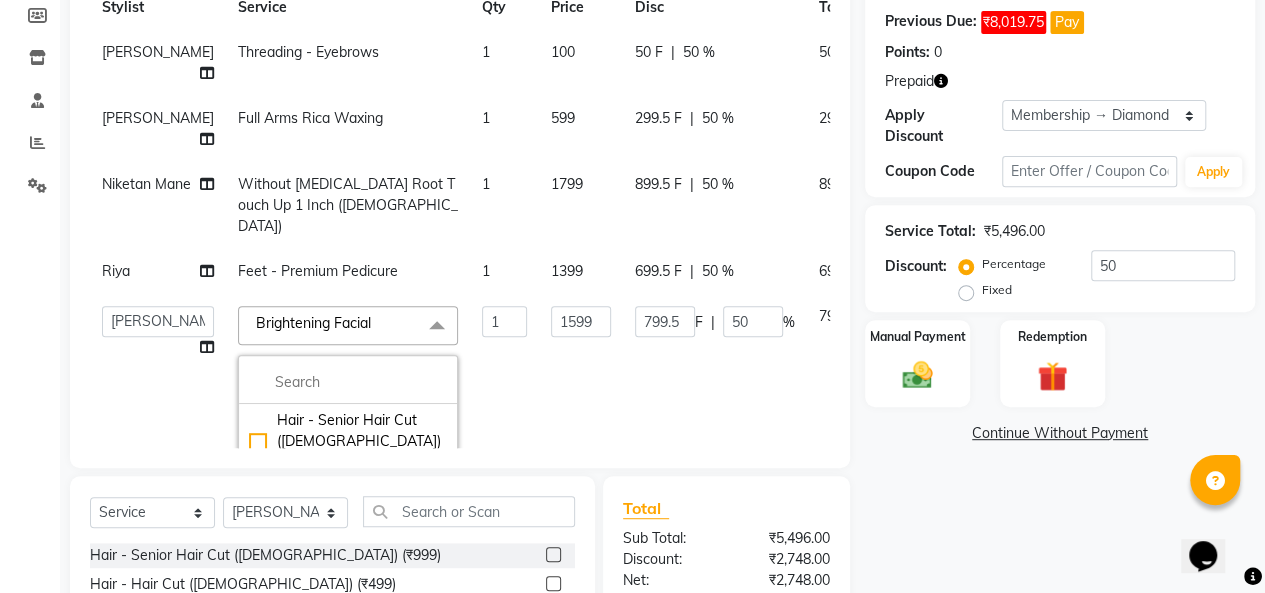 click on "Brightening Facial   x" 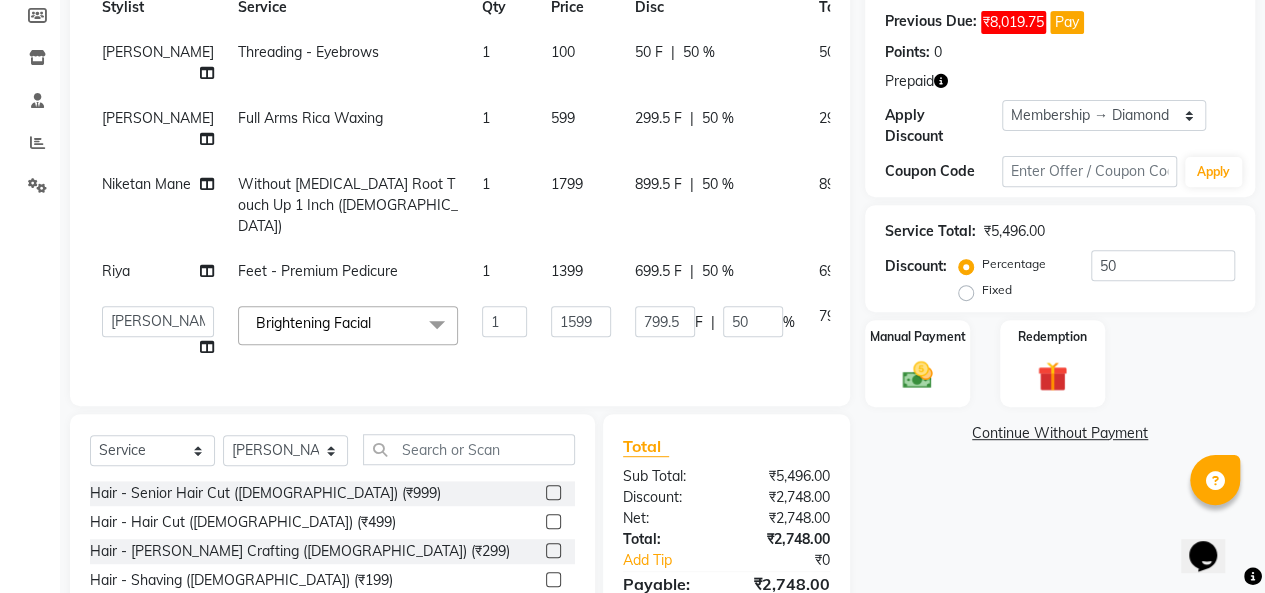 click on "Brightening Facial   x" 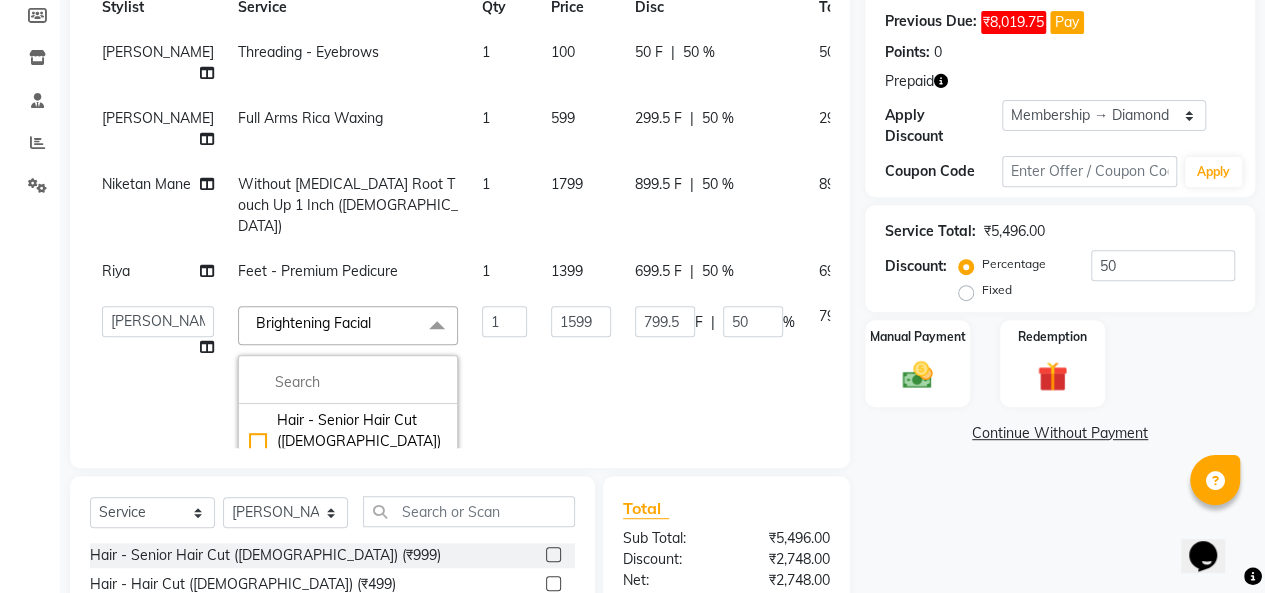 click on "Brightening Facial   x" 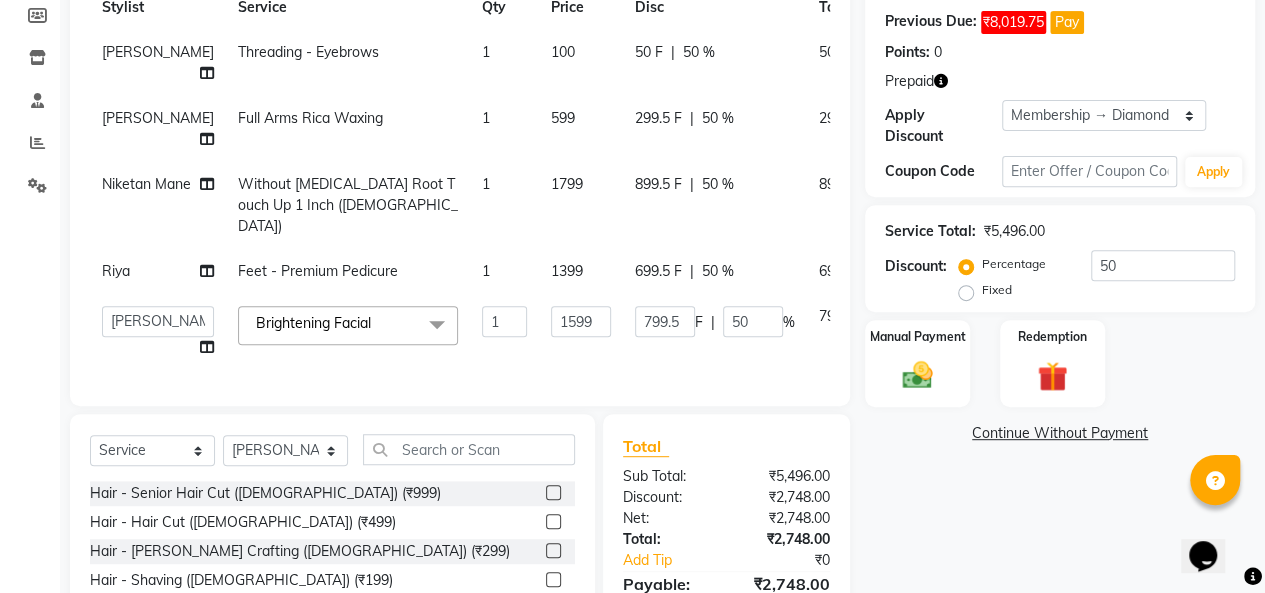 click on "Brightening Facial   x" 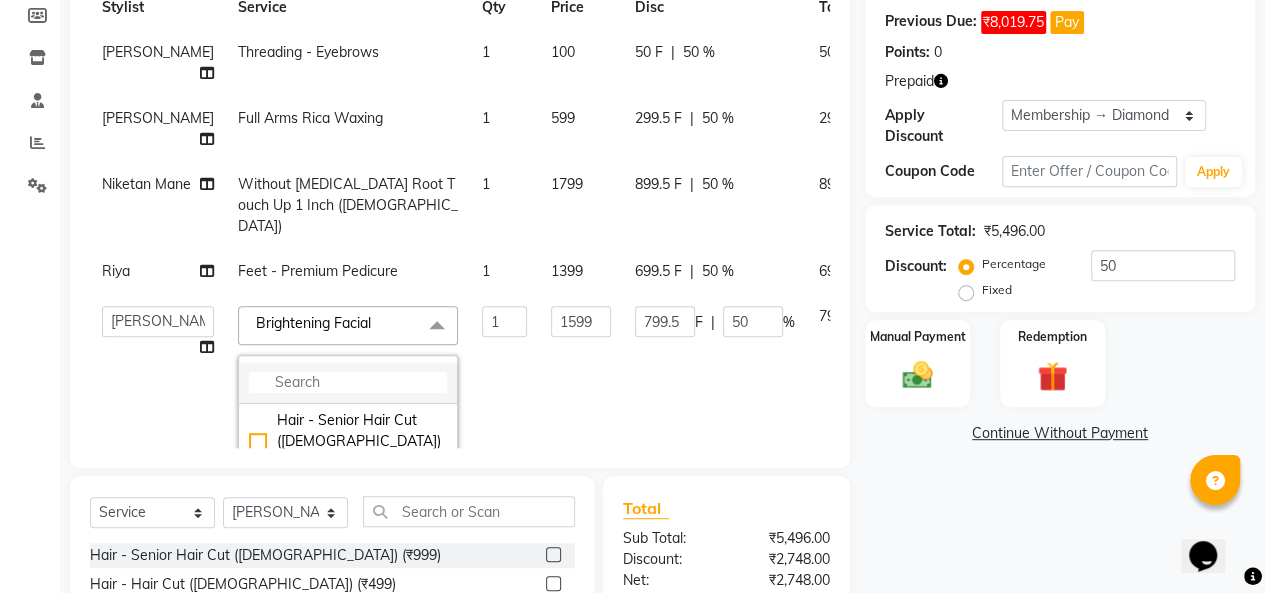 click 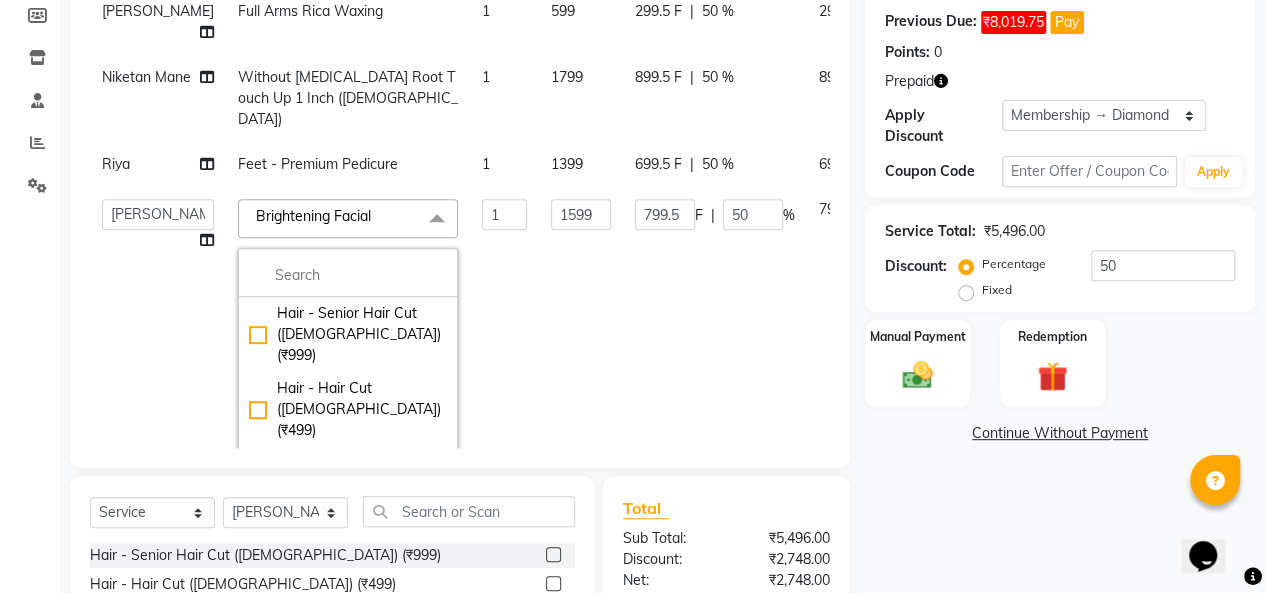 scroll, scrollTop: 300, scrollLeft: 0, axis: vertical 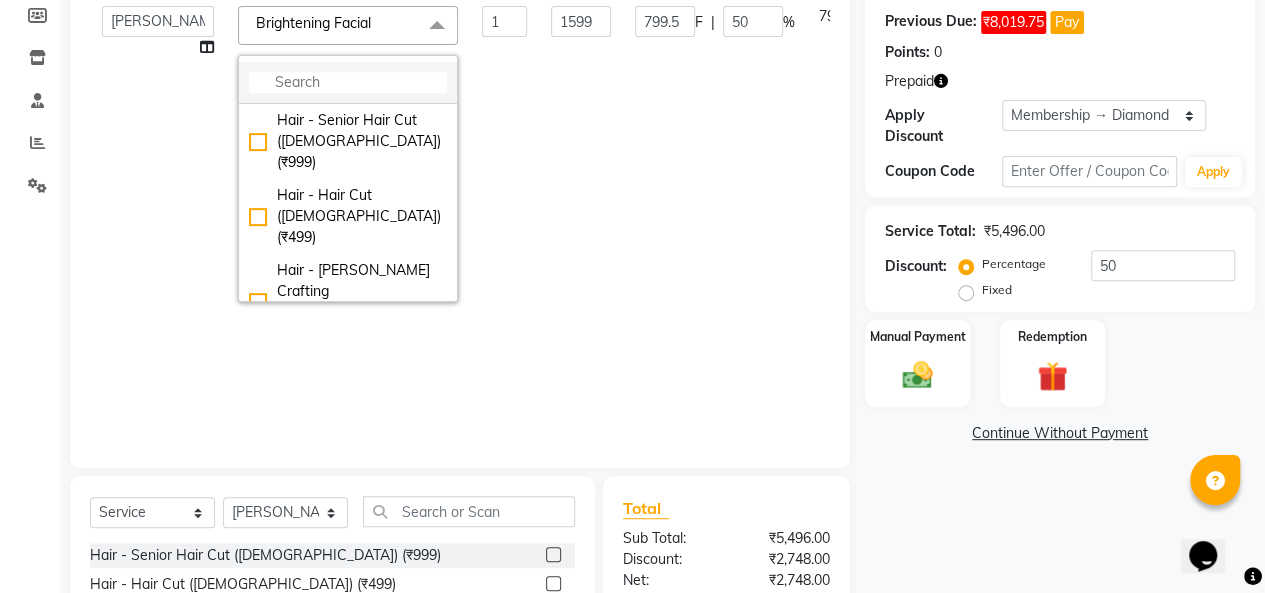 click 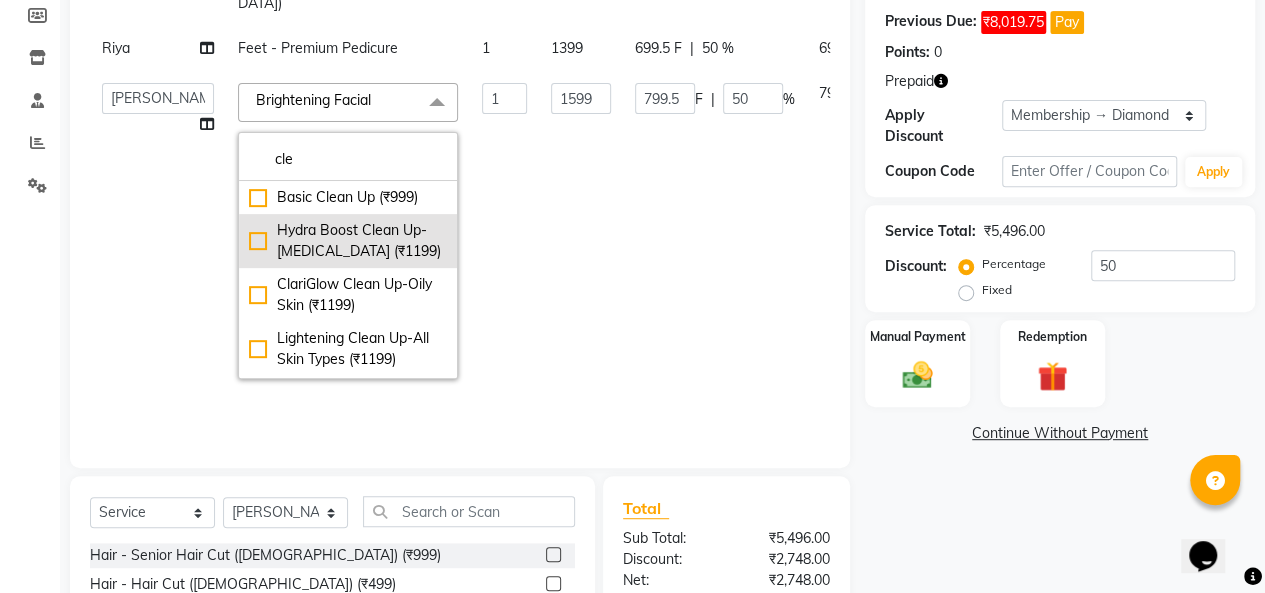 scroll, scrollTop: 160, scrollLeft: 0, axis: vertical 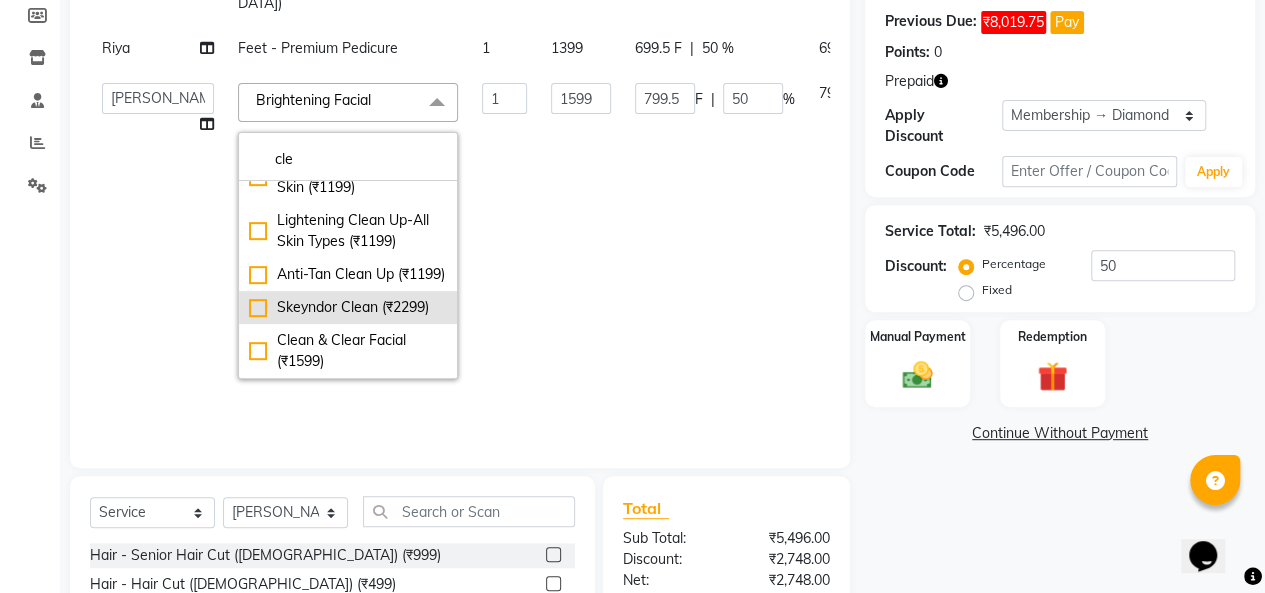 type on "cle" 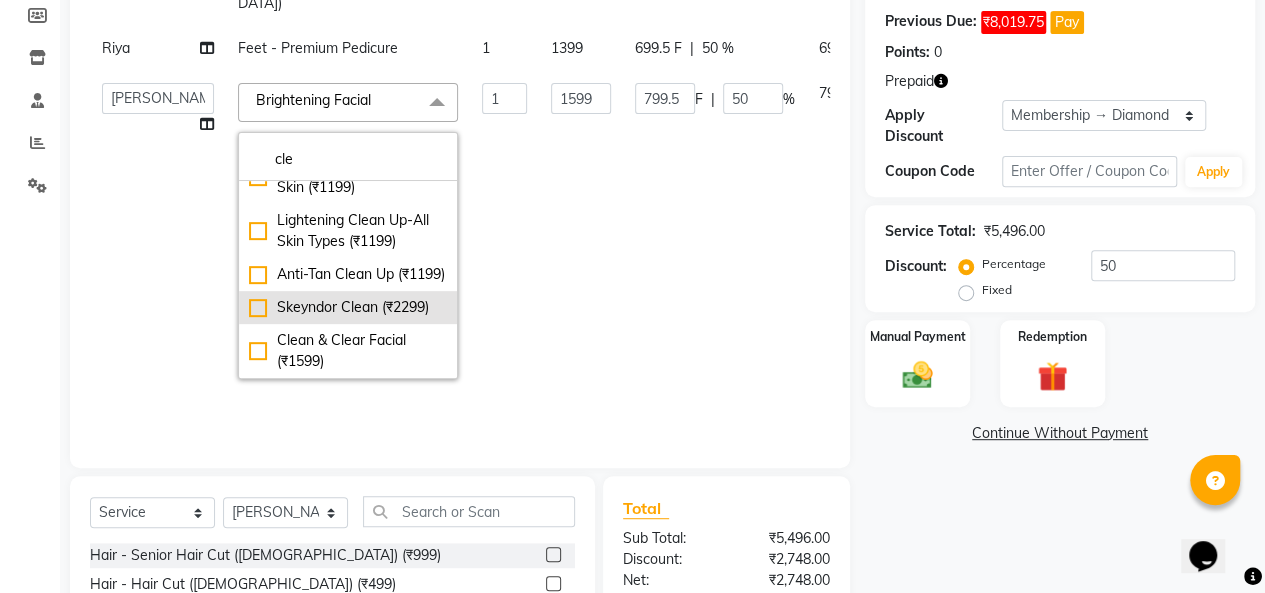 click on "Skeyndor Clean (₹2299)" 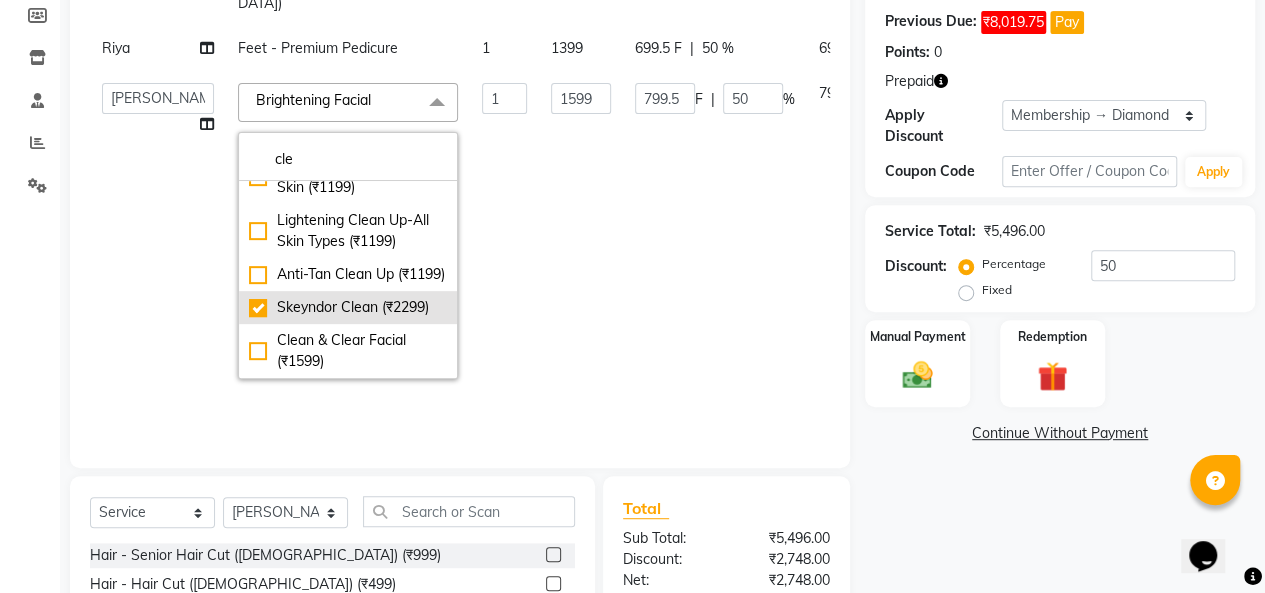 checkbox on "true" 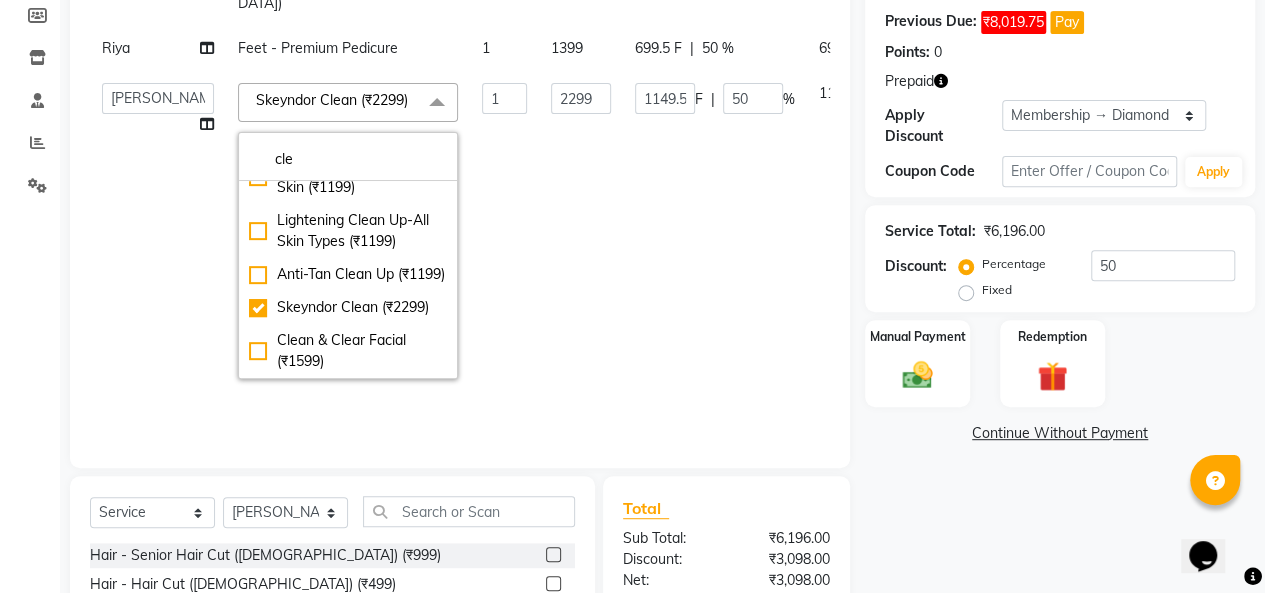 click on "2299" 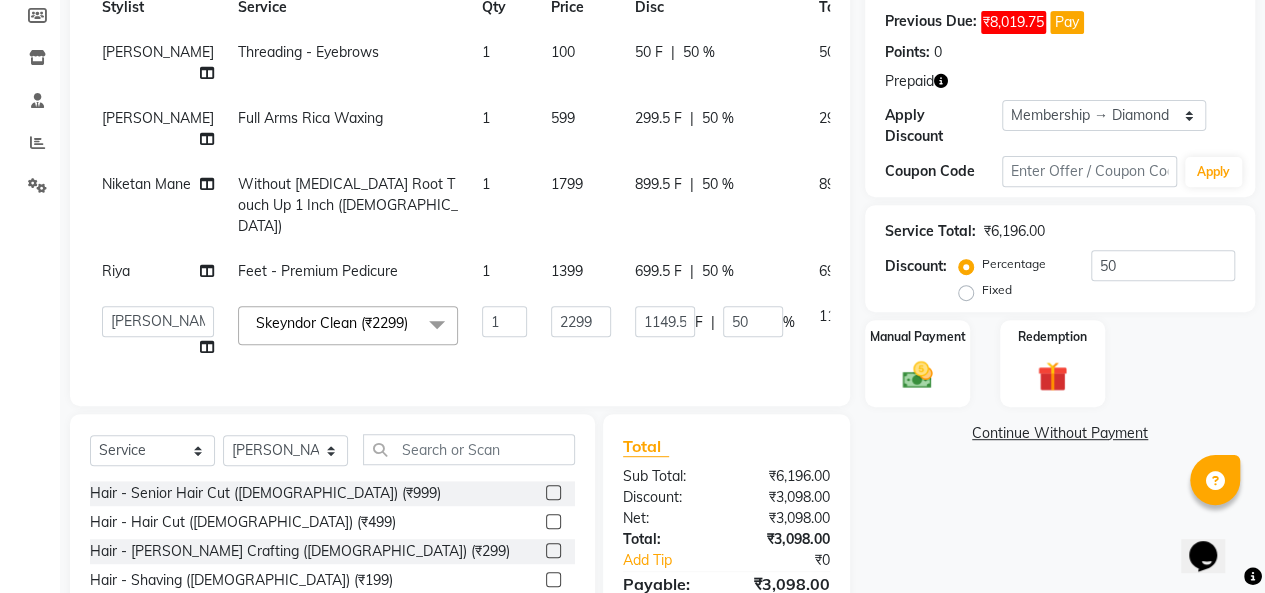 scroll, scrollTop: 3, scrollLeft: 0, axis: vertical 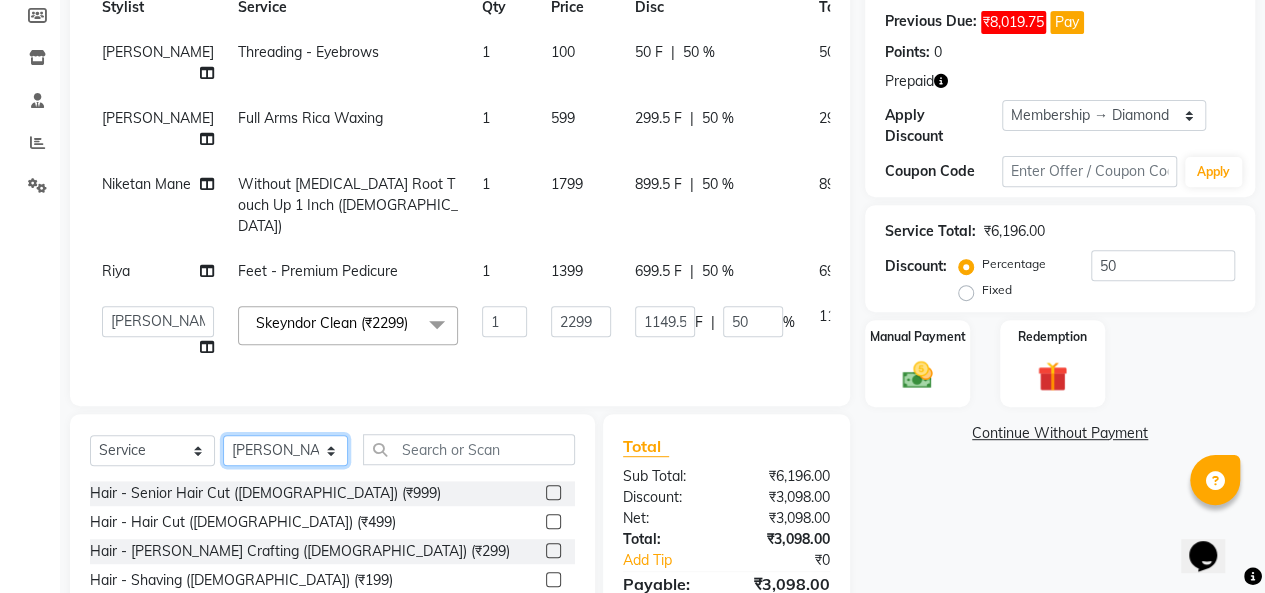 click on "Select Stylist Biswajit Jyoti Shinde Niketan Mane  Prasad Shinde Riya Sakshey Chandlaa Saniya Tajar Sarbjeet Kaur" 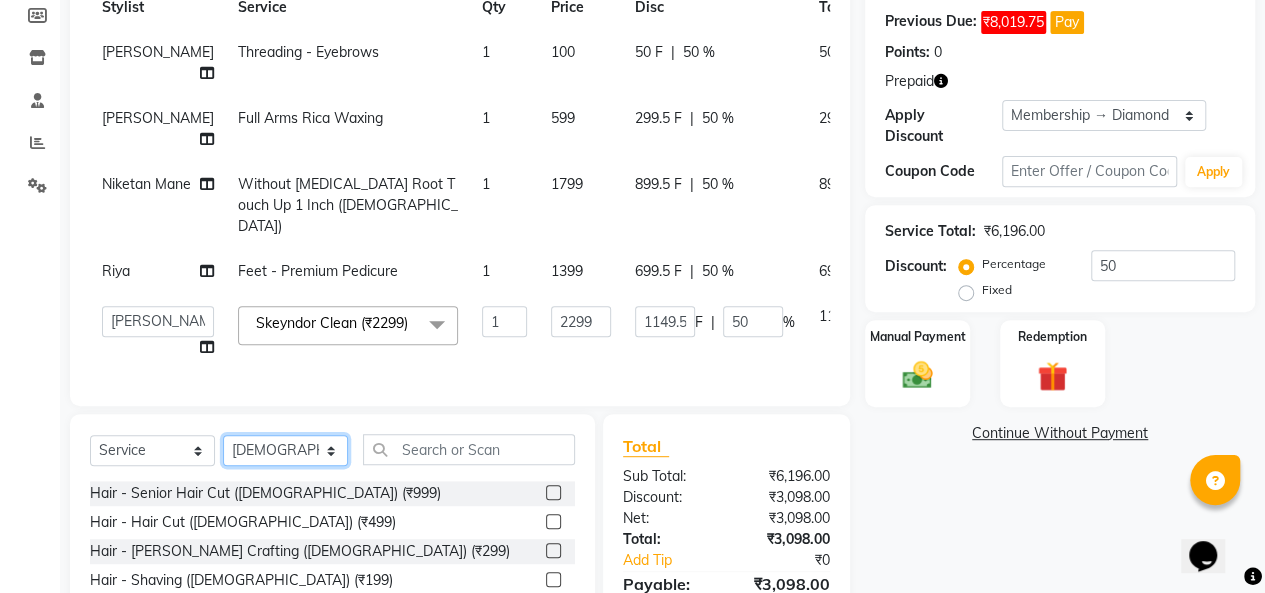 click on "Select Stylist Biswajit Jyoti Shinde Niketan Mane  Prasad Shinde Riya Sakshey Chandlaa Saniya Tajar Sarbjeet Kaur" 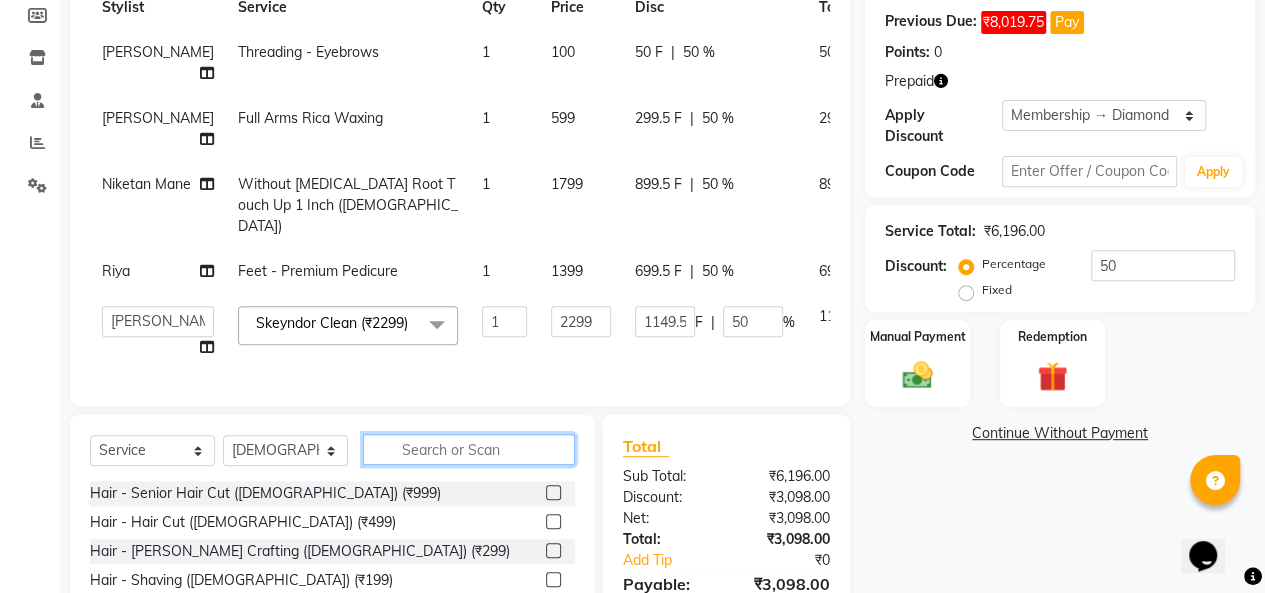 click 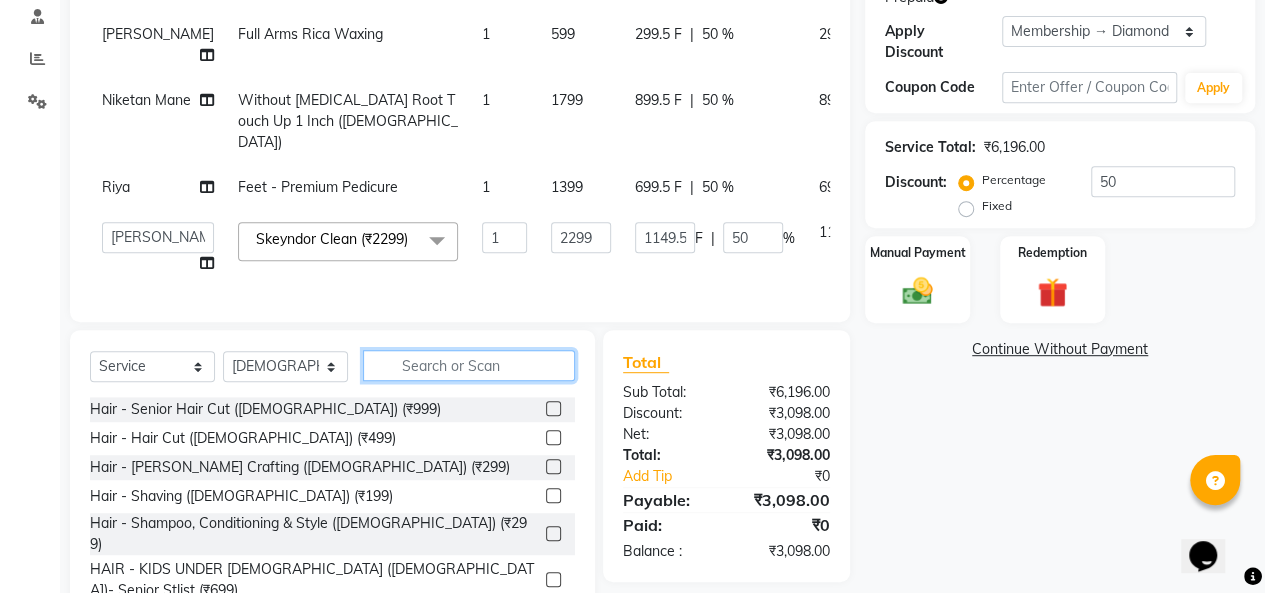 scroll, scrollTop: 400, scrollLeft: 0, axis: vertical 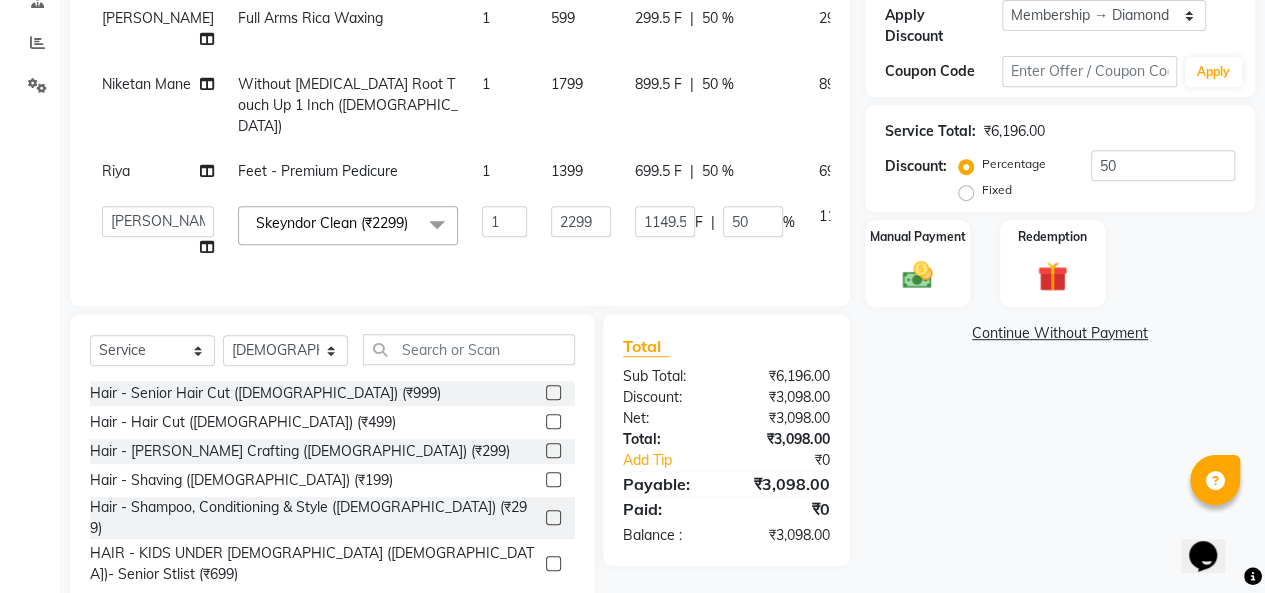 click on "Without Ammonia Root Touch Up 1 Inch (Female)" 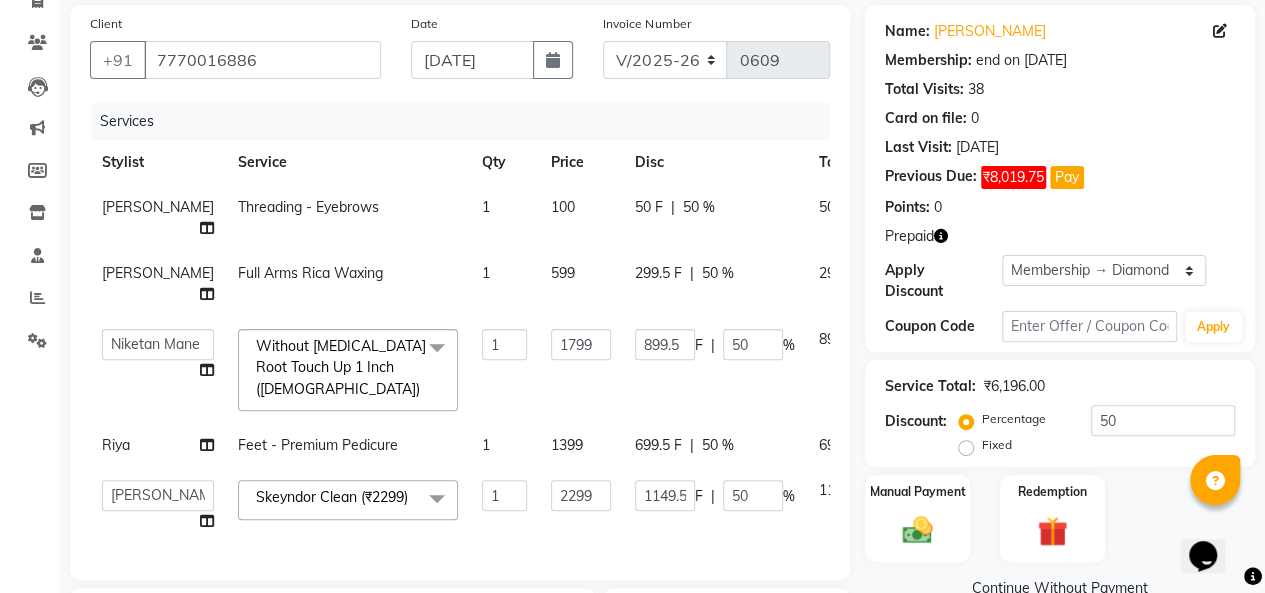 scroll, scrollTop: 100, scrollLeft: 0, axis: vertical 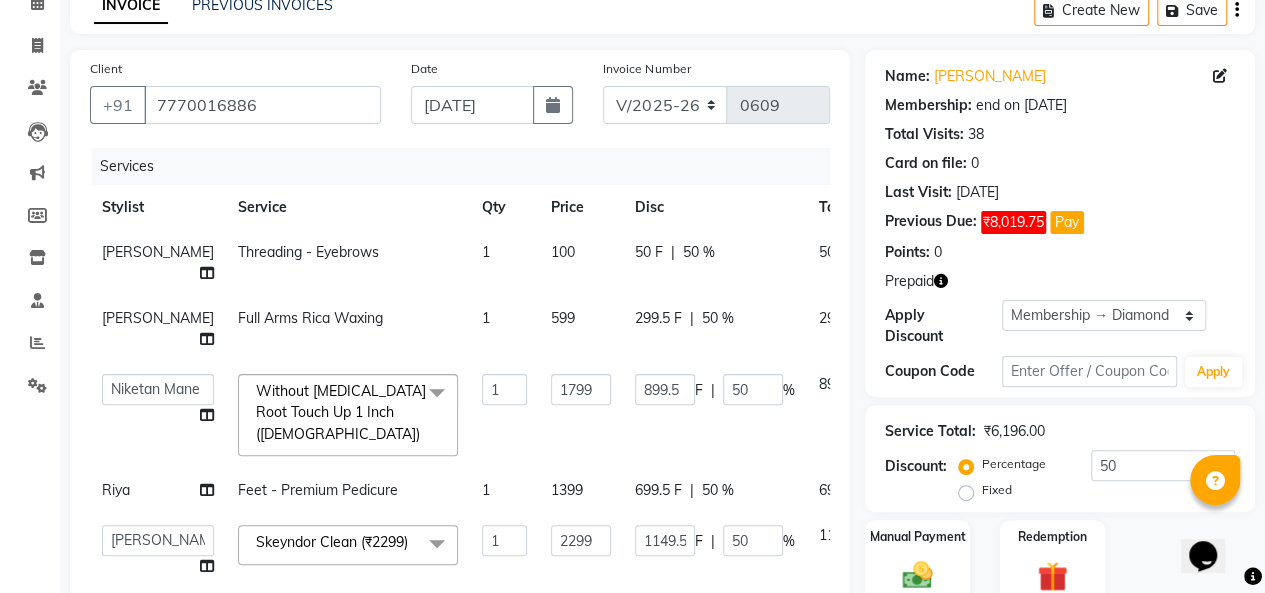 click on "Threading - Eyebrows" 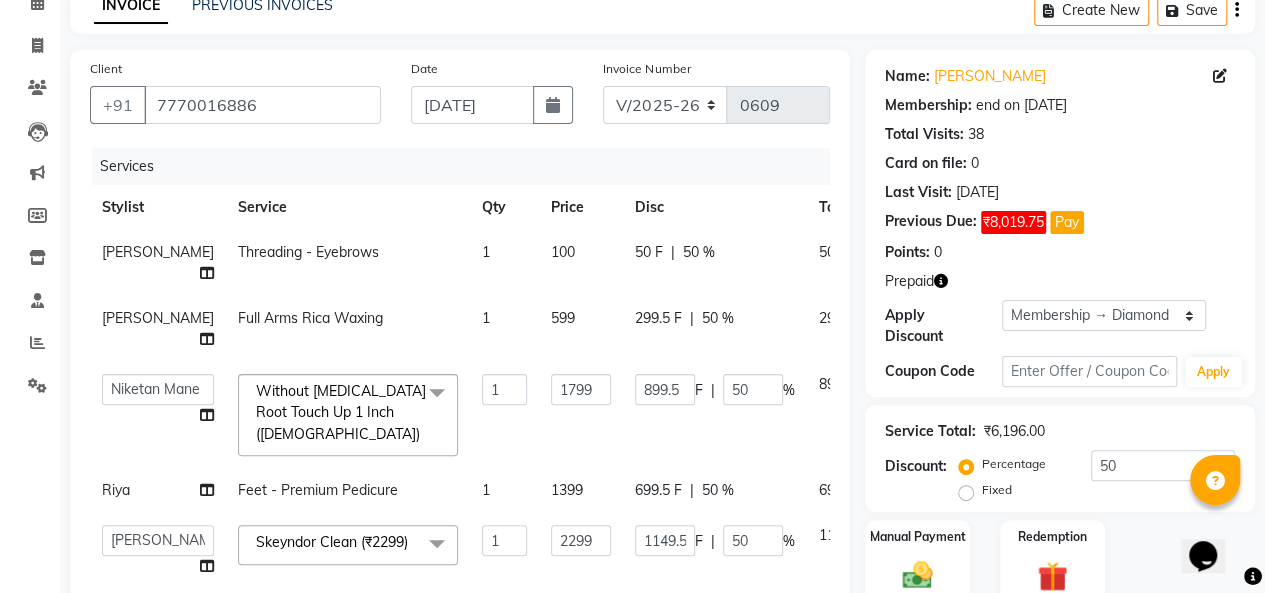 select on "65488" 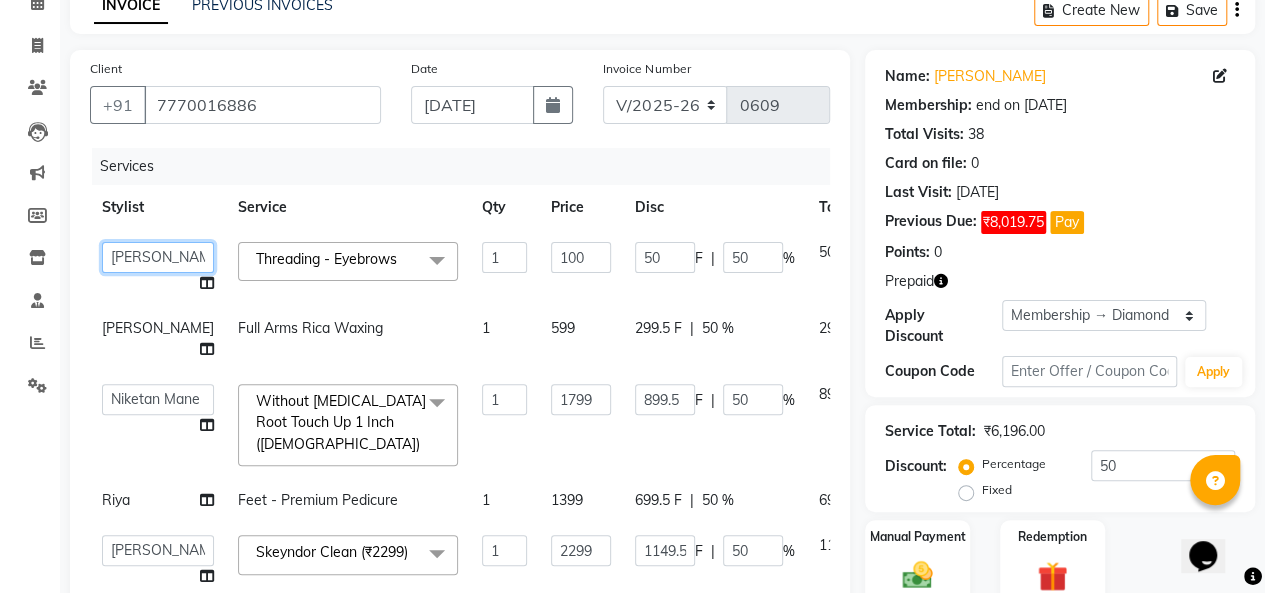 click on "Biswajit   Jyoti Shinde   Niketan Mane    Prasad Shinde   Riya   Sakshey Chandlaa   Saniya Tajar   Sarbjeet Kaur" 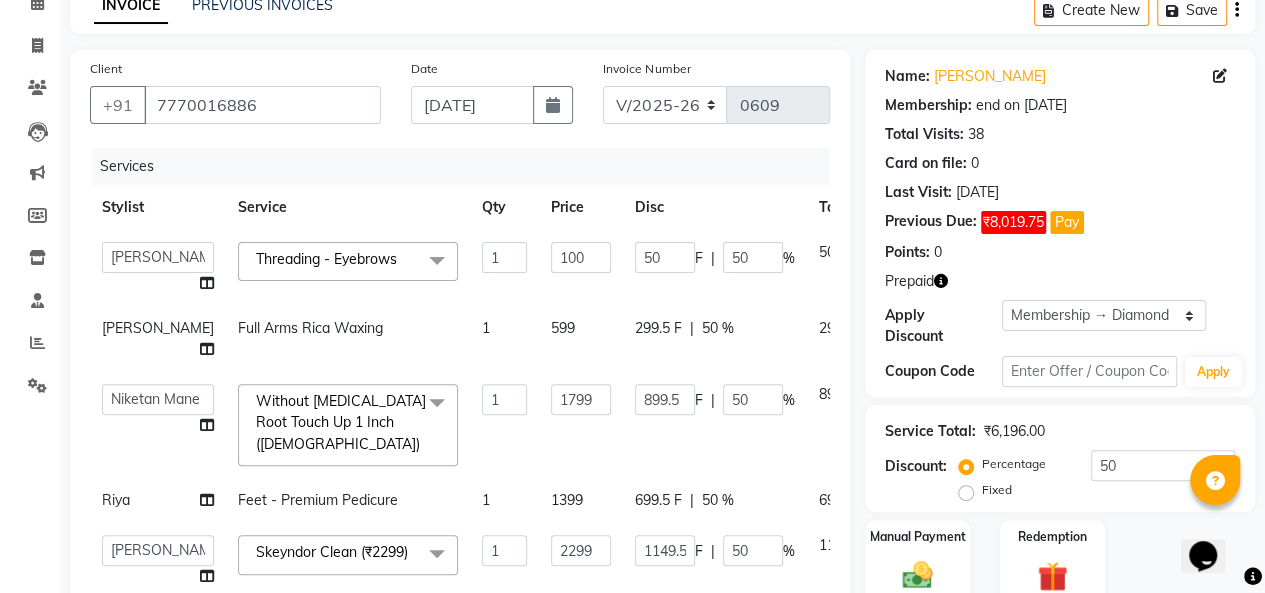 select on "85256" 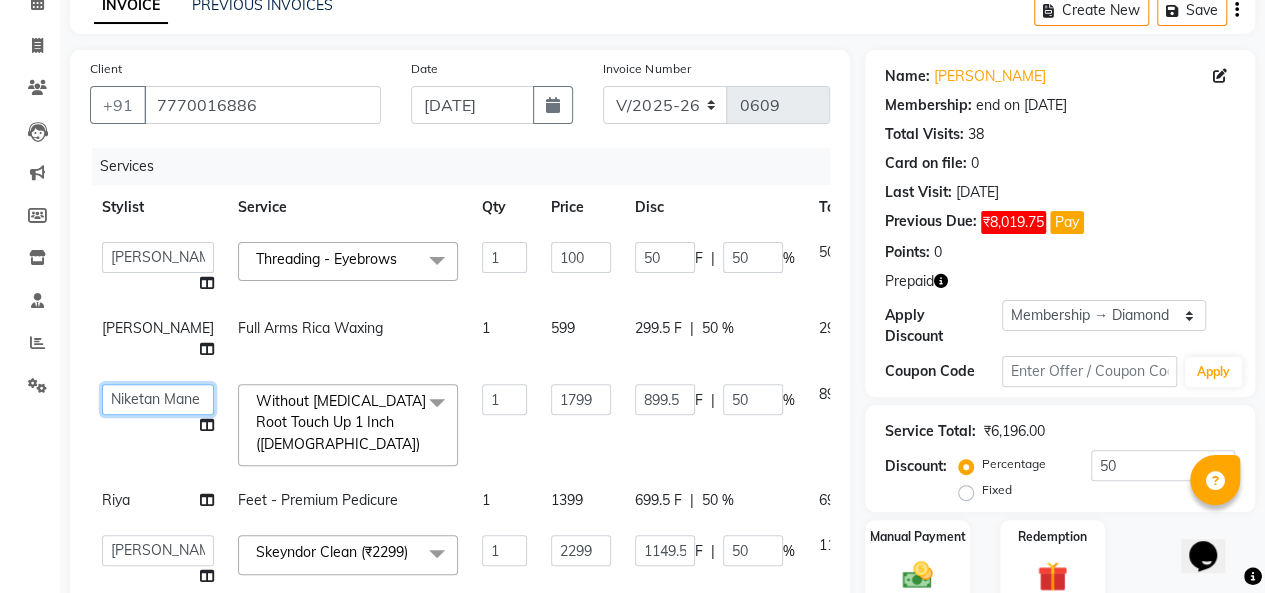 click on "Biswajit   Jyoti Shinde   Niketan Mane    Prasad Shinde   Riya   Sakshey Chandlaa   Saniya Tajar   Sarbjeet Kaur" 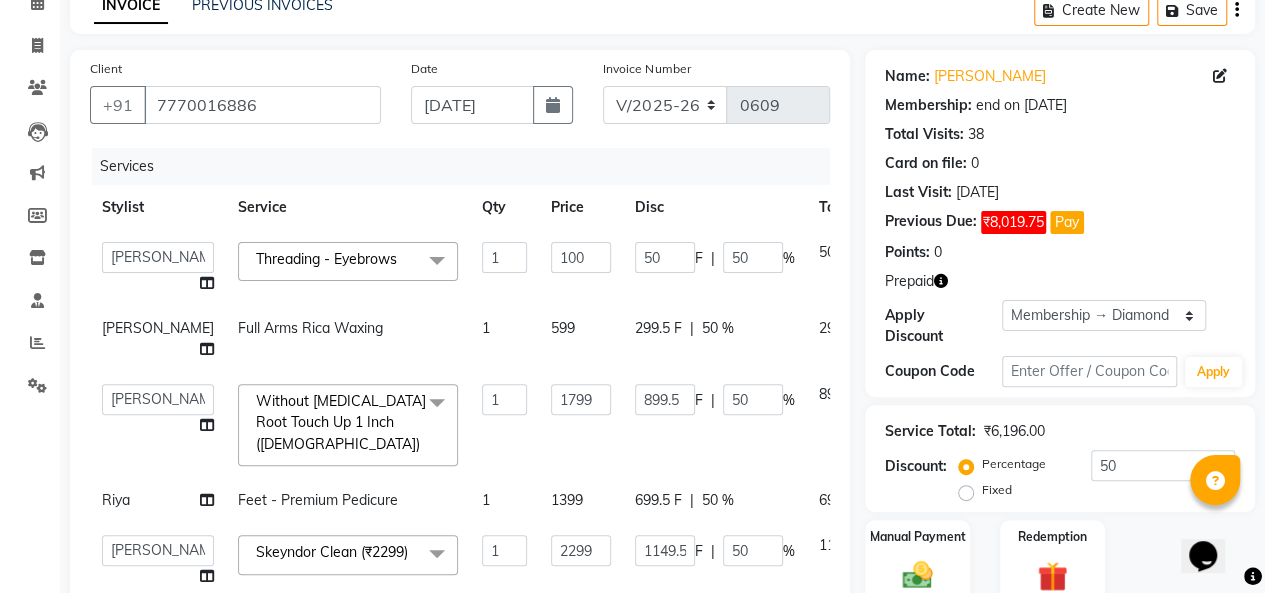 select on "65488" 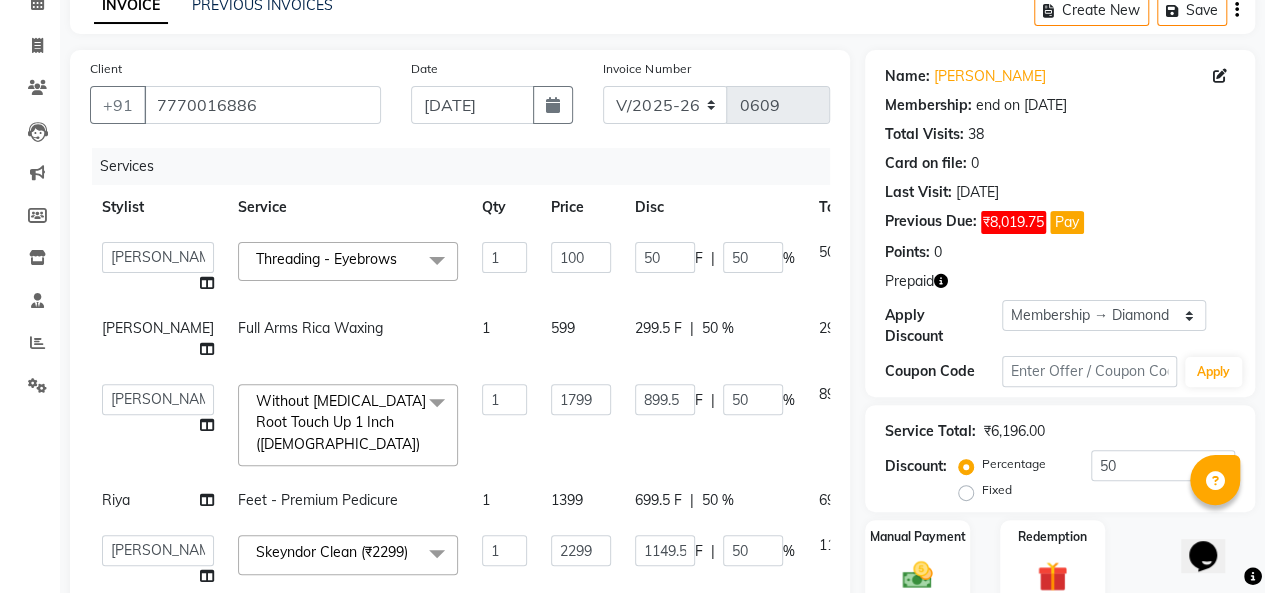 click on "Without Ammonia Root Touch Up 1 Inch (Female)  x" 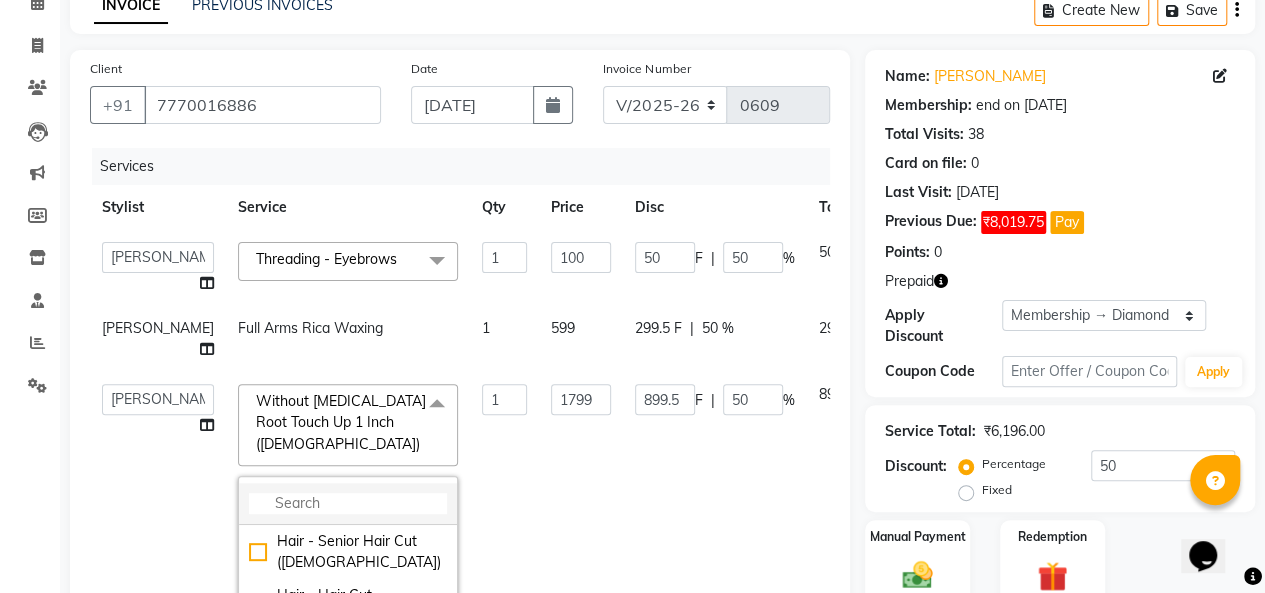 click 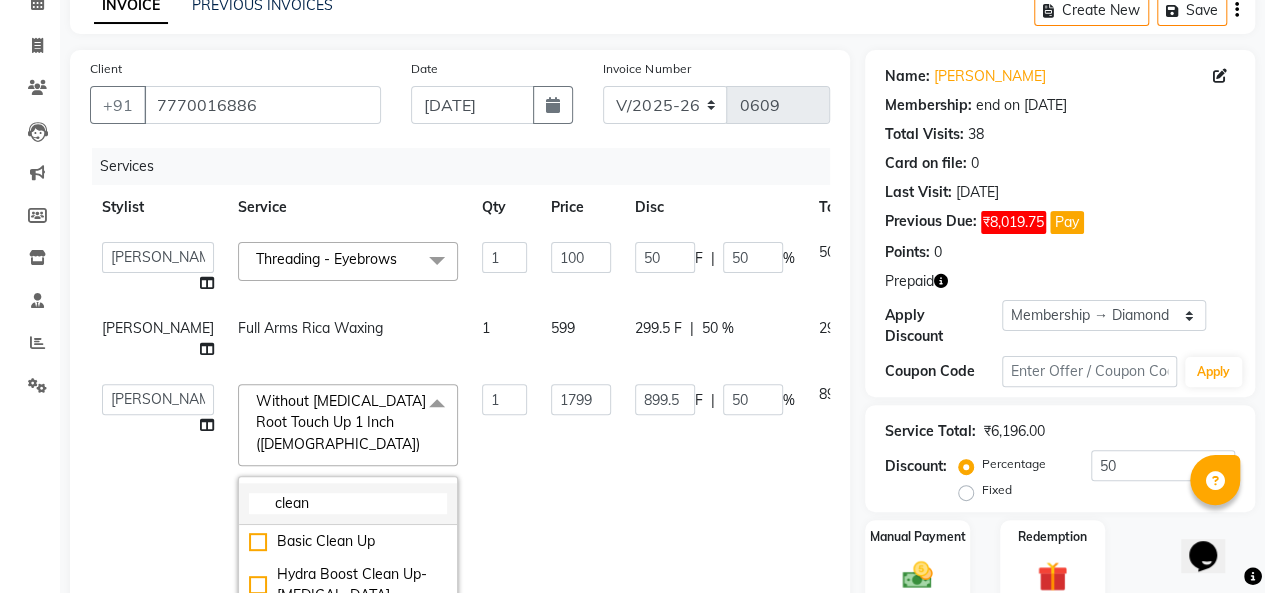 scroll, scrollTop: 100, scrollLeft: 0, axis: vertical 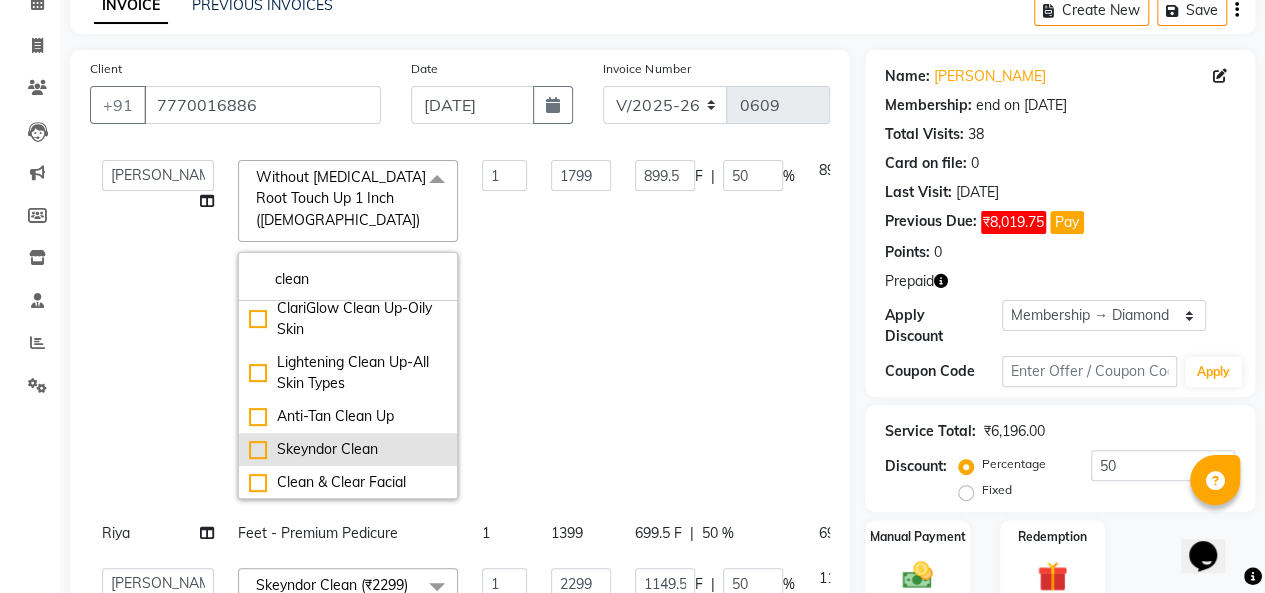 type on "clean" 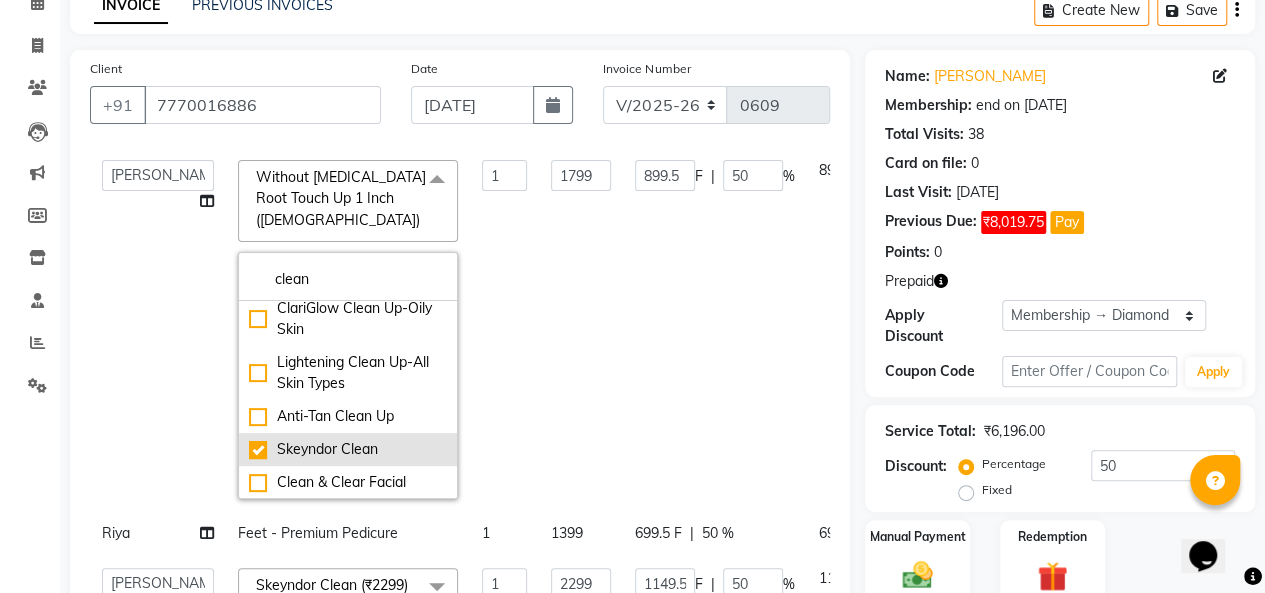 type on "2299" 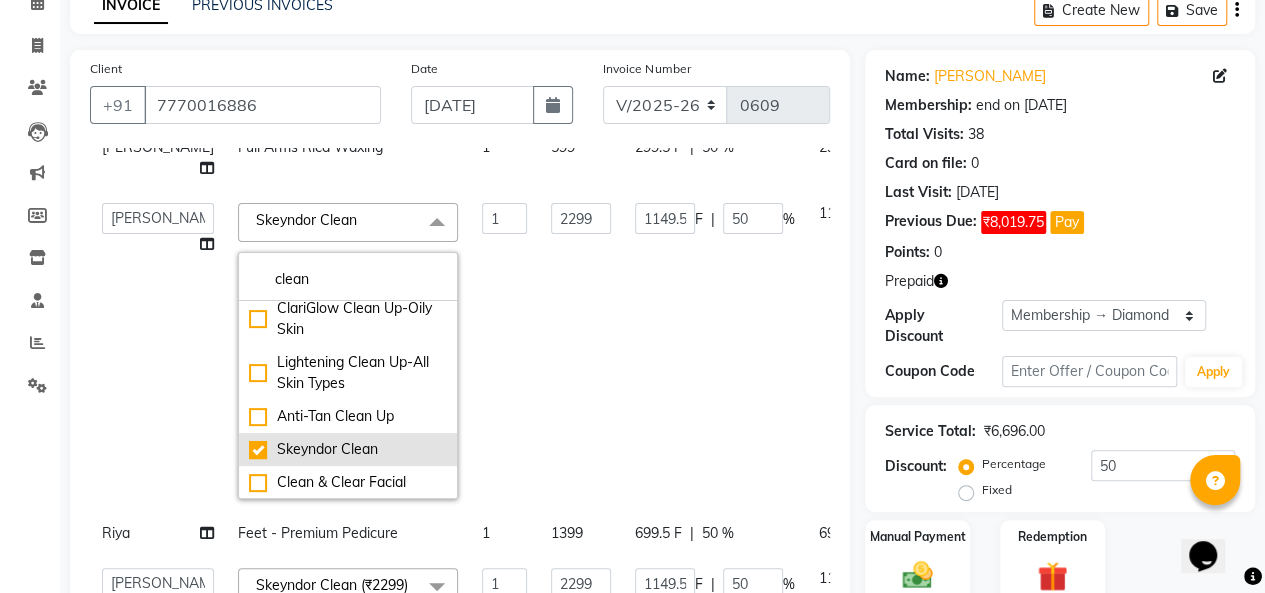 scroll, scrollTop: 224, scrollLeft: 0, axis: vertical 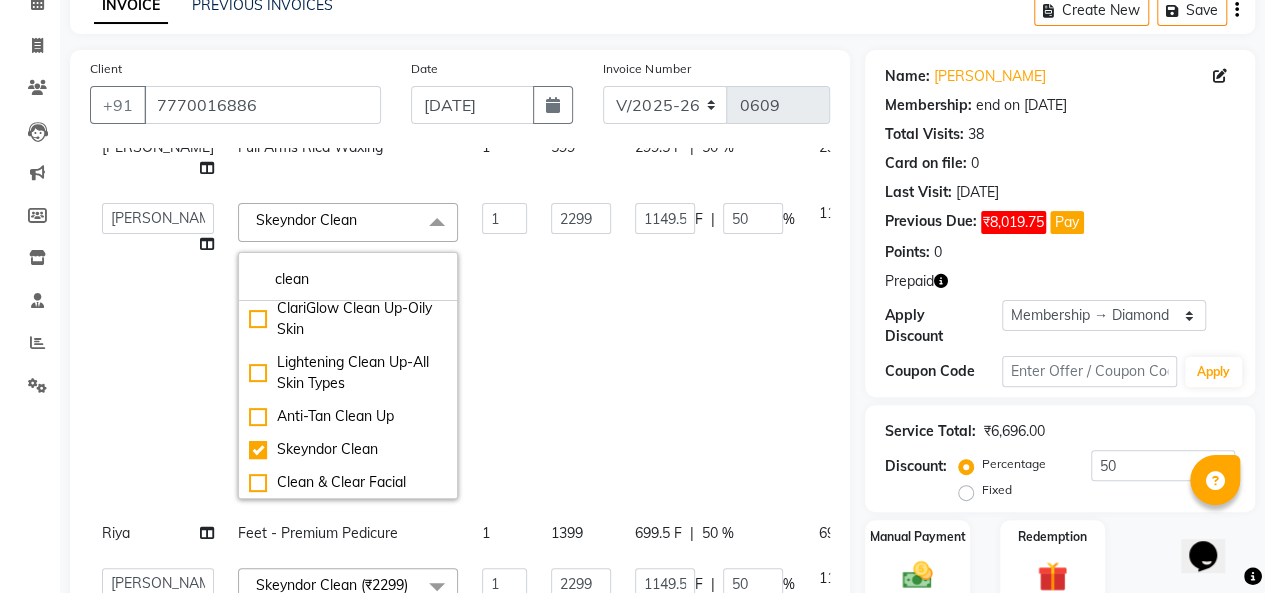 click on "1149.5 F | 50 %" 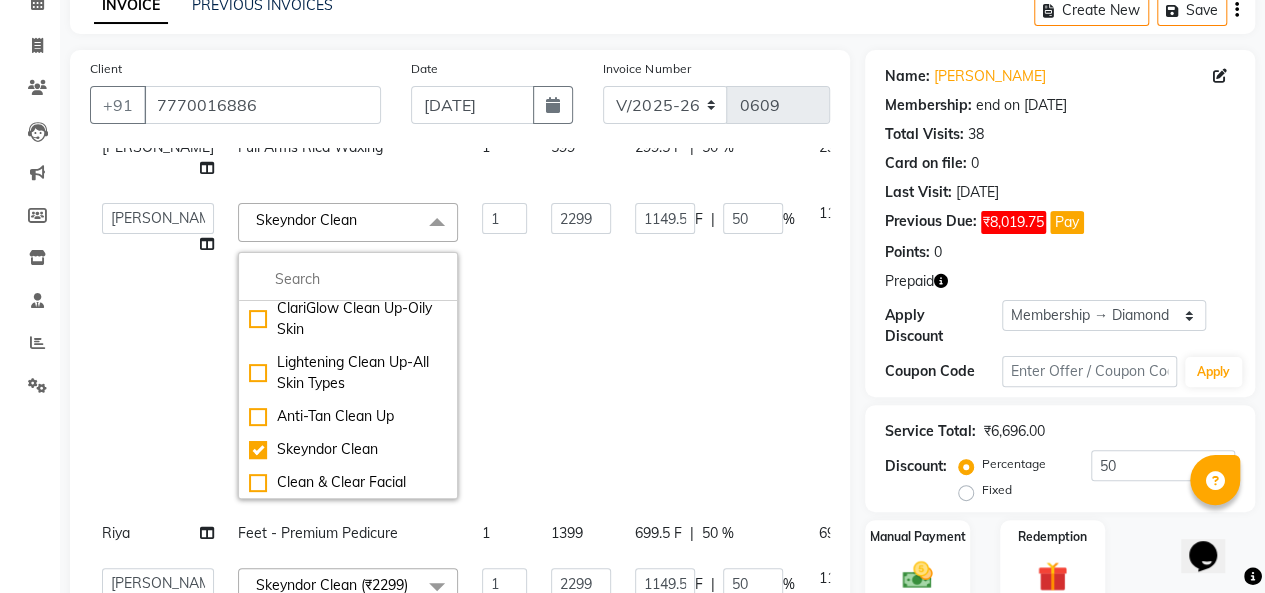 scroll, scrollTop: 0, scrollLeft: 0, axis: both 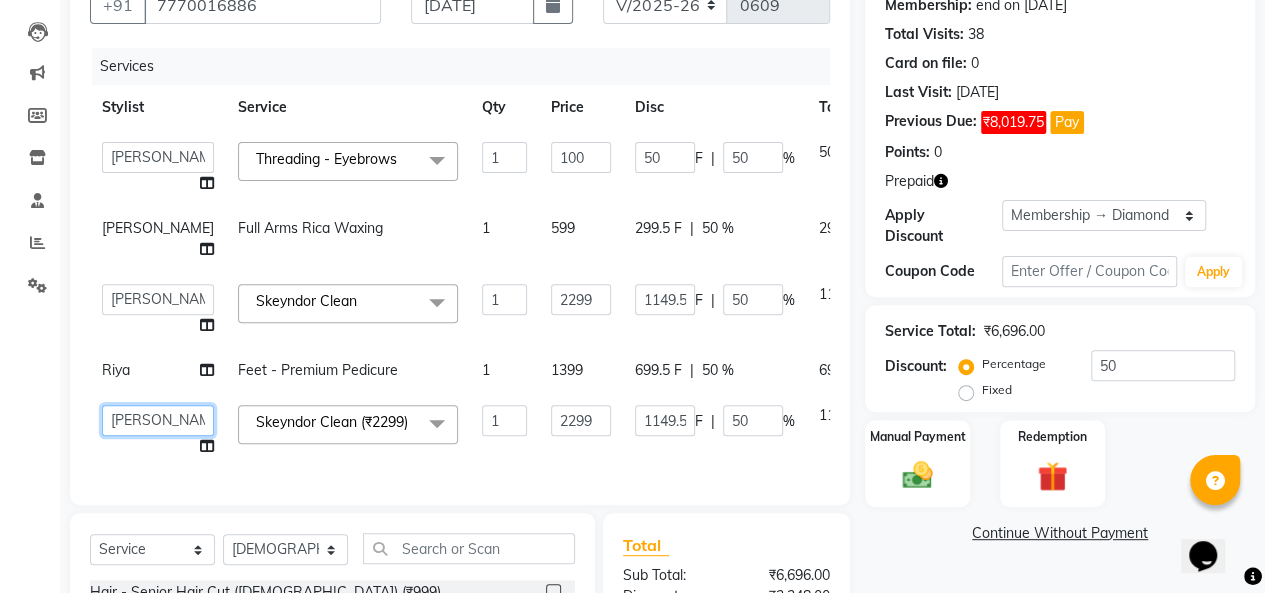 click on "Biswajit   Jyoti Shinde   Niketan Mane    Prasad Shinde   Riya   Sakshey Chandlaa   Saniya Tajar   Sarbjeet Kaur" 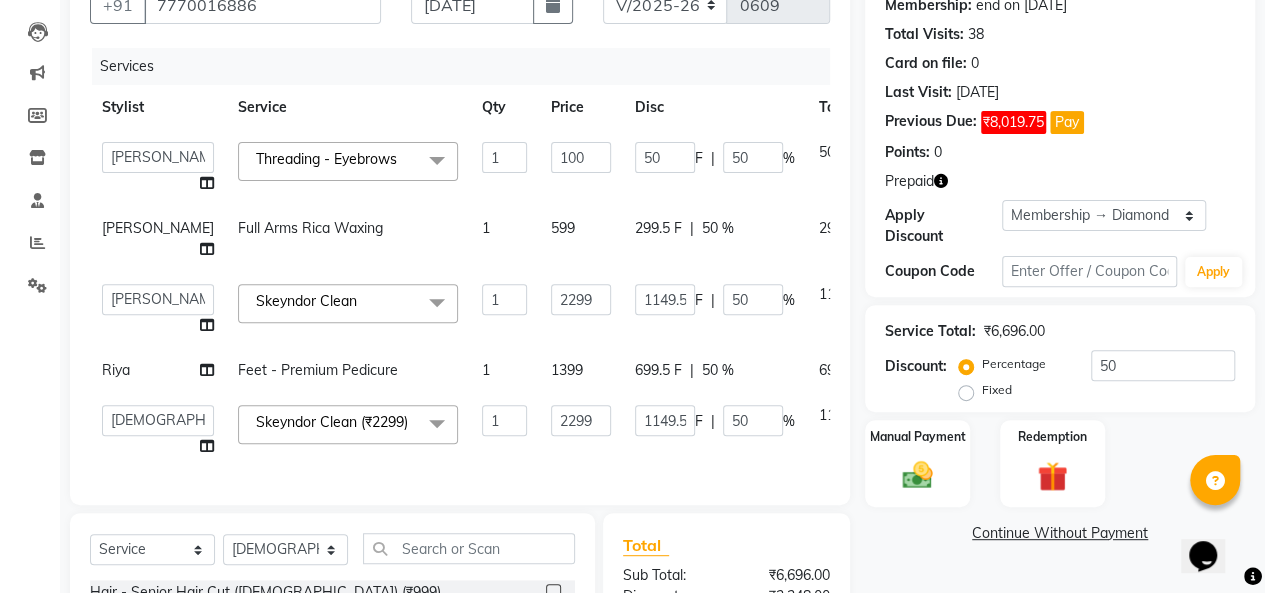 click on "Skeyndor Clean (₹2299)  x" 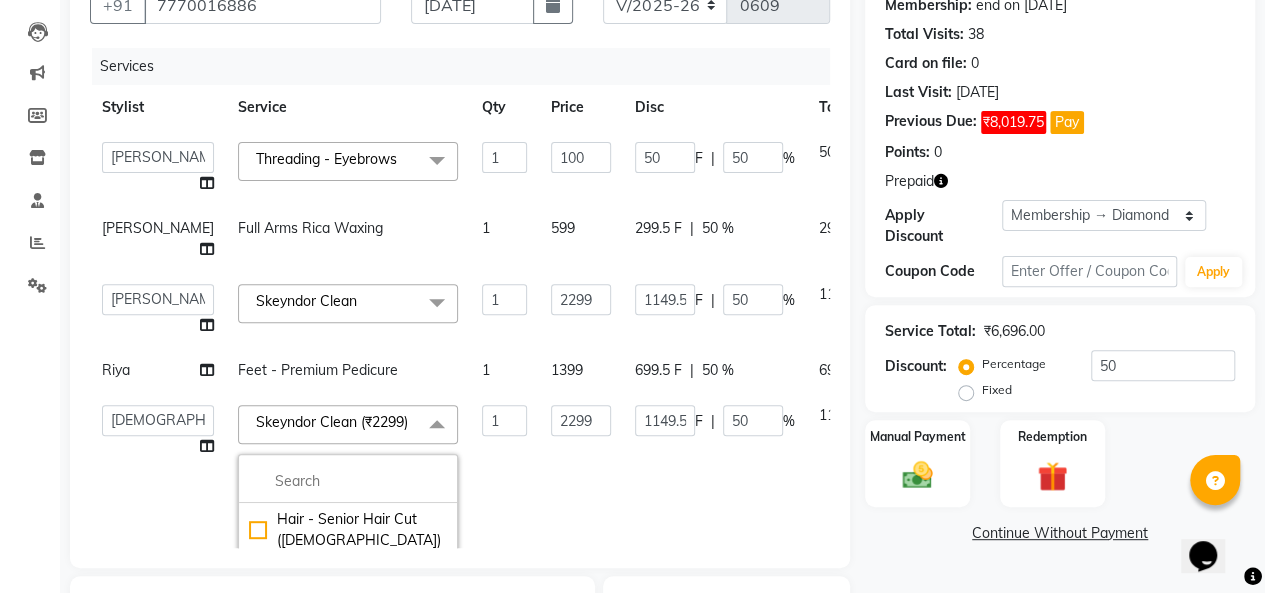 click on "Hair - Senior Hair Cut (Female) Hair - Hair Cut (Male) Hair - Beard Crafting (Male) Hair - Shaving (Male) Hair - Shampoo, Conditioning & Style (Male) HAIR - KIDS UNDER 10 YEARS OLD (FEMALE)- Senior Stlist HAIR- KIDS UNDER 10 YEARS (MALE) BEARD COLOUR ( INOA )  BEARD COLOUR ( MAJIREL )  SCALP SCRUB  FRINGE ( FEMALE )- Junior Hair Stylist Hair-Shampoo & Conditioning (MALE) HAIR TRIM GLOBAL HIGHLIGHTS (MALE) Hair Cut- Junior Hair Stylist  Hair Cut- Creative Director  Fringe (Female) - Senior Hair Stylist Fringe (Female)- Creative Director Hair Cuts (<10 years) Junior Hair Stylist Basic Make up (Male) Head Shaving Mundan  Pre-shampoo below shoulder  Pre-shampoo mid length Highlights (per foil) Male  Shampoo & Conditioning - Upto Shoulder (Female) Shampoo & Conditioning - Below Shoulder (Female) Shampoo & Conditioning - Upto Waist (Female) Shampoo & Conditioning - Male Shampoo & Conditioning  Upto Neck Shampoo & Conditioning--Mid Length  Shampoo & Conditioning- Upto Neck  Shampoo & Straight Blow Dry below shoulder" 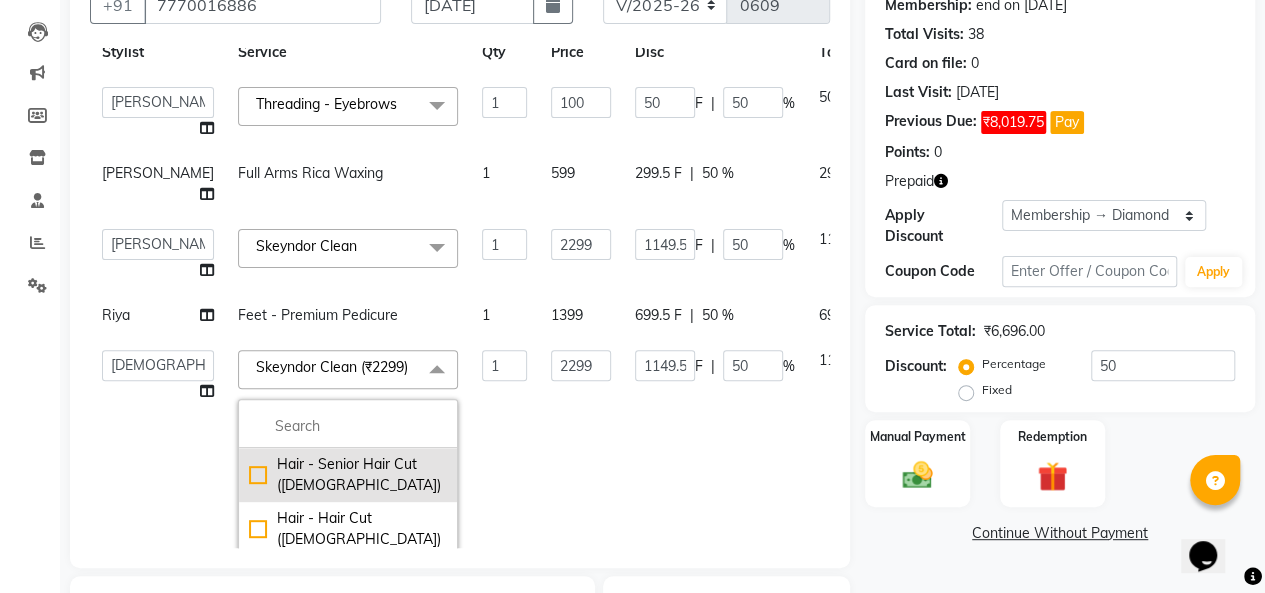 scroll, scrollTop: 100, scrollLeft: 0, axis: vertical 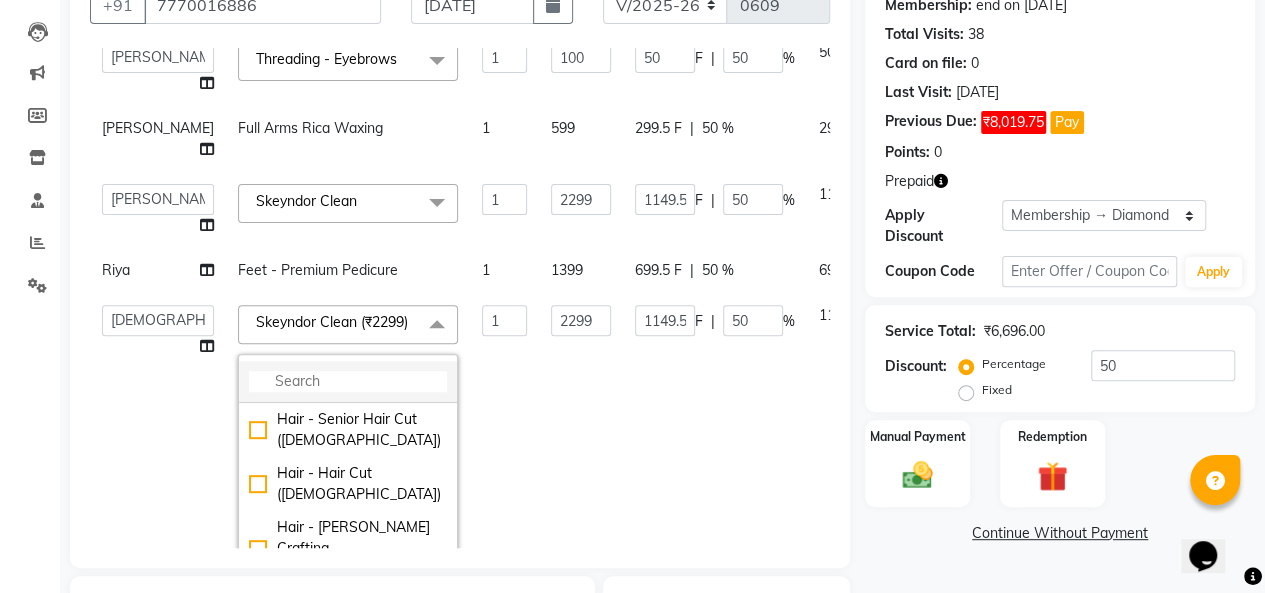 click 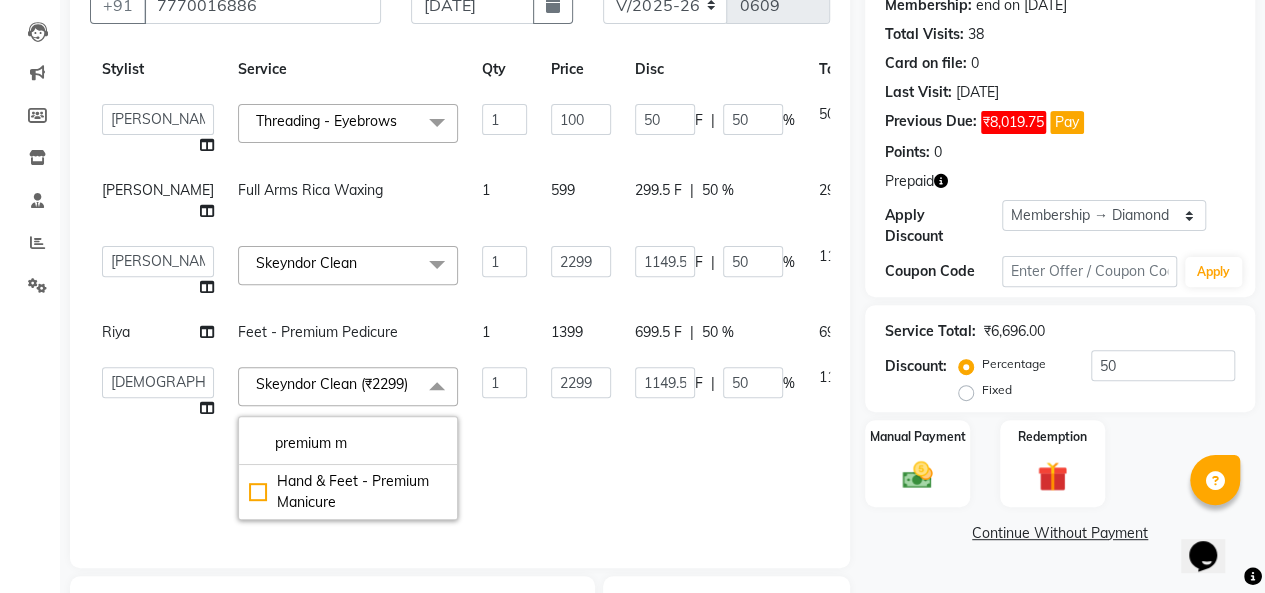 scroll, scrollTop: 0, scrollLeft: 0, axis: both 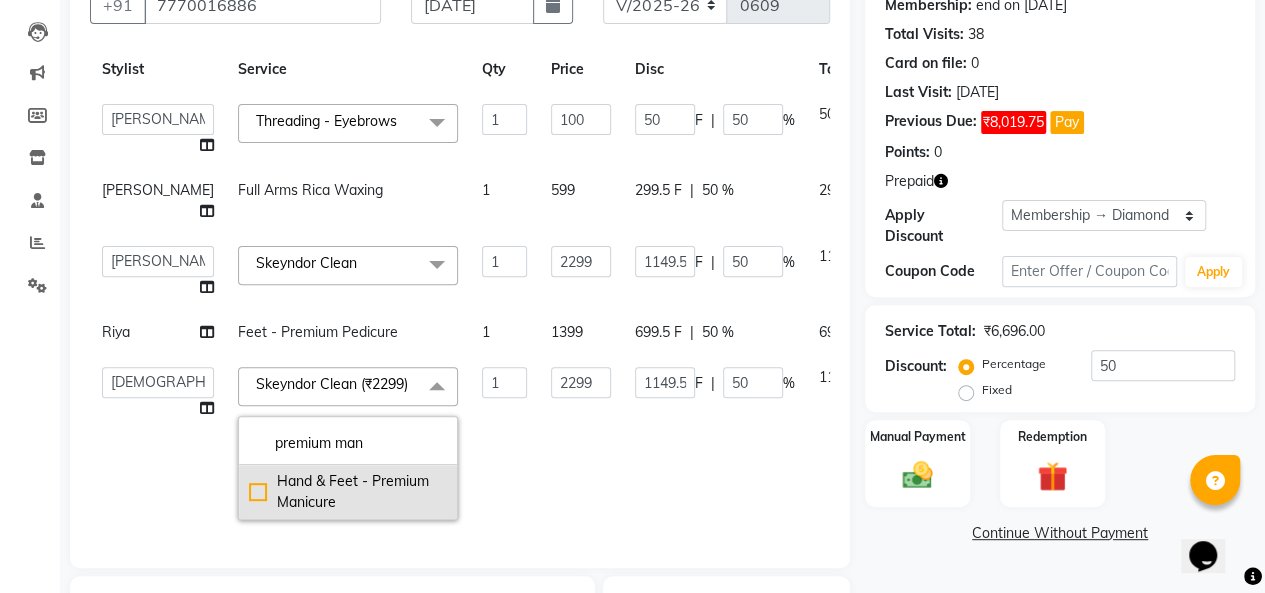 type on "premium man" 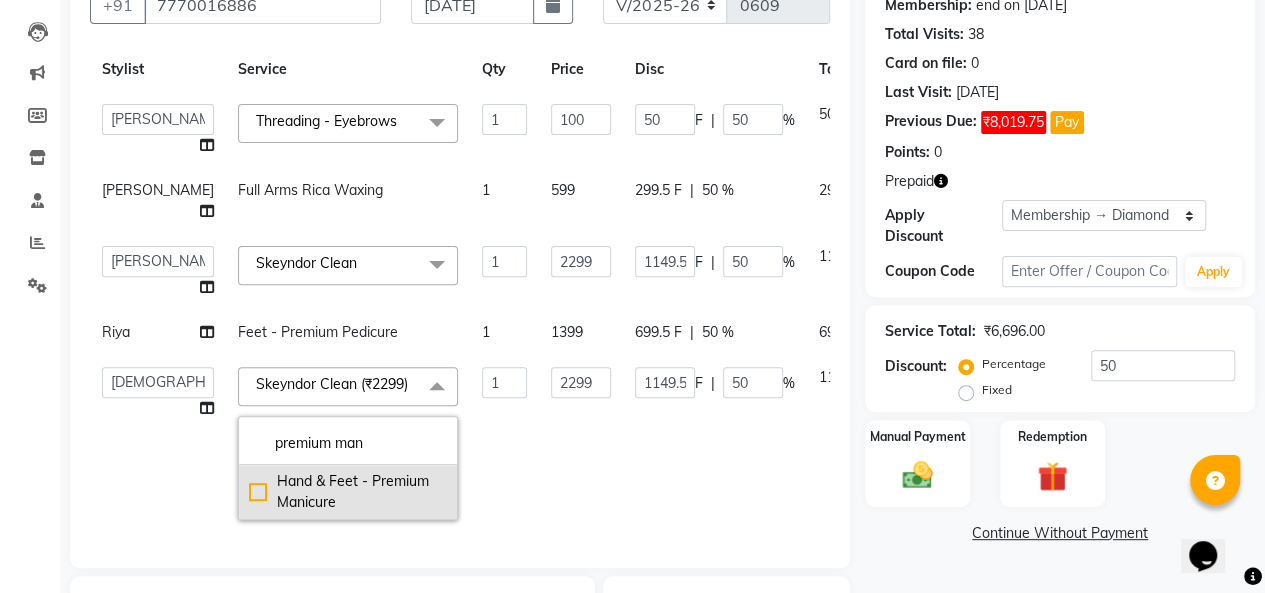 click on "Hand & Feet - Premium Manicure" 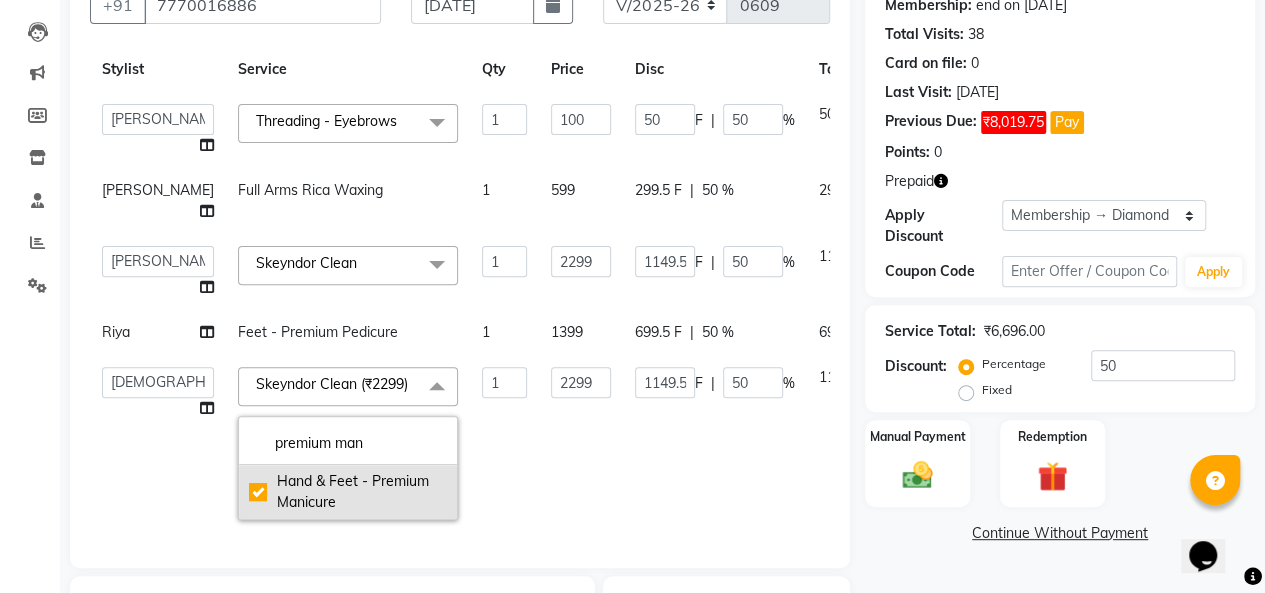 checkbox on "true" 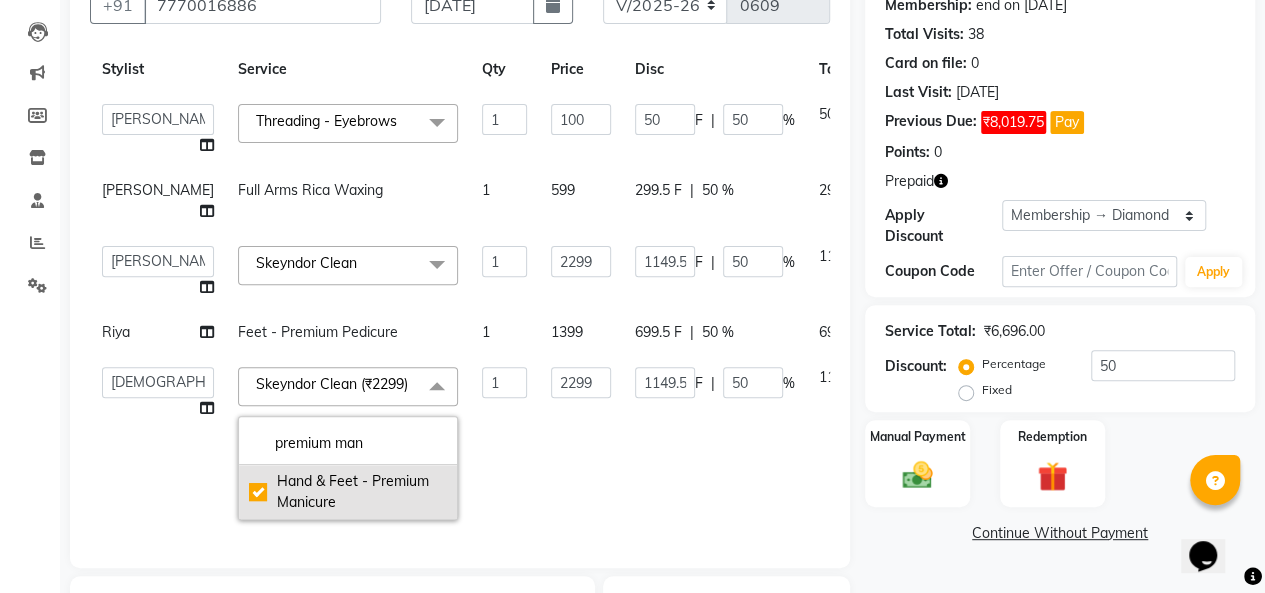 type on "1199" 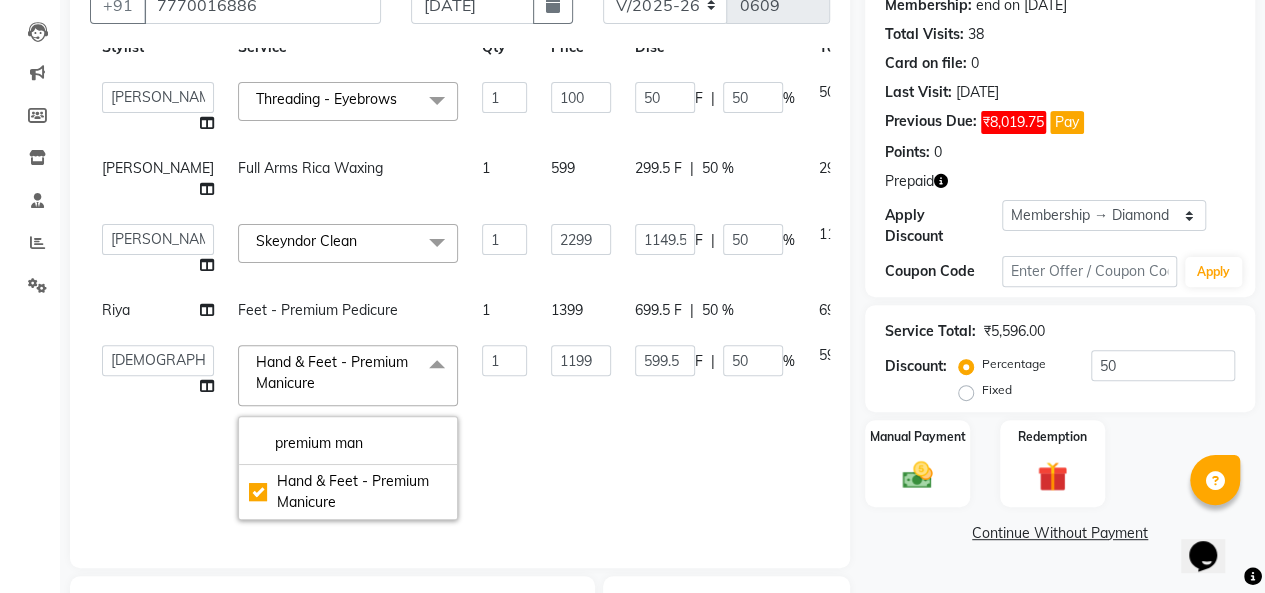 click on "1199" 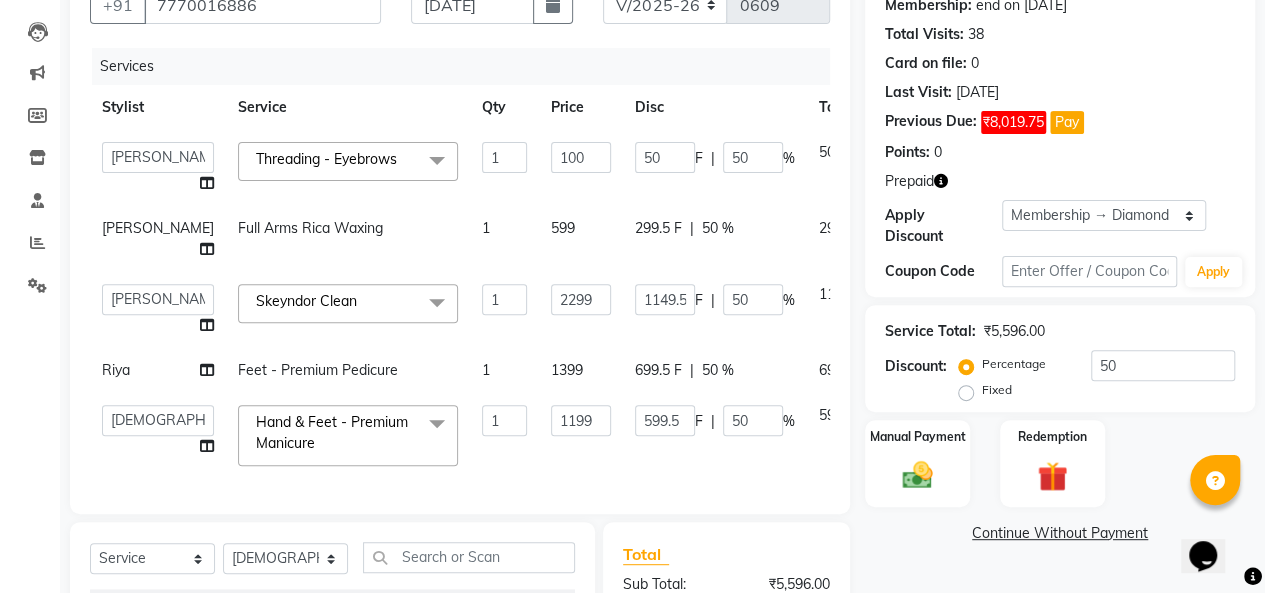 scroll, scrollTop: 0, scrollLeft: 0, axis: both 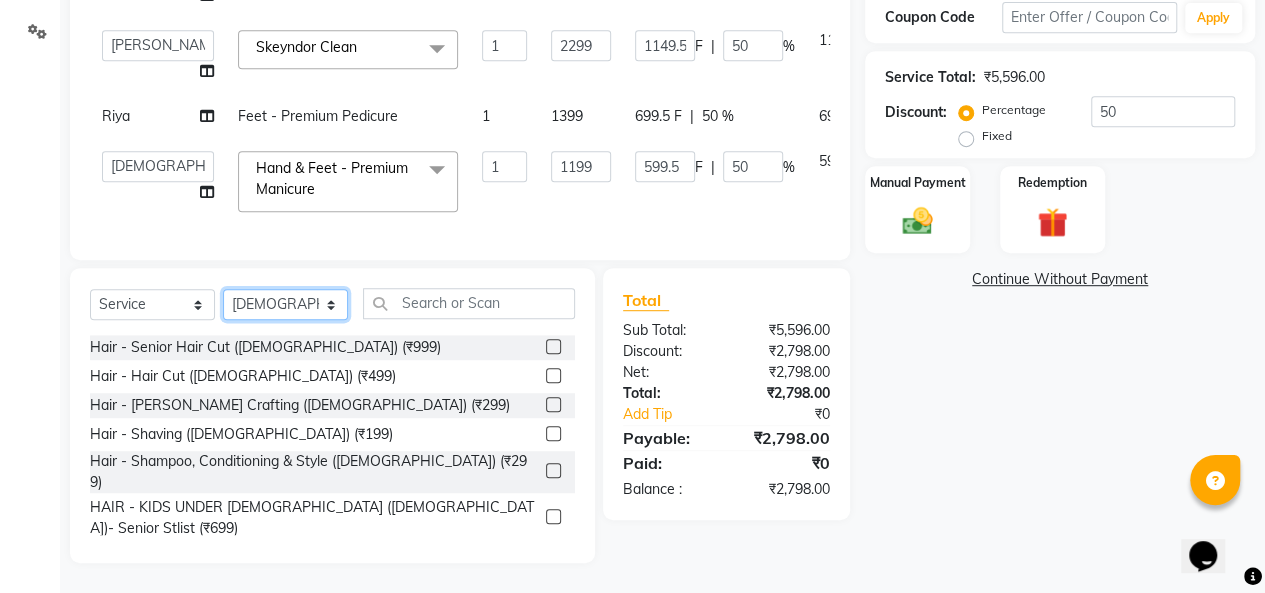 click on "Select Stylist Biswajit Jyoti Shinde Niketan Mane  Prasad Shinde Riya Sakshey Chandlaa Saniya Tajar Sarbjeet Kaur" 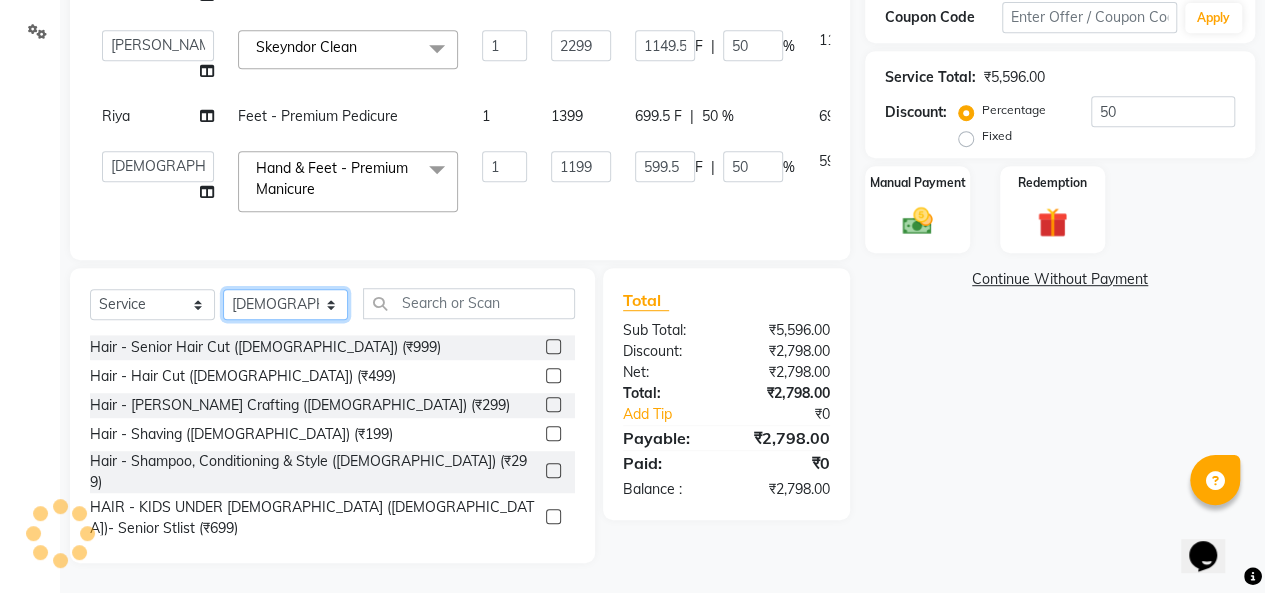 select on "65488" 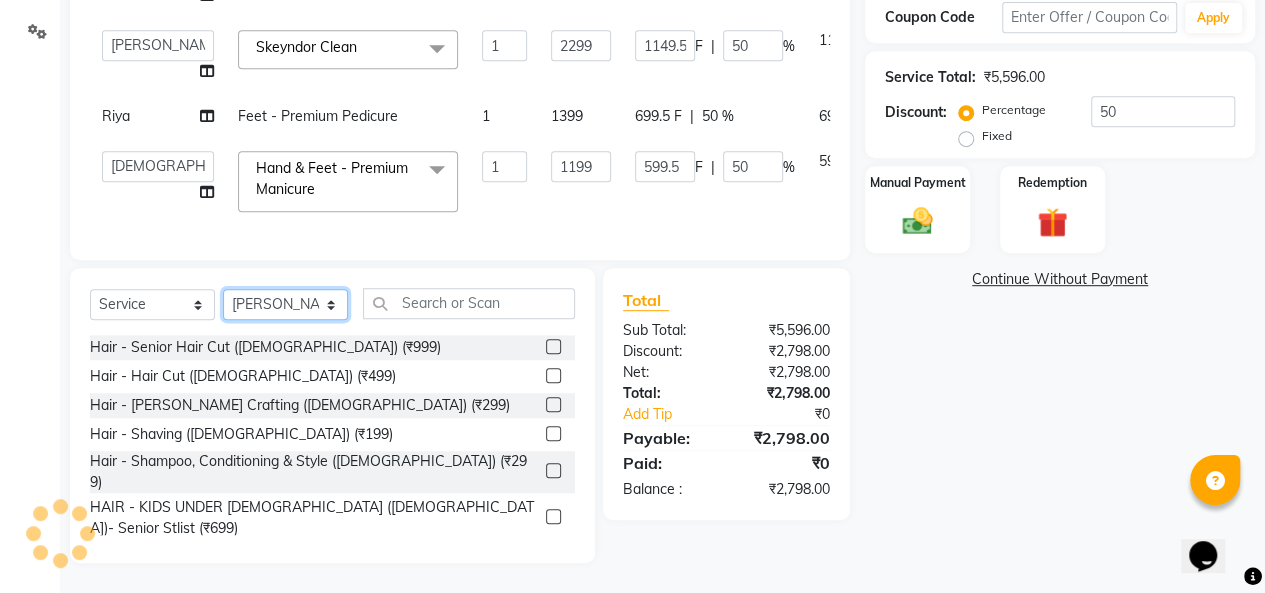 click on "Select Stylist Biswajit Jyoti Shinde Niketan Mane  Prasad Shinde Riya Sakshey Chandlaa Saniya Tajar Sarbjeet Kaur" 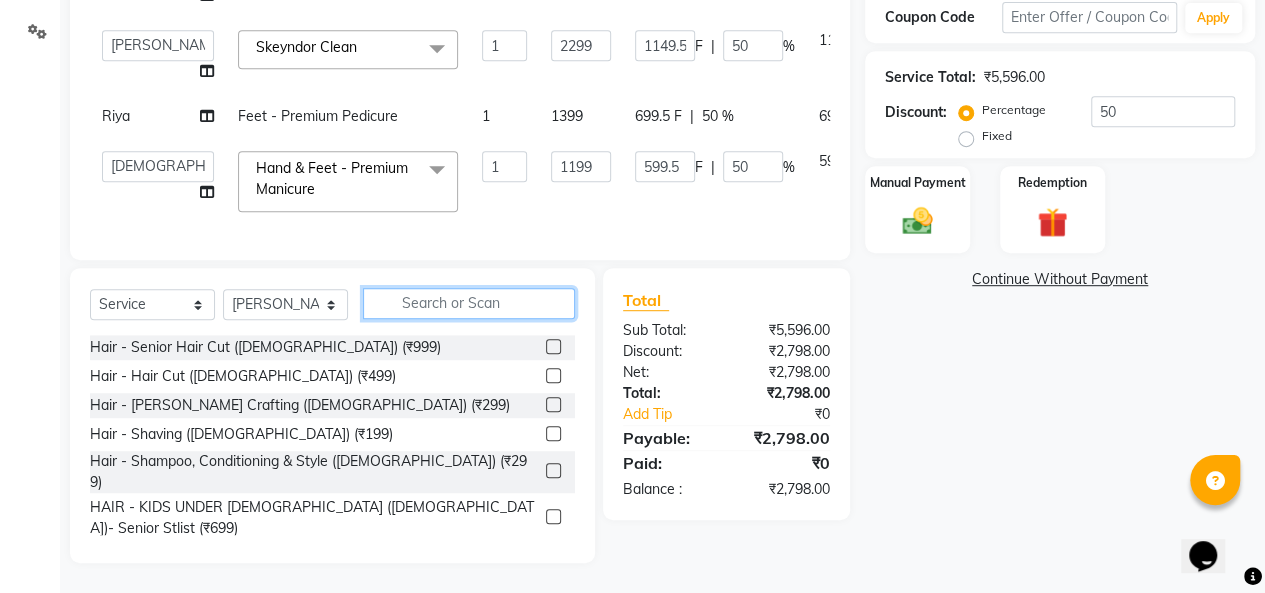 click 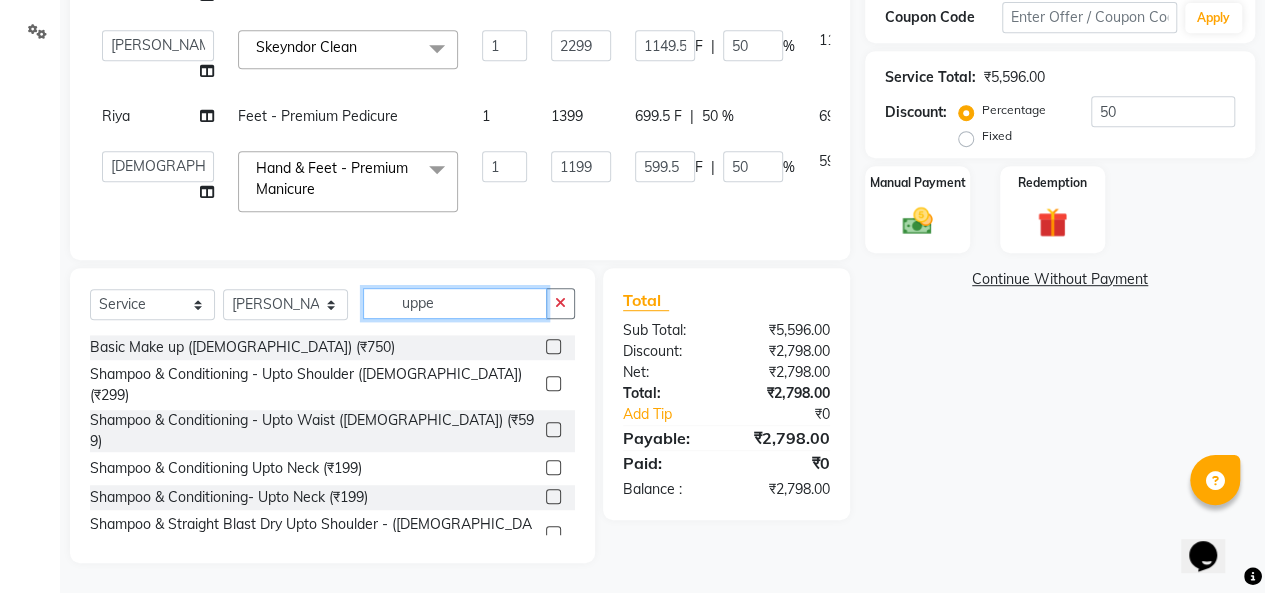 scroll, scrollTop: 444, scrollLeft: 0, axis: vertical 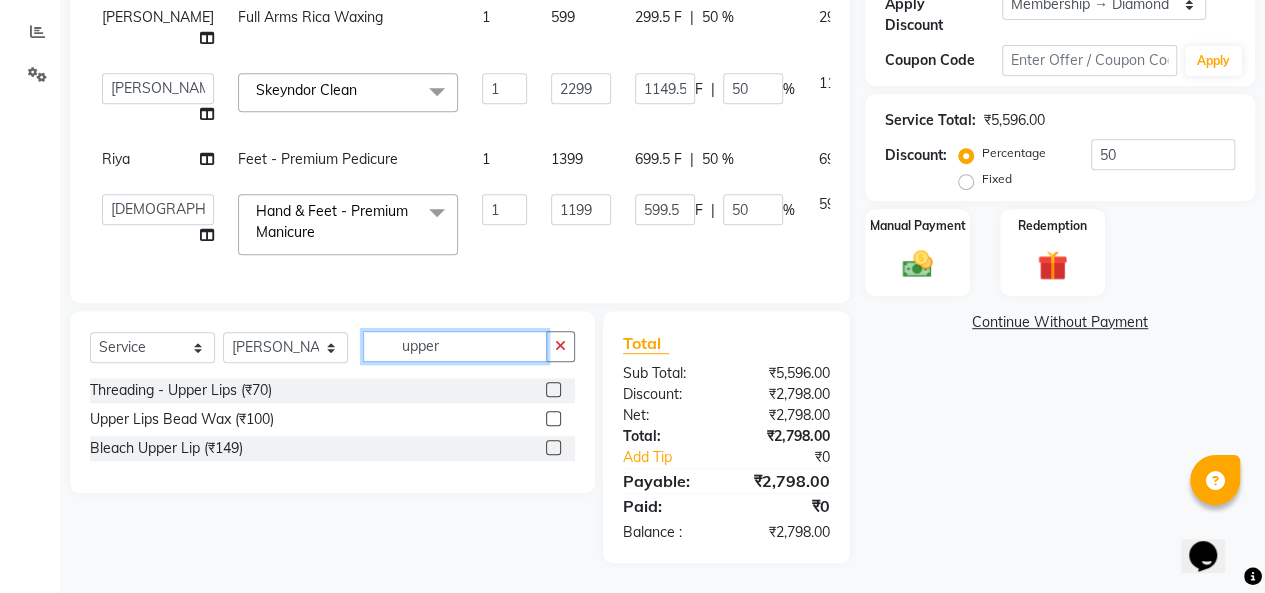 type on "upper" 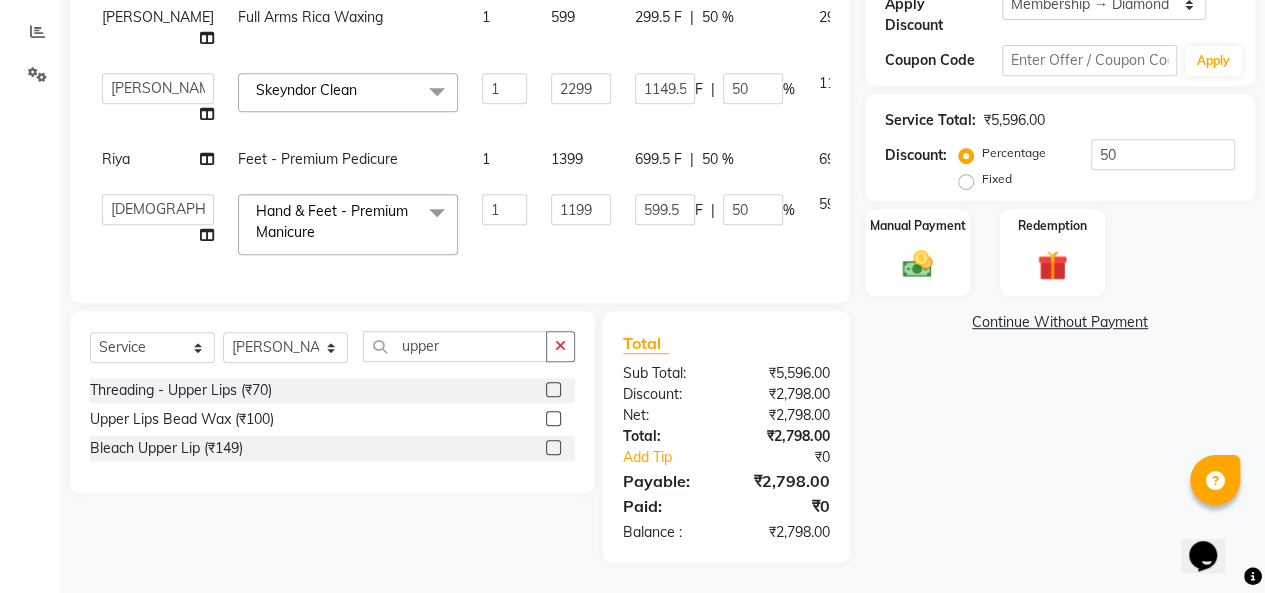 click 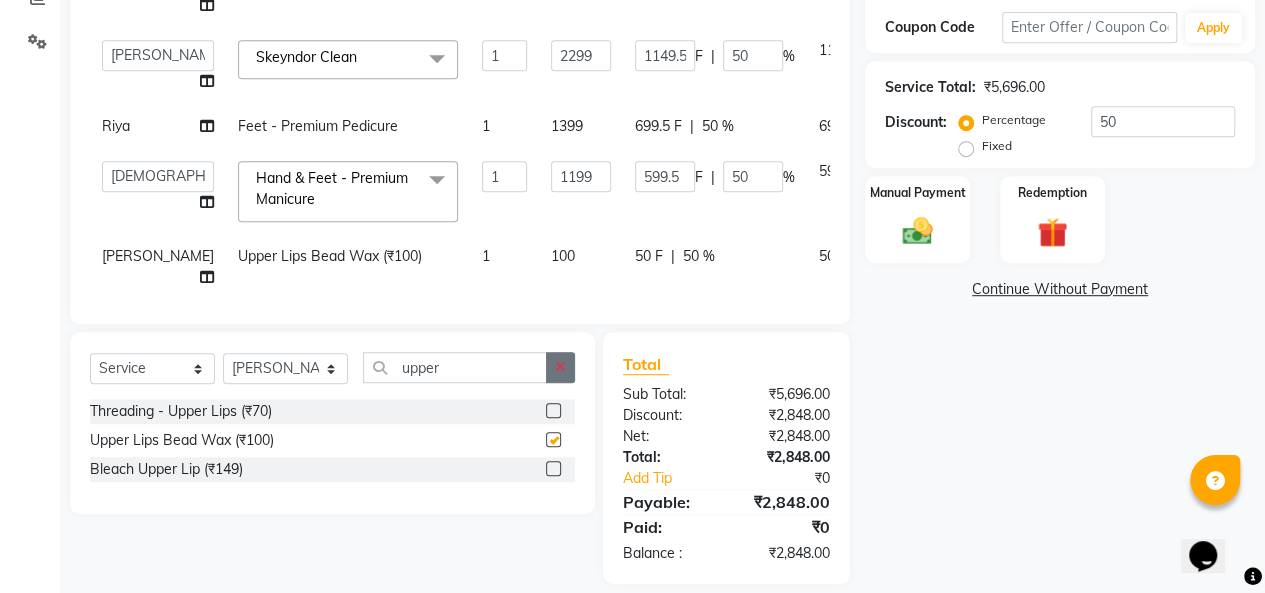 checkbox on "false" 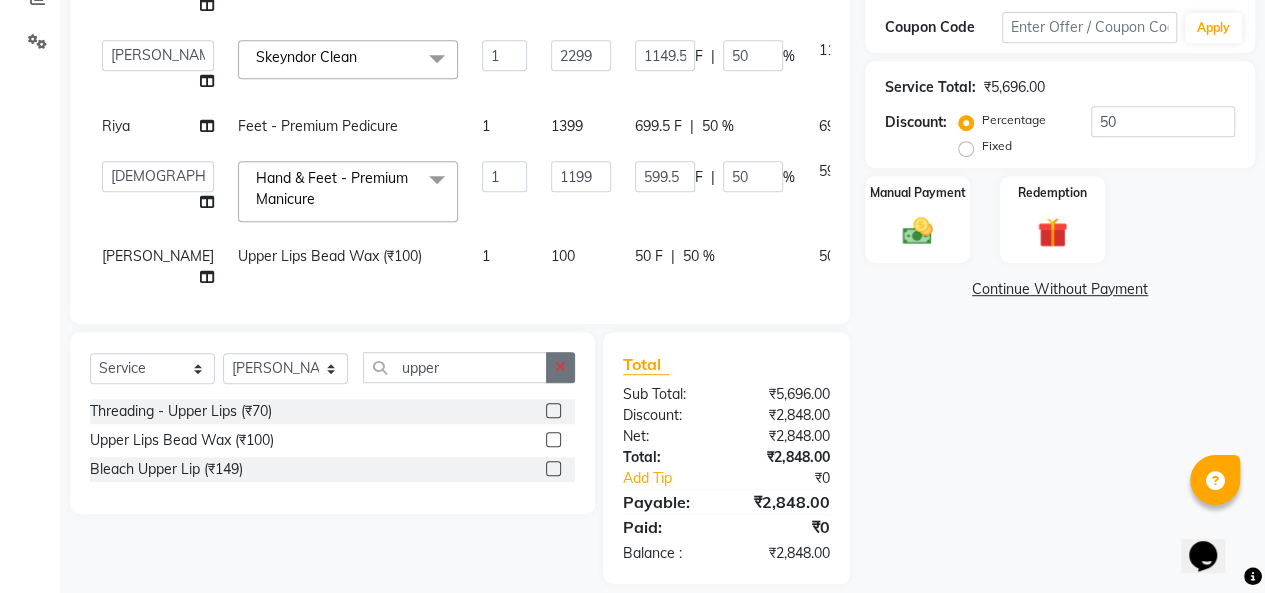 click 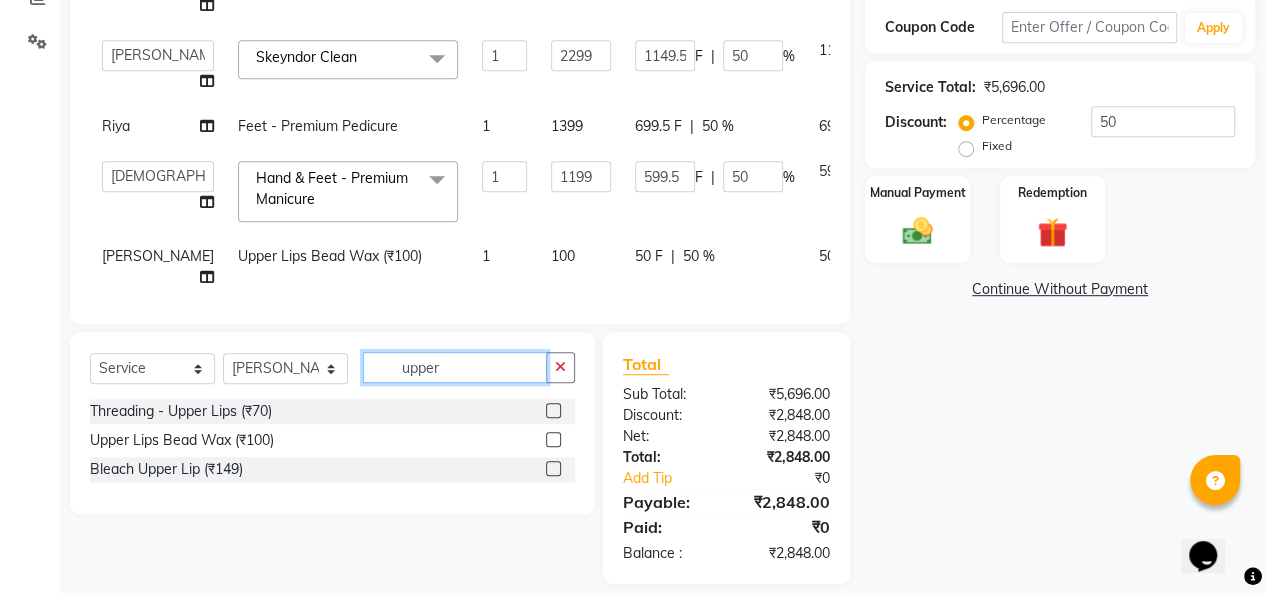 type 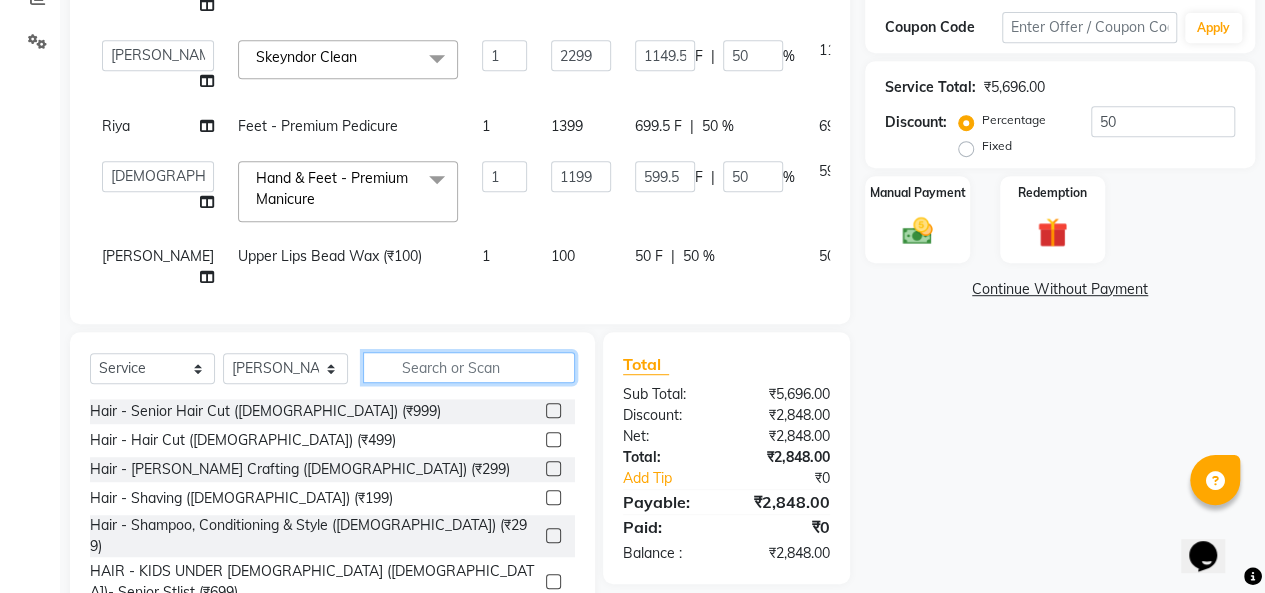 scroll, scrollTop: 68, scrollLeft: 0, axis: vertical 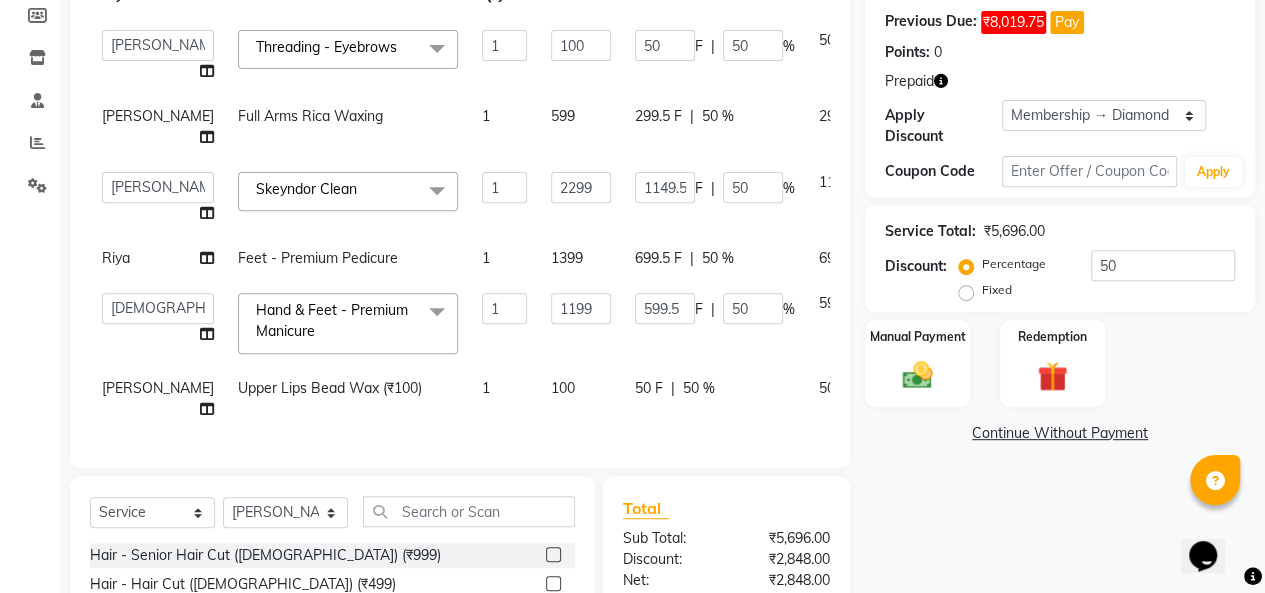 click on "50 F | 50 %" 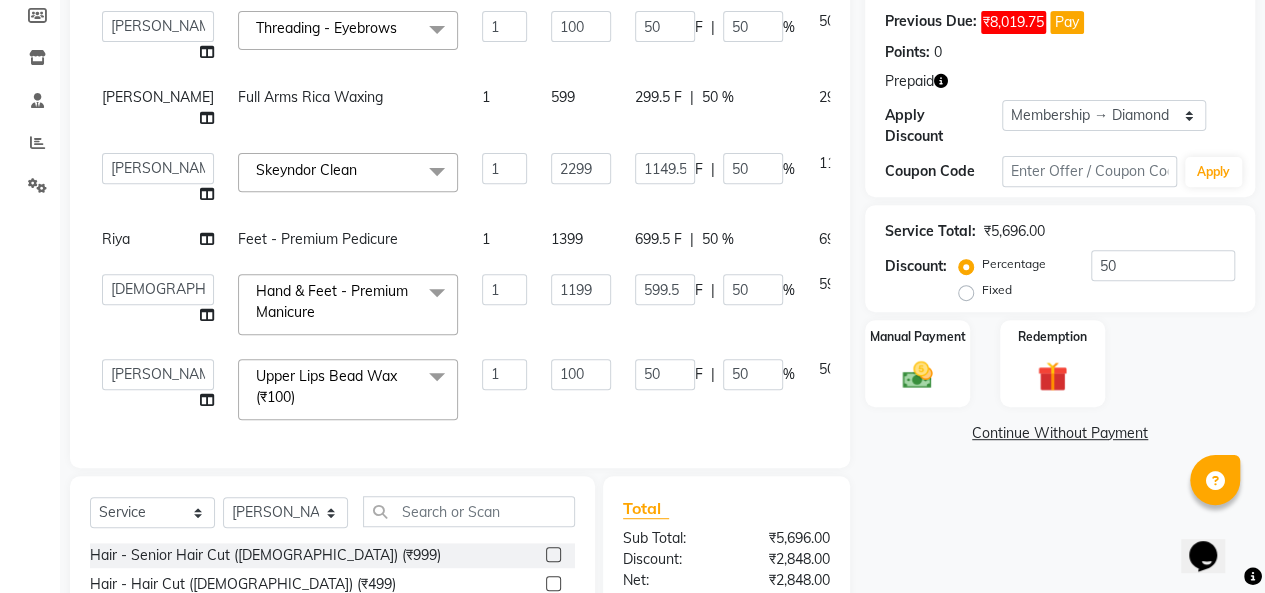 click on "100" 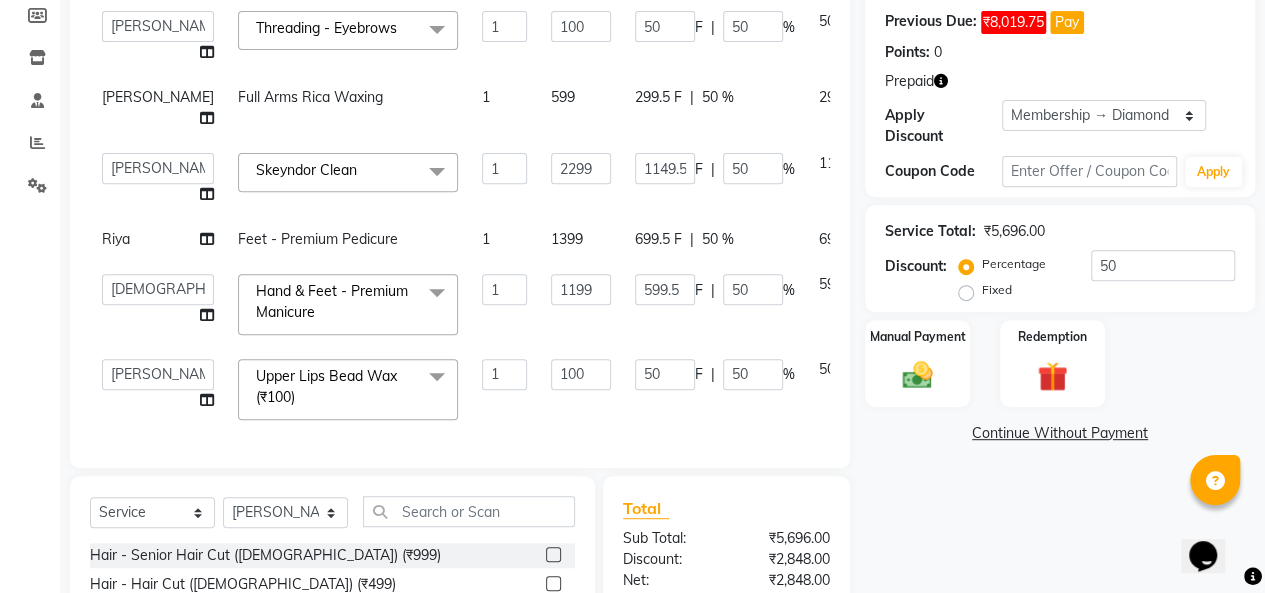 click on "Name: Rama Mishra Membership: end on 24-05-2026 Total Visits:  38 Card on file:  0 Last Visit:   04-07-2025 Previous Due:  ₹8,019.75 Pay Points:   0  Prepaid Apply Discount Select Membership → Diamond Membership → Platinum  Loyalty → Loyality level 1  Coupon Code Apply Service Total:  ₹5,696.00  Discount:  Percentage   Fixed  50 Manual Payment Redemption  Continue Without Payment" 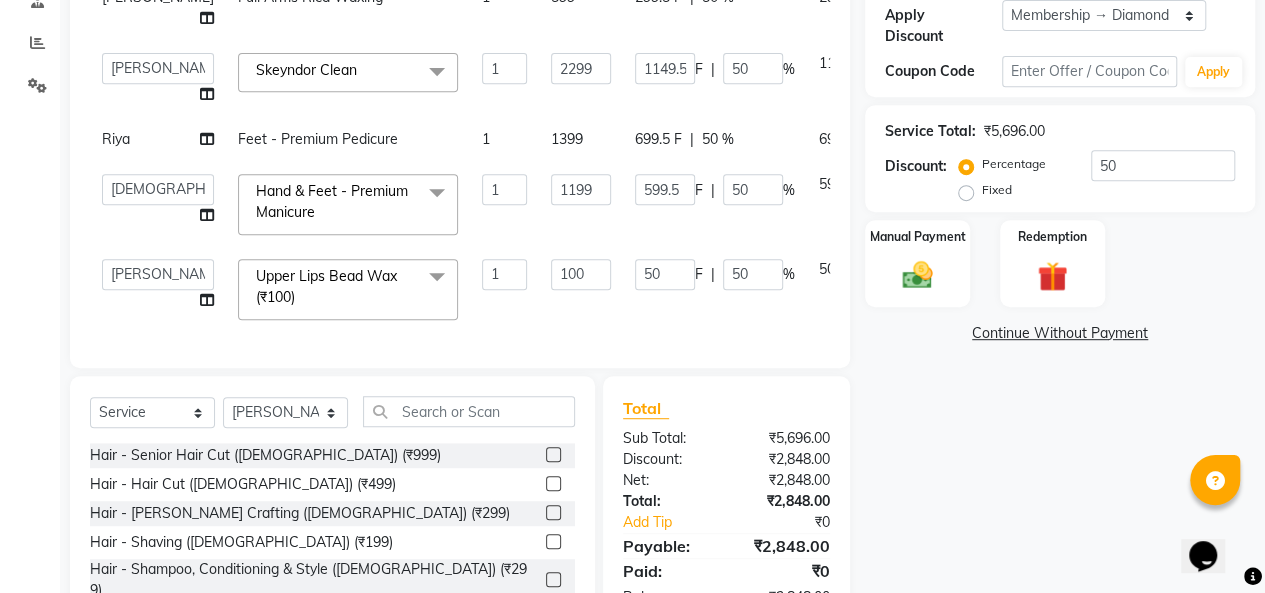 scroll, scrollTop: 300, scrollLeft: 0, axis: vertical 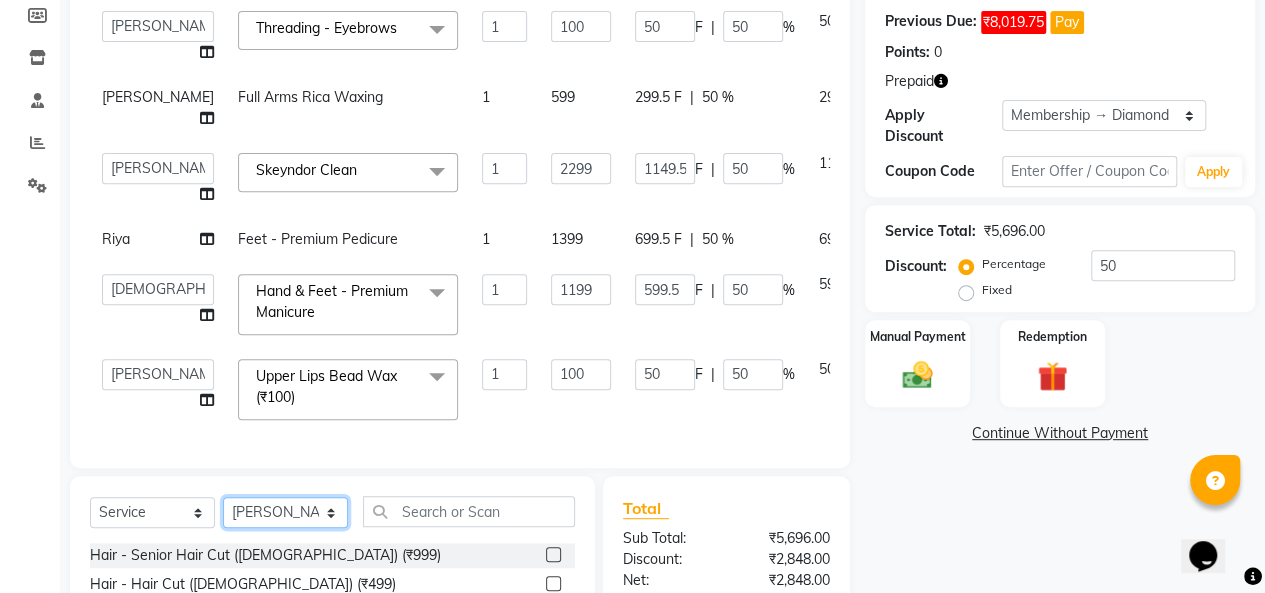 click on "Select Stylist Biswajit Jyoti Shinde Niketan Mane  Prasad Shinde Riya Sakshey Chandlaa Saniya Tajar Sarbjeet Kaur" 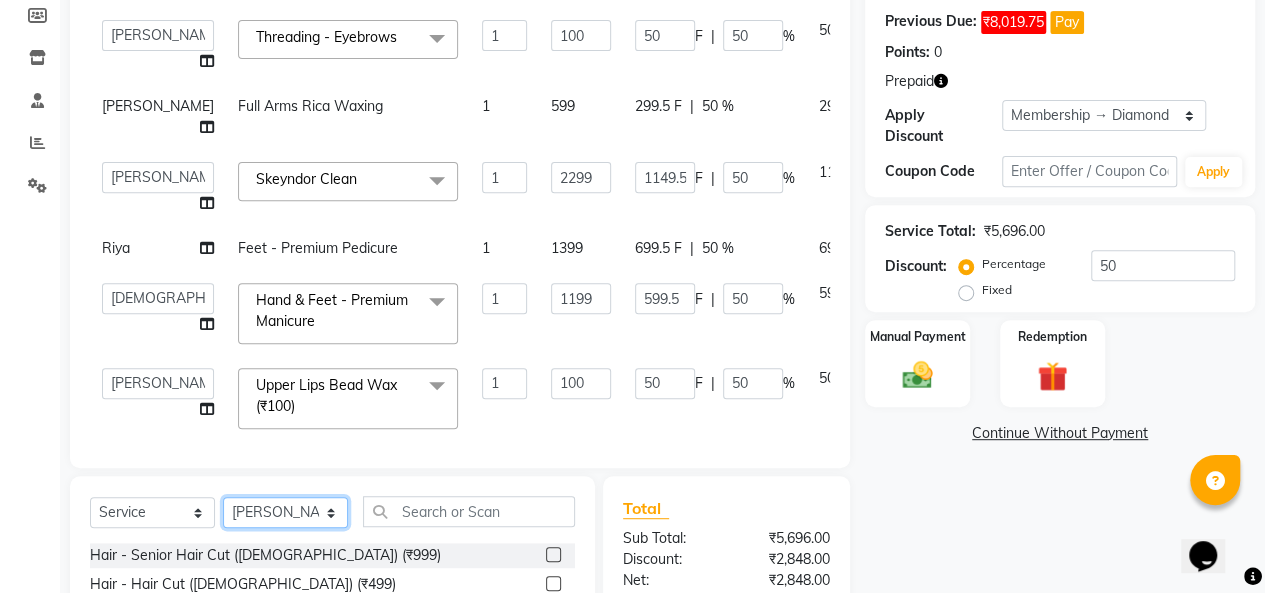 scroll, scrollTop: 0, scrollLeft: 0, axis: both 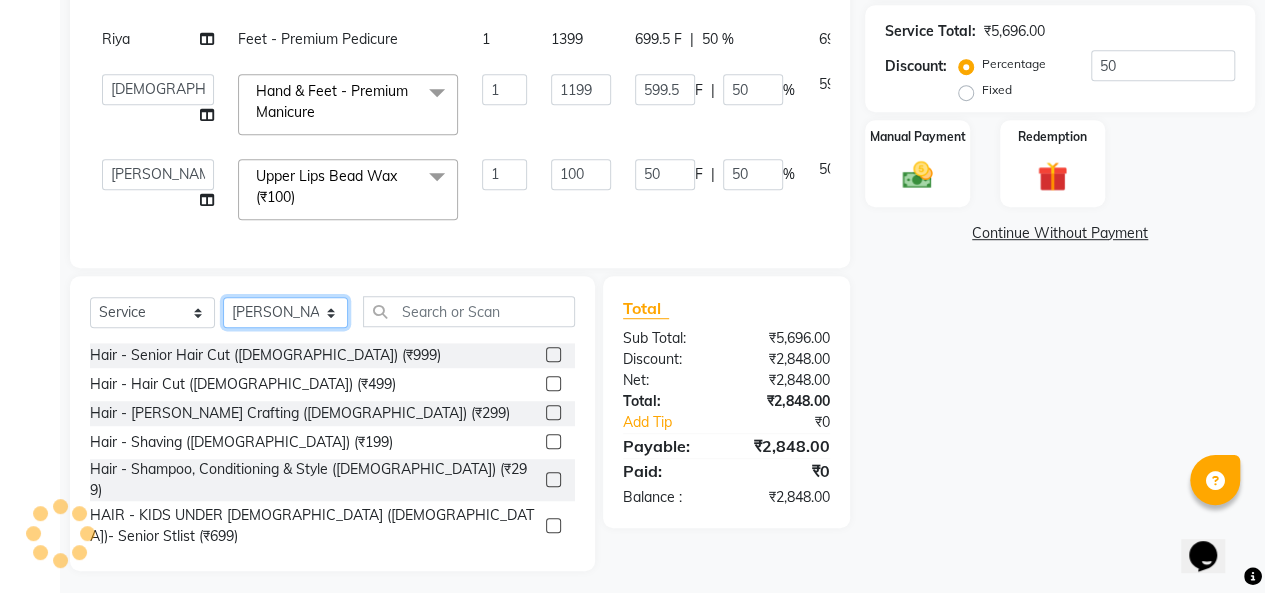 click on "Select Stylist Biswajit Jyoti Shinde Niketan Mane  Prasad Shinde Riya Sakshey Chandlaa Saniya Tajar Sarbjeet Kaur" 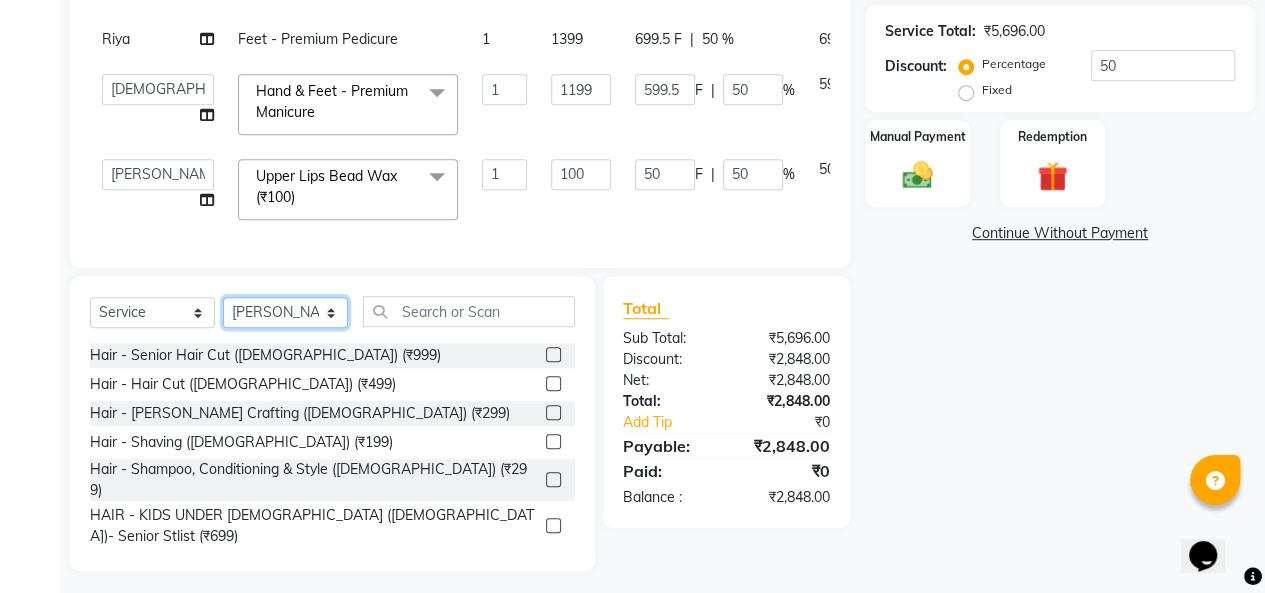 select on "43907" 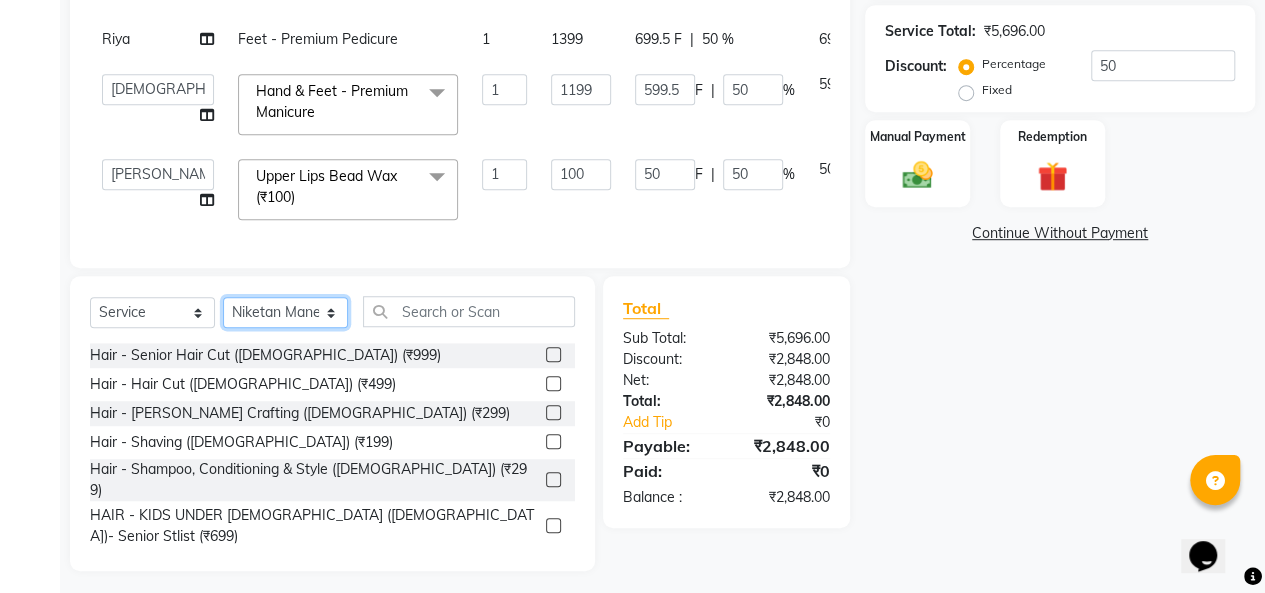 click on "Select Stylist Biswajit Jyoti Shinde Niketan Mane  Prasad Shinde Riya Sakshey Chandlaa Saniya Tajar Sarbjeet Kaur" 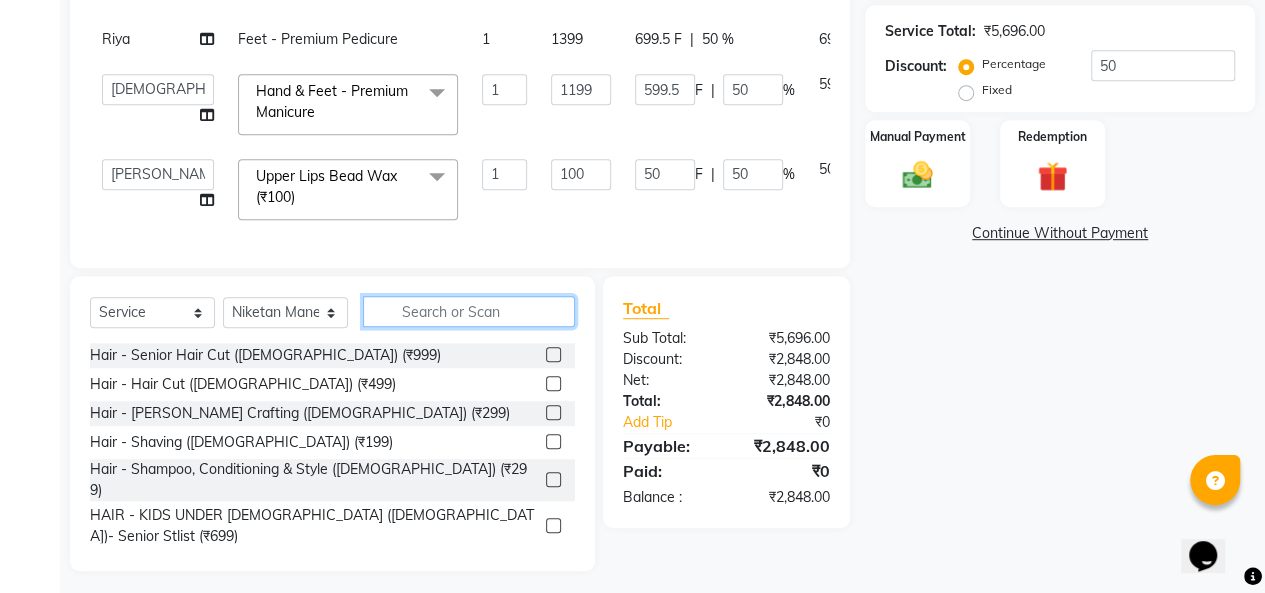 click 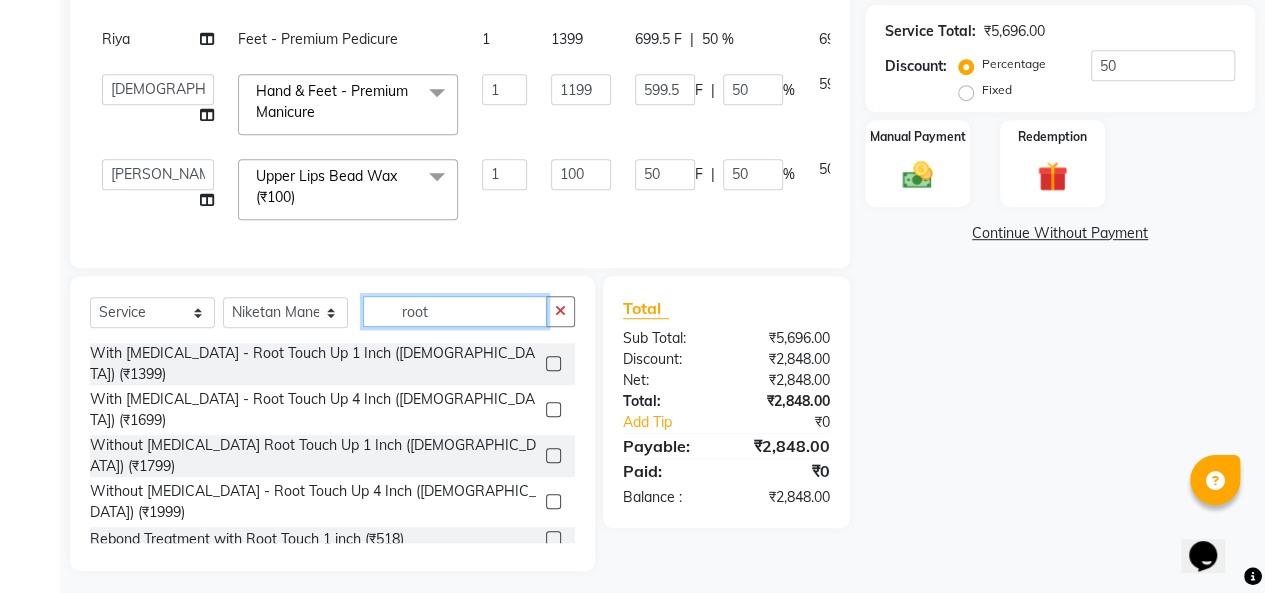 scroll, scrollTop: 481, scrollLeft: 0, axis: vertical 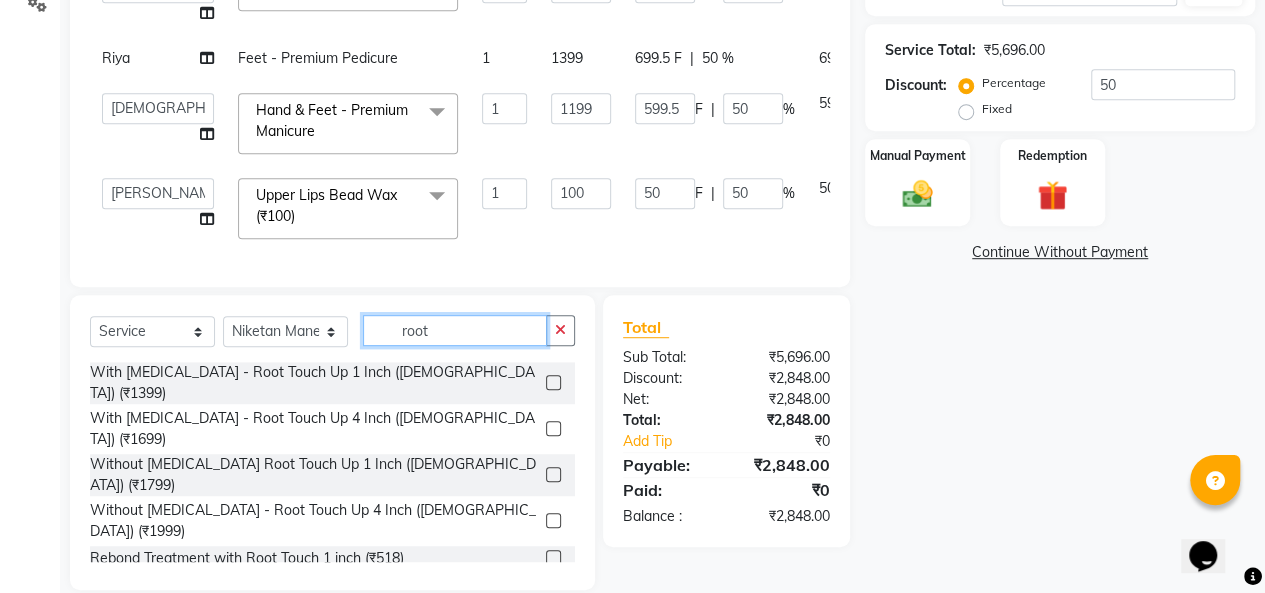 type on "root" 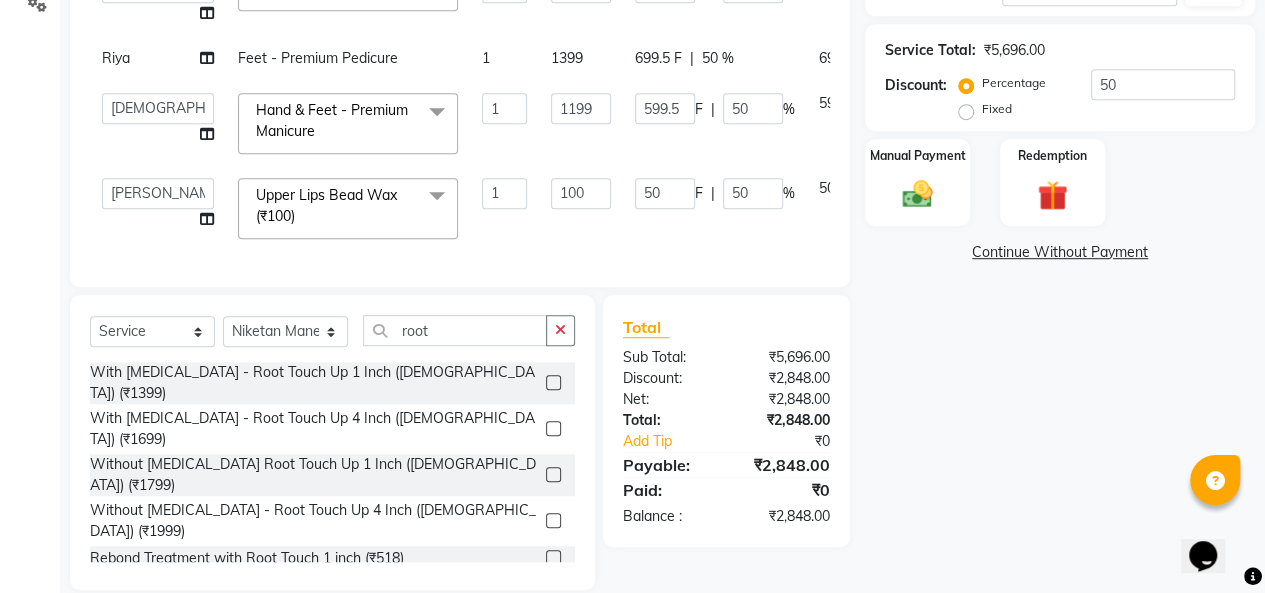click 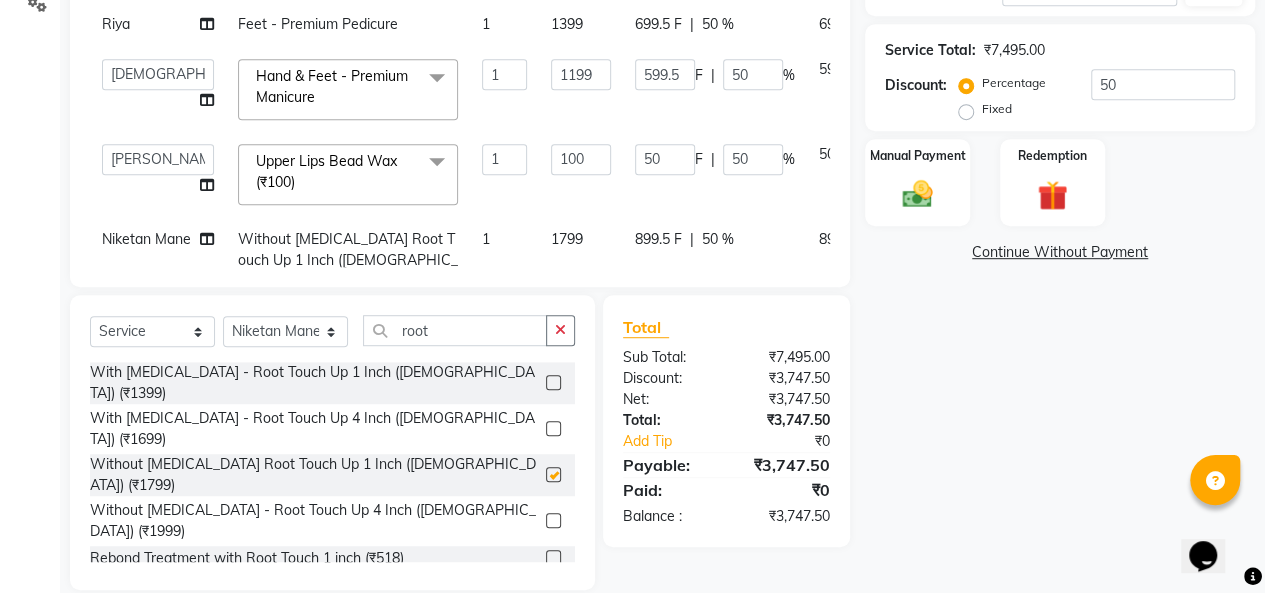 checkbox on "false" 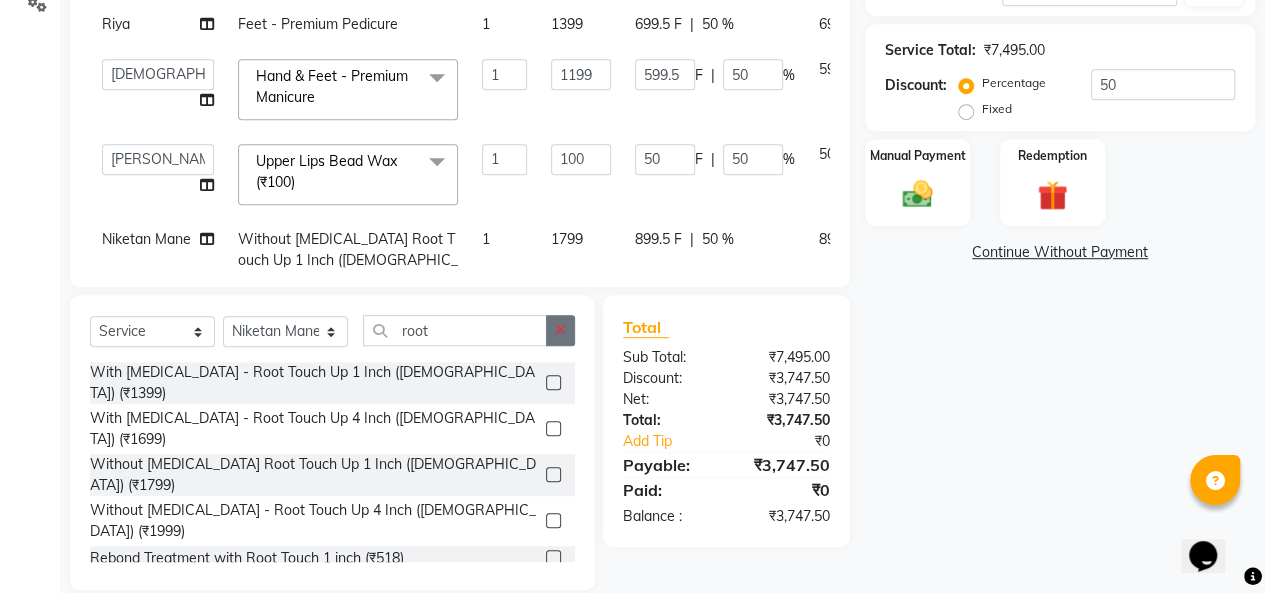 click 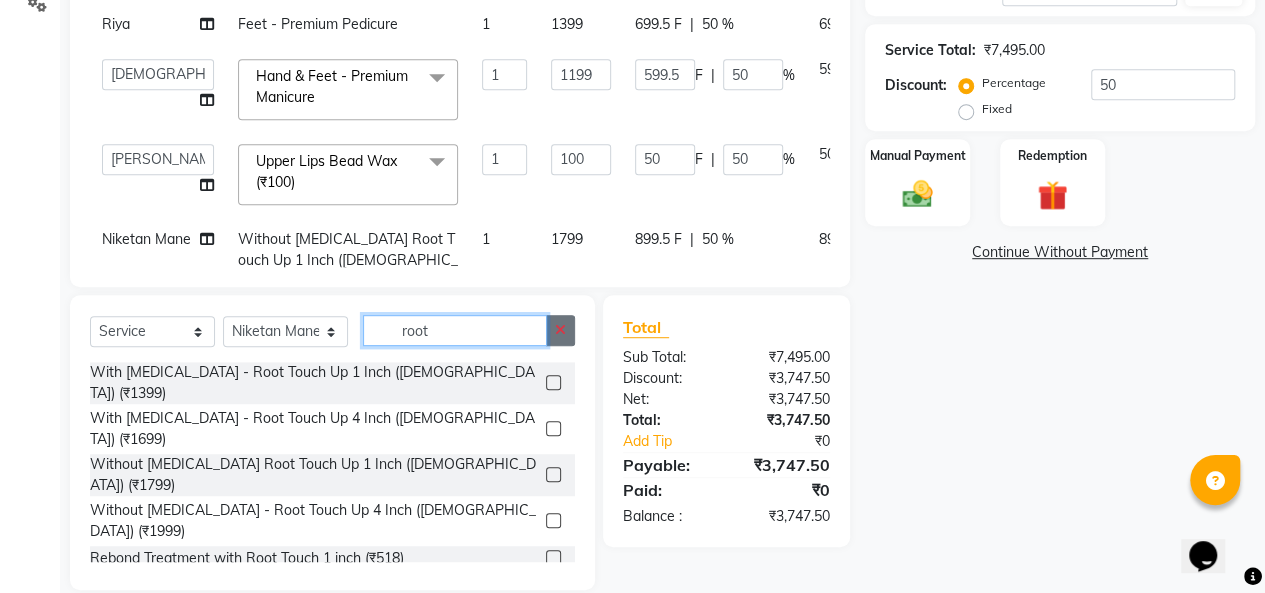 type 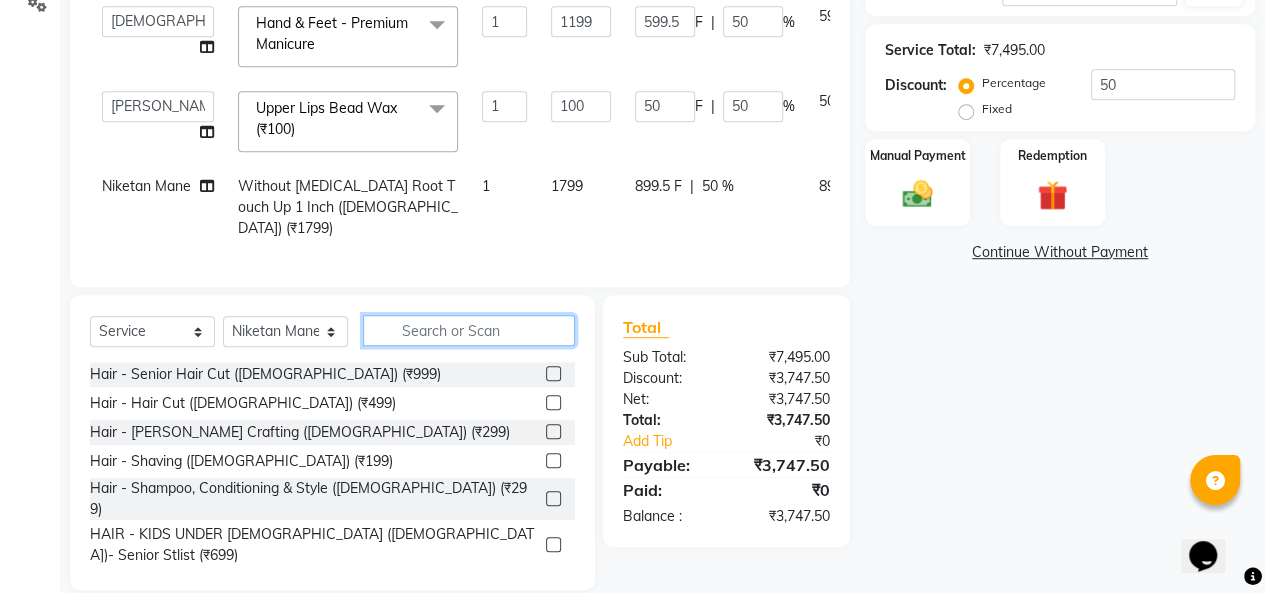 scroll, scrollTop: 152, scrollLeft: 0, axis: vertical 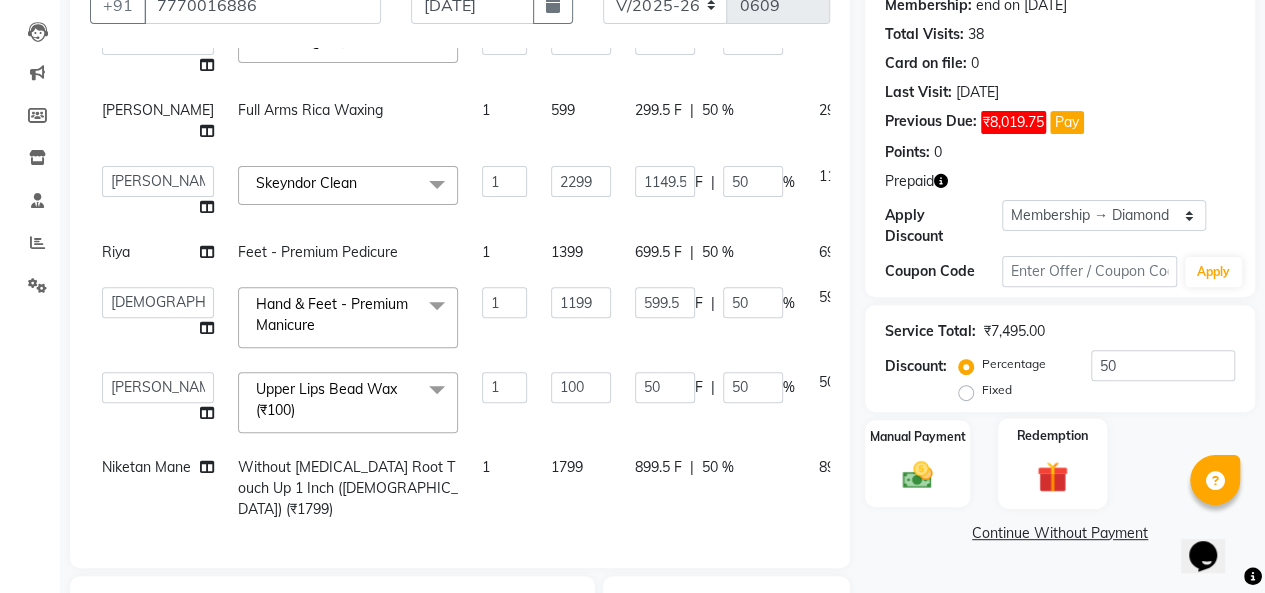 click on "Redemption" 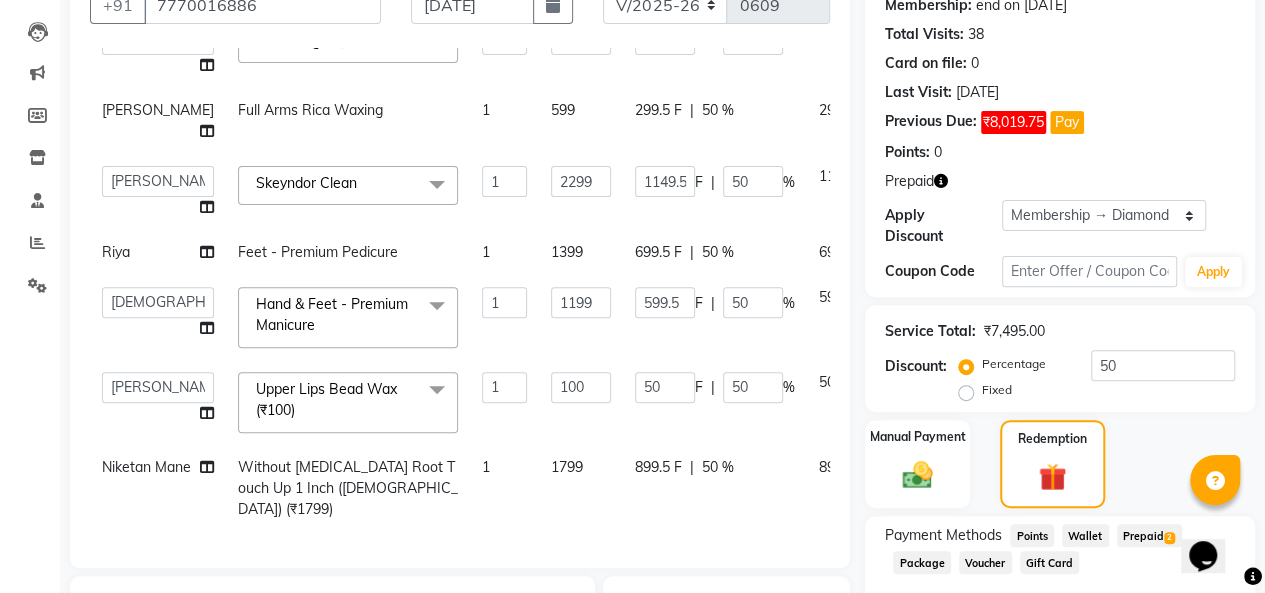 scroll, scrollTop: 300, scrollLeft: 0, axis: vertical 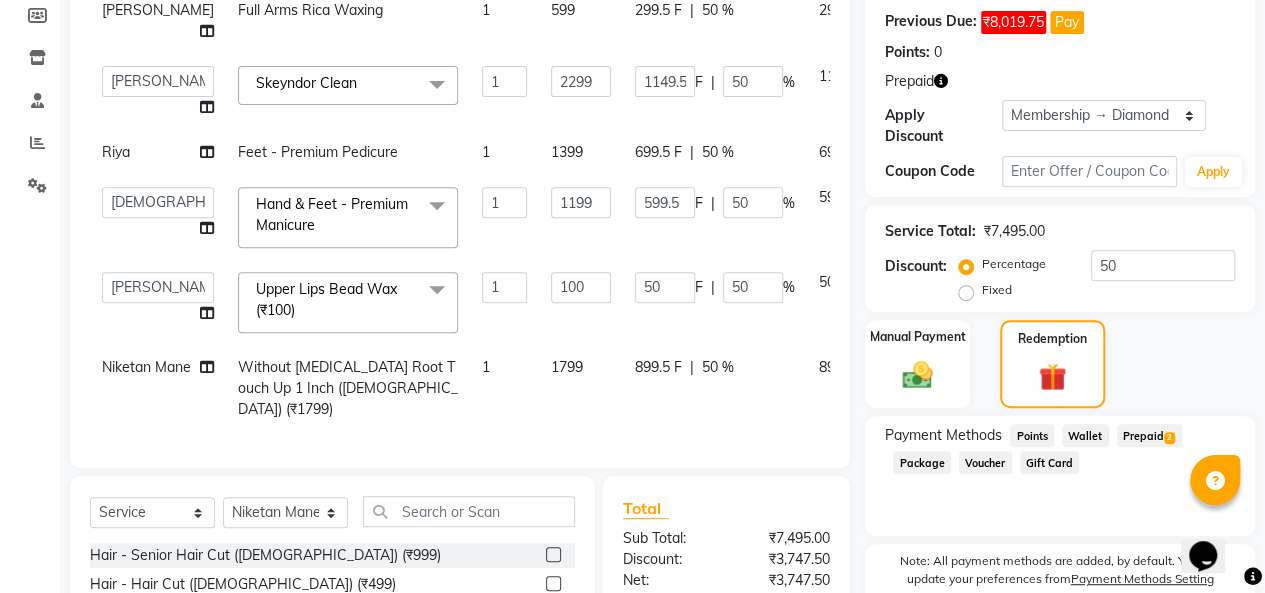 click on "Prepaid  2" 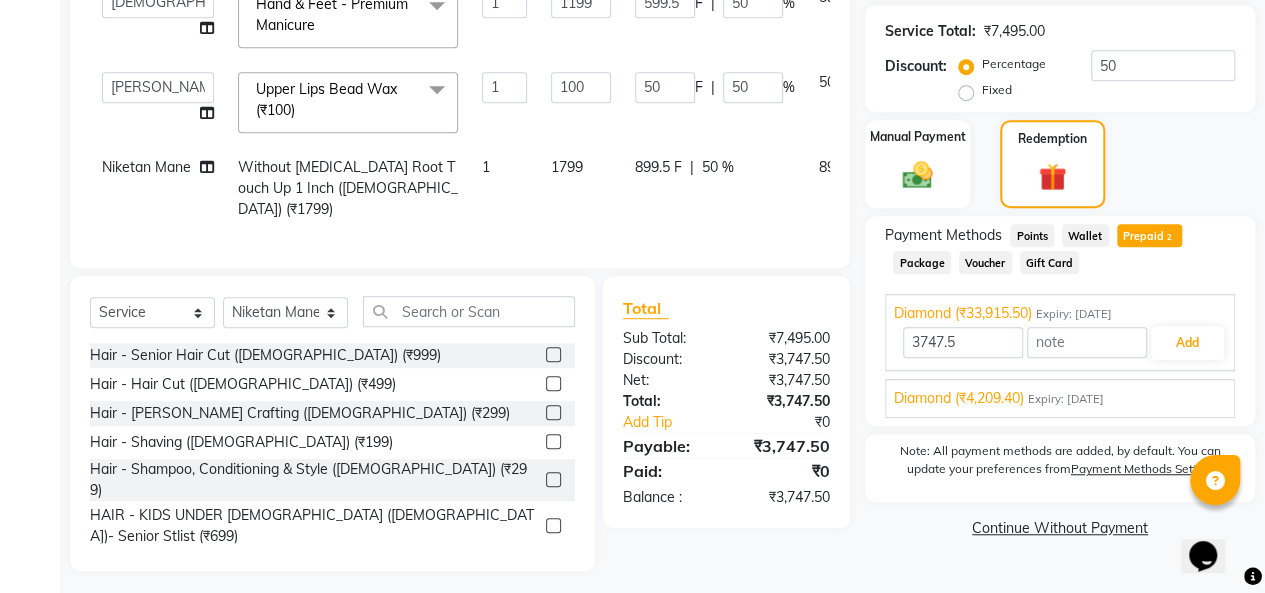 scroll, scrollTop: 507, scrollLeft: 0, axis: vertical 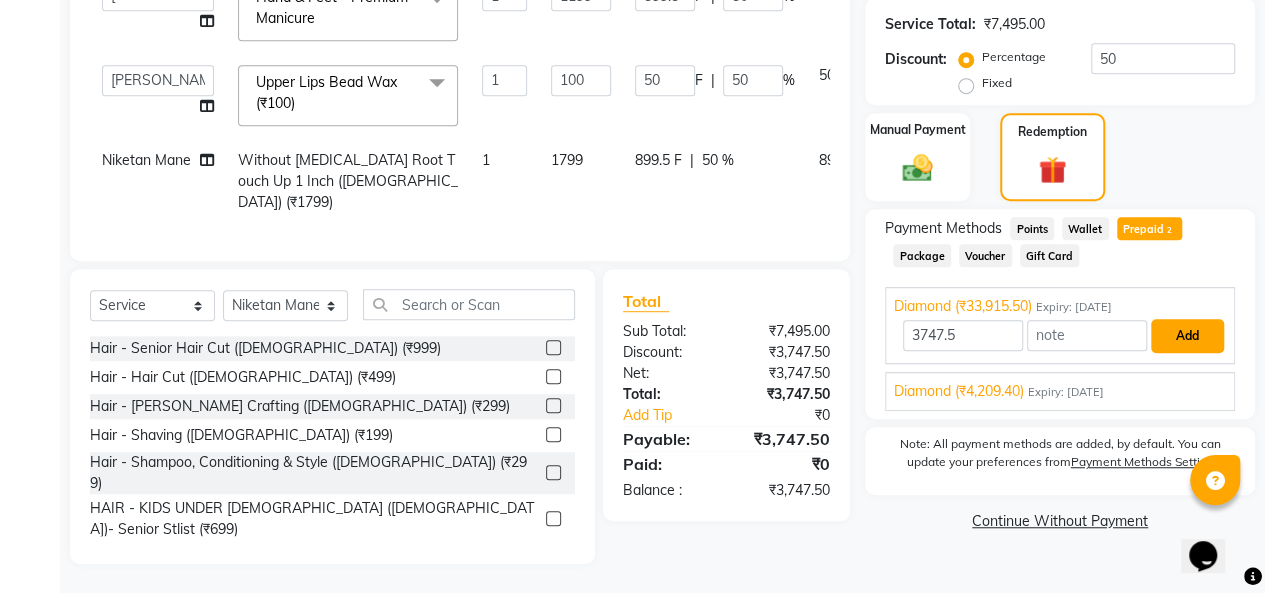 click on "Add" at bounding box center [1187, 336] 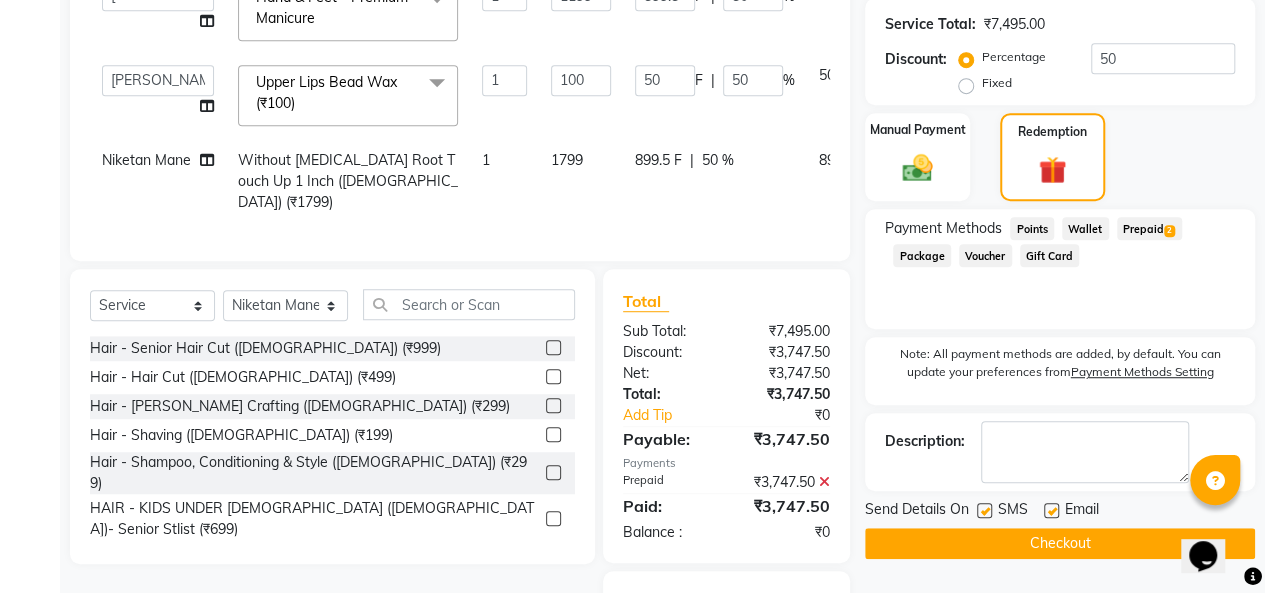 click on "Checkout" 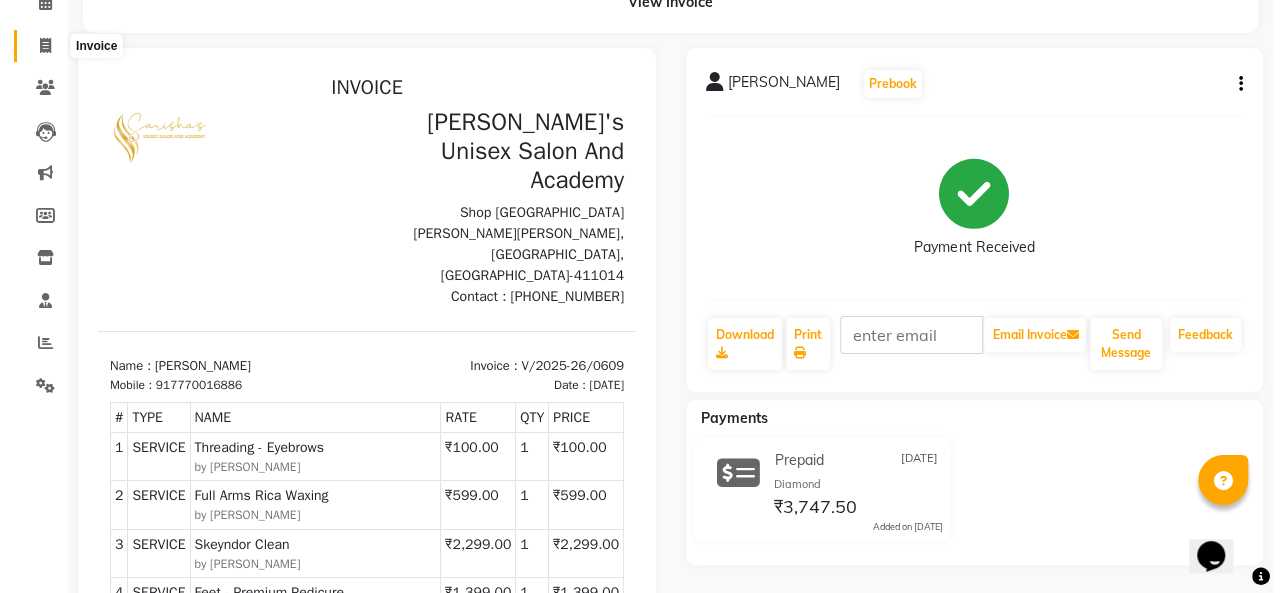 scroll, scrollTop: 0, scrollLeft: 0, axis: both 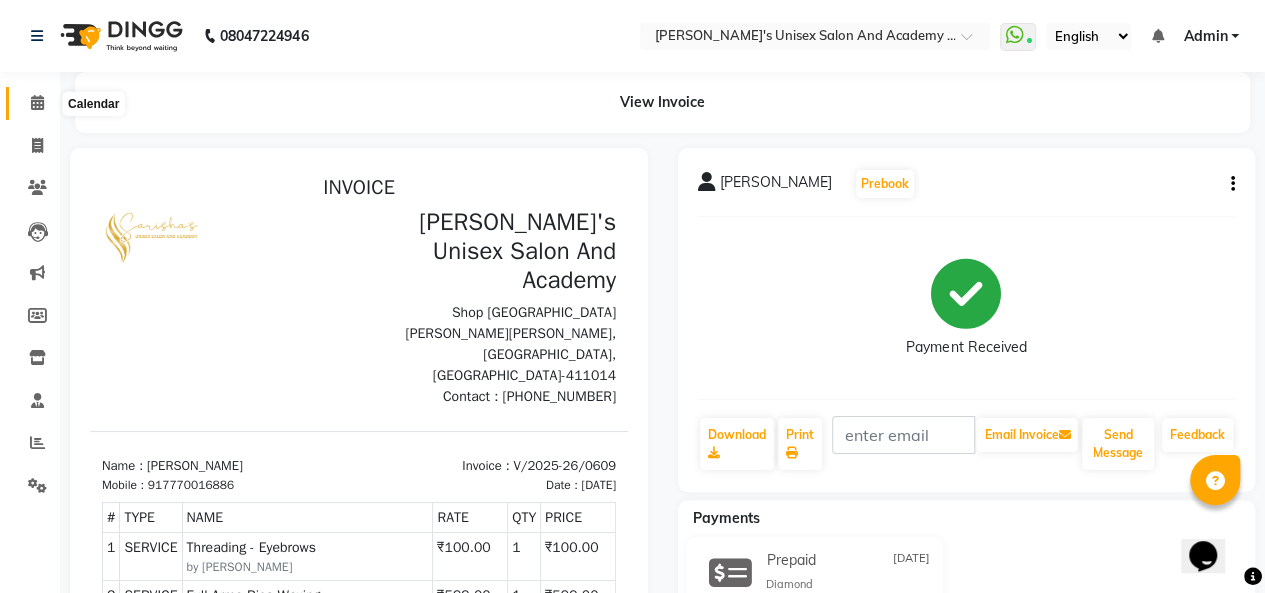 click 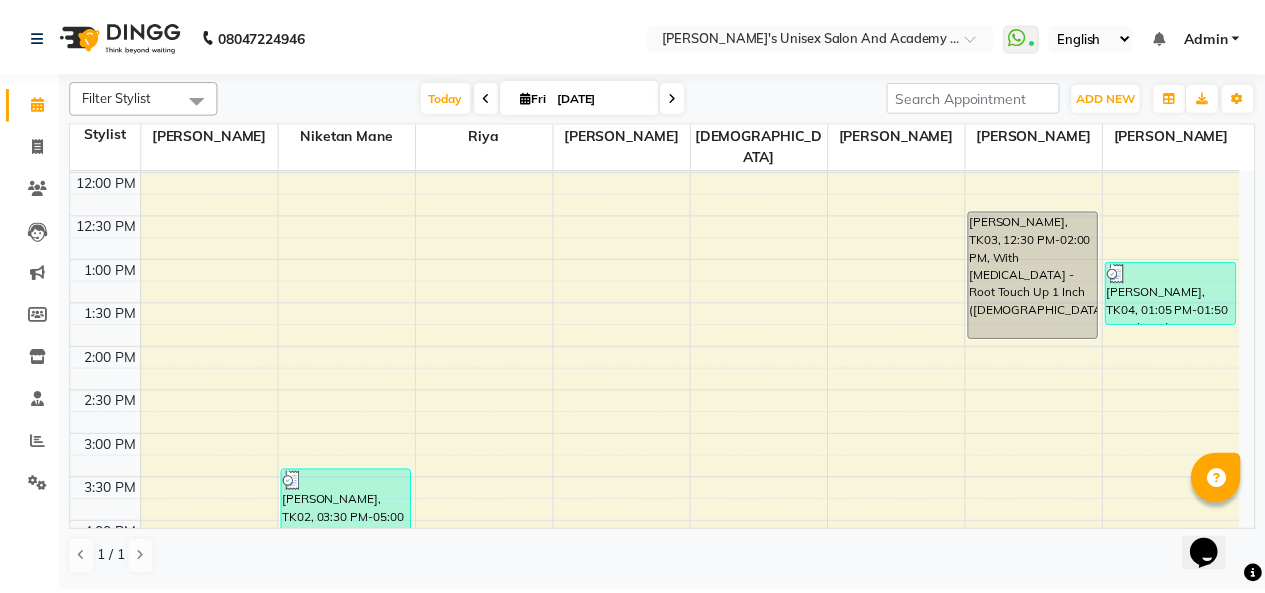scroll, scrollTop: 230, scrollLeft: 0, axis: vertical 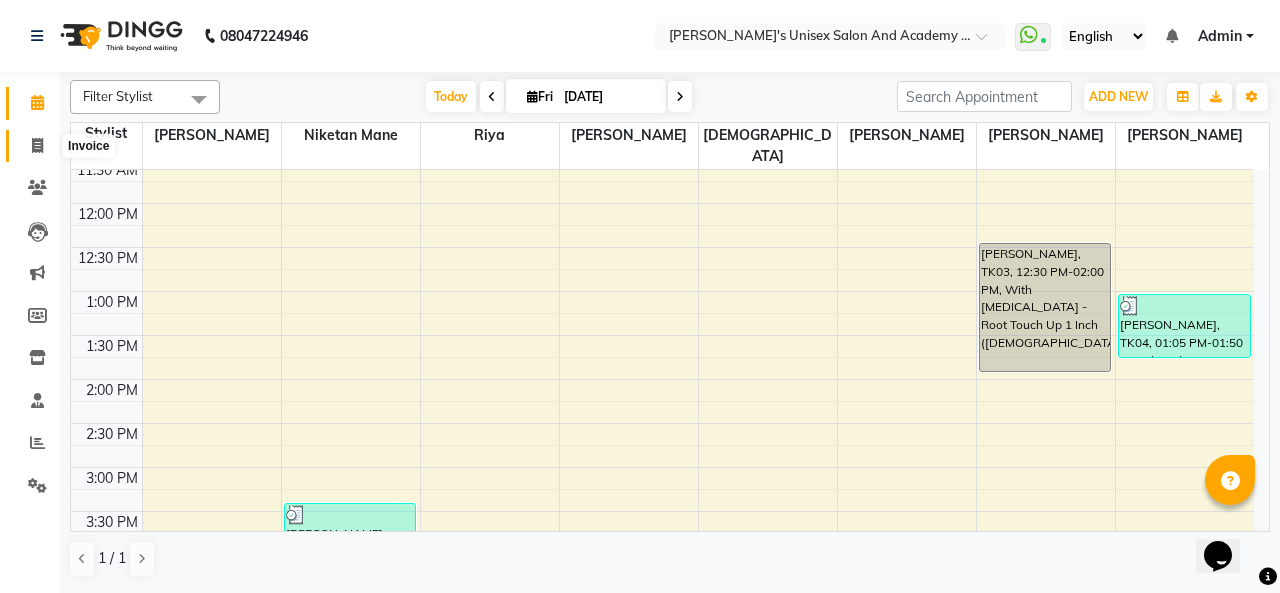 click 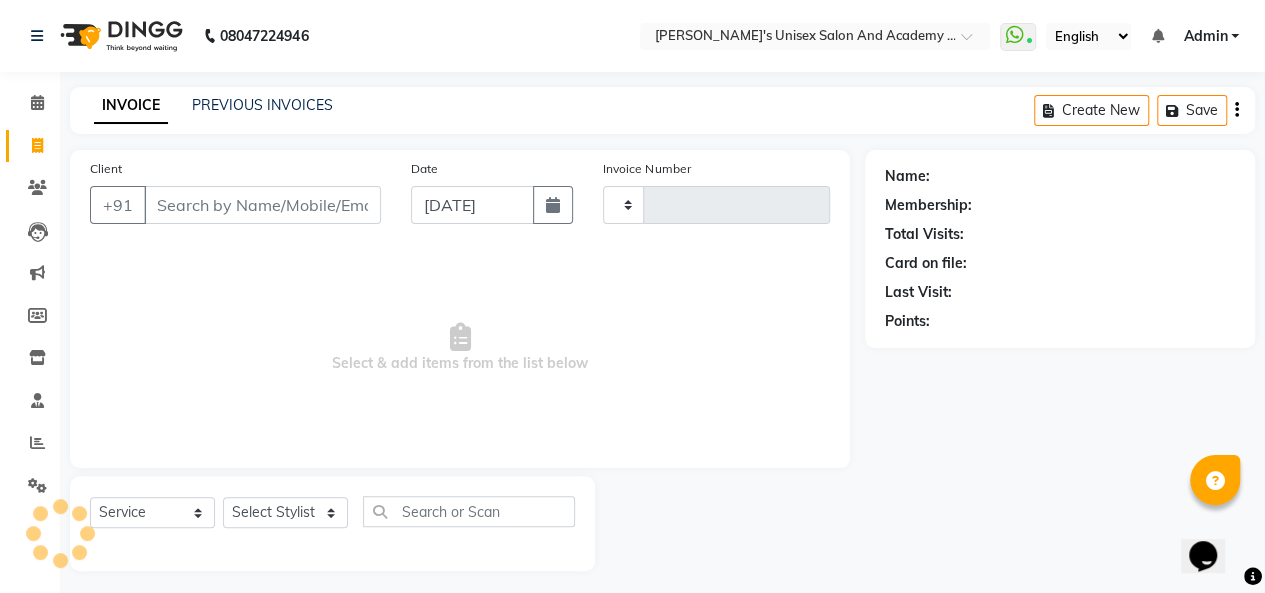 type on "0610" 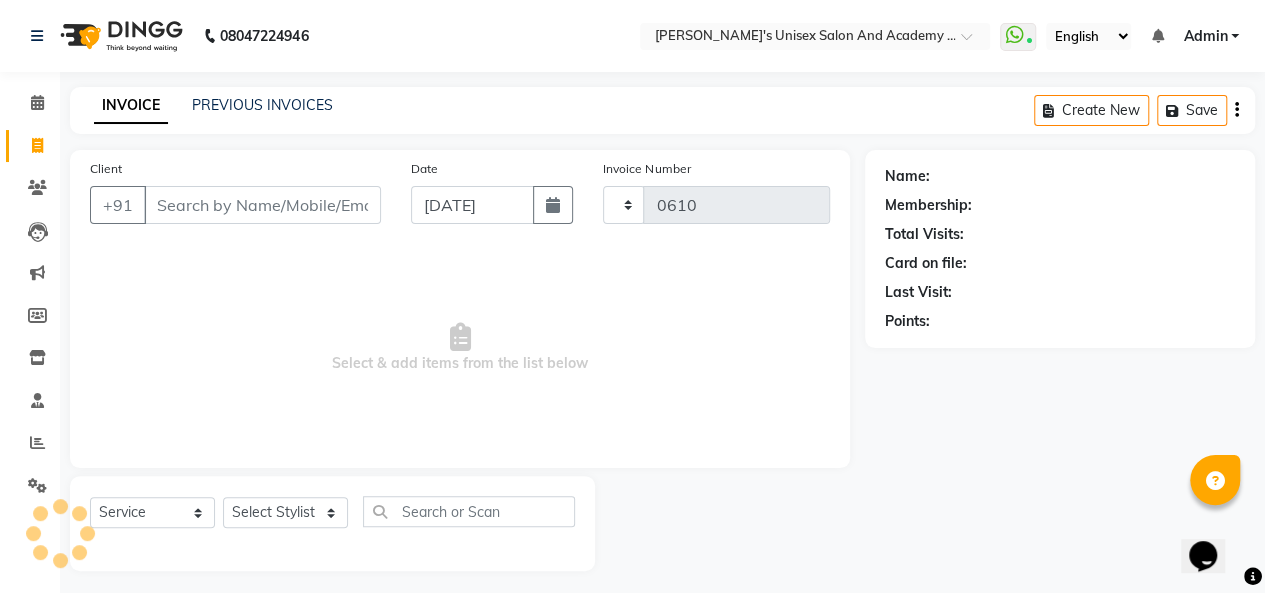 select on "665" 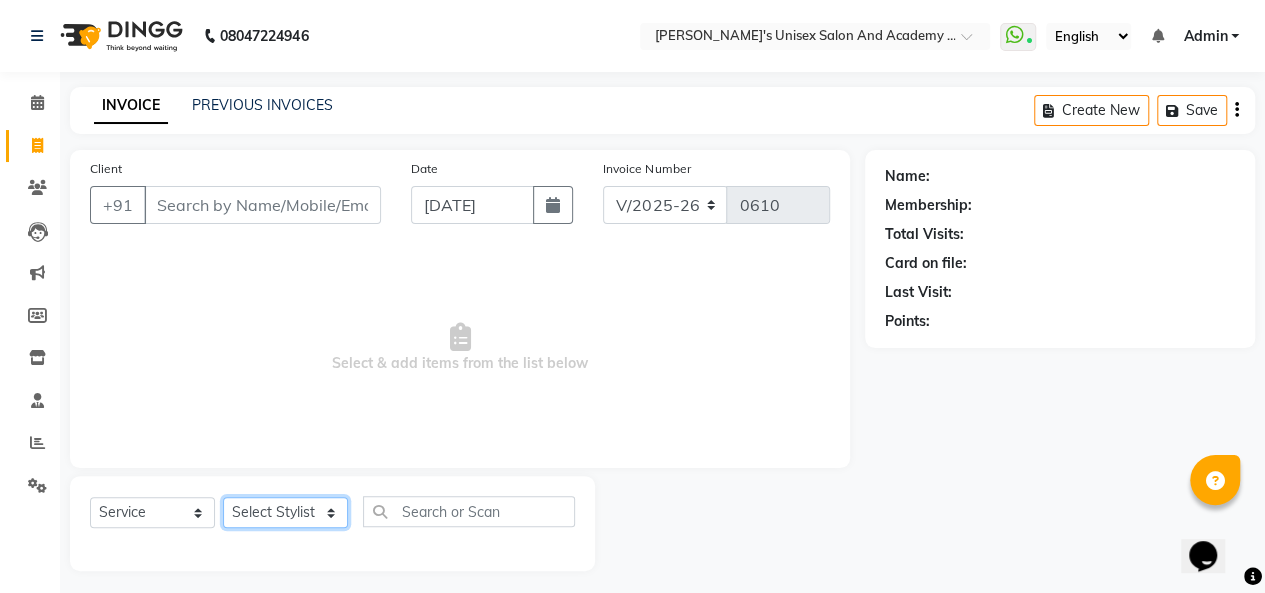 click on "Select Stylist Biswajit Jyoti Shinde Niketan Mane  Prasad Shinde Riya Sakshey Chandlaa Saniya Tajar Sarbjeet Kaur" 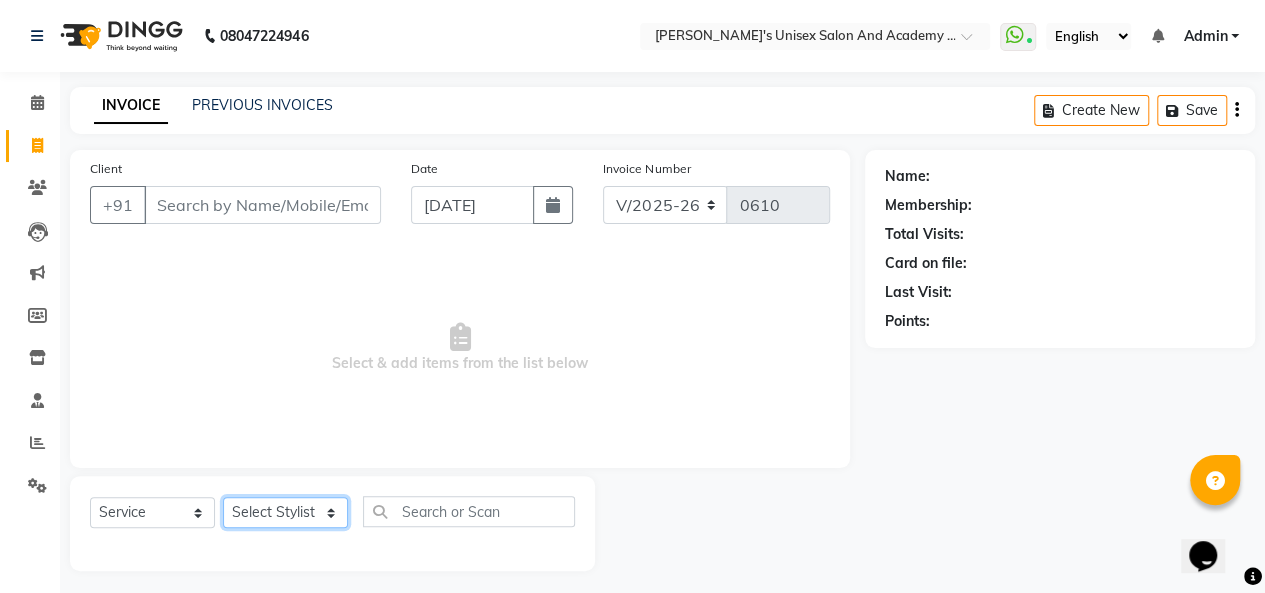 select on "85256" 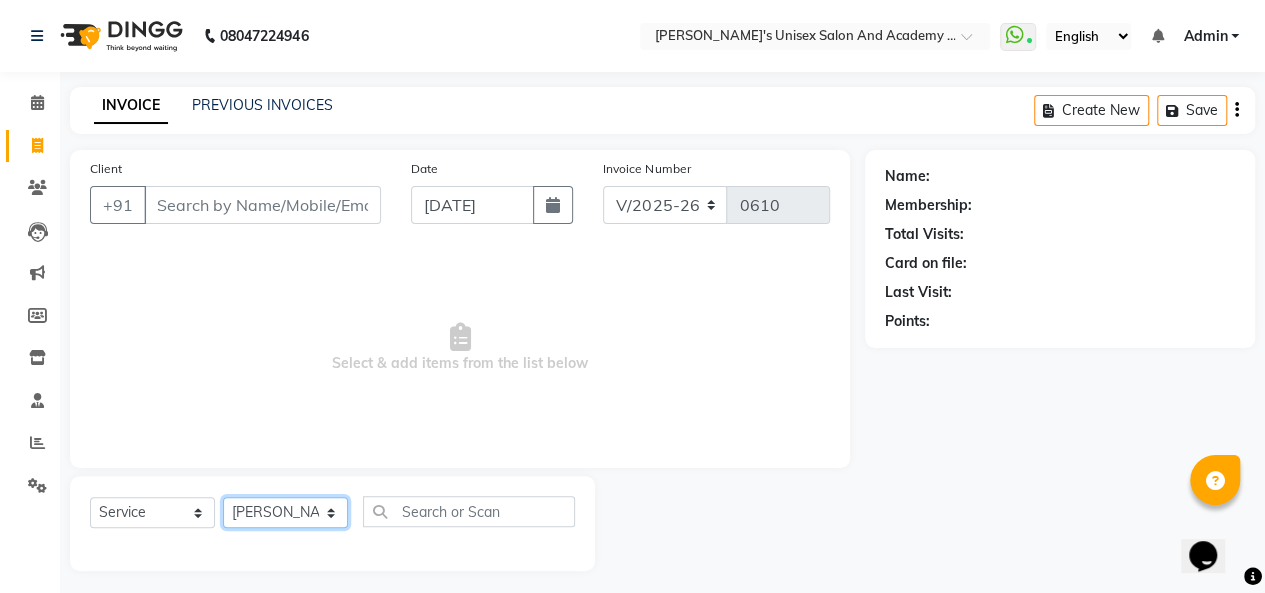 click on "Select Stylist Biswajit Jyoti Shinde Niketan Mane  Prasad Shinde Riya Sakshey Chandlaa Saniya Tajar Sarbjeet Kaur" 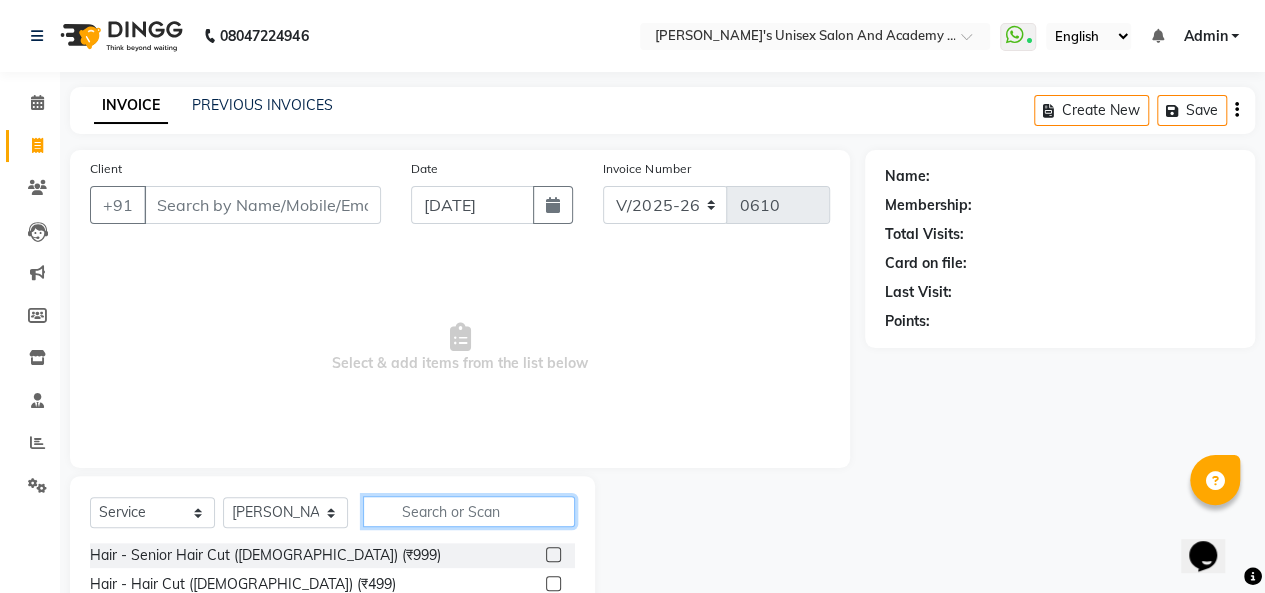 click 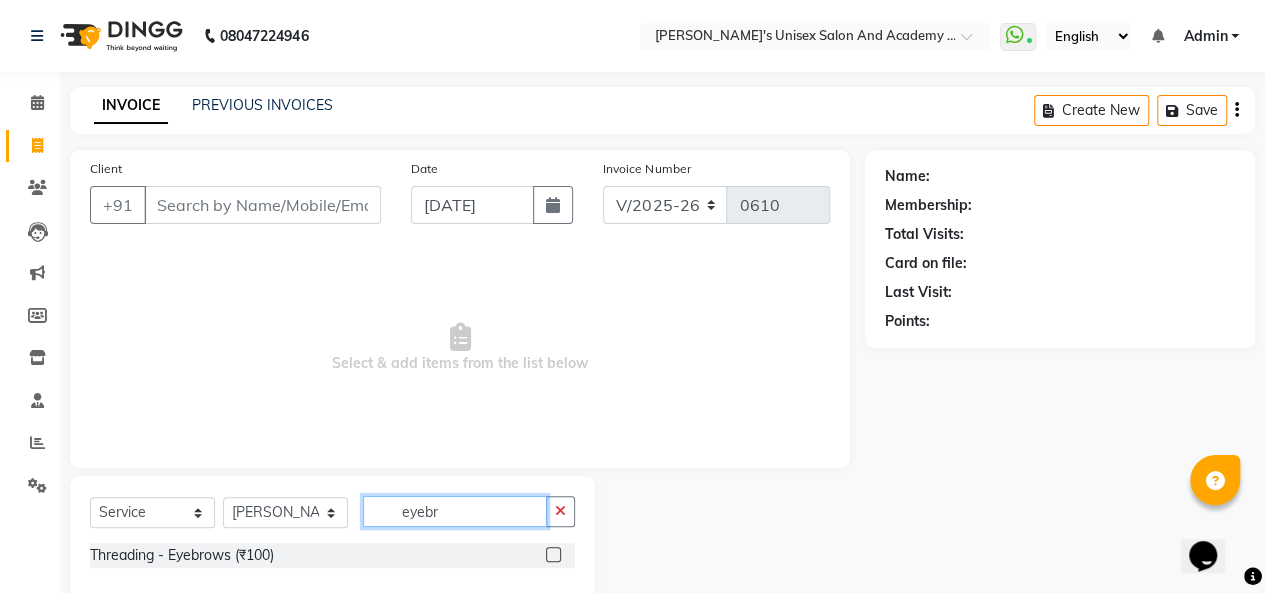 type on "eyebr" 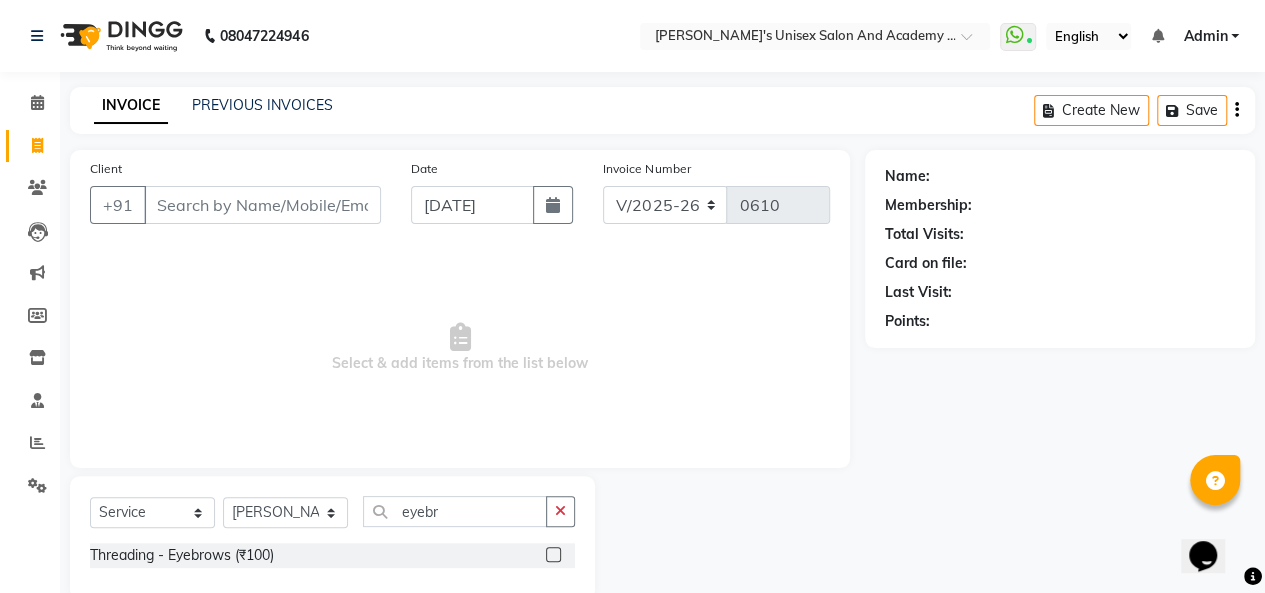 click 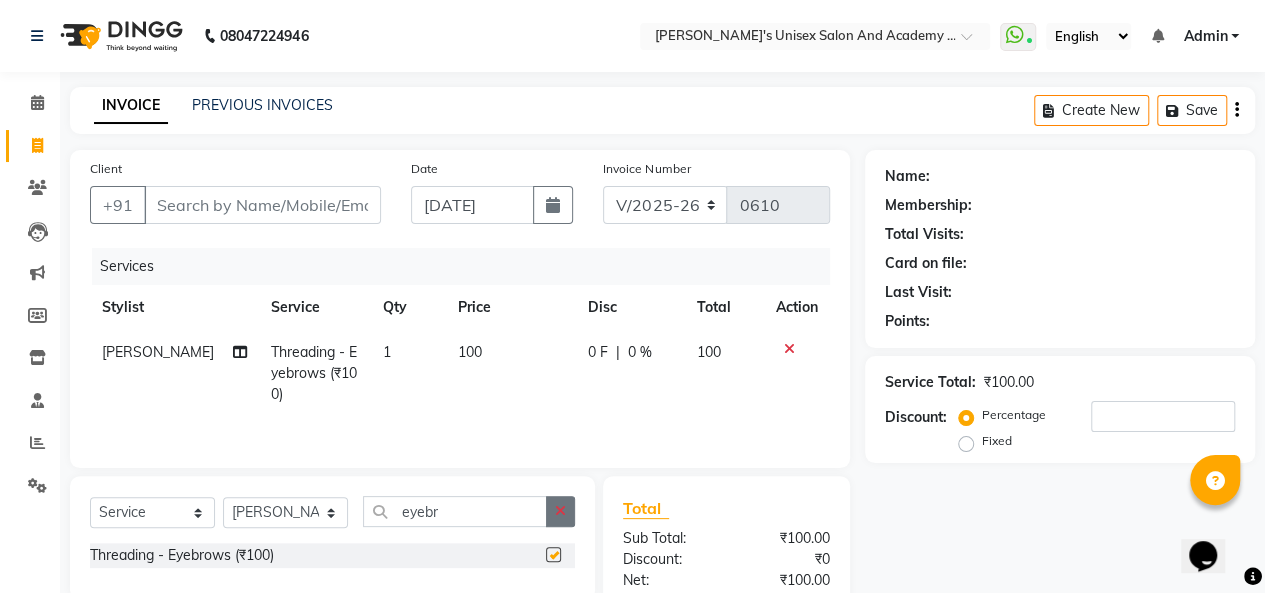 checkbox on "false" 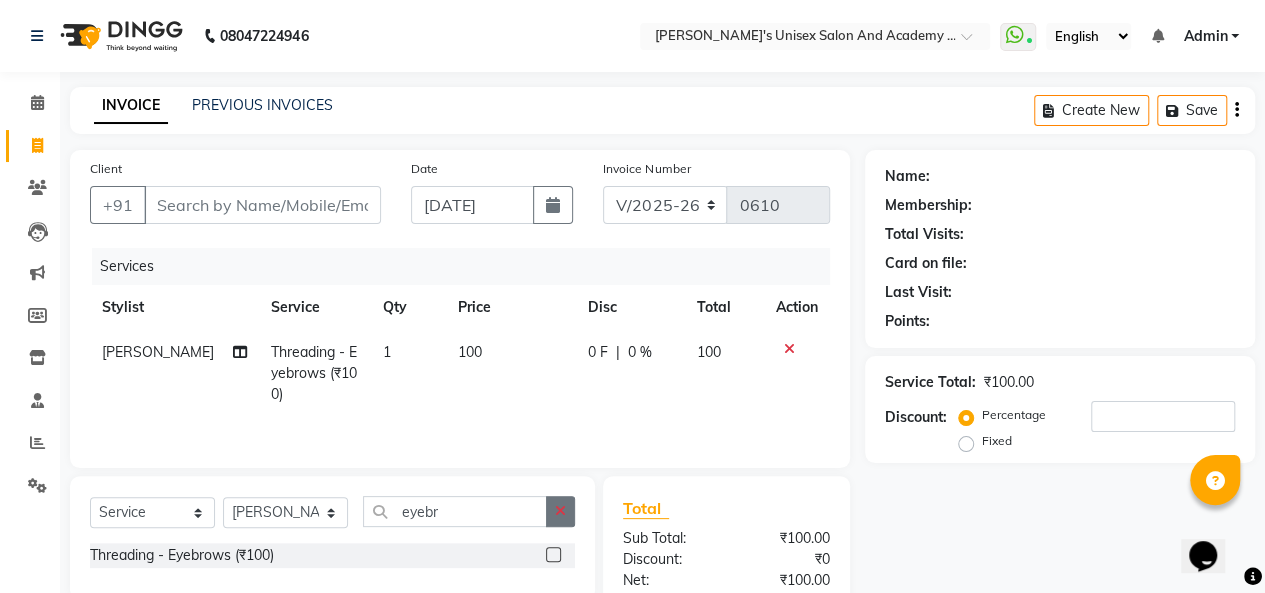 click 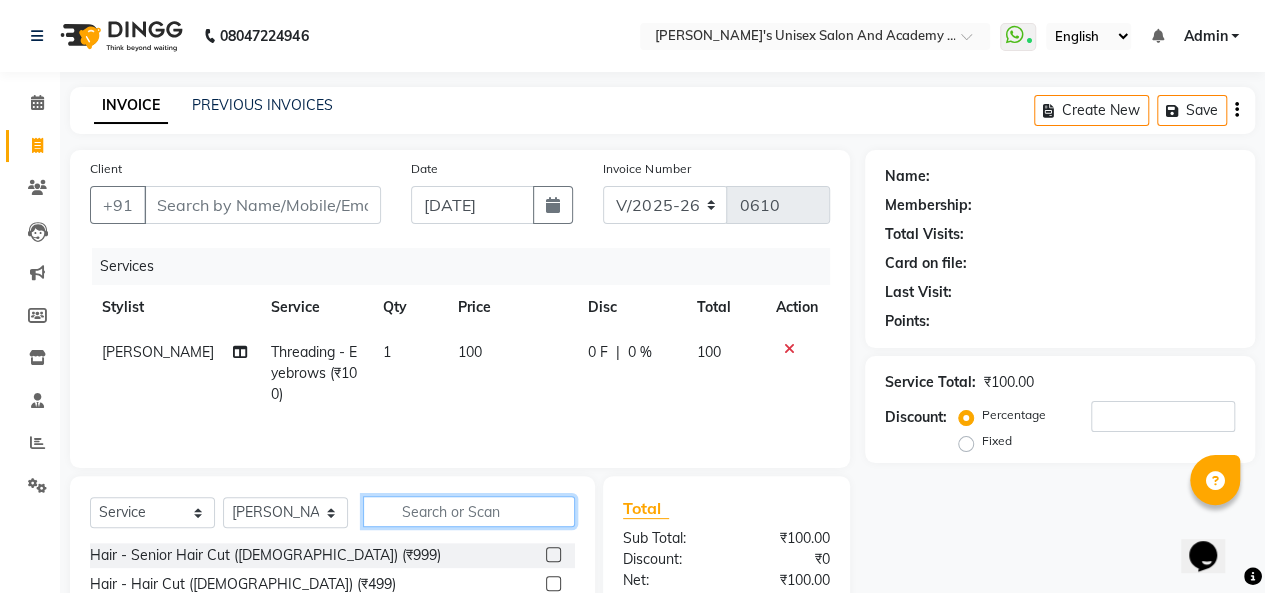 click 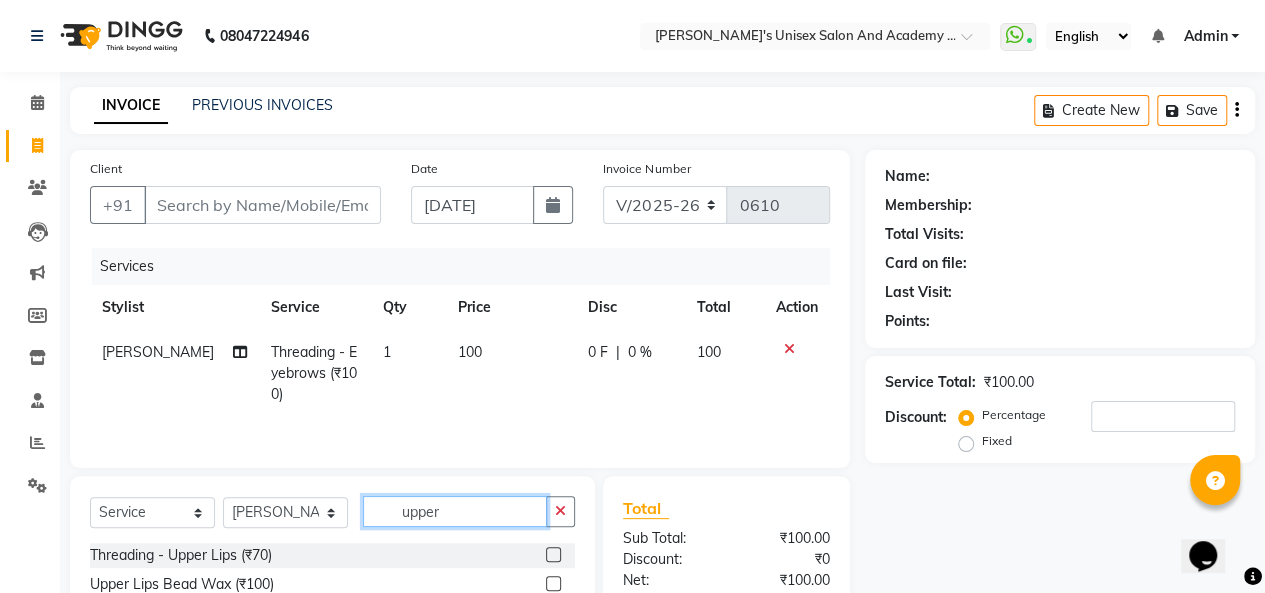 type on "upper" 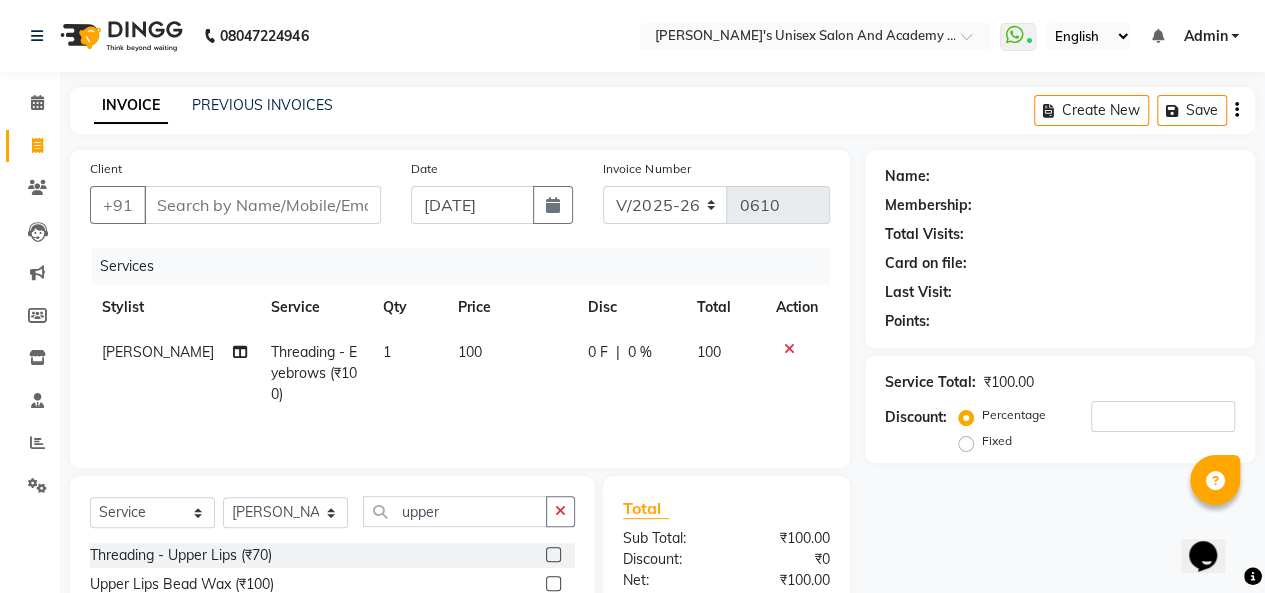 click 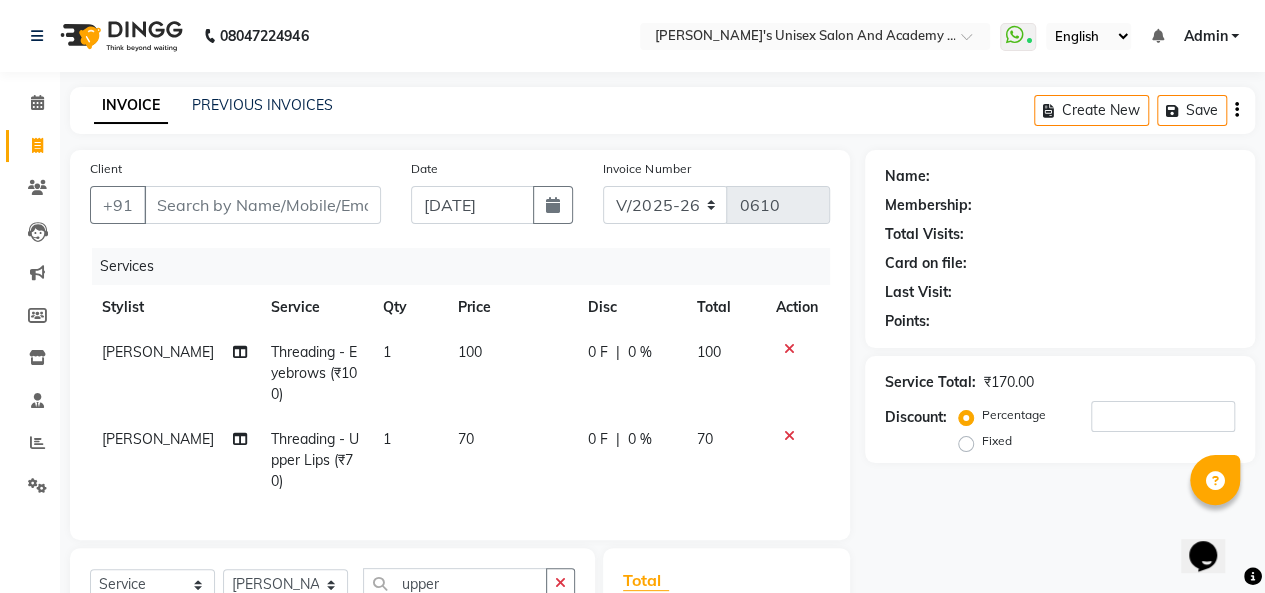 checkbox on "false" 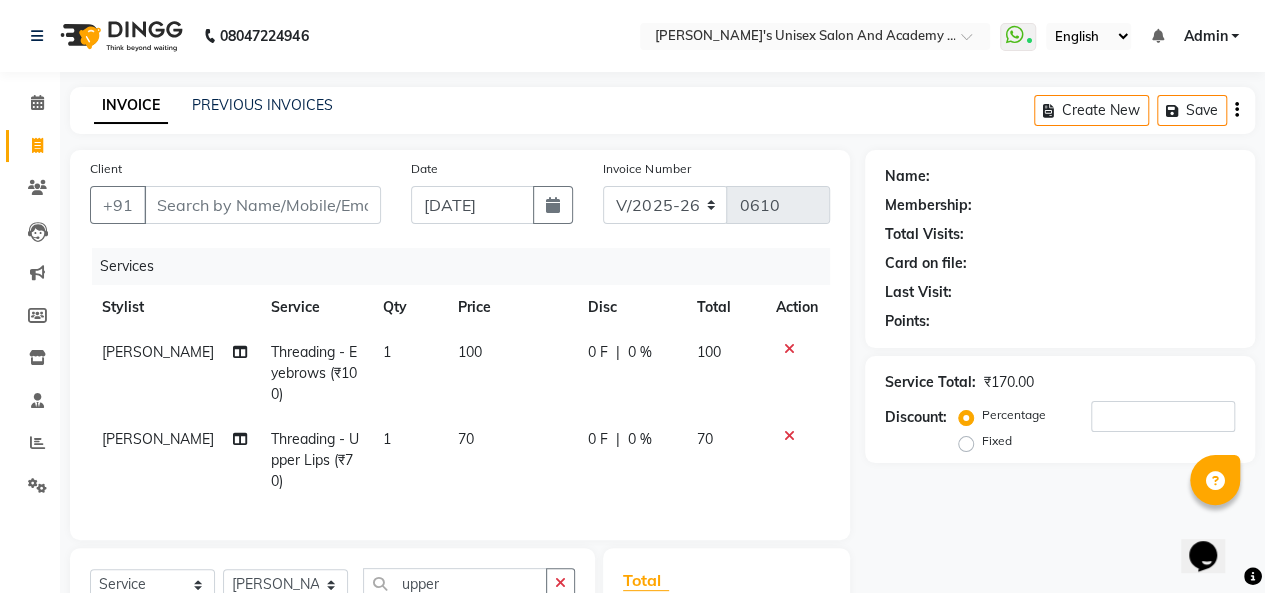 scroll, scrollTop: 100, scrollLeft: 0, axis: vertical 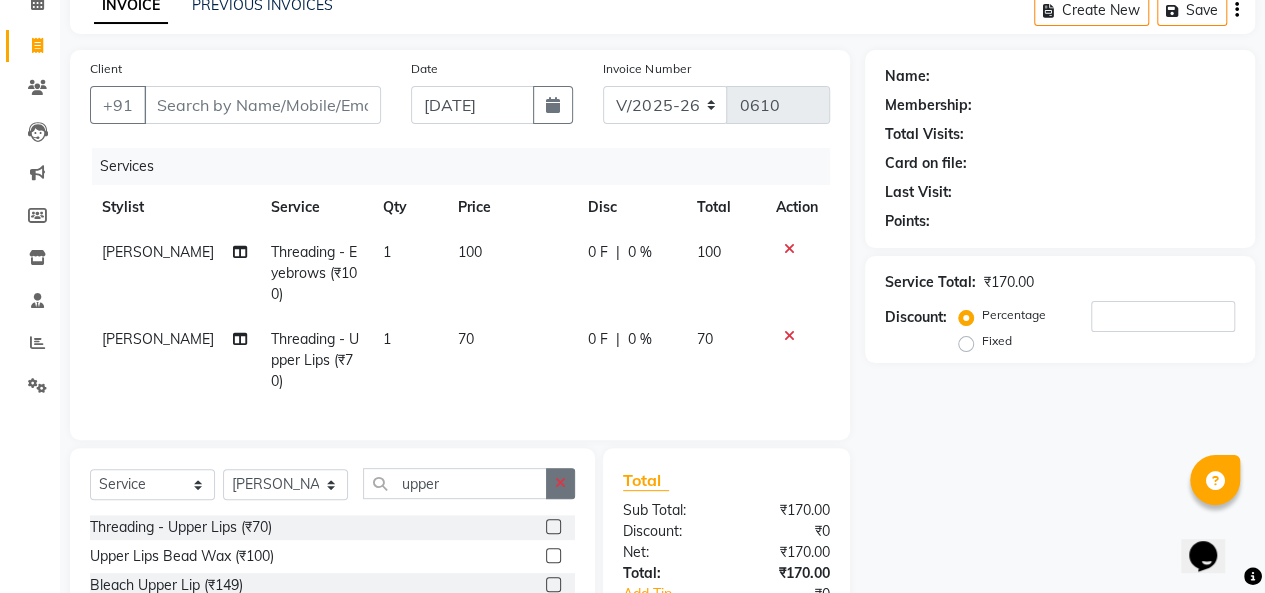 click 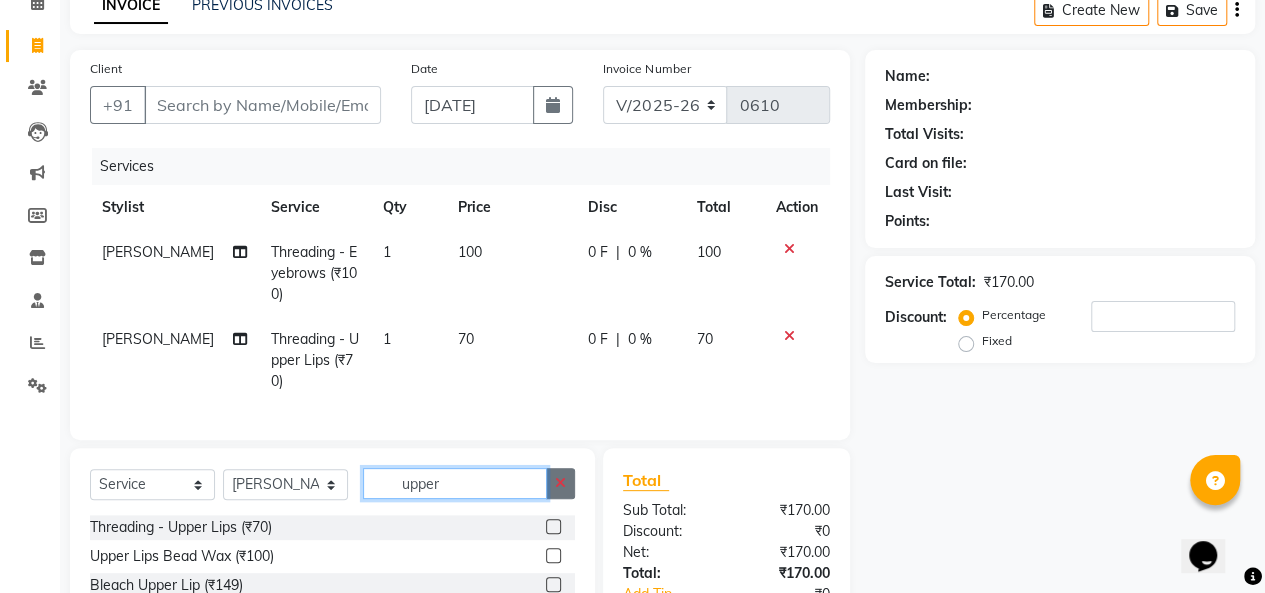 type 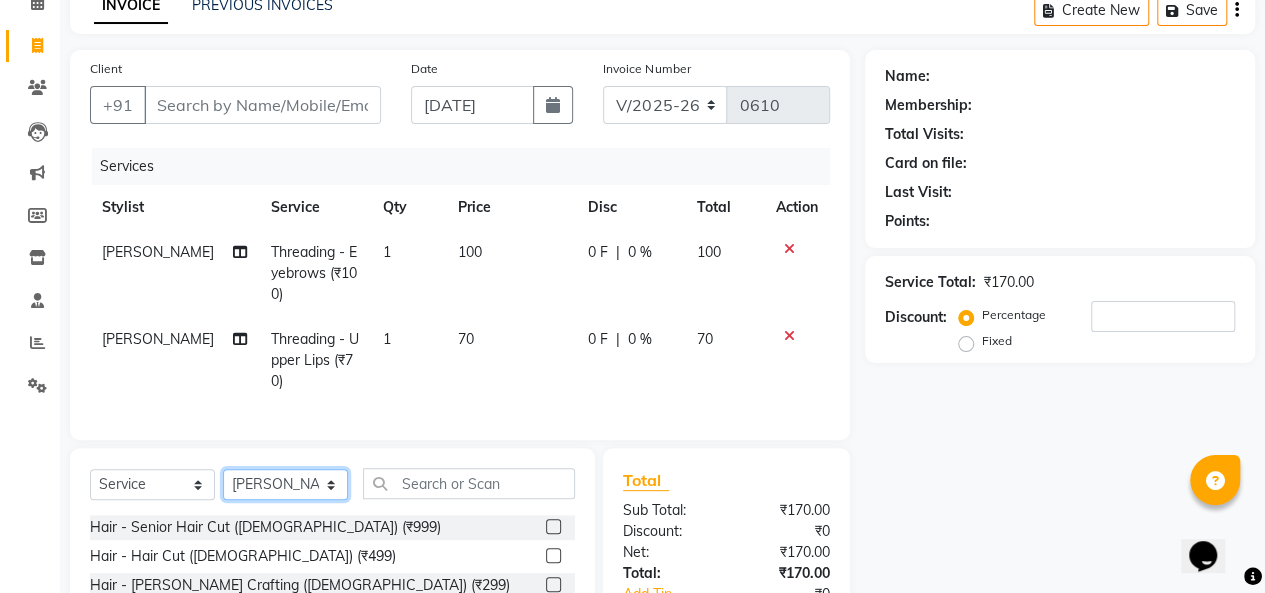 click on "Select Stylist Biswajit Jyoti Shinde Niketan Mane  Prasad Shinde Riya Sakshey Chandlaa Saniya Tajar Sarbjeet Kaur" 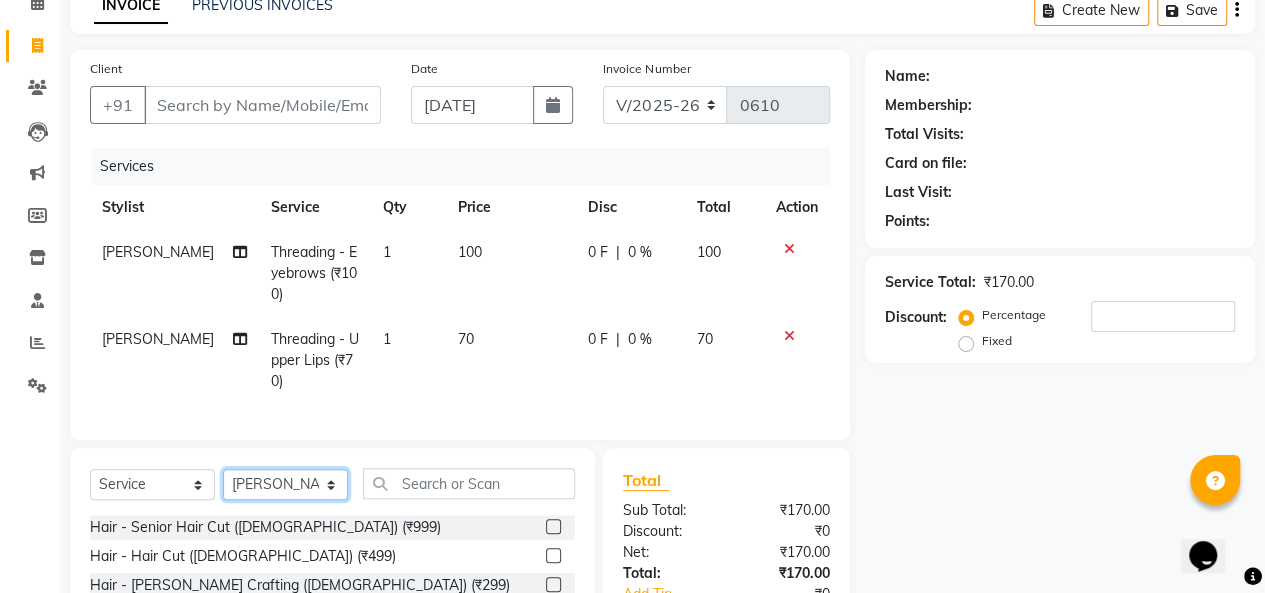 select on "43907" 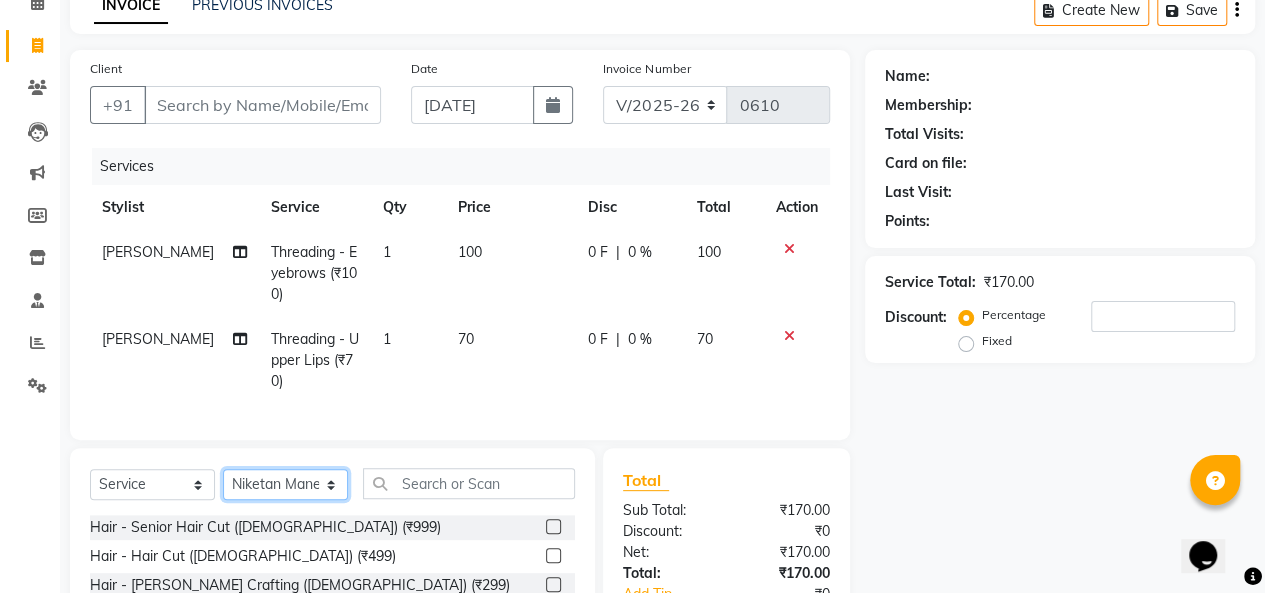 click on "Select Stylist Biswajit Jyoti Shinde Niketan Mane  Prasad Shinde Riya Sakshey Chandlaa Saniya Tajar Sarbjeet Kaur" 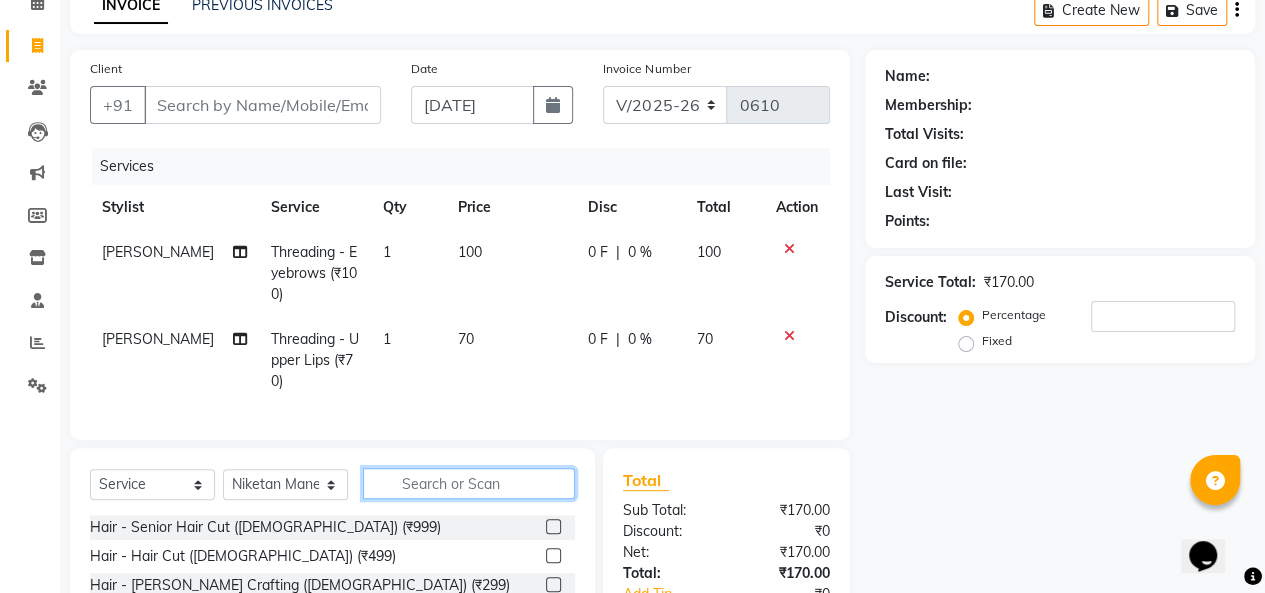 click 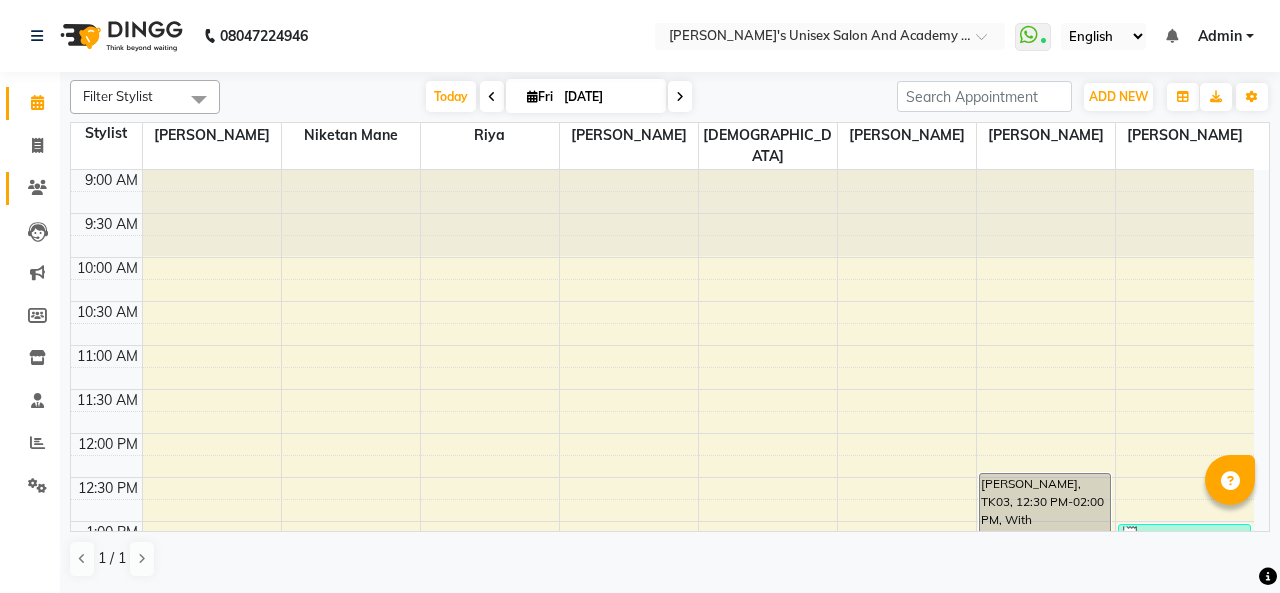 scroll, scrollTop: 0, scrollLeft: 0, axis: both 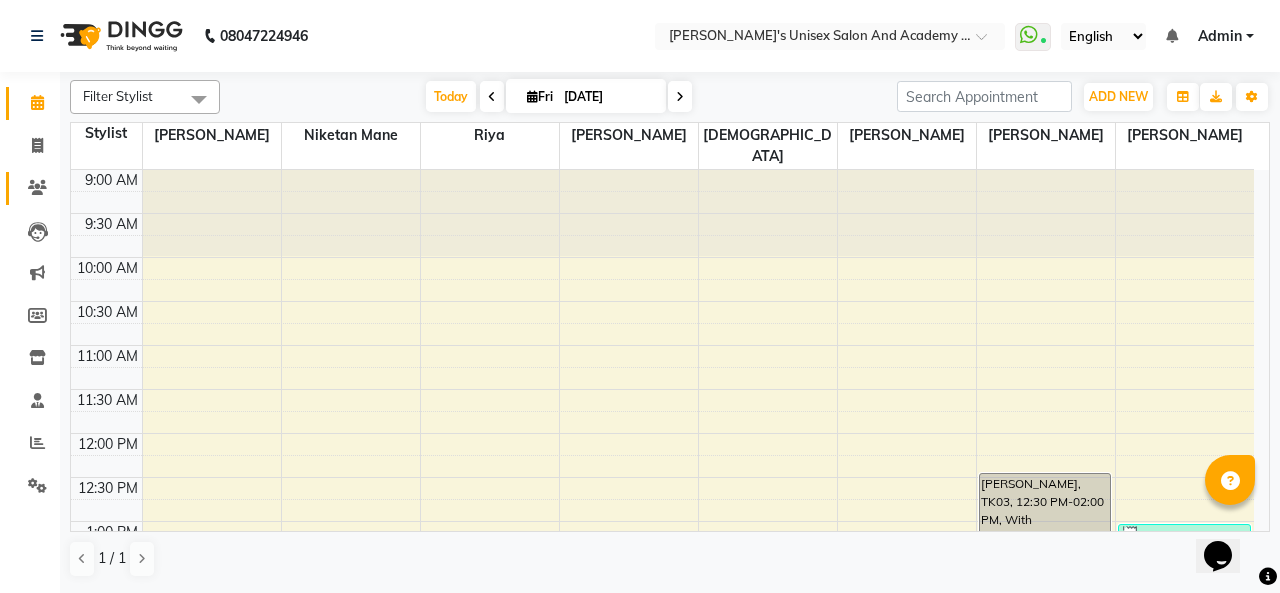 click 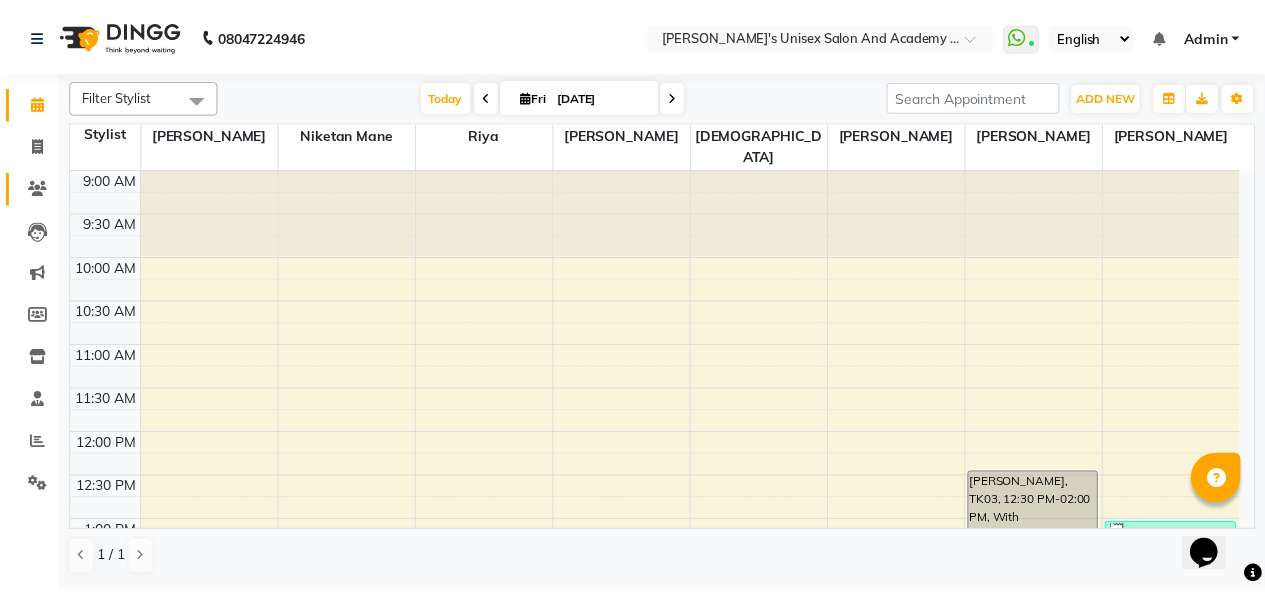 scroll, scrollTop: 0, scrollLeft: 0, axis: both 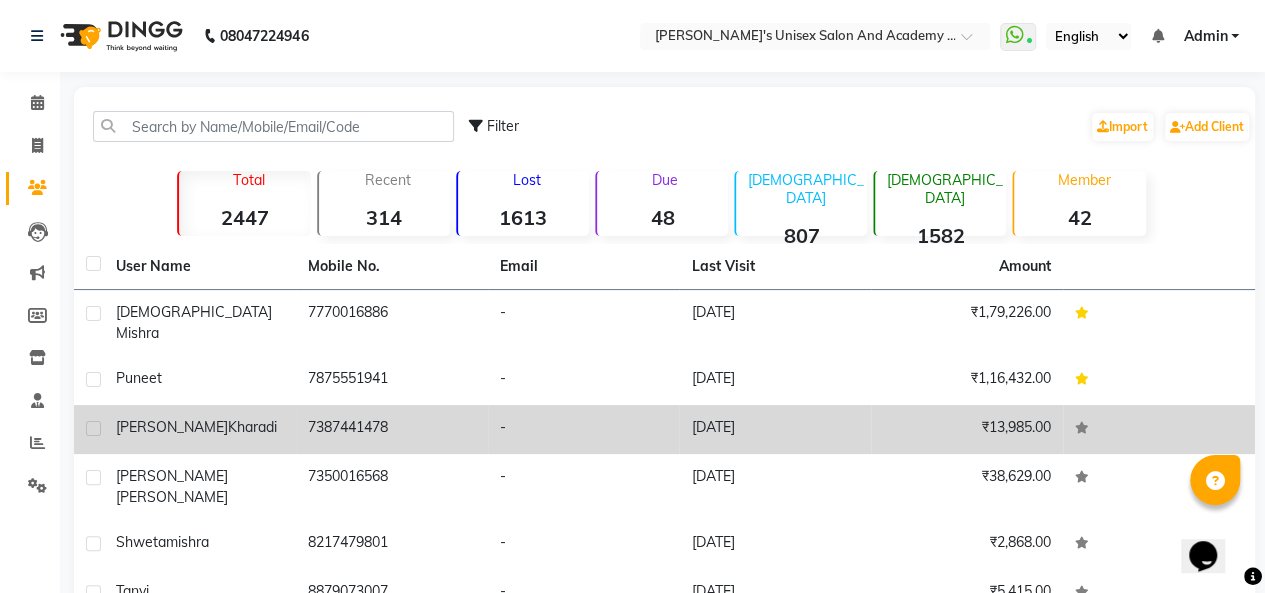 click on "7387441478" 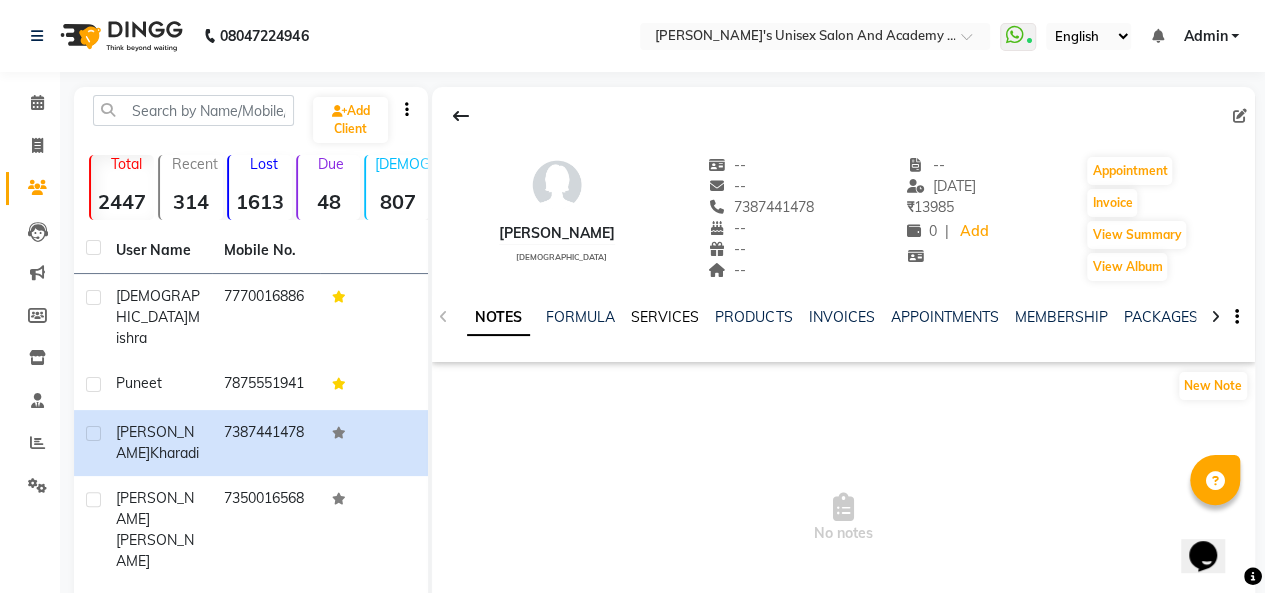 click on "SERVICES" 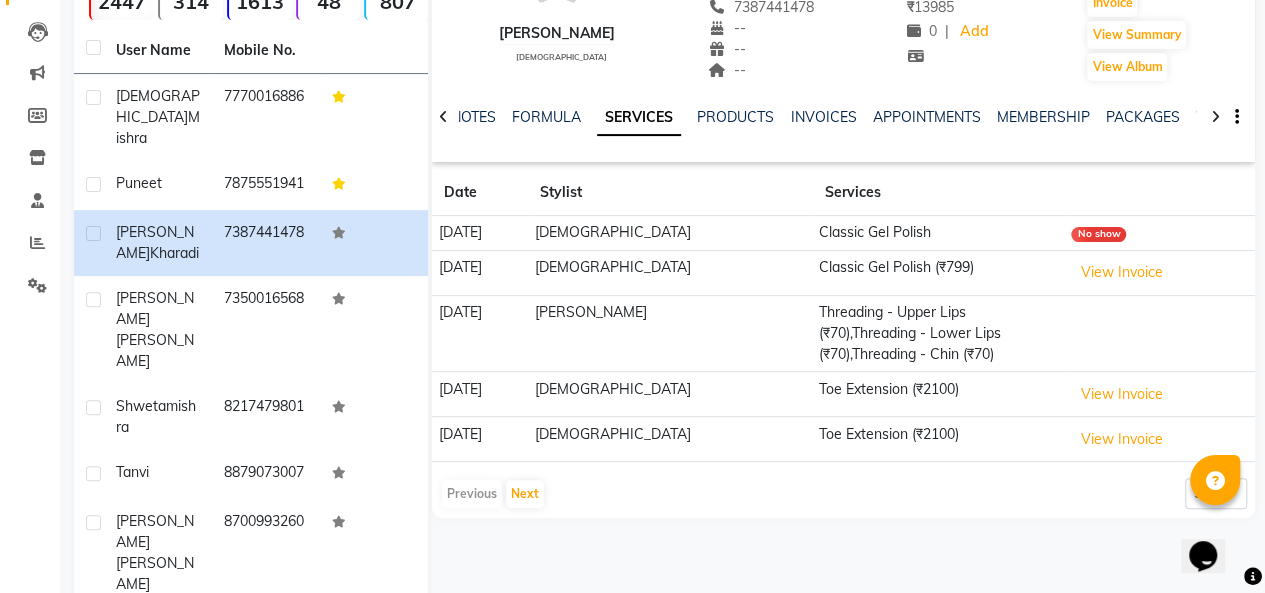 scroll, scrollTop: 100, scrollLeft: 0, axis: vertical 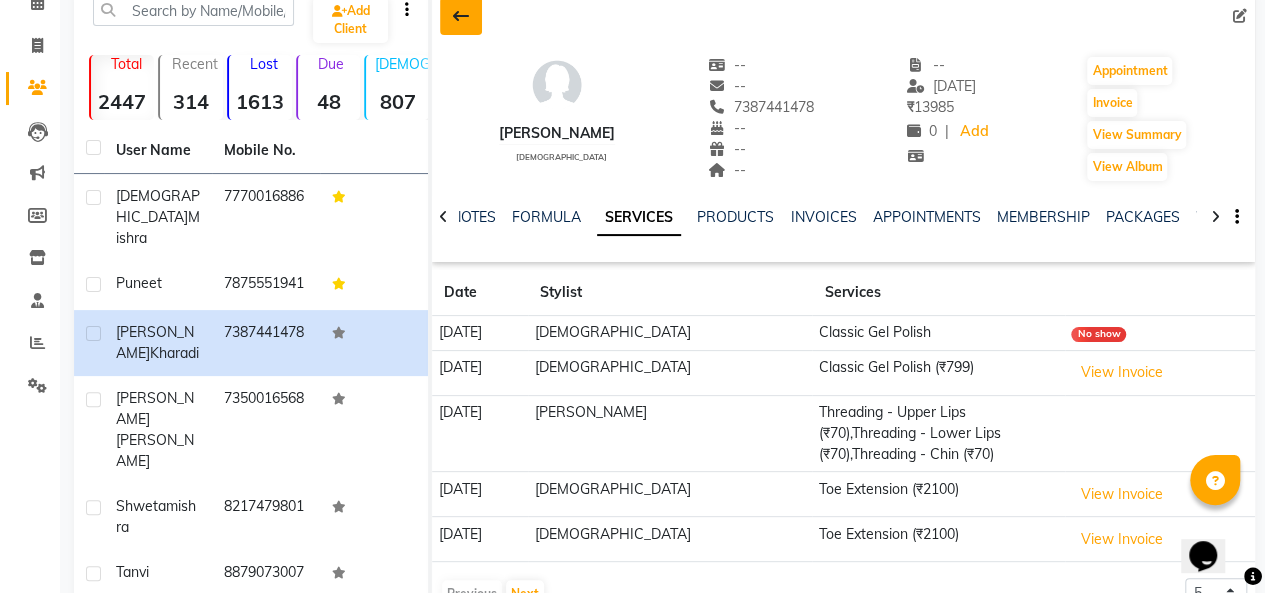 click 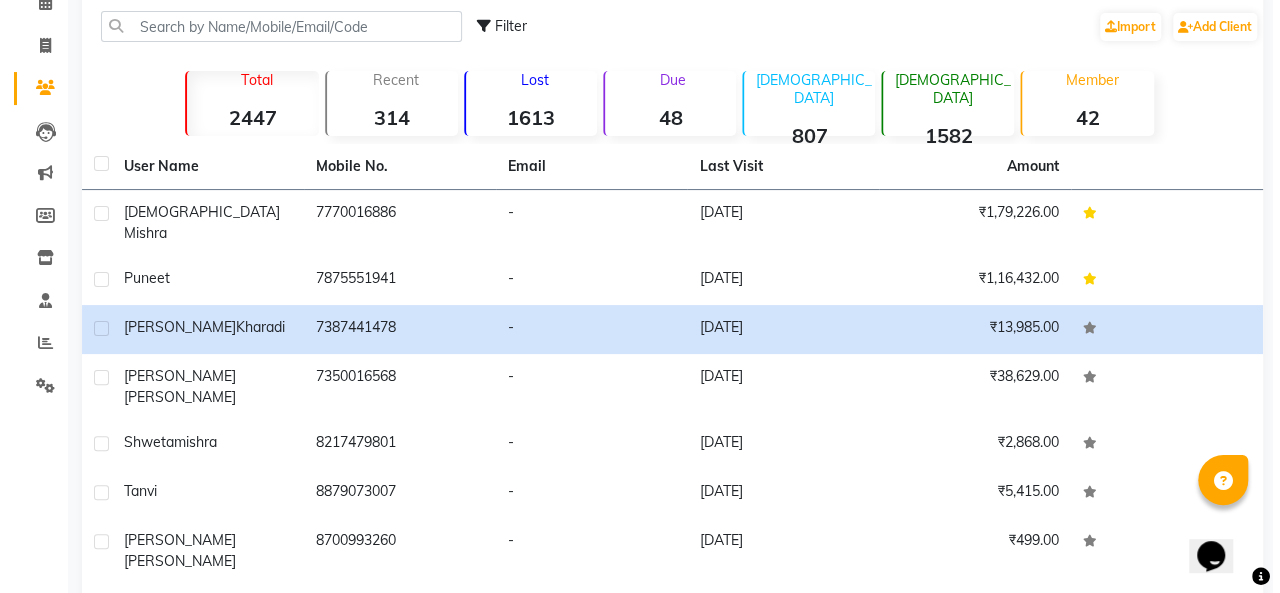 scroll, scrollTop: 0, scrollLeft: 0, axis: both 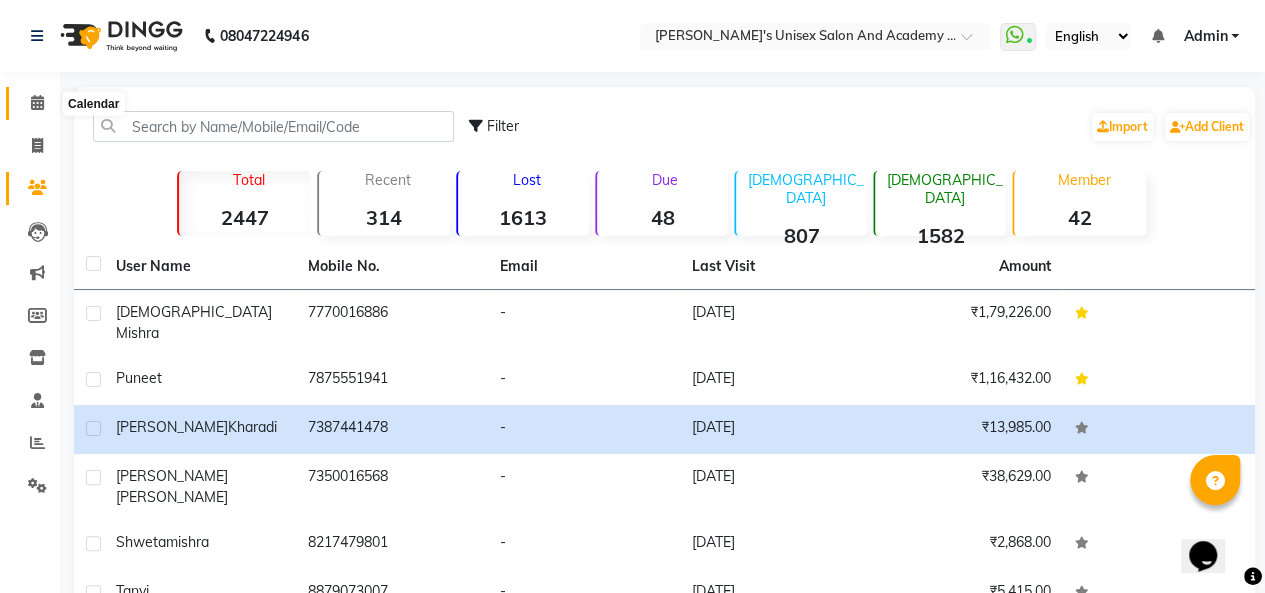 click 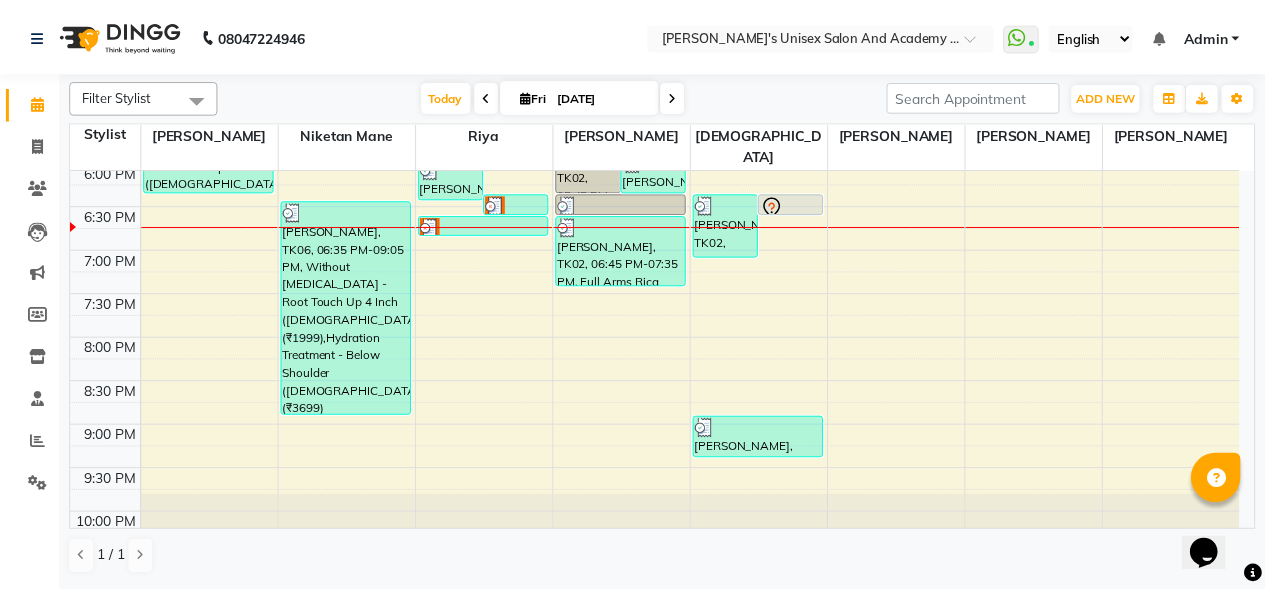 scroll, scrollTop: 830, scrollLeft: 0, axis: vertical 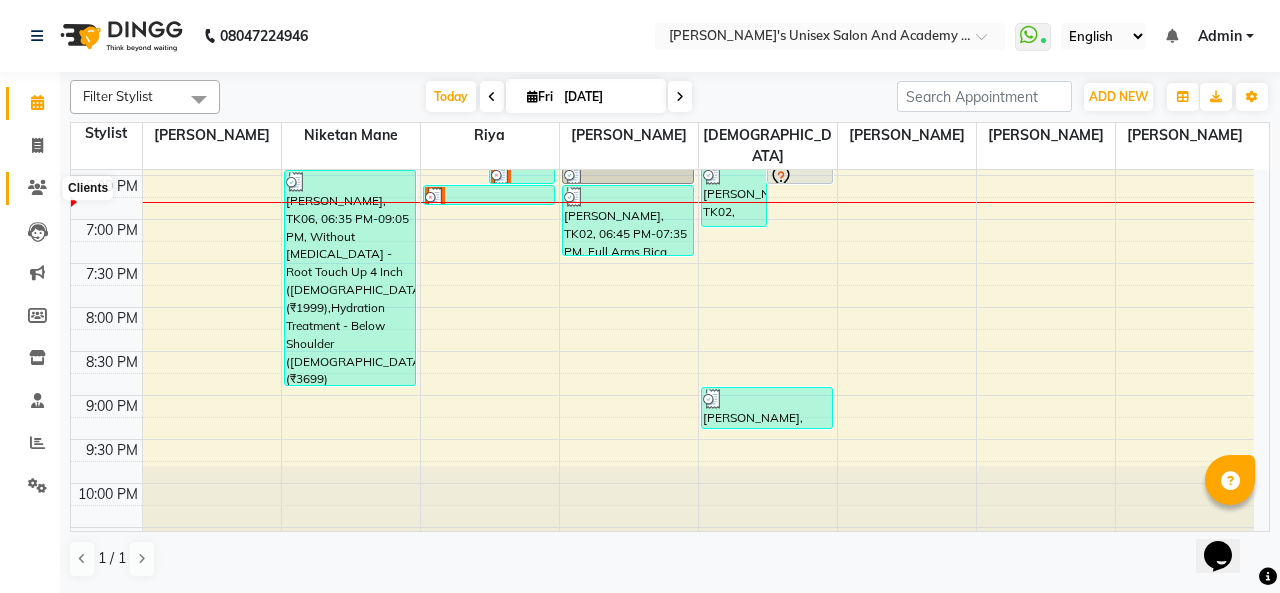 click 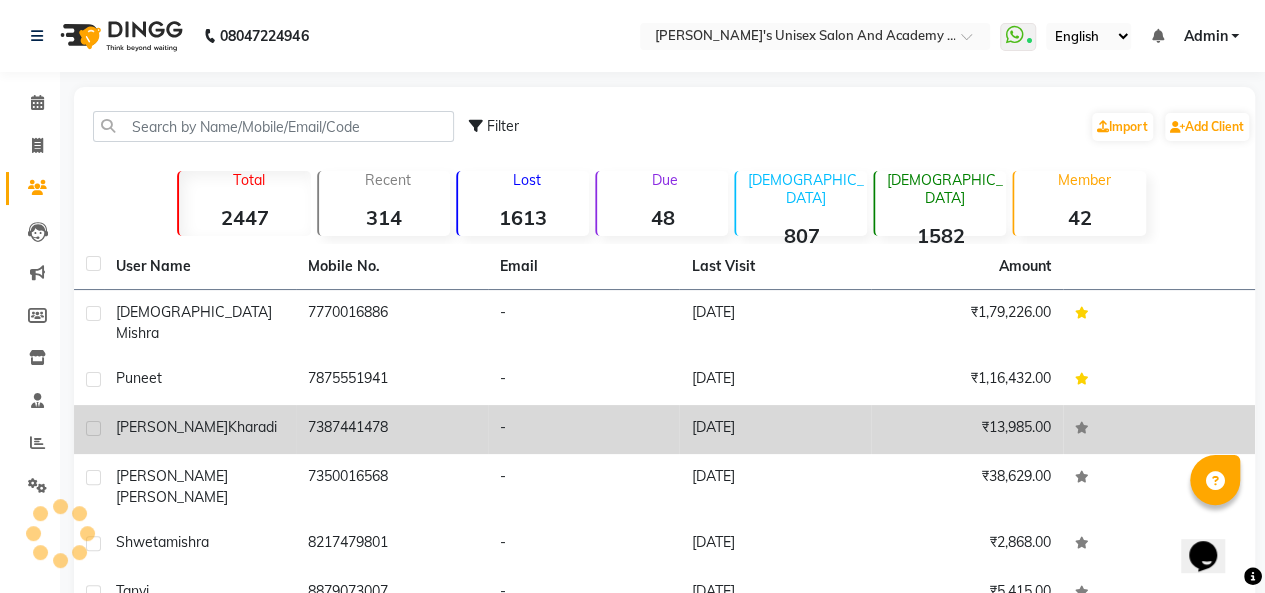 click on "7387441478" 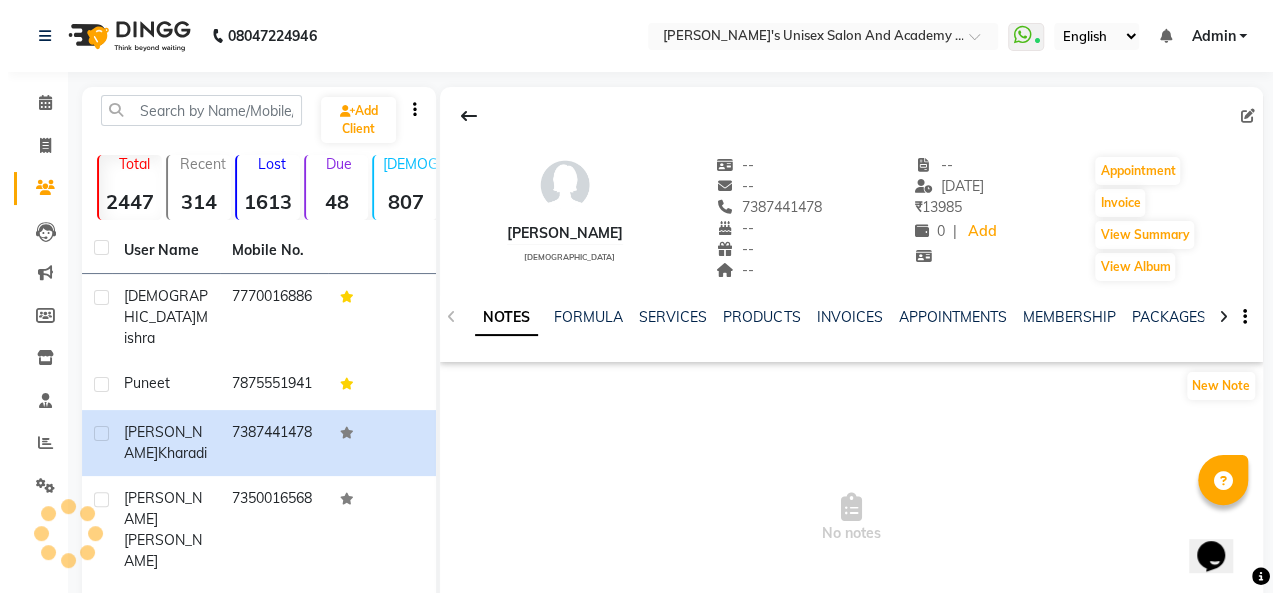 scroll, scrollTop: 200, scrollLeft: 0, axis: vertical 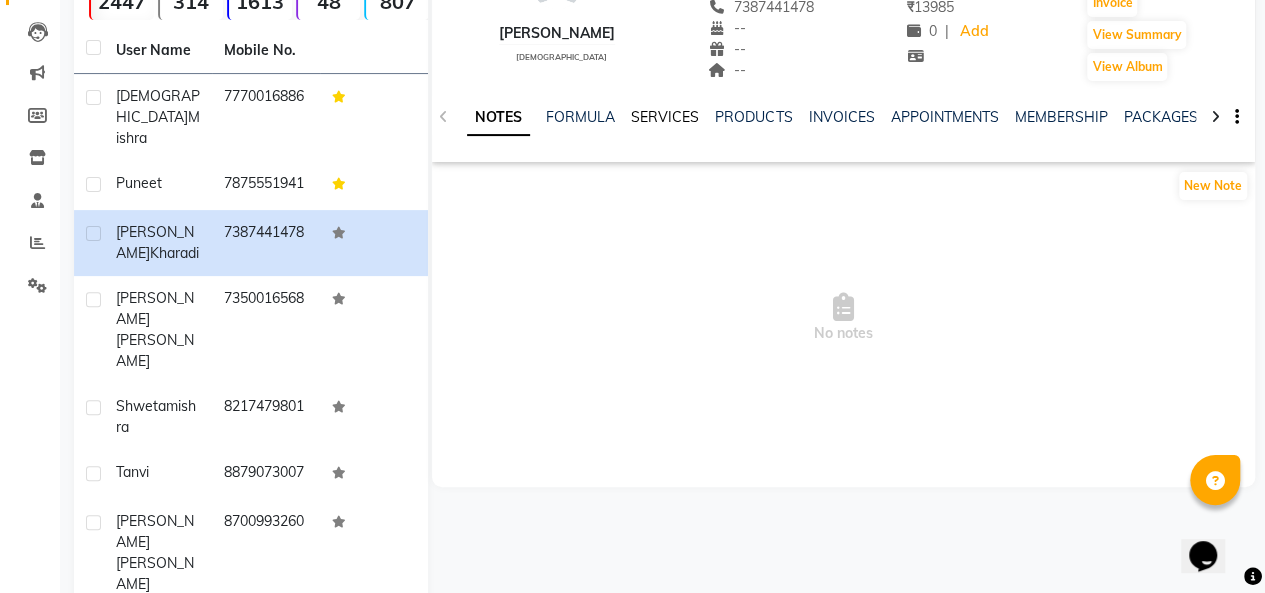 click on "SERVICES" 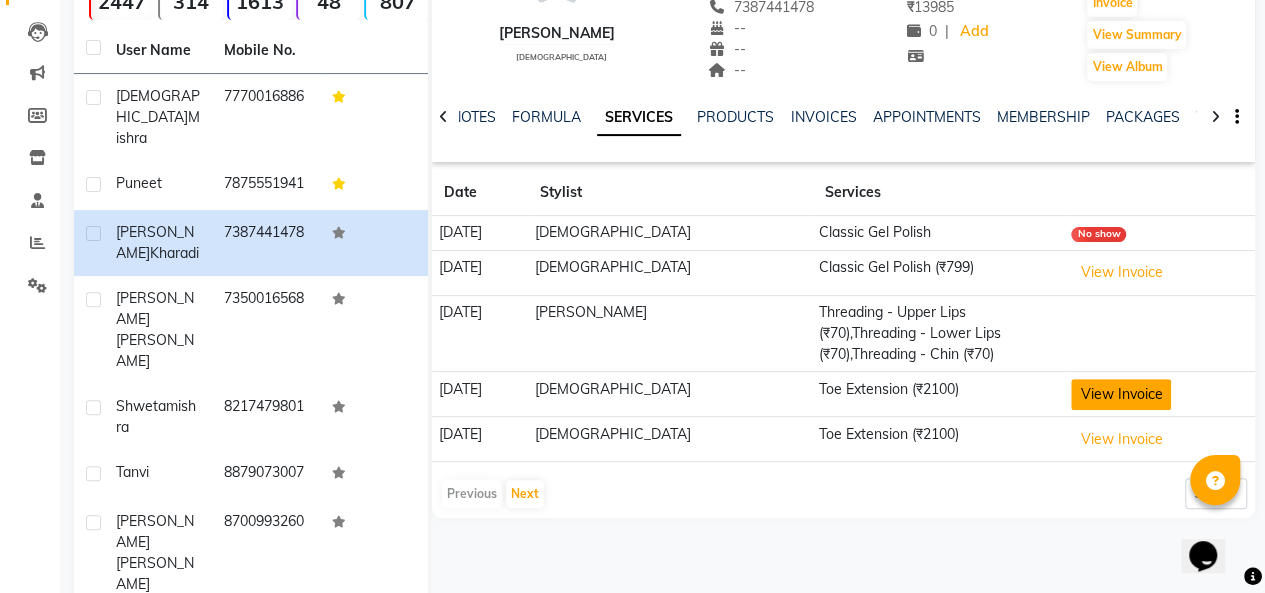 click on "View Invoice" 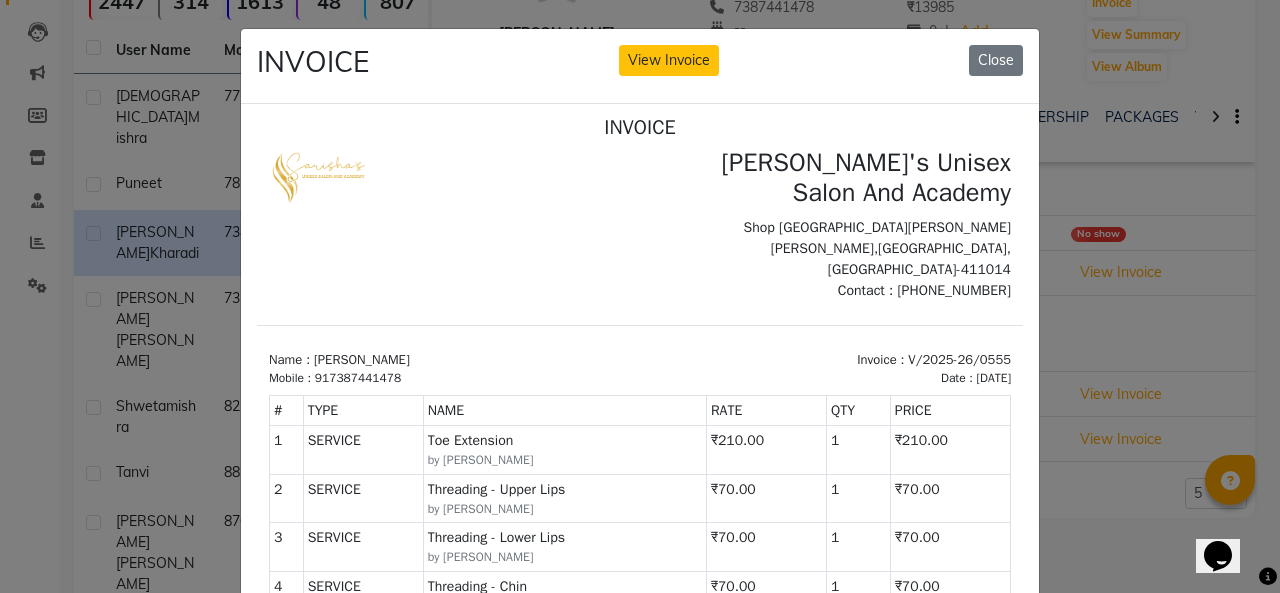 scroll, scrollTop: 16, scrollLeft: 0, axis: vertical 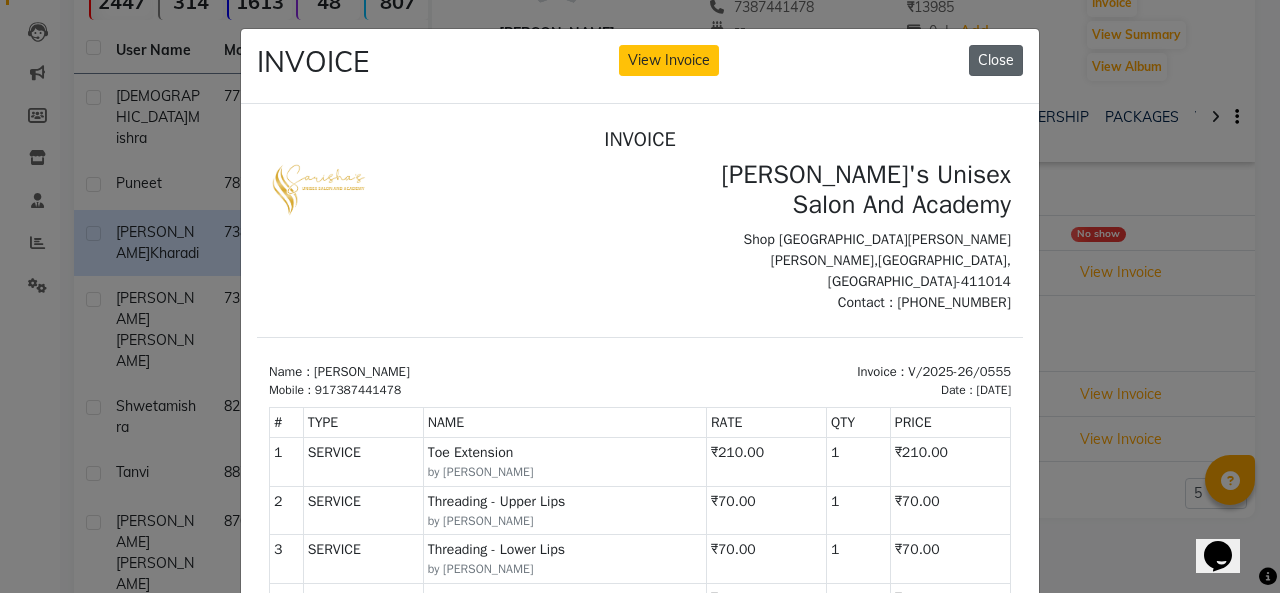 click on "Close" 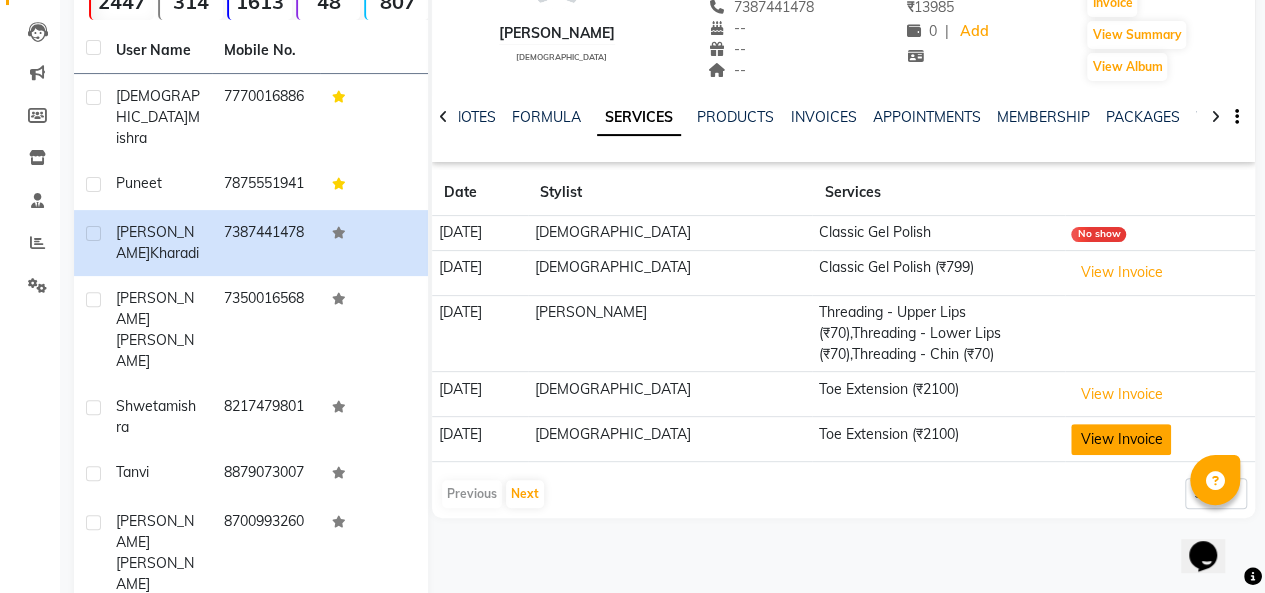 click on "View Invoice" 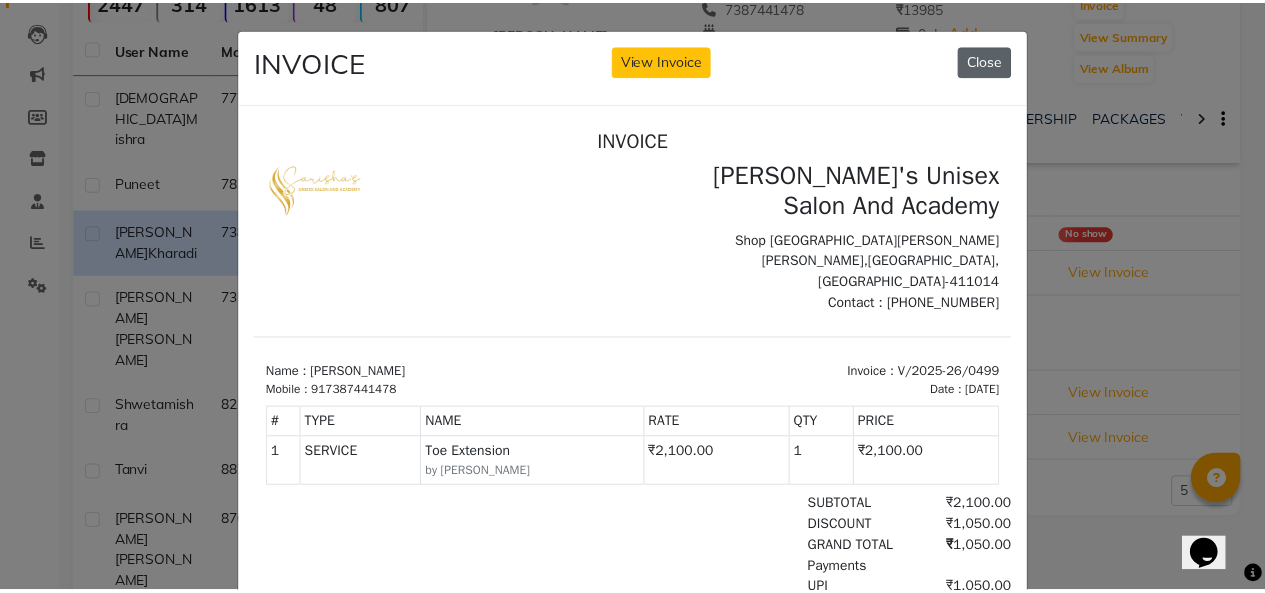scroll, scrollTop: 0, scrollLeft: 0, axis: both 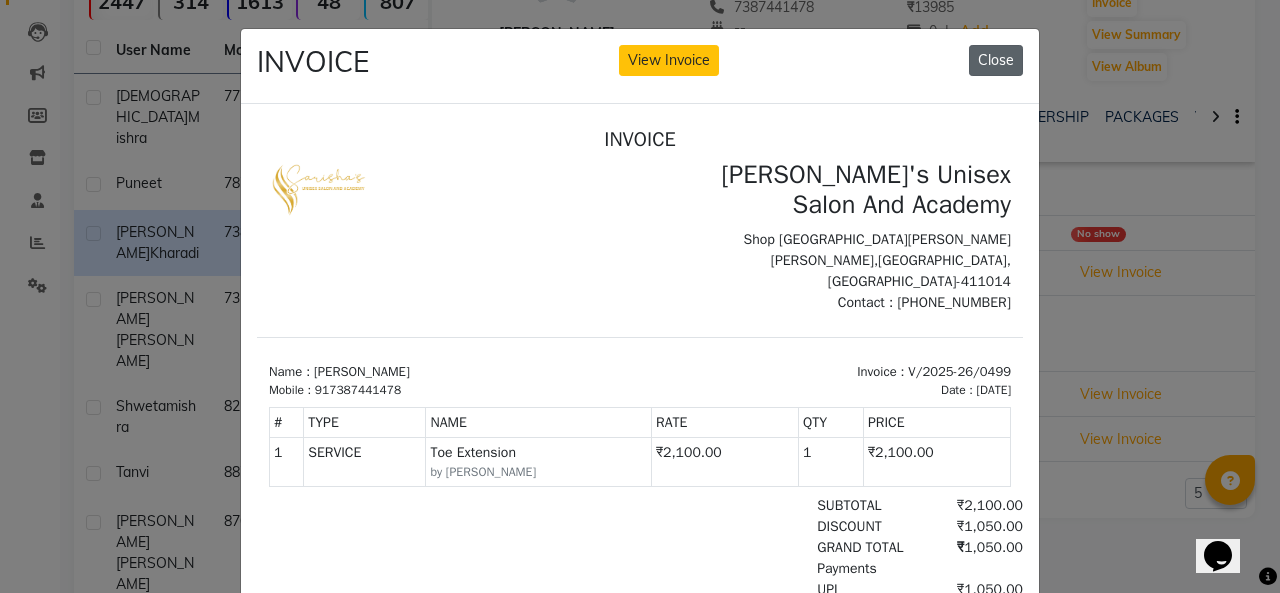 click on "Close" 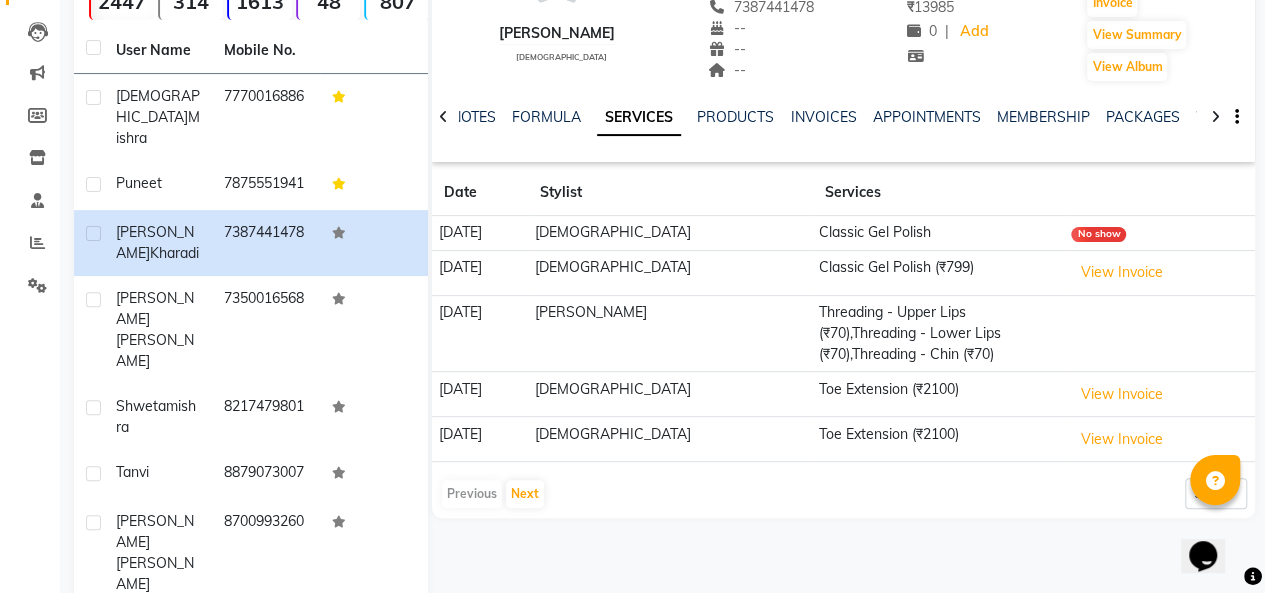 scroll, scrollTop: 0, scrollLeft: 0, axis: both 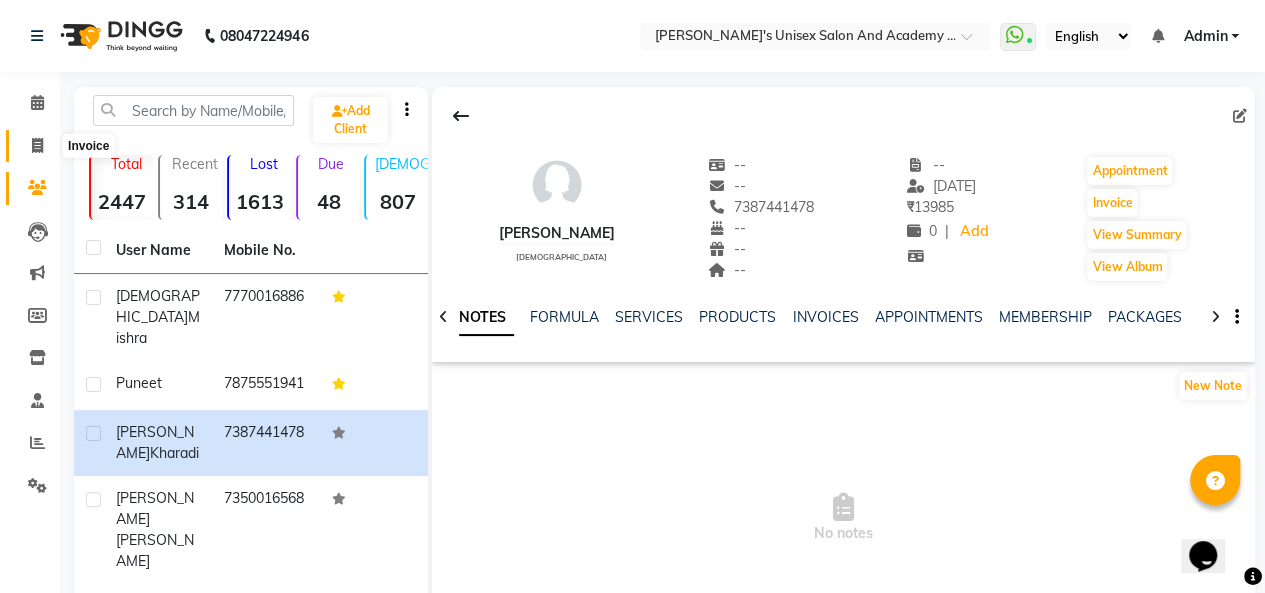 click 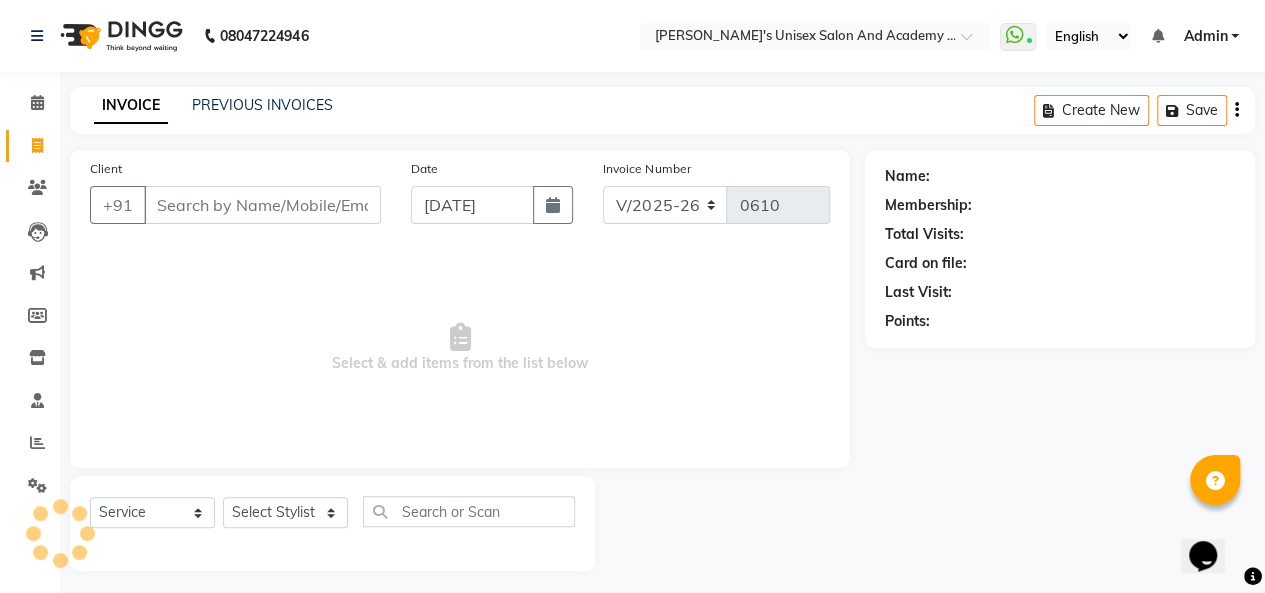 scroll, scrollTop: 7, scrollLeft: 0, axis: vertical 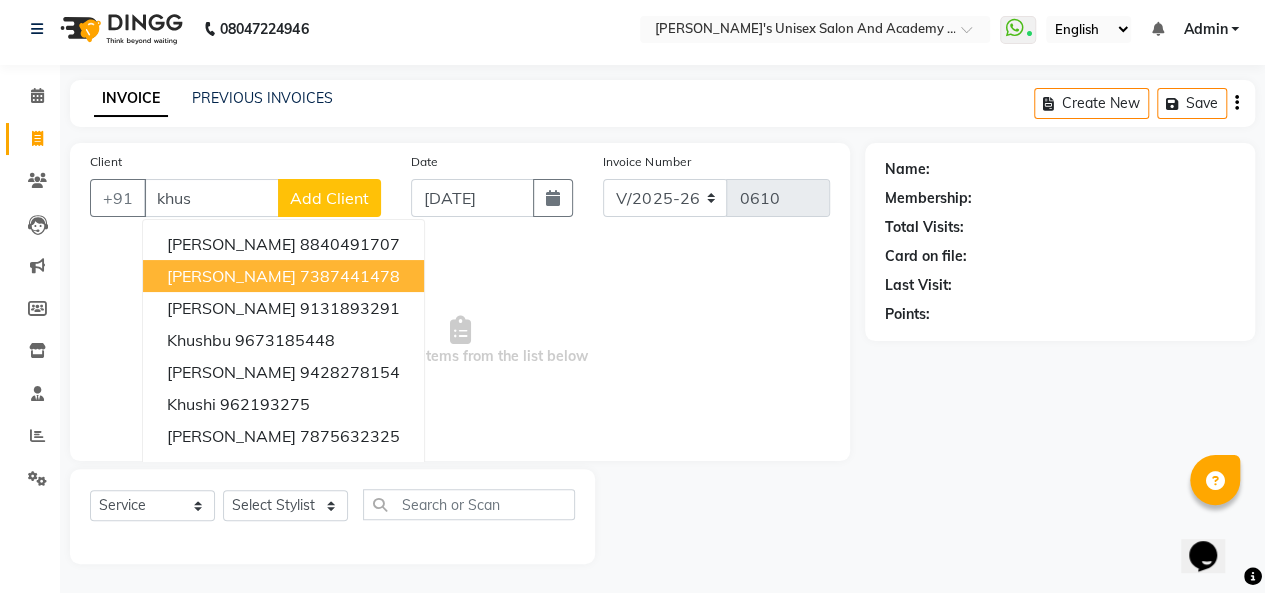 click on "7387441478" at bounding box center (350, 276) 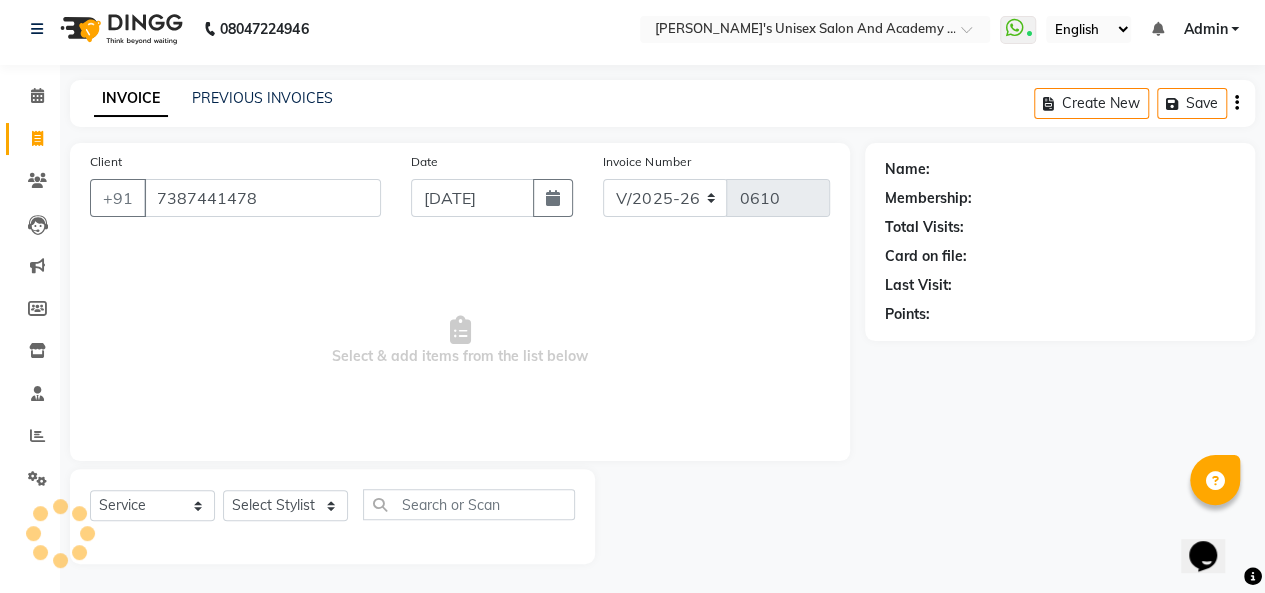 type on "7387441478" 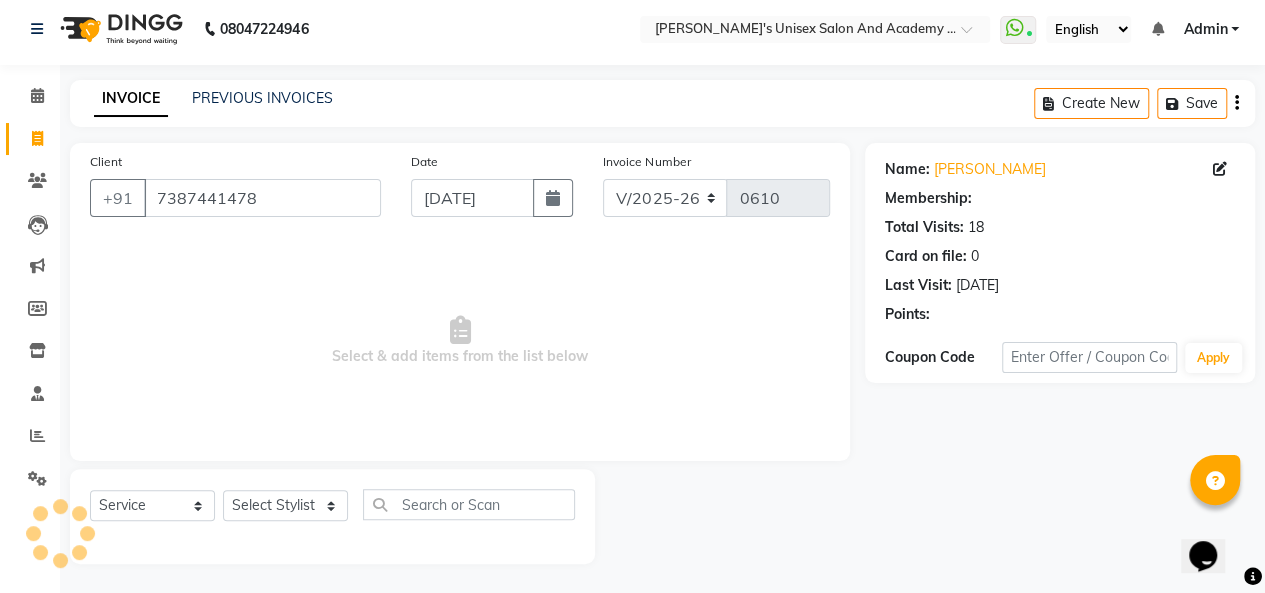 select on "1: Object" 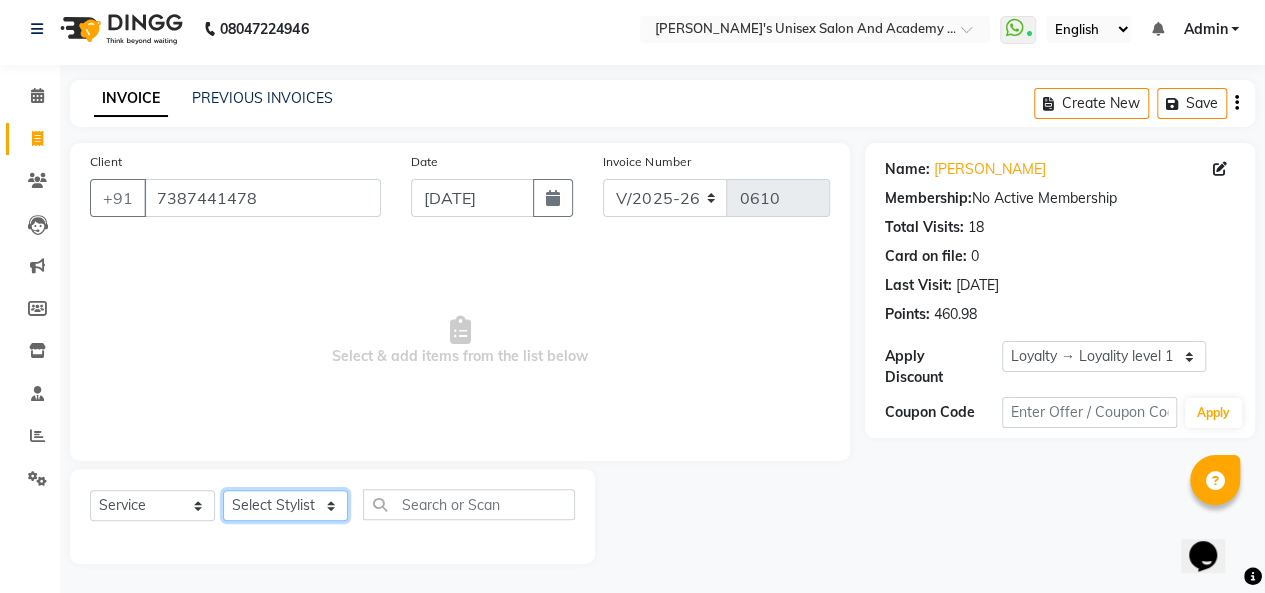 click on "Select Stylist Biswajit Jyoti Shinde Niketan Mane  Prasad Shinde Riya Sakshey Chandlaa Saniya Tajar Sarbjeet Kaur" 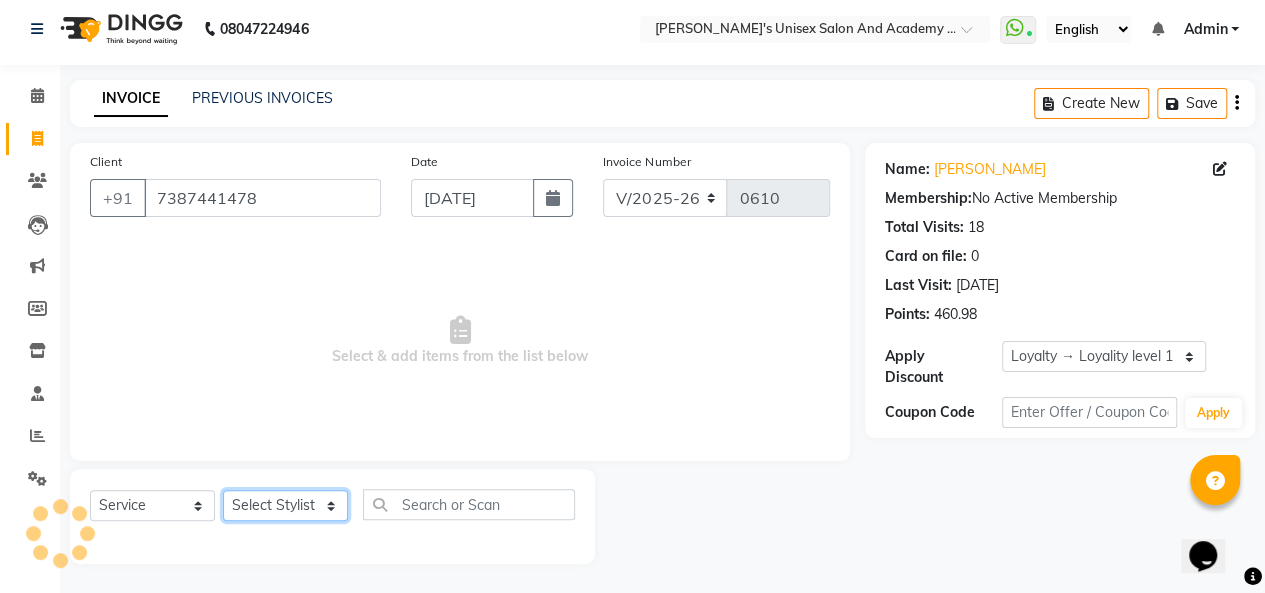 select on "76675" 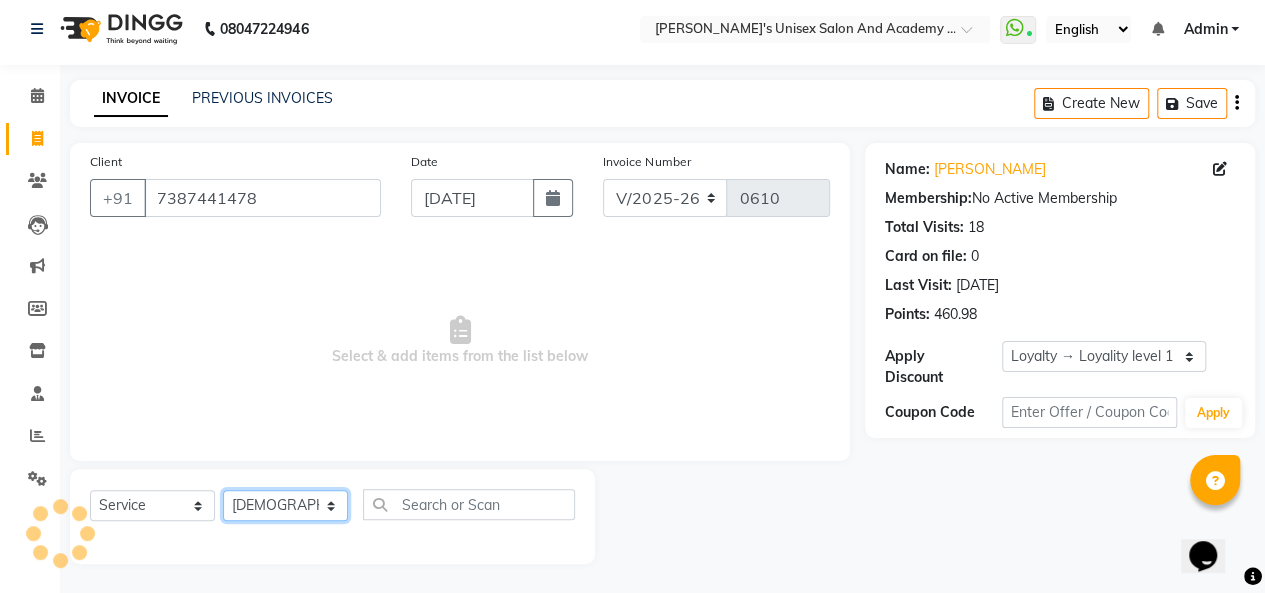 click on "Select Stylist Biswajit Jyoti Shinde Niketan Mane  Prasad Shinde Riya Sakshey Chandlaa Saniya Tajar Sarbjeet Kaur" 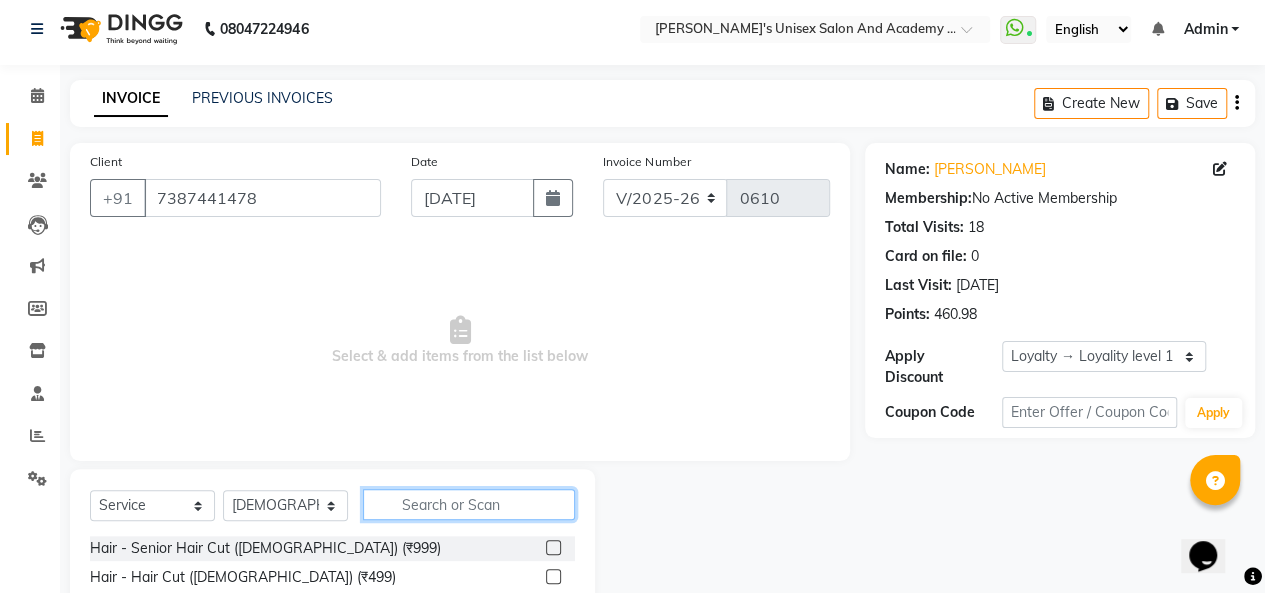 click 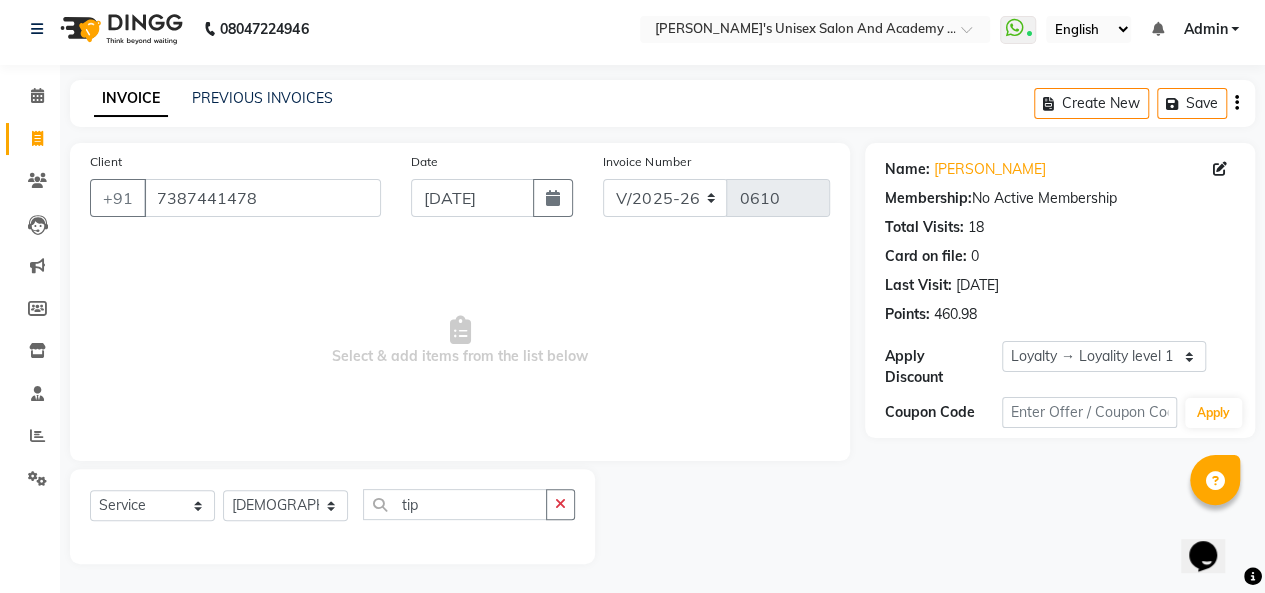 click 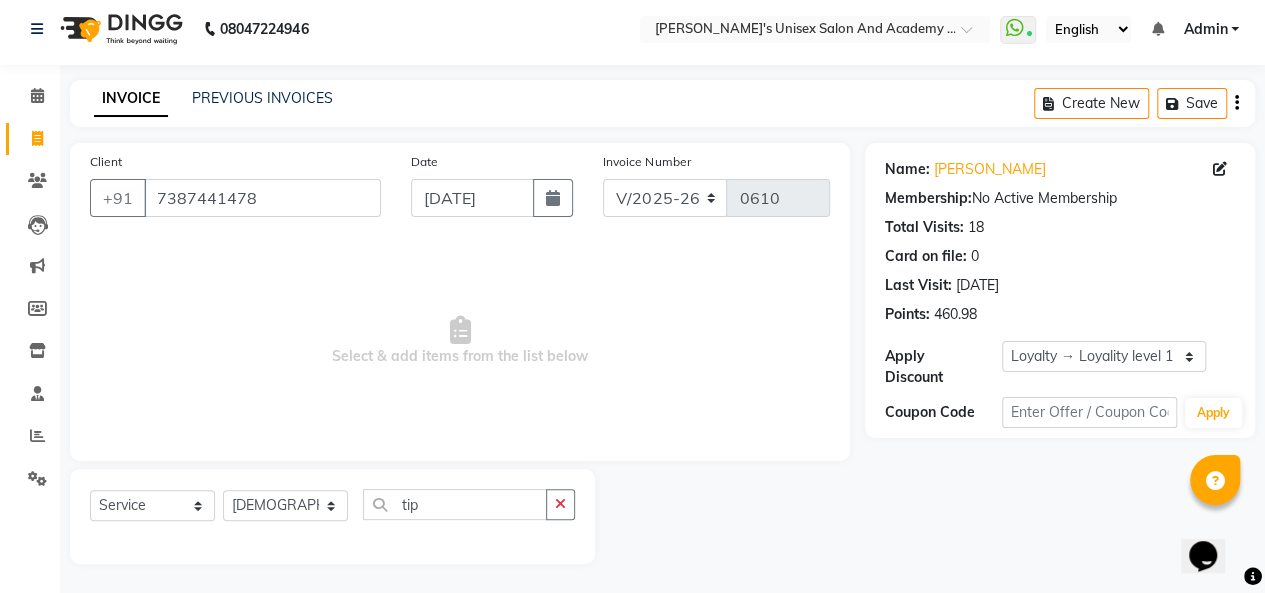 click 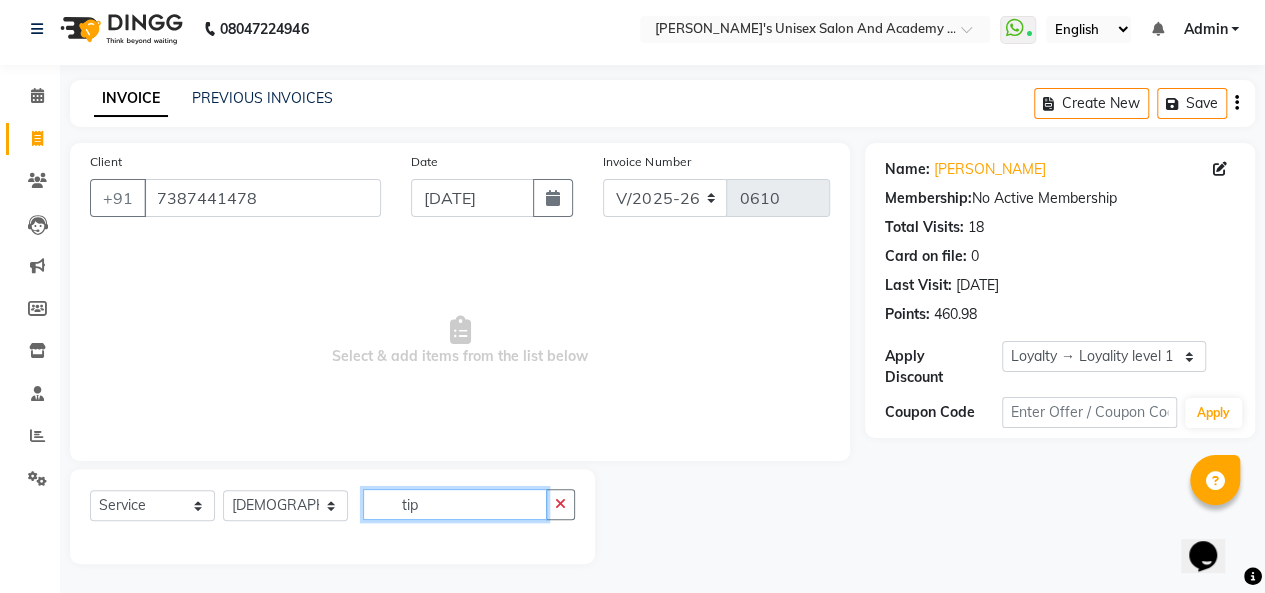 click on "tip" 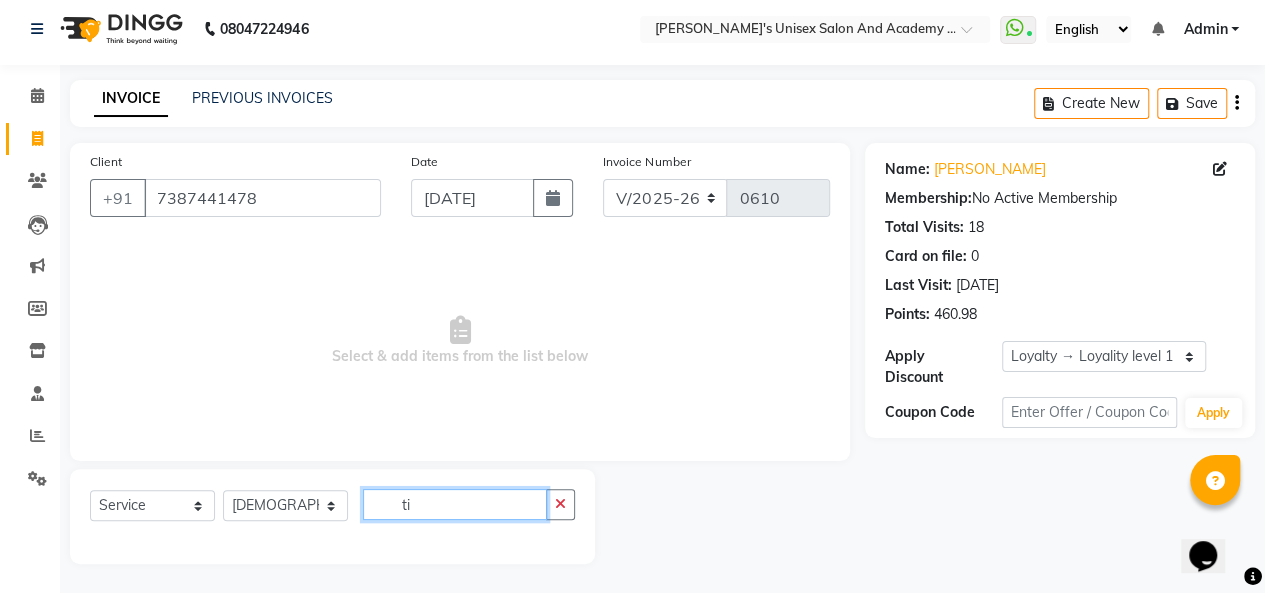 type on "t" 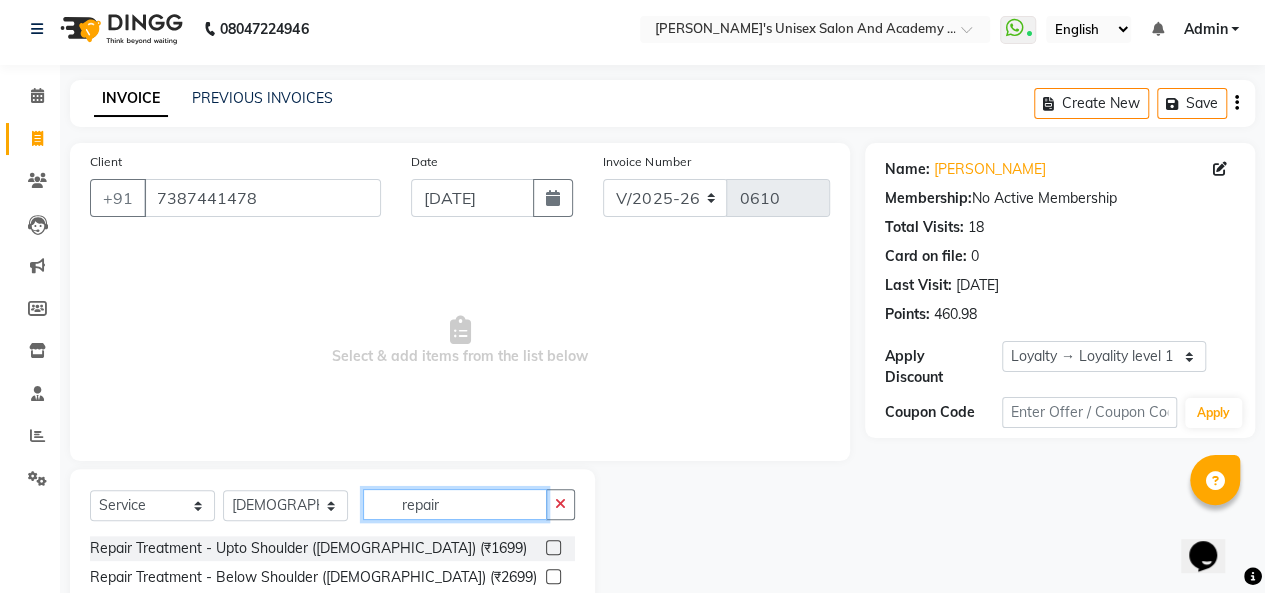 scroll, scrollTop: 181, scrollLeft: 0, axis: vertical 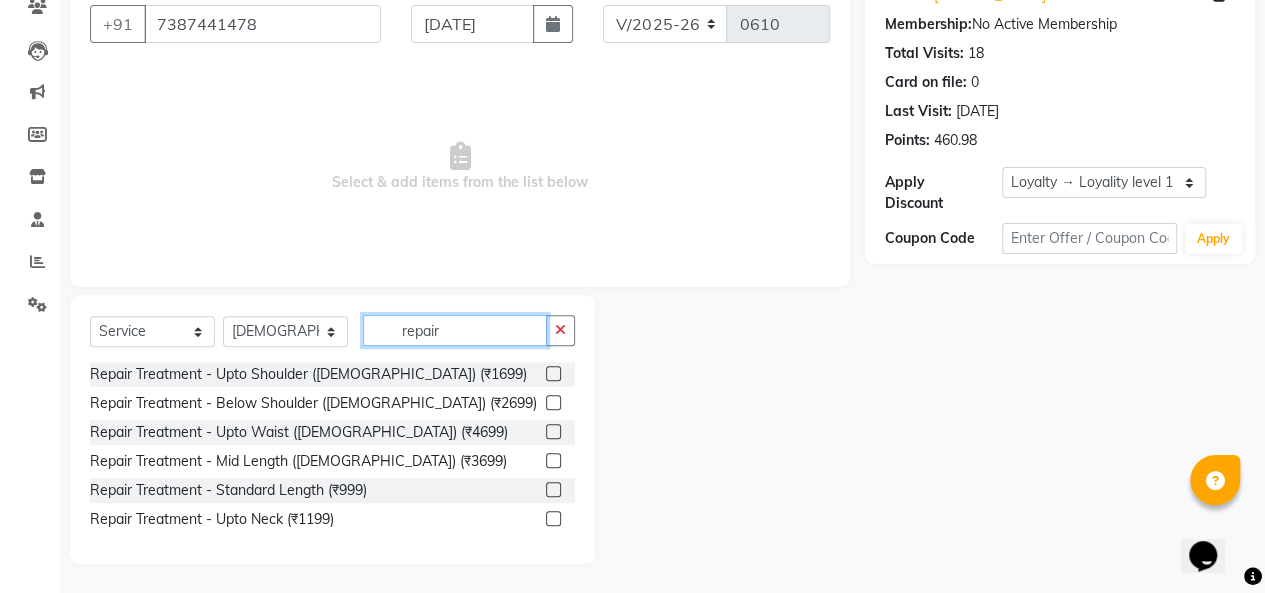 click on "repair" 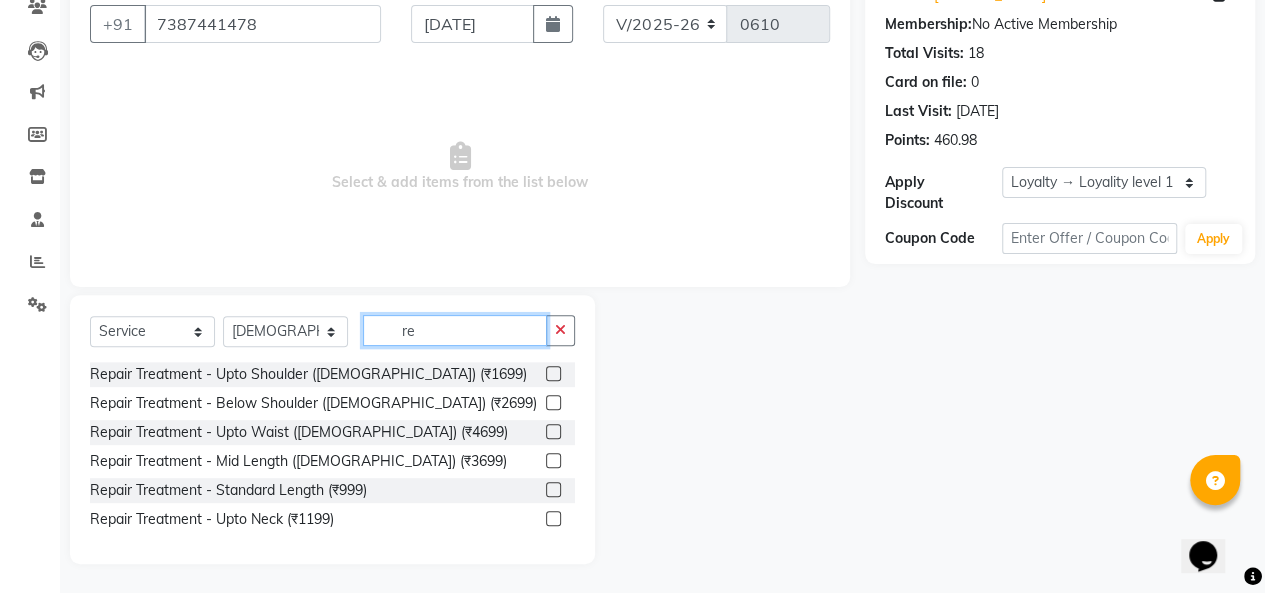 type on "r" 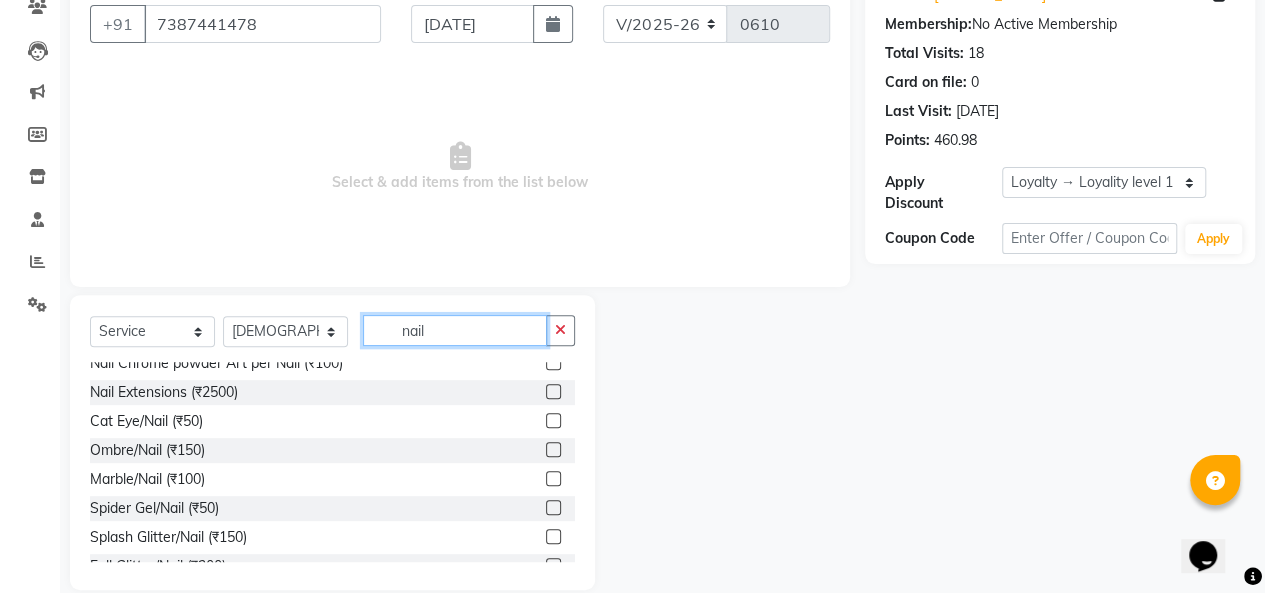 scroll, scrollTop: 60, scrollLeft: 0, axis: vertical 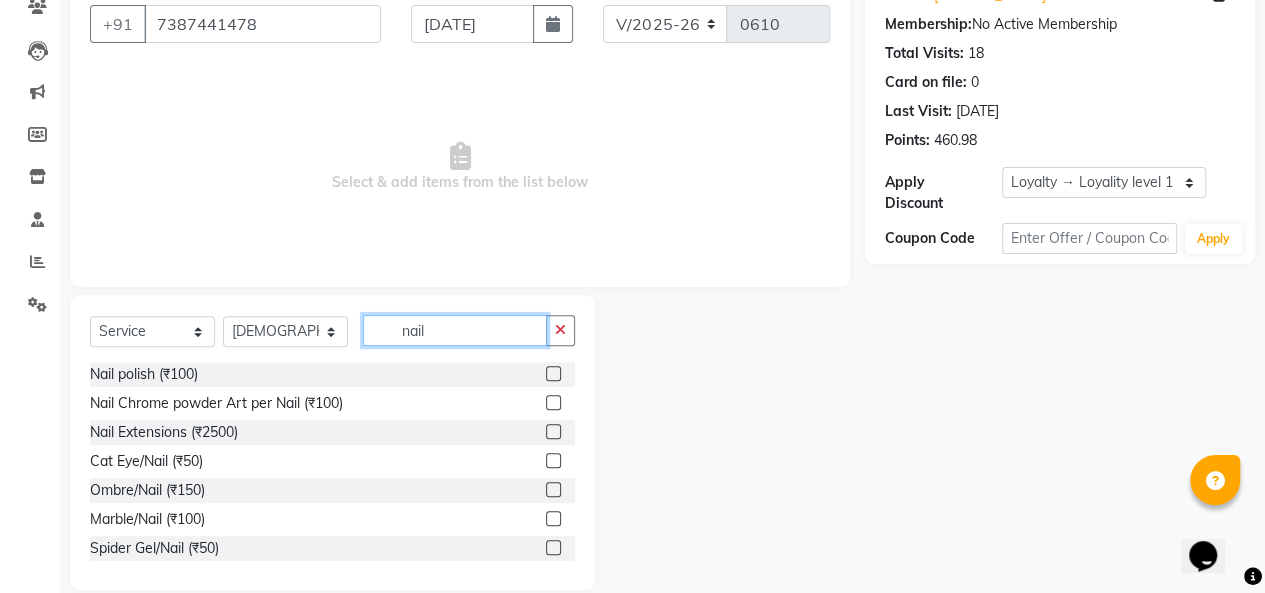 type on "nail" 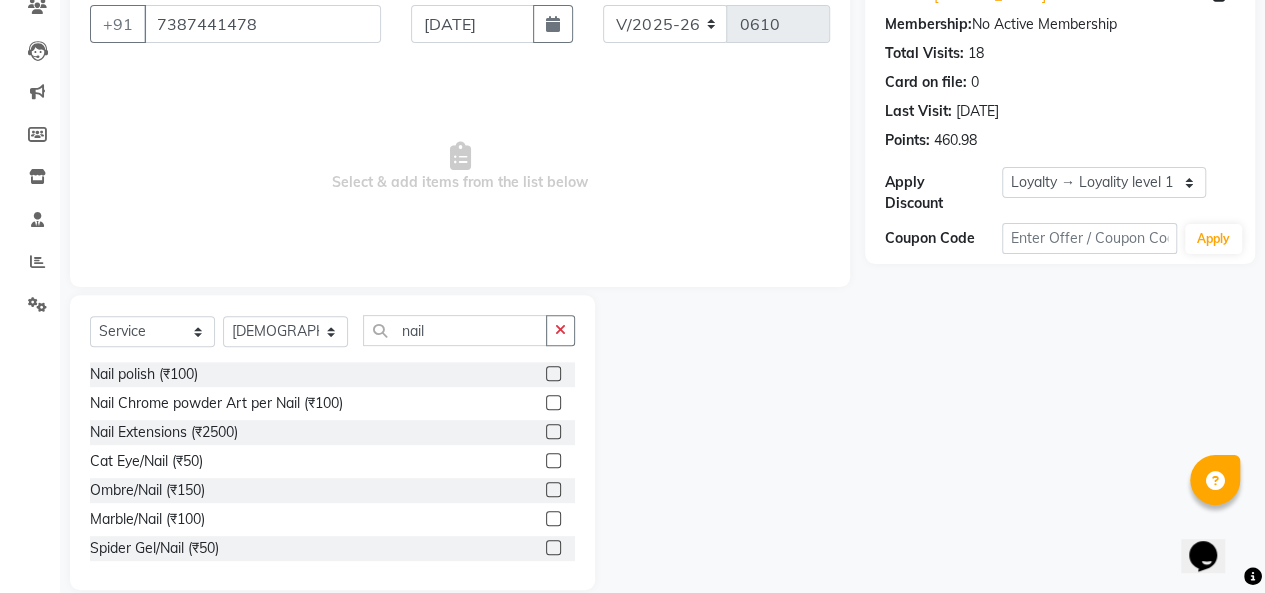 click 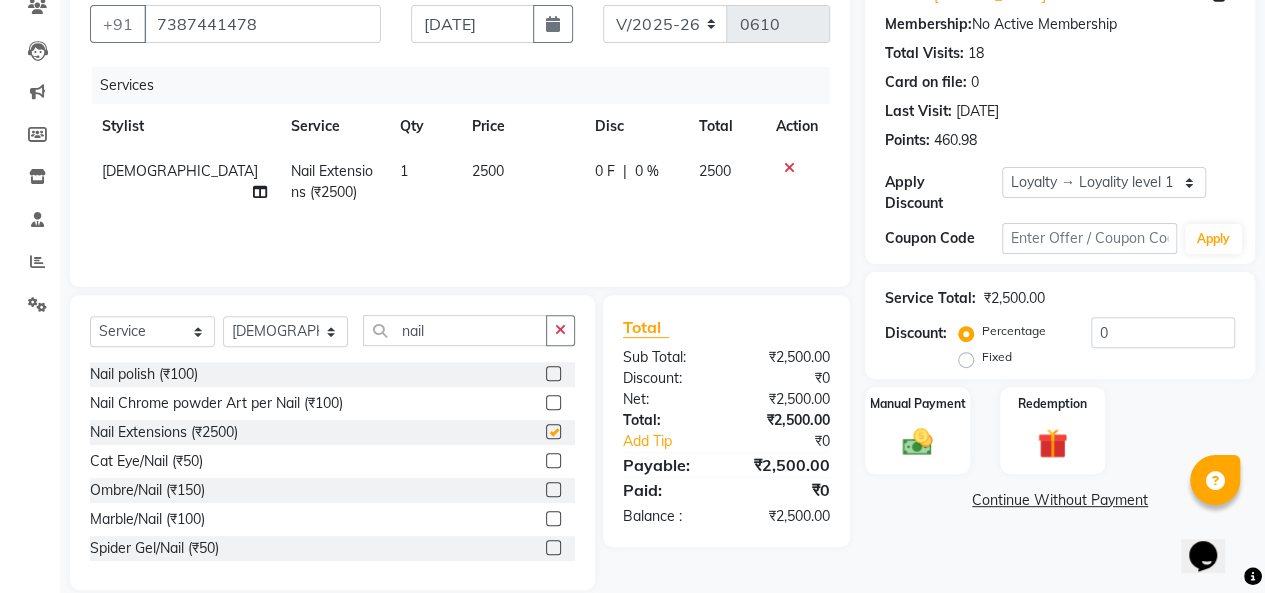 checkbox on "false" 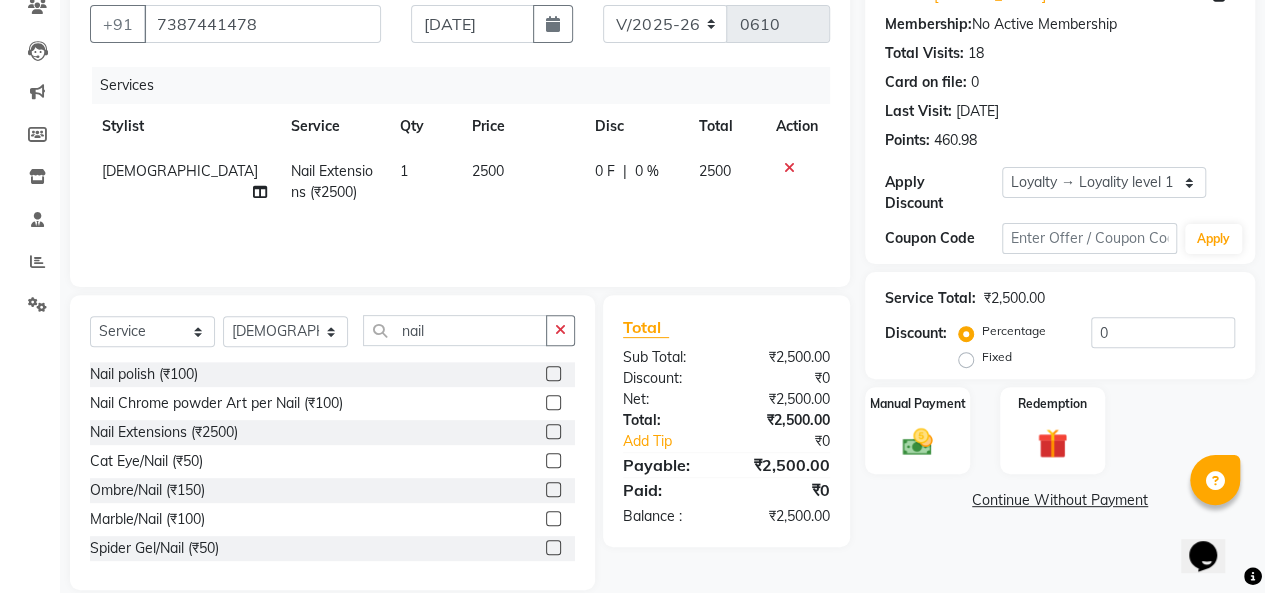 click on "2500" 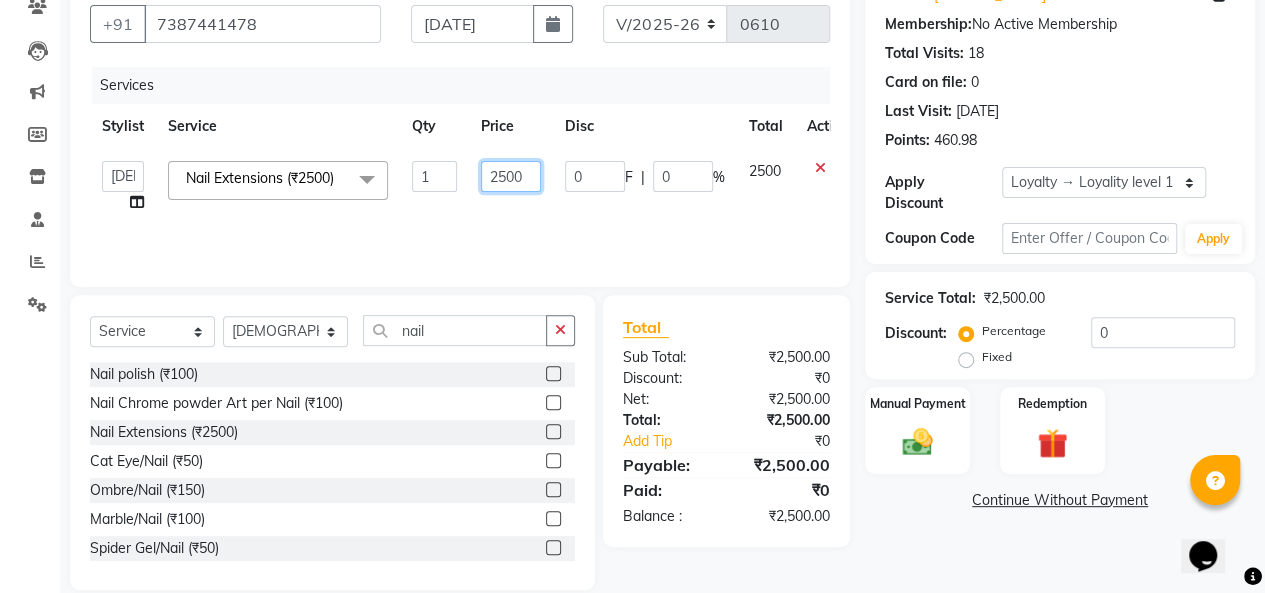 click on "2500" 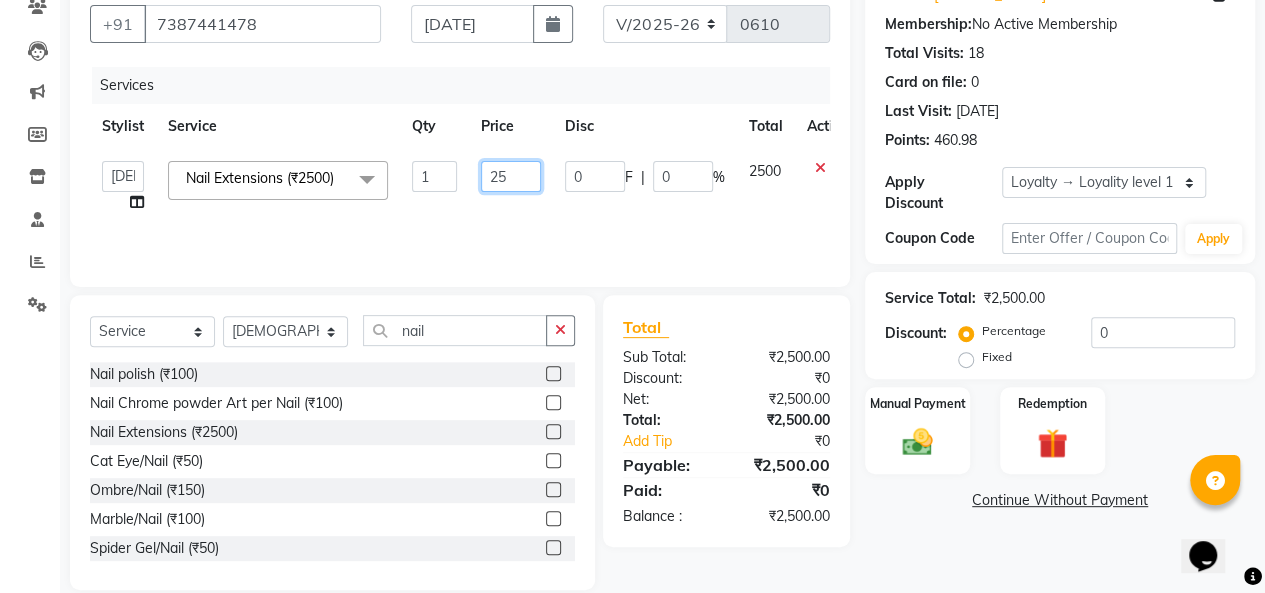 type on "2" 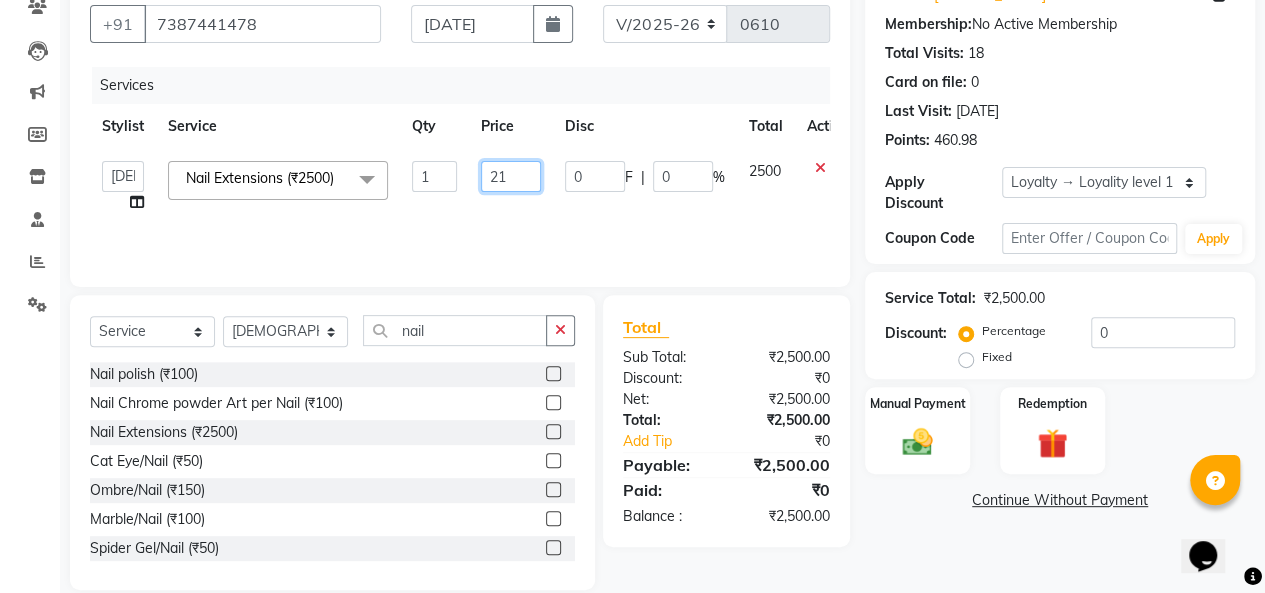 type on "210" 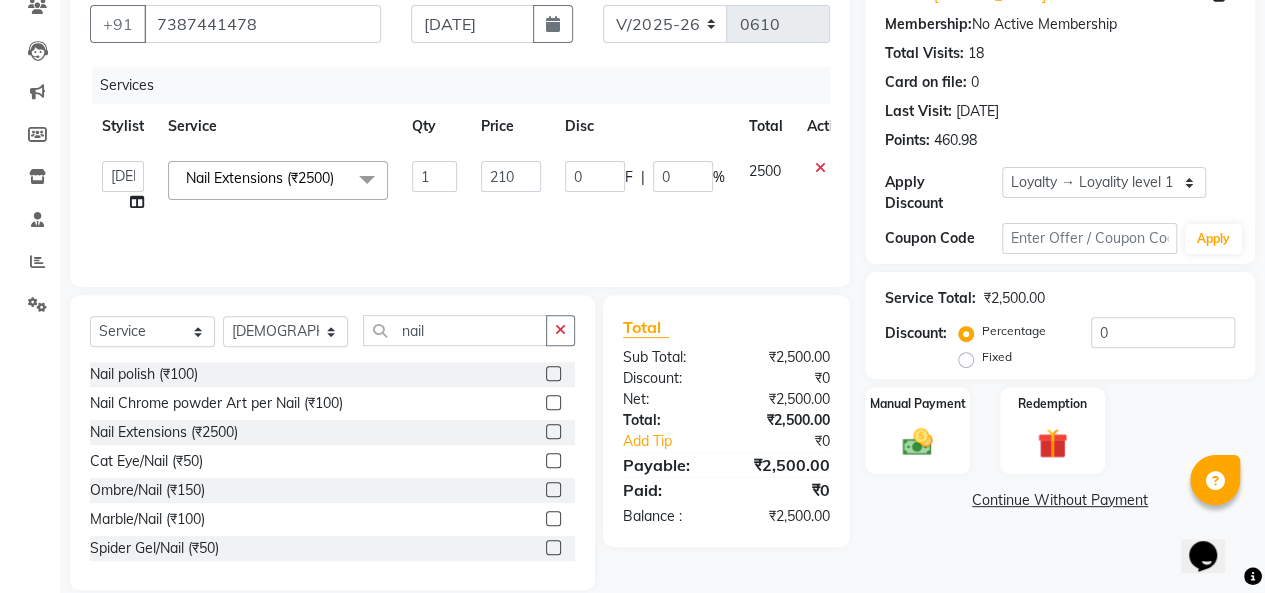 click on "Name: Khushboo Kharadi Membership:  No Active Membership  Total Visits:  18 Card on file:  0 Last Visit:   10-07-2025 Points:   460.98  Apply Discount Select  Loyalty → Loyality level 1  Coupon Code Apply Service Total:  ₹2,500.00  Discount:  Percentage   Fixed  0 Manual Payment Redemption  Continue Without Payment" 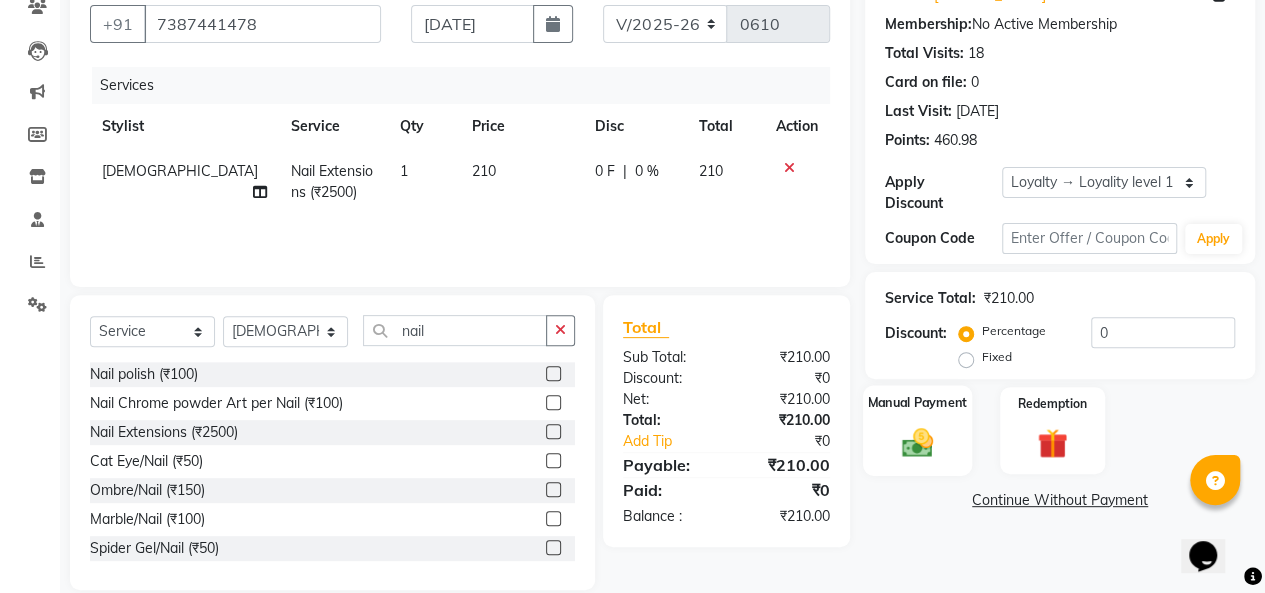 click 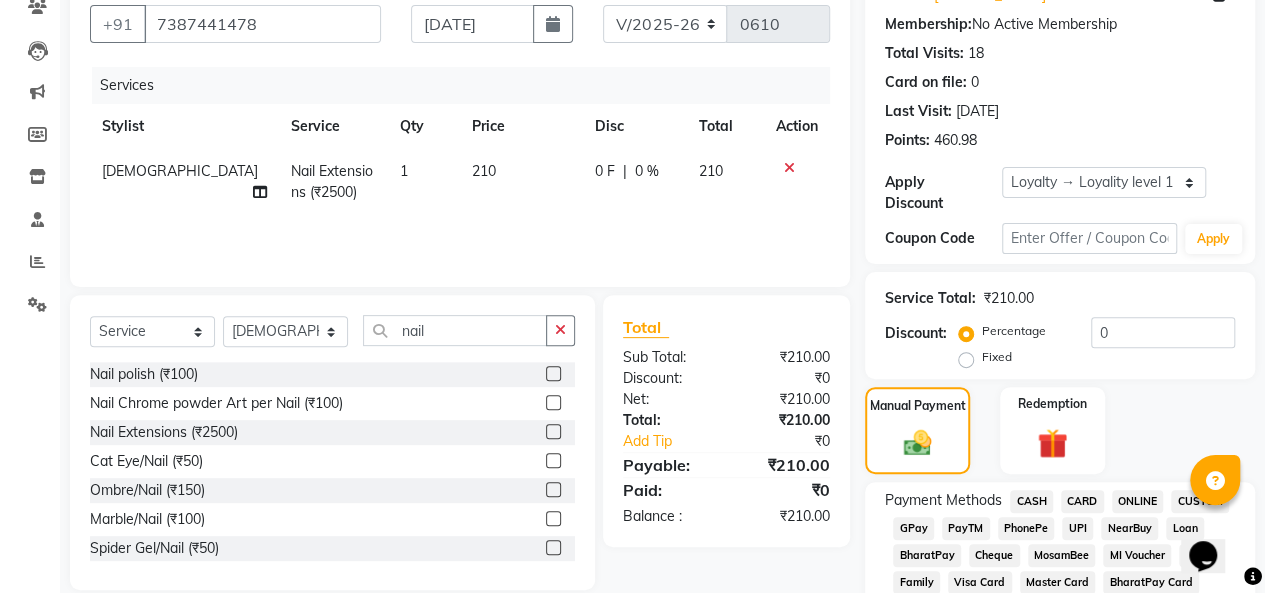 click on "UPI" 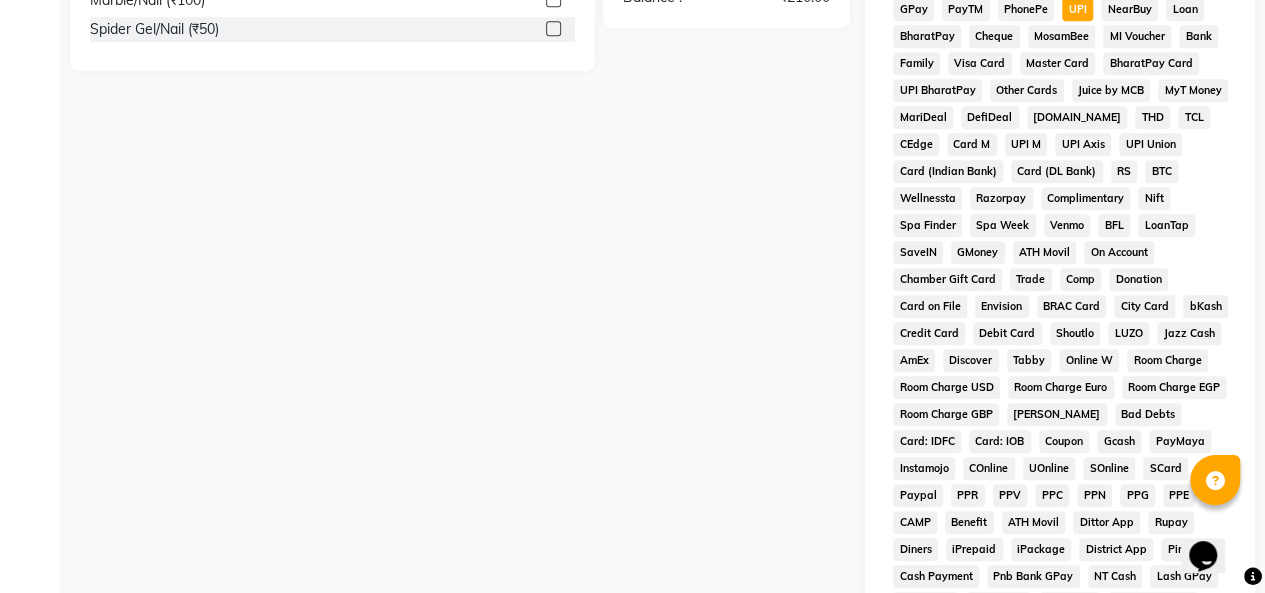 scroll, scrollTop: 1019, scrollLeft: 0, axis: vertical 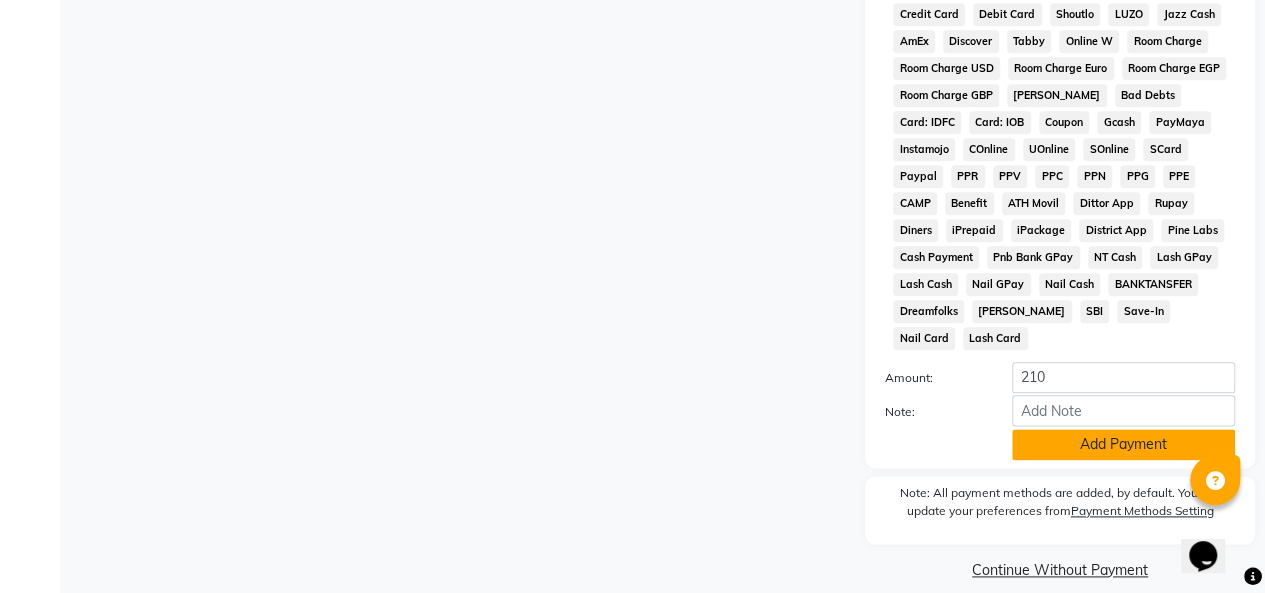 click on "Add Payment" 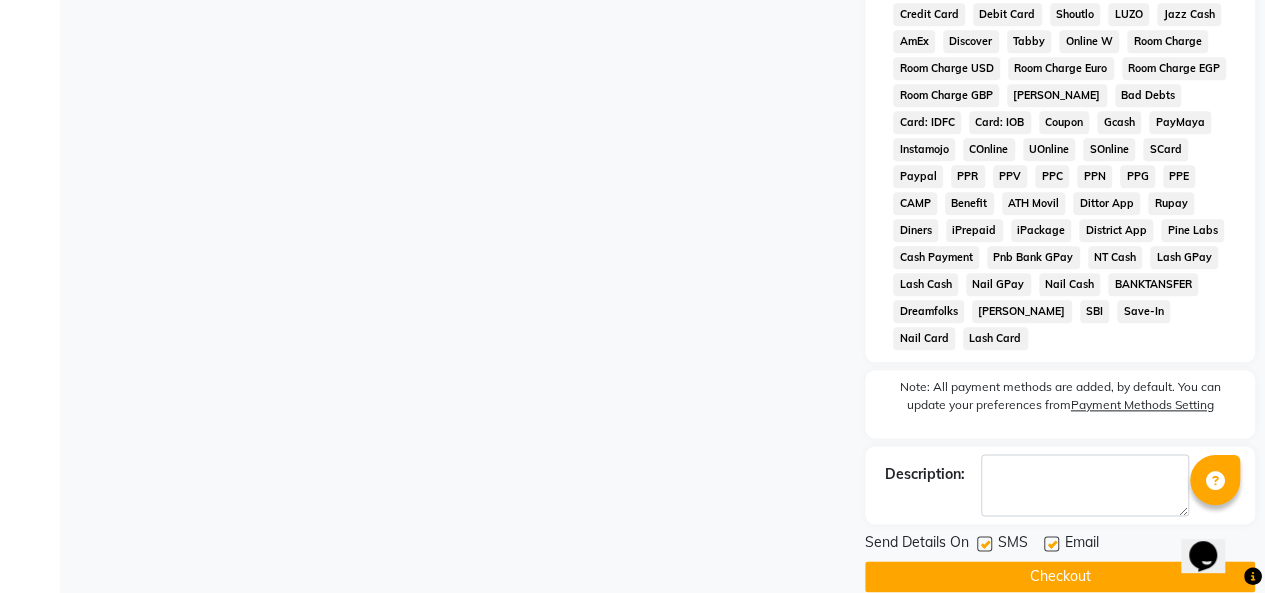 click on "Checkout" 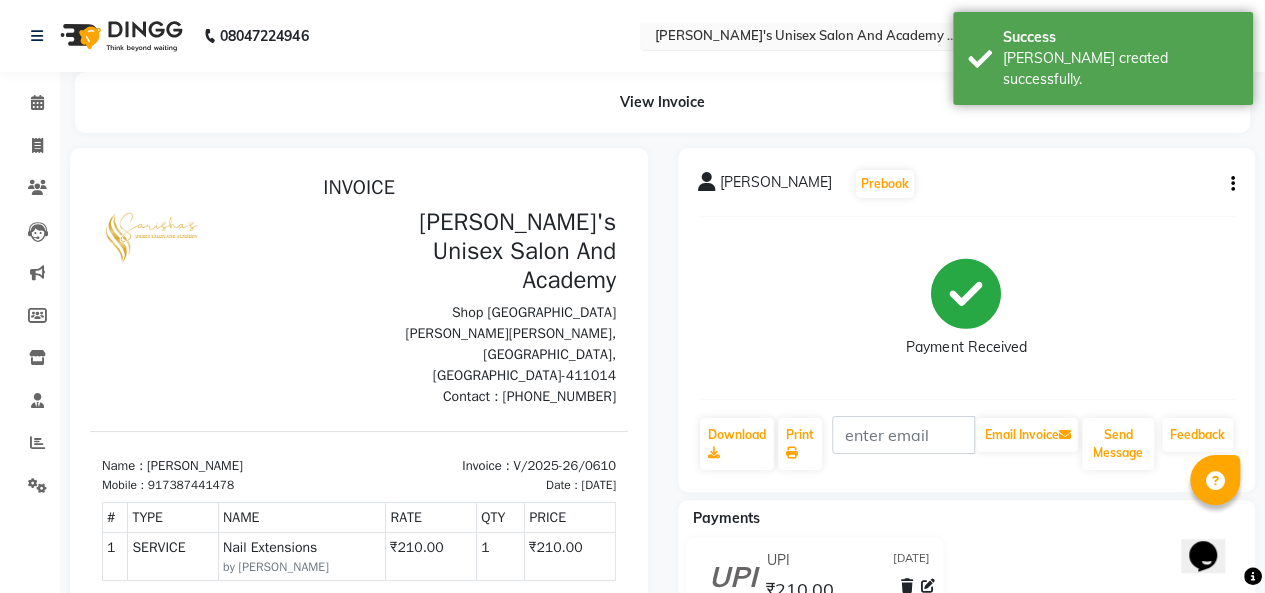 scroll, scrollTop: 0, scrollLeft: 0, axis: both 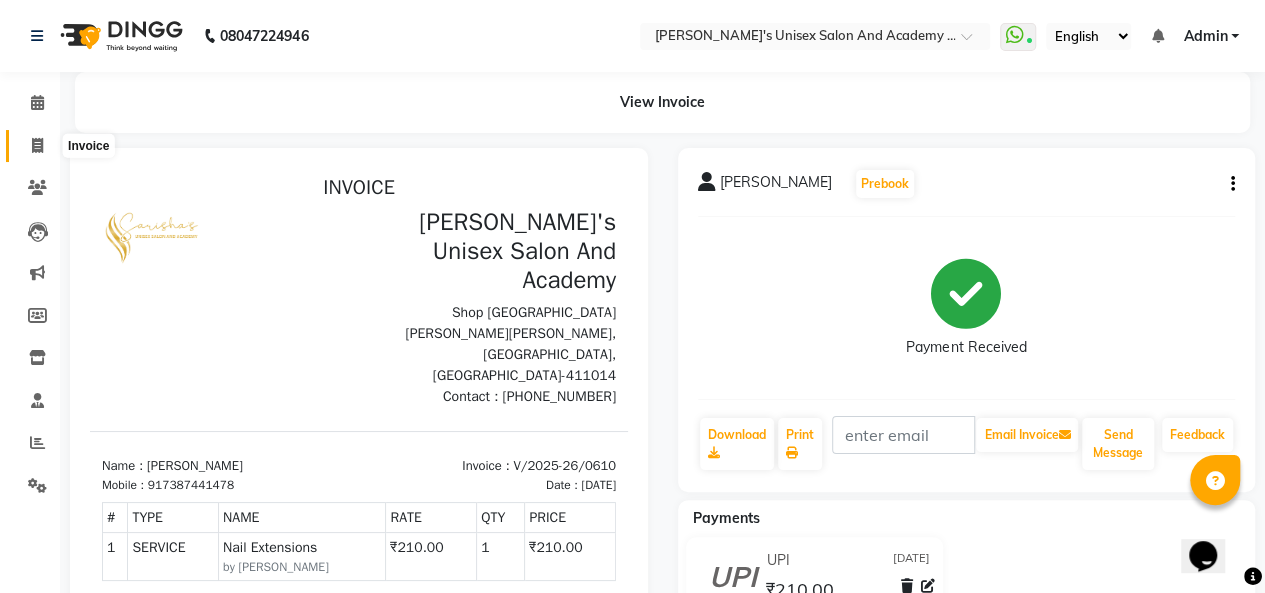 click 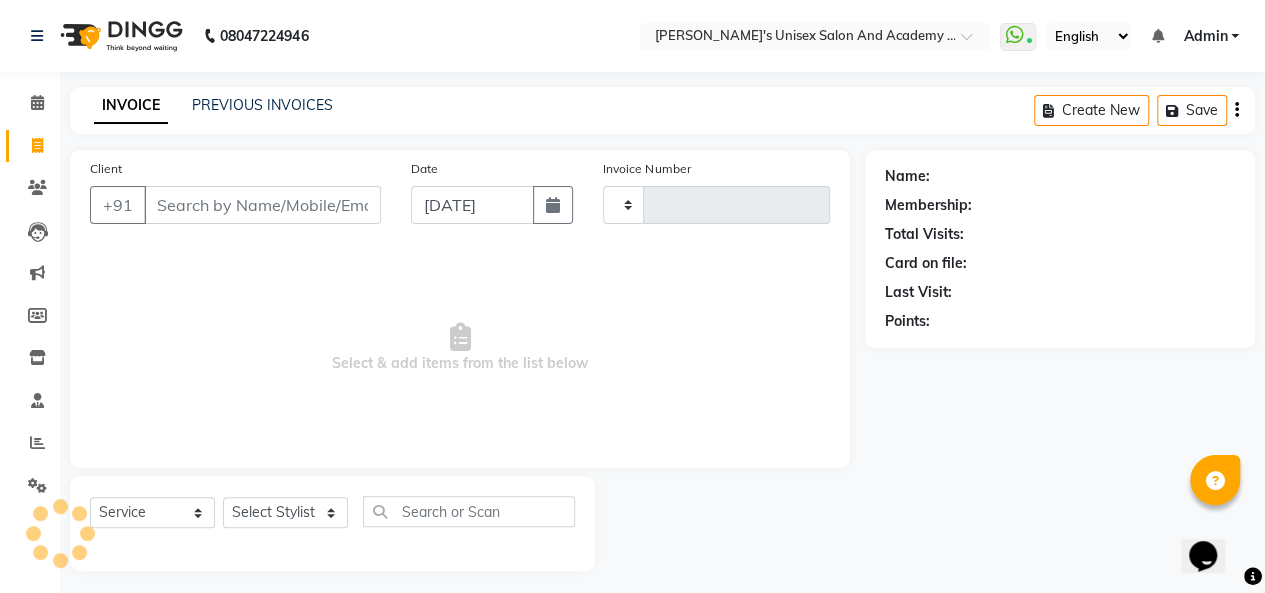 scroll, scrollTop: 7, scrollLeft: 0, axis: vertical 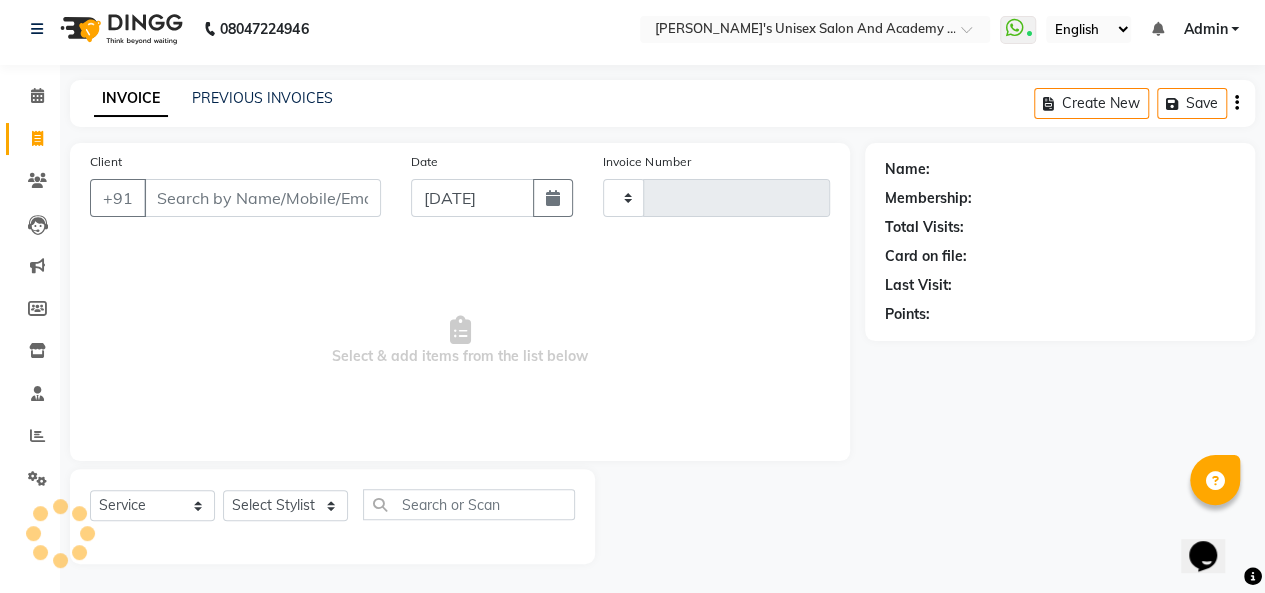 type on "0611" 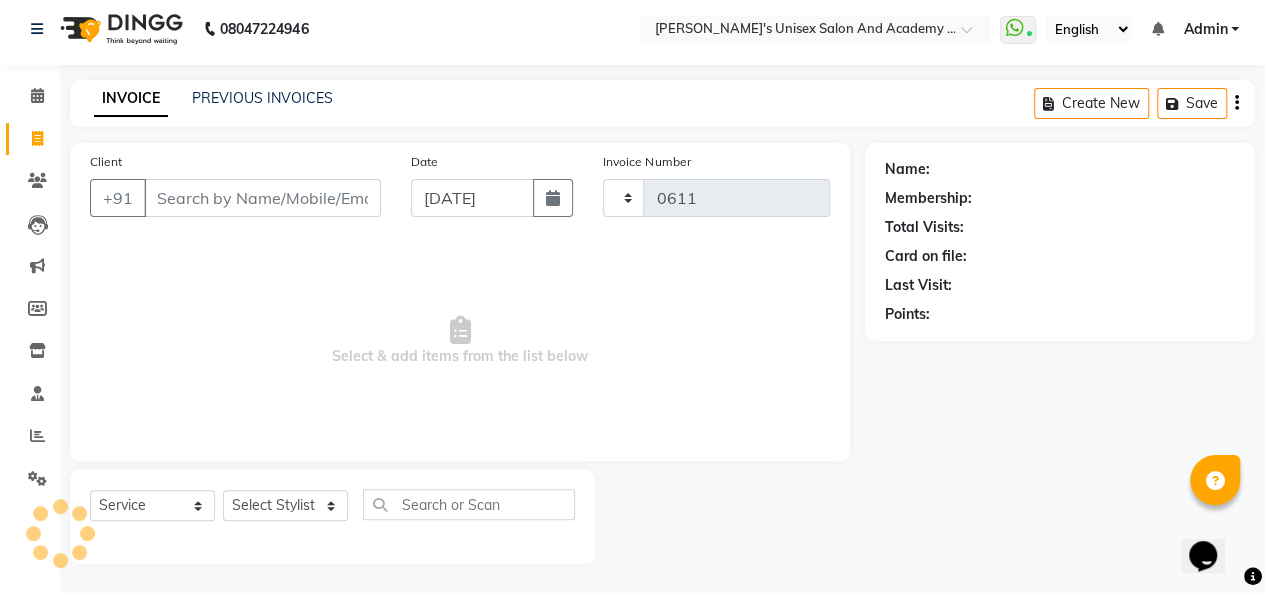 select on "665" 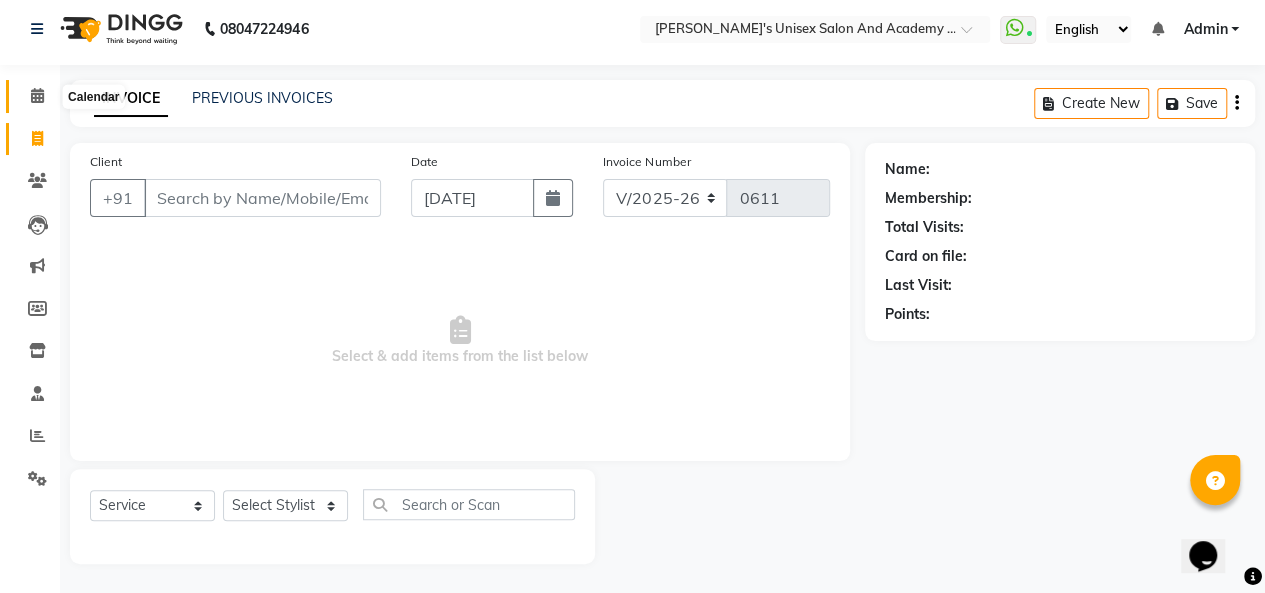 click 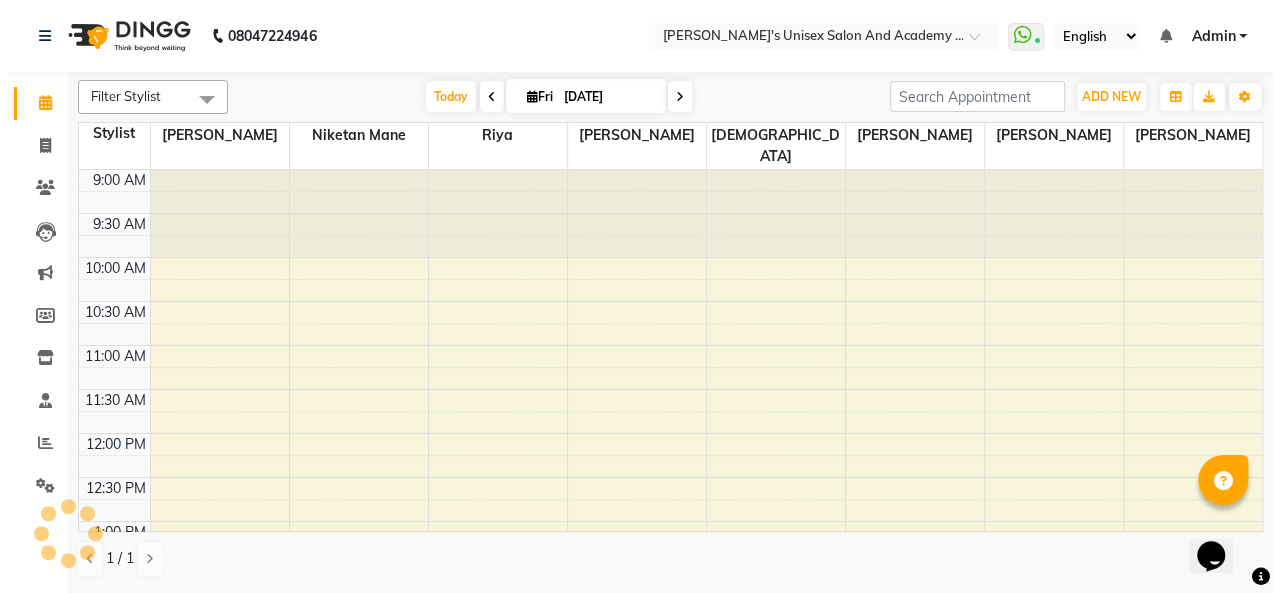 scroll, scrollTop: 0, scrollLeft: 0, axis: both 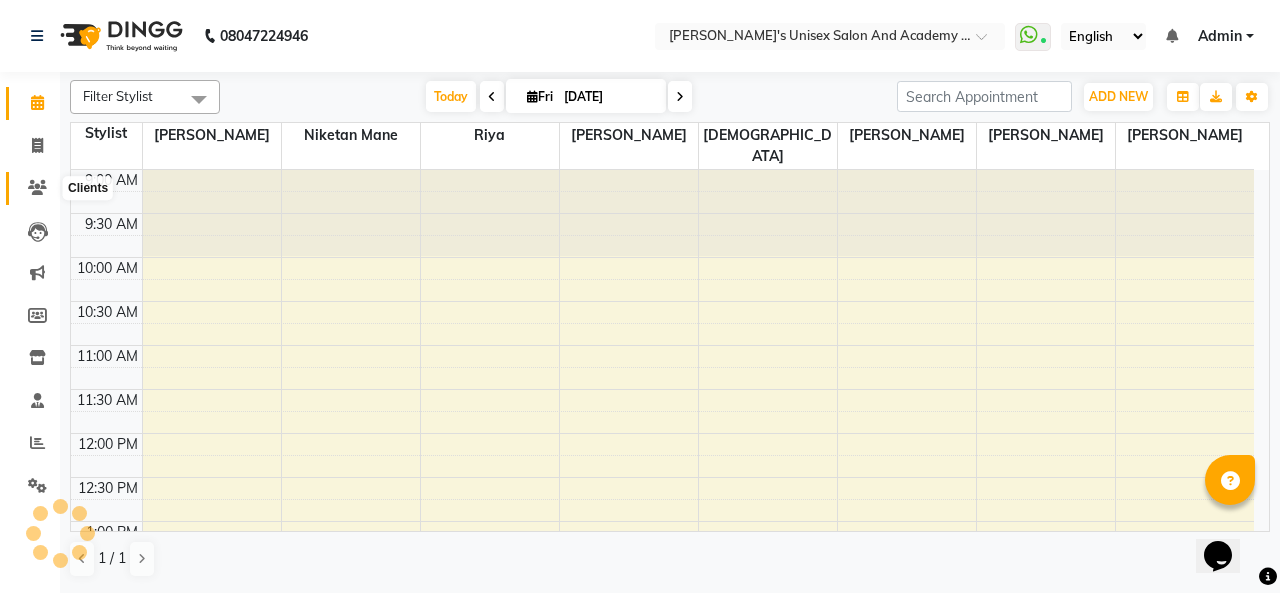 click 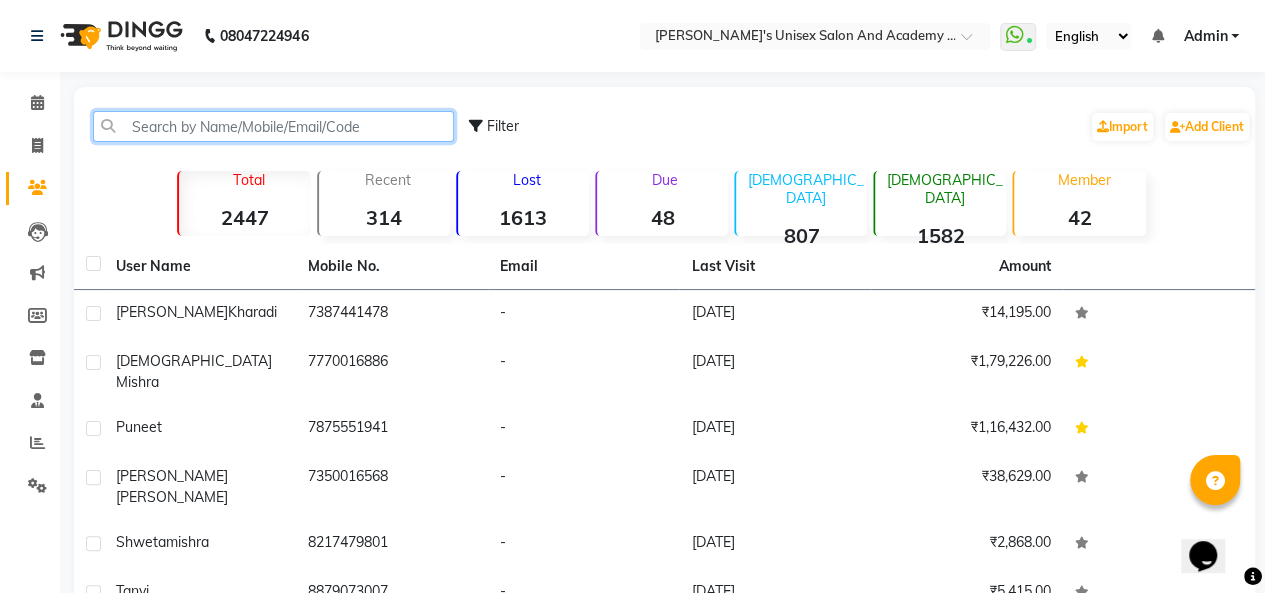 click 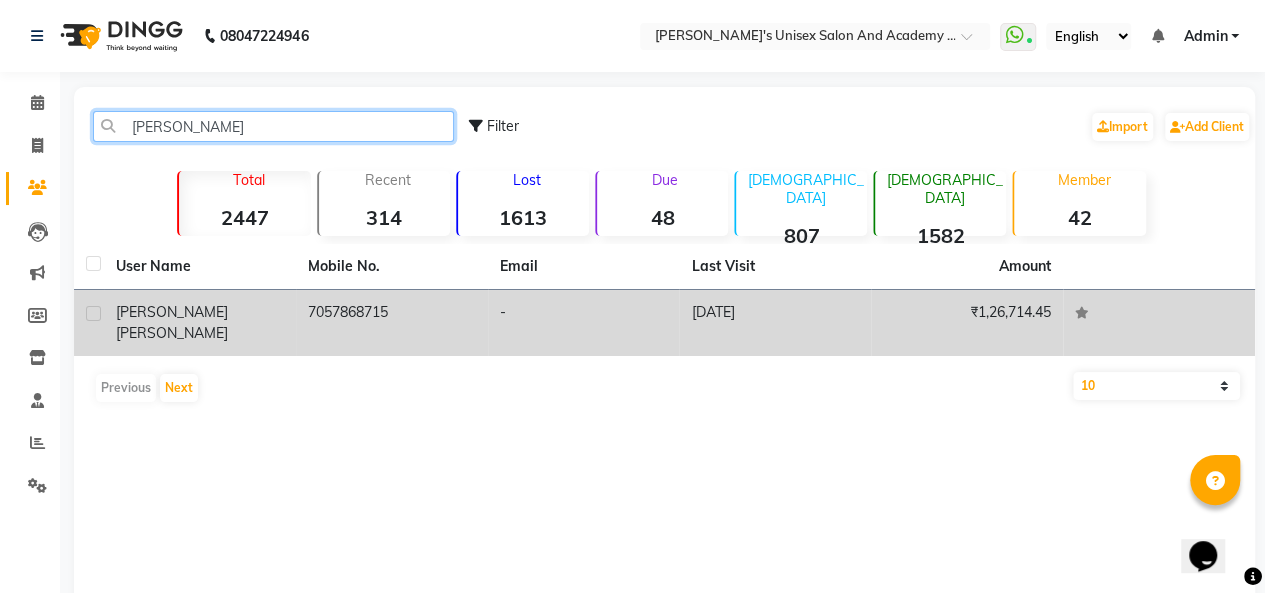 type on "samina" 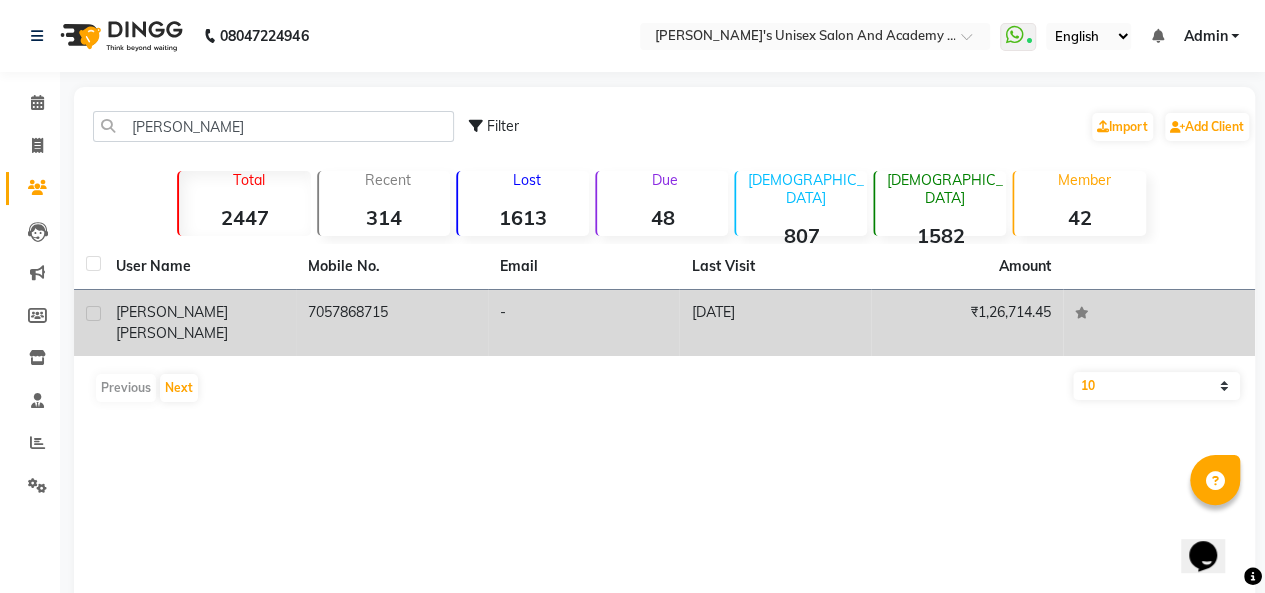 click on "-" 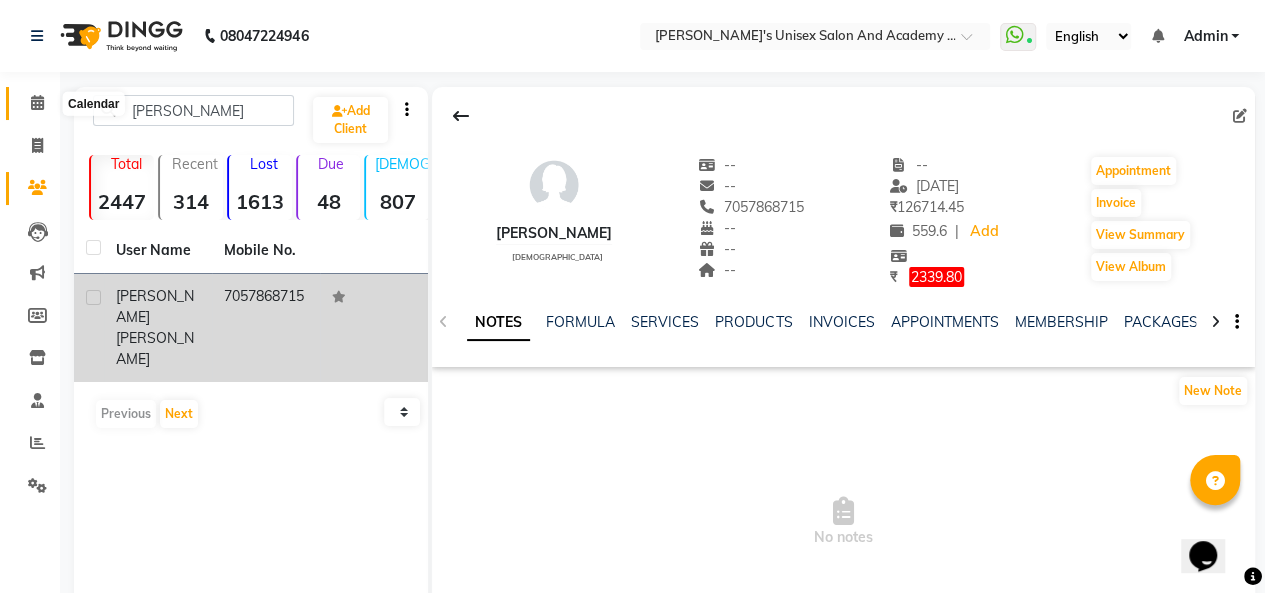 click 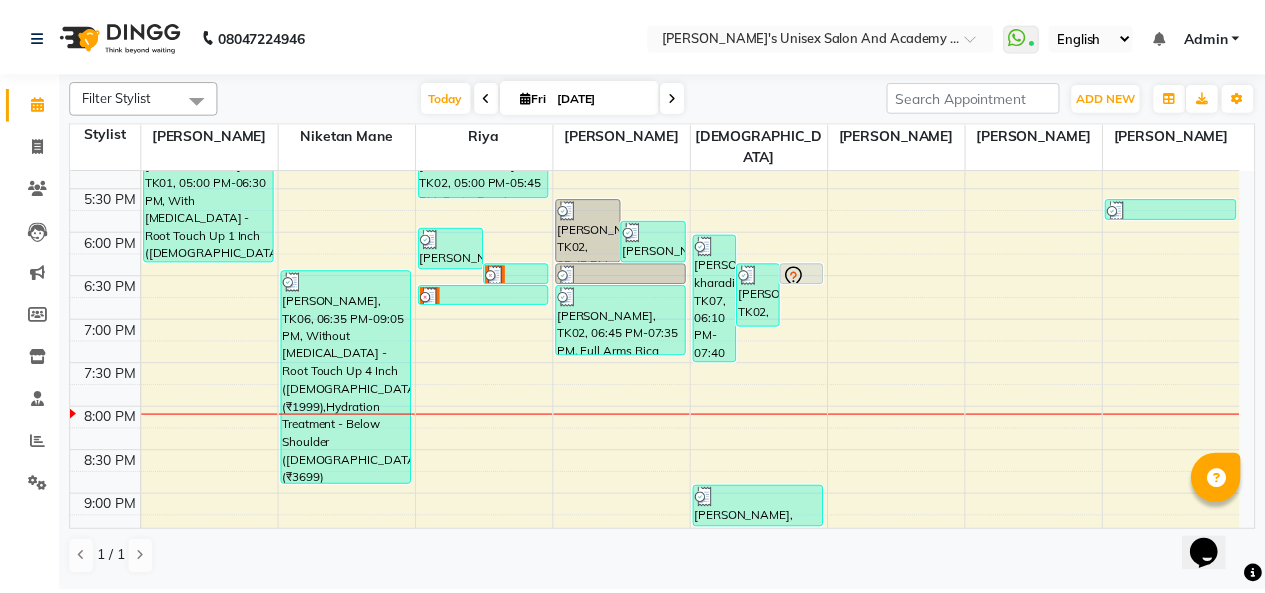 scroll, scrollTop: 630, scrollLeft: 0, axis: vertical 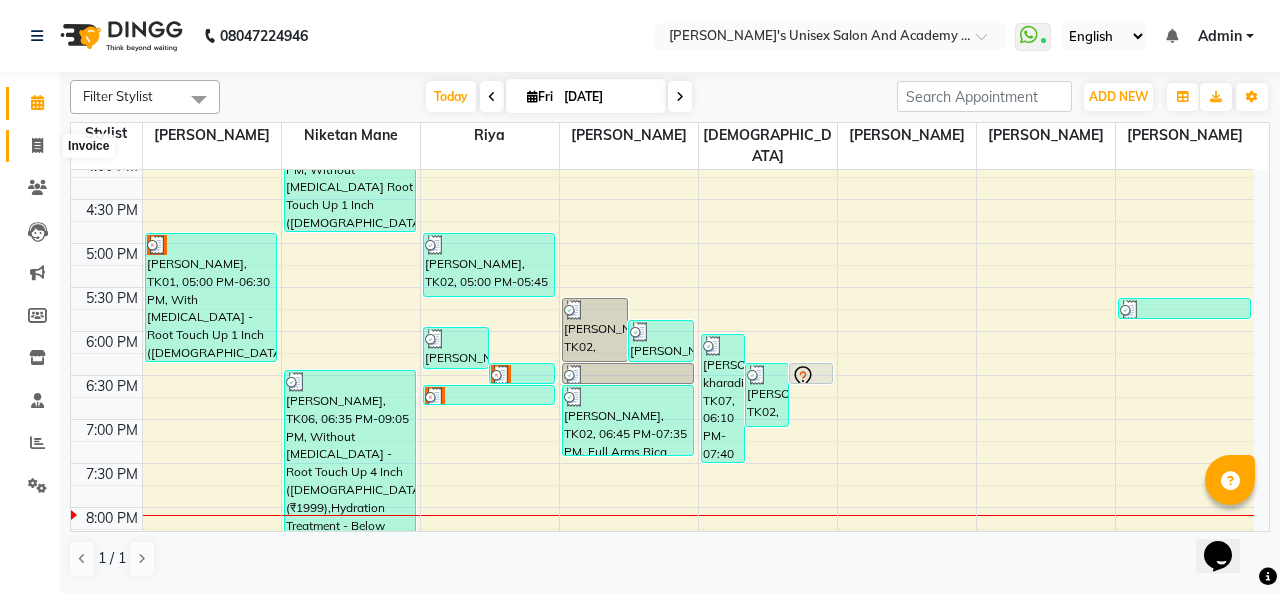 click 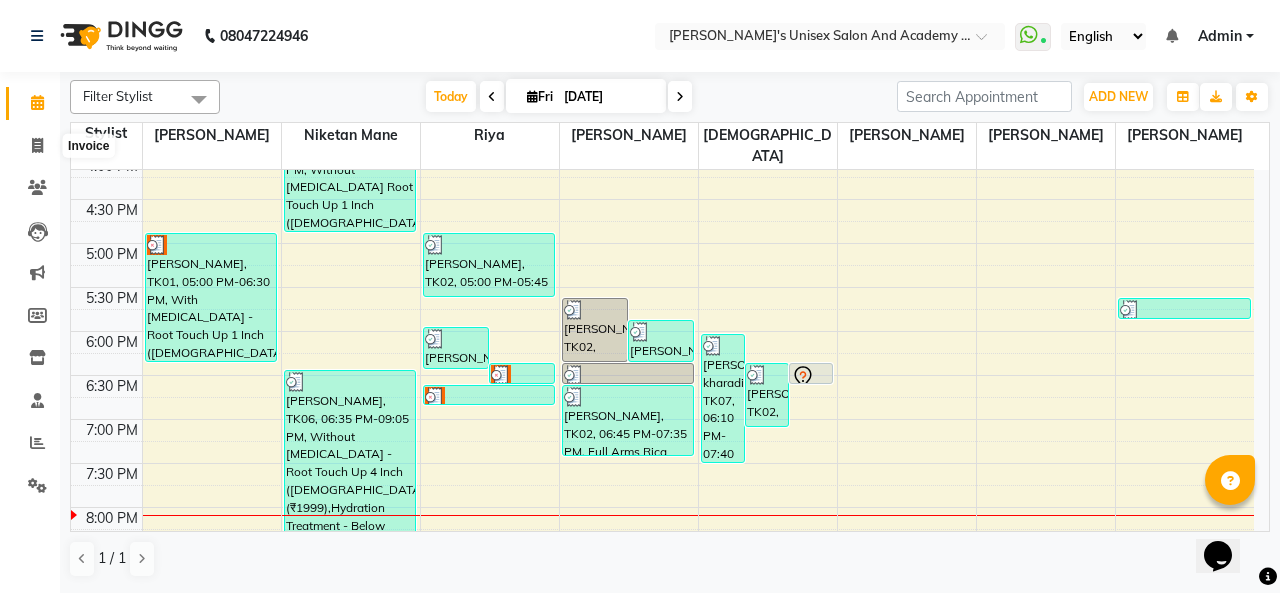 select on "service" 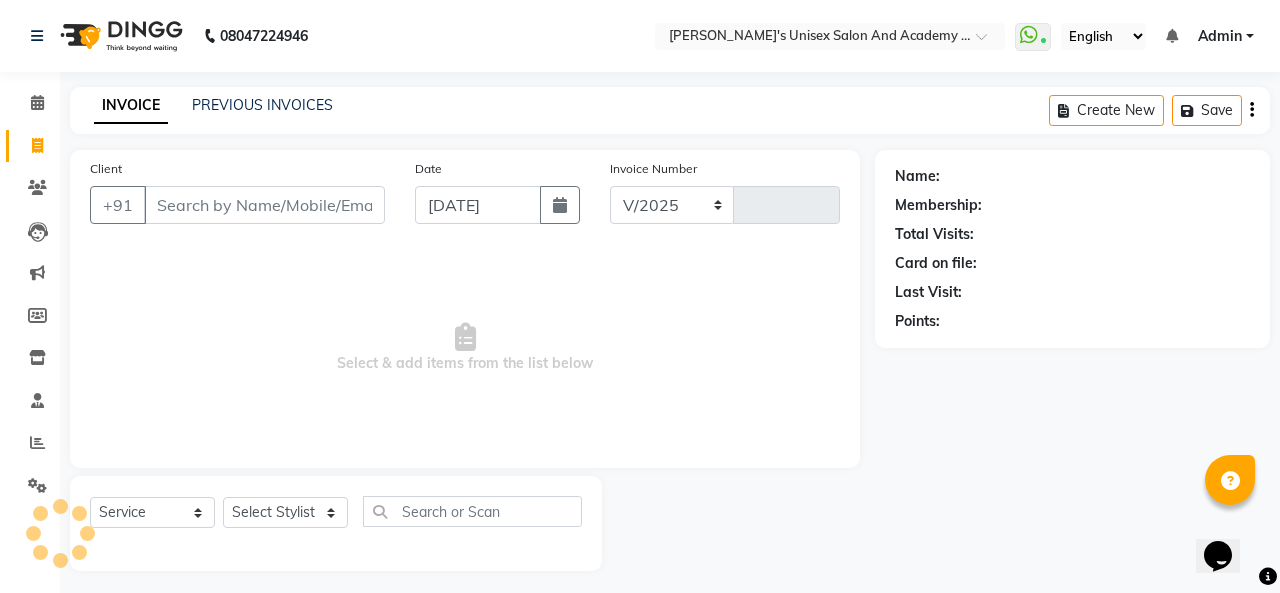 select on "665" 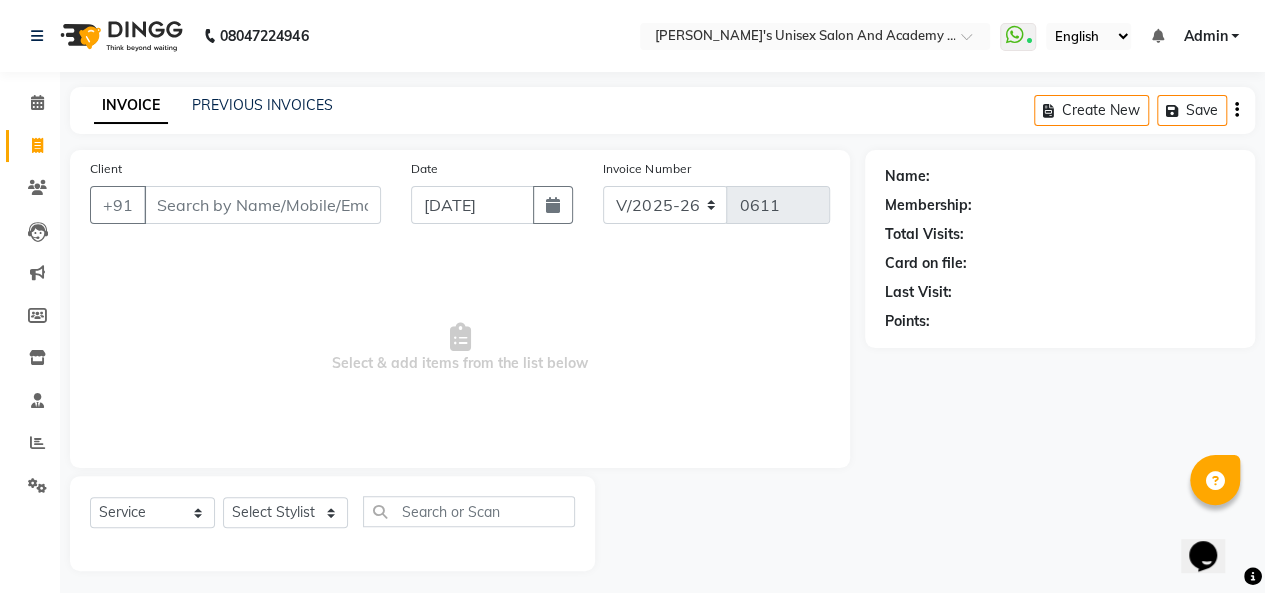 click on "Client" at bounding box center [262, 205] 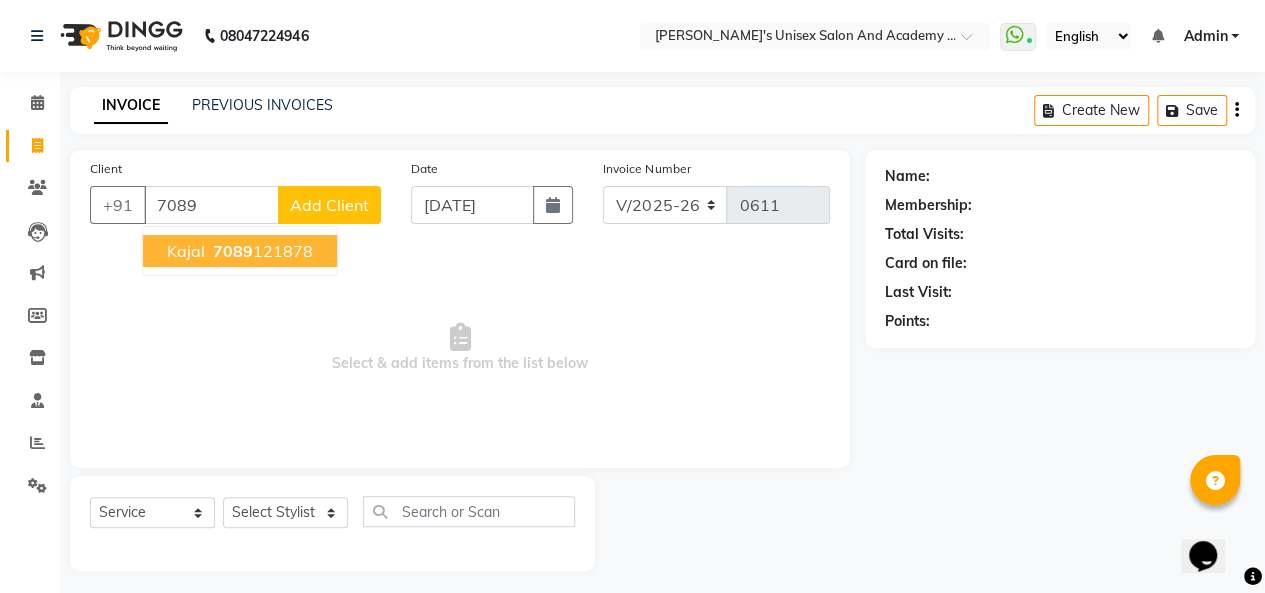 click on "7089 121878" at bounding box center (261, 251) 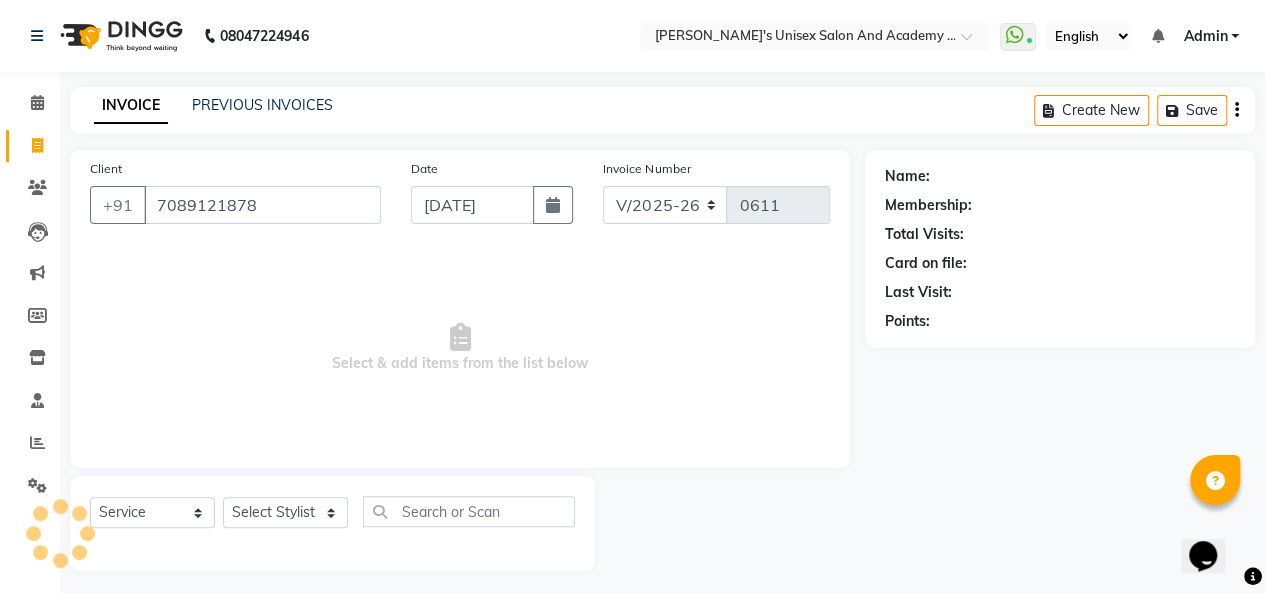 type on "7089121878" 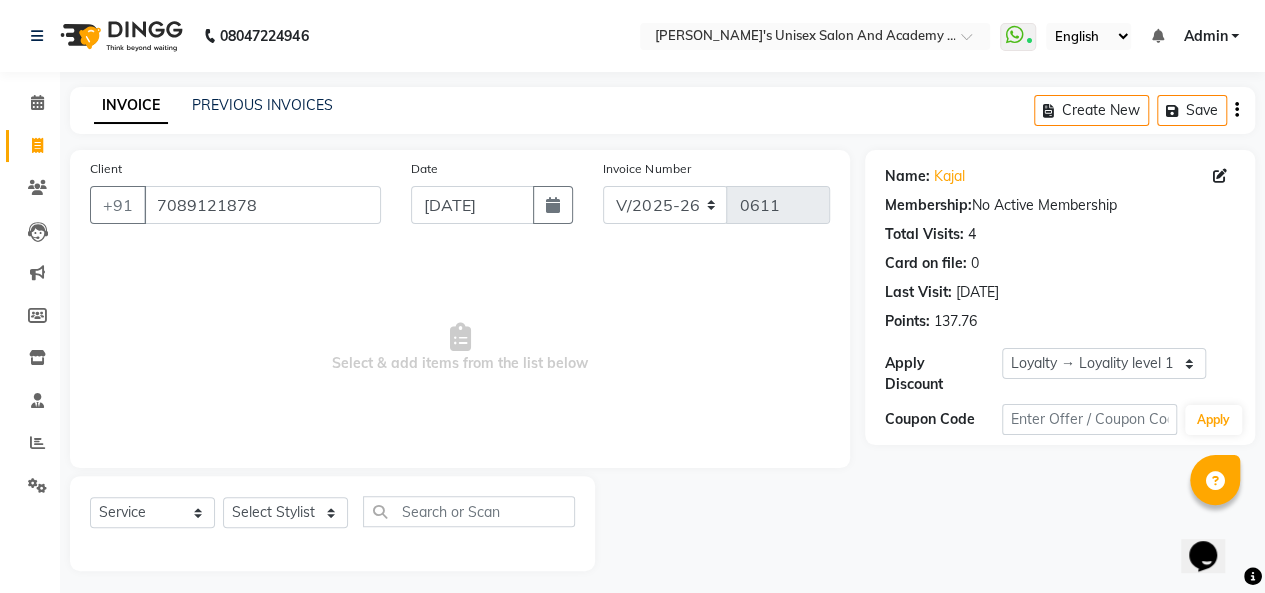 scroll, scrollTop: 7, scrollLeft: 0, axis: vertical 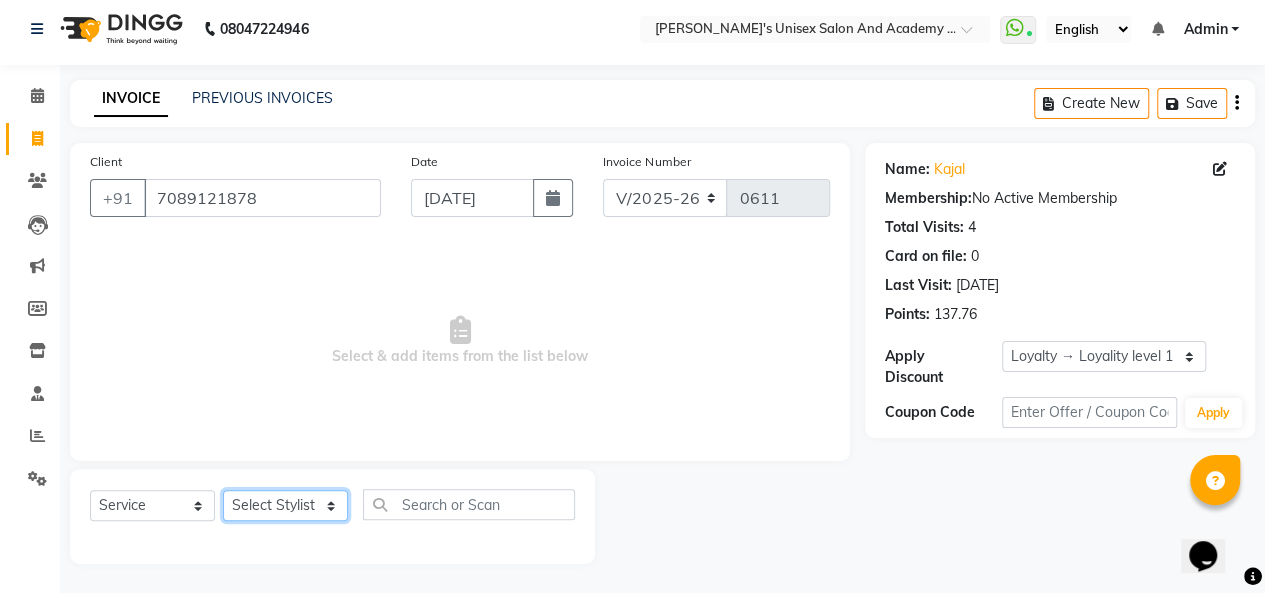 click on "Select Stylist Biswajit Jyoti Shinde Niketan Mane  Prasad Shinde Riya Sakshey Chandlaa Saniya Tajar Sarbjeet Kaur" 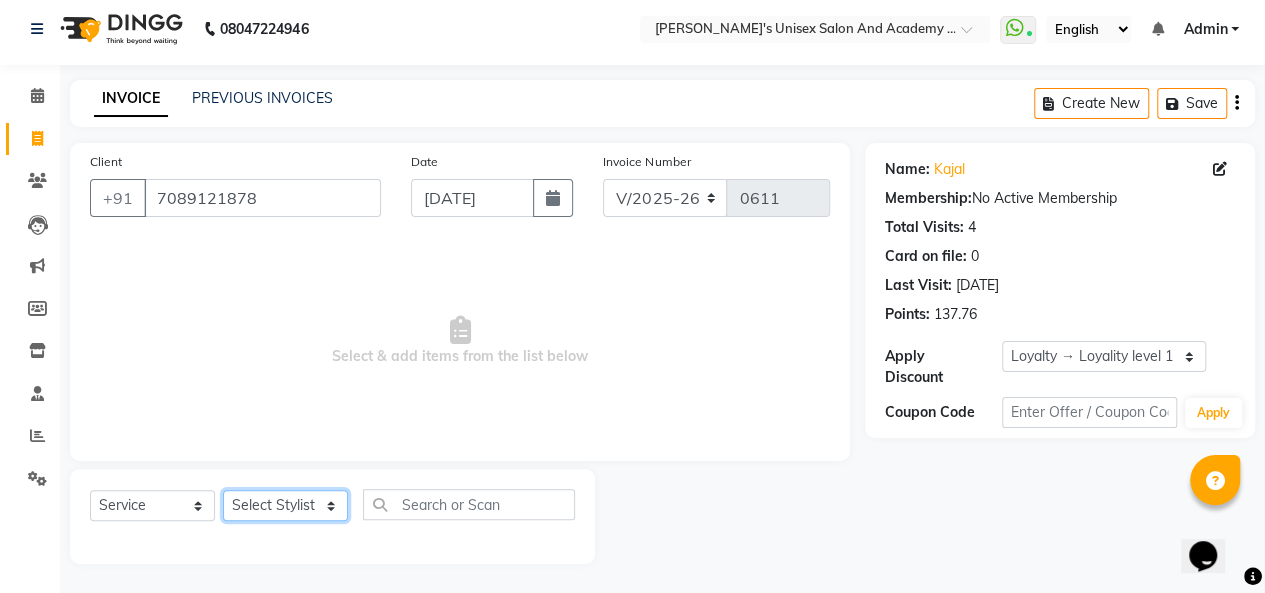 select on "85256" 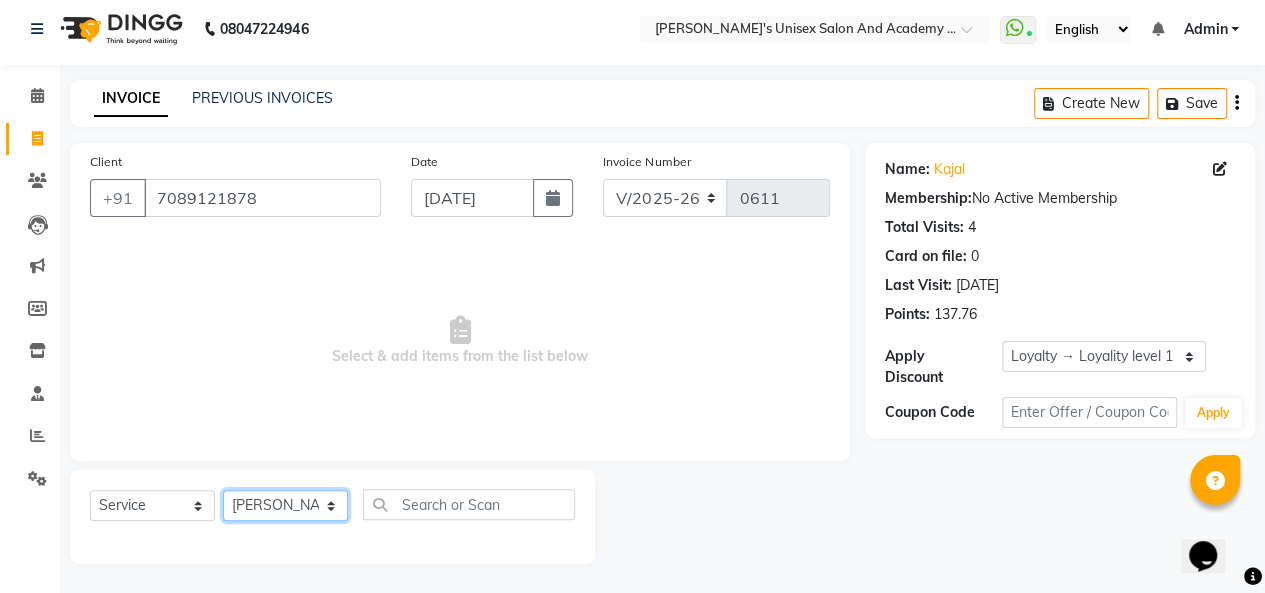 click on "Select Stylist Biswajit Jyoti Shinde Niketan Mane  Prasad Shinde Riya Sakshey Chandlaa Saniya Tajar Sarbjeet Kaur" 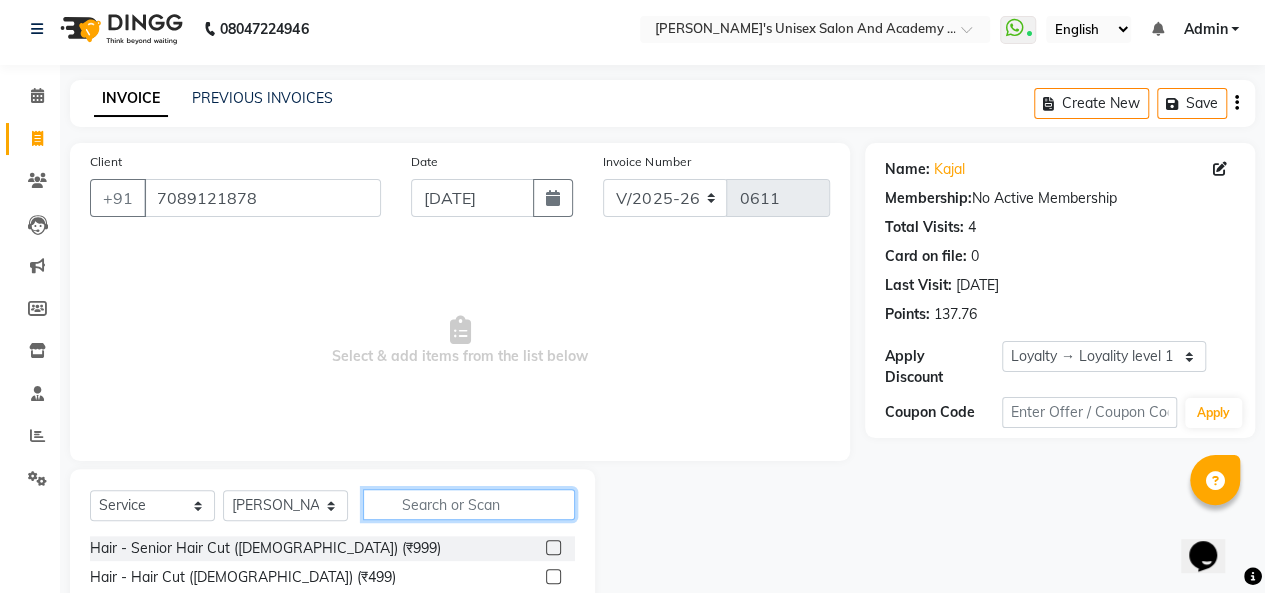 click 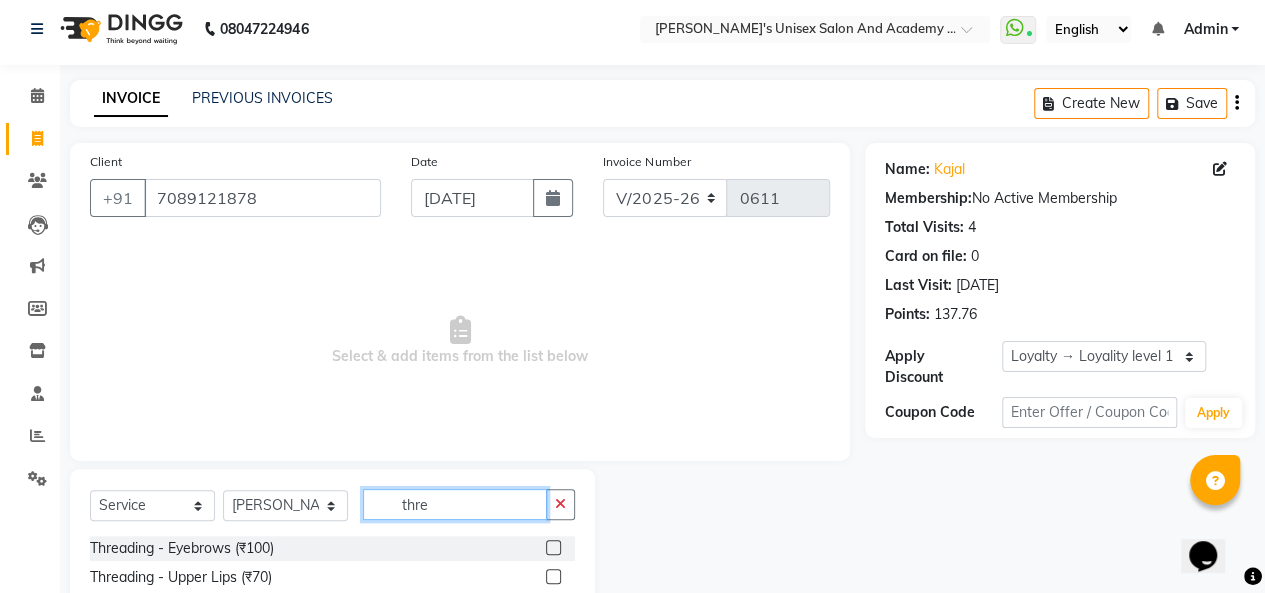 scroll, scrollTop: 207, scrollLeft: 0, axis: vertical 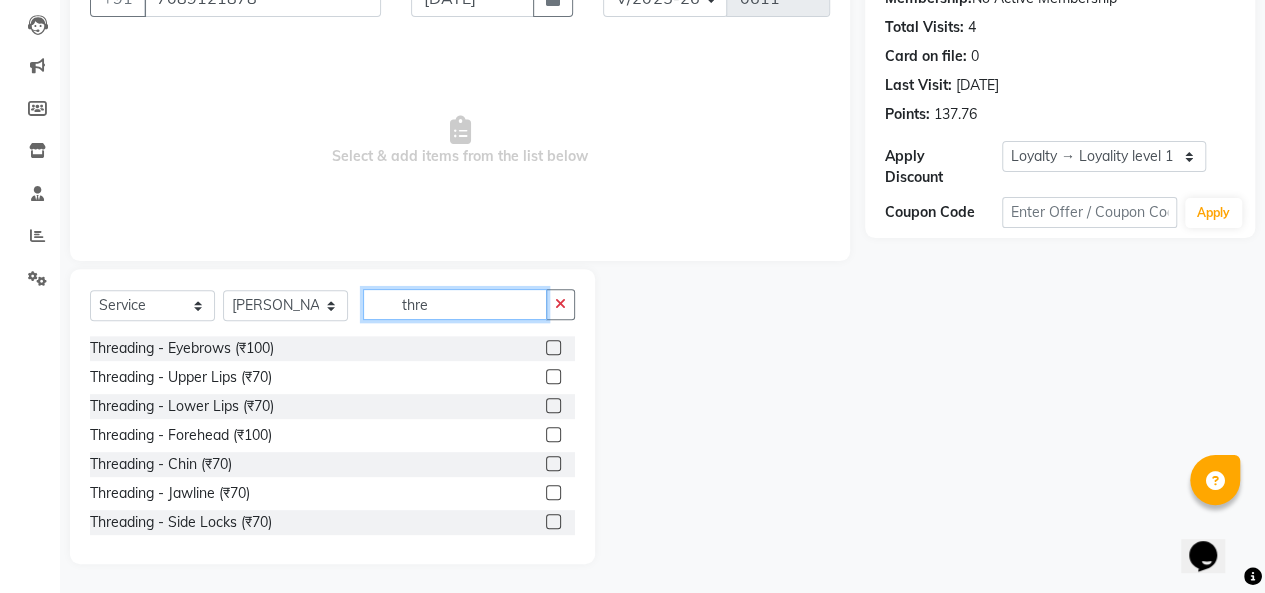 type on "thre" 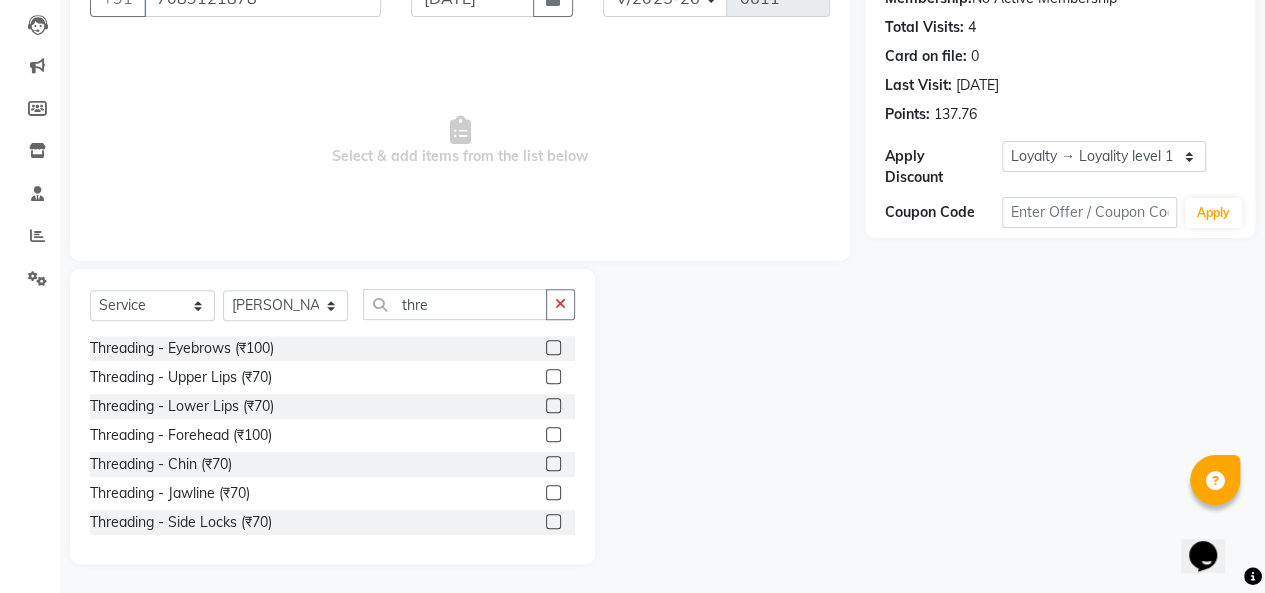 click 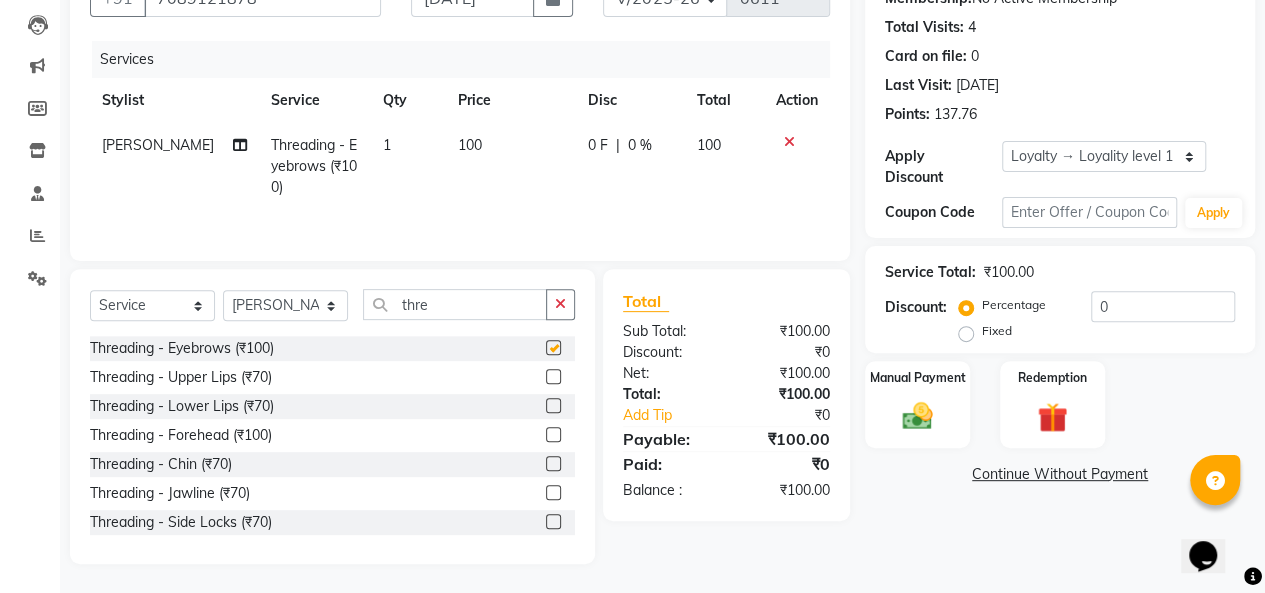 checkbox on "false" 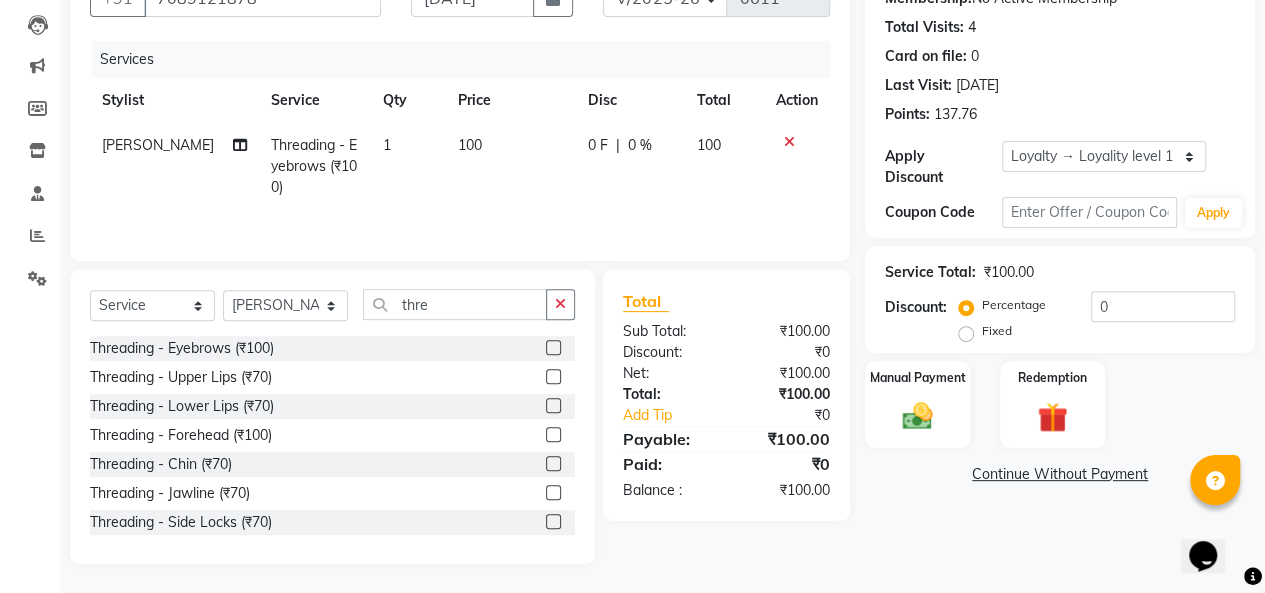 click 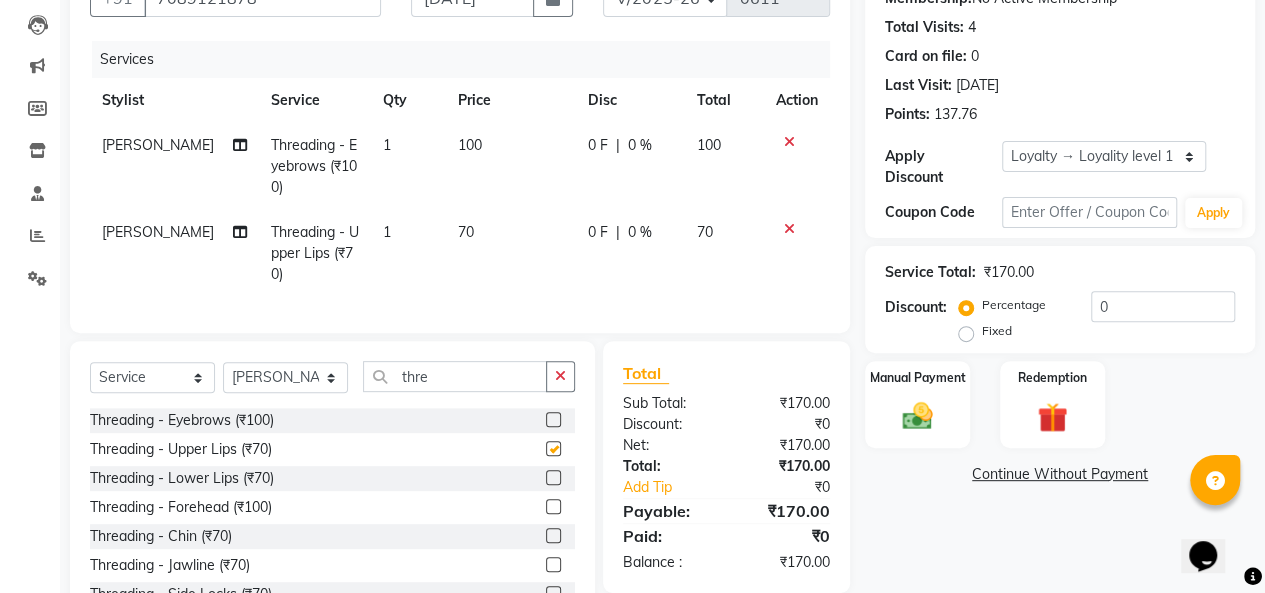 checkbox on "false" 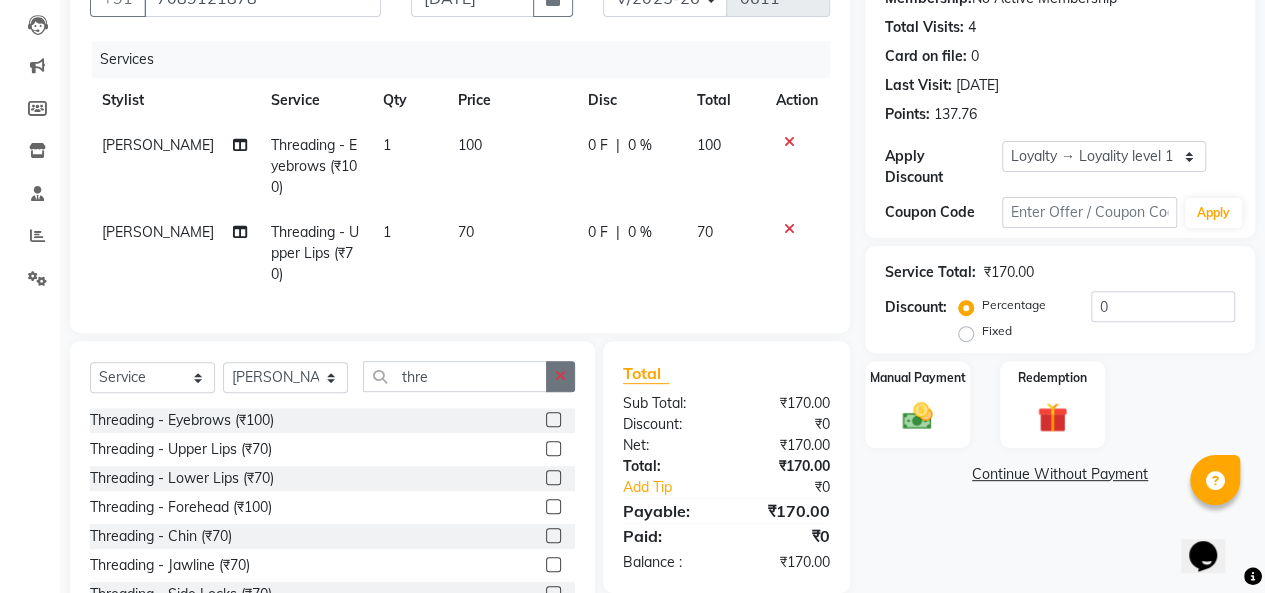 click 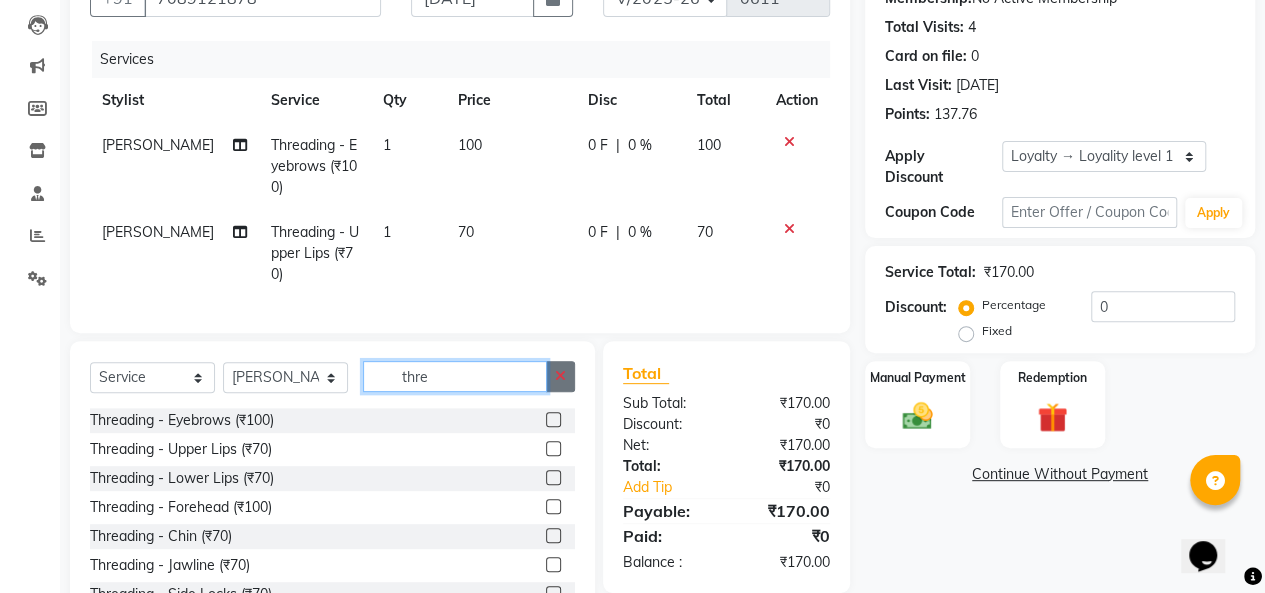type 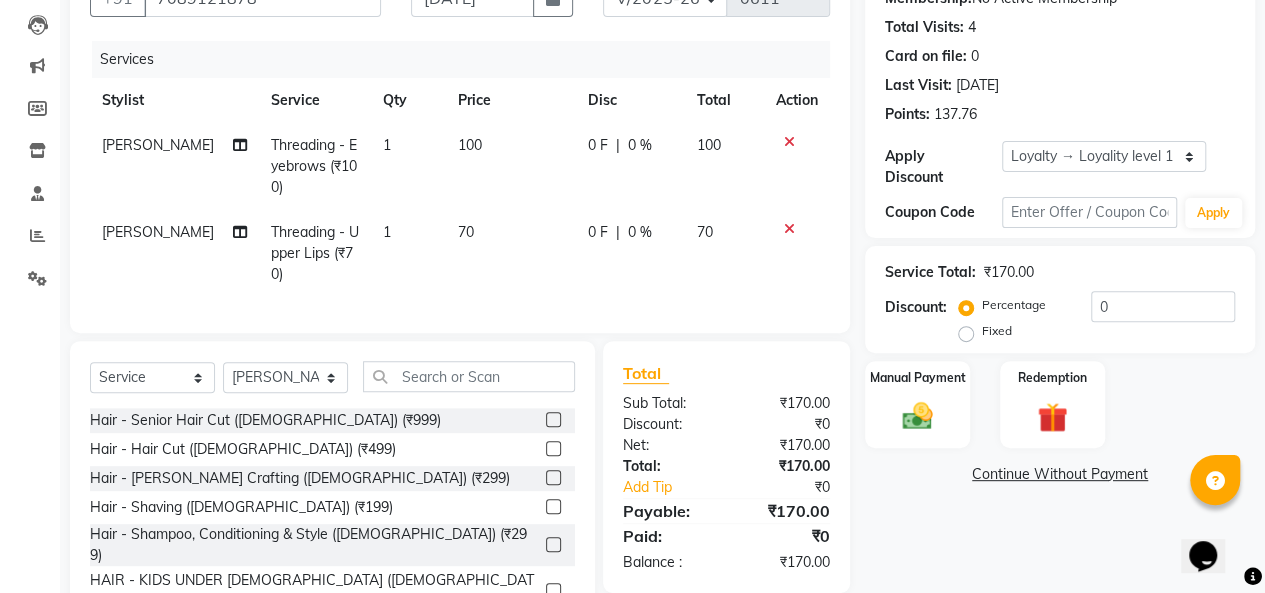 click on "Select  Service  Product  Membership  Package Voucher Prepaid Gift Card  Select Stylist Biswajit Jyoti Shinde Niketan Mane  Prasad Shinde Riya Sakshey Chandlaa Saniya Tajar Sarbjeet Kaur  Hair - Senior Hair Cut (Female) (₹999)  Hair - Hair Cut (Male) (₹499)  Hair - Beard Crafting (Male) (₹299)  Hair - Shaving (Male) (₹199)  Hair - Shampoo, Conditioning & Style (Male) (₹299)  HAIR - KIDS UNDER 10 YEARS OLD (FEMALE)- Senior Stlist (₹699)  HAIR- KIDS UNDER 10 YEARS (MALE) (₹349)  BEARD COLOUR ( INOA )  (₹799)  BEARD COLOUR ( MAJIREL )  (₹699)  SCALP SCRUB  (₹699)  FRINGE ( FEMALE )- Junior Hair Stylist (₹199)  Hair-Shampoo & Conditioning (MALE) (₹149)  HAIR TRIM (₹799)  GLOBAL HIGHLIGHTS (MALE) (₹1299)  Hair Cut- Junior Hair Stylist  (₹799)  Hair Cut- Creative Director  (₹1200)  Fringe (Female) - Senior Hair Stylist (₹299)  Fringe (Female)- Creative Director (₹599)  Hair Cuts (<10 years) Junior Hair Stylist (₹499)  Basic Make up (Male) (₹750)  Head Shaving (₹399)" 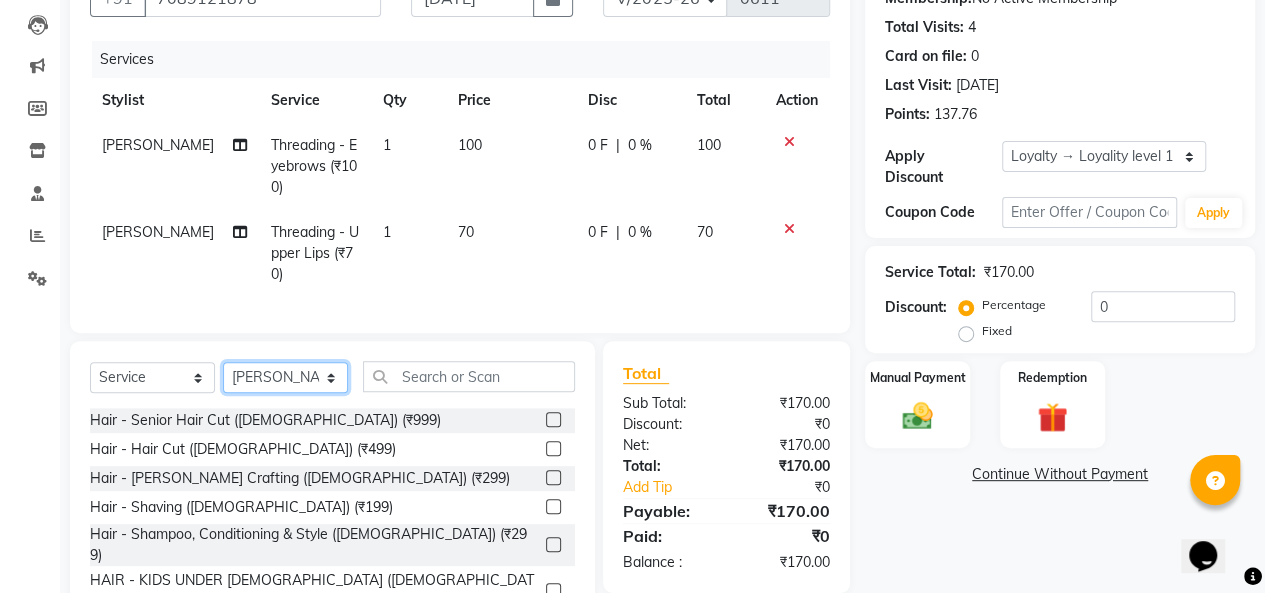 click on "Select Stylist Biswajit Jyoti Shinde Niketan Mane  Prasad Shinde Riya Sakshey Chandlaa Saniya Tajar Sarbjeet Kaur" 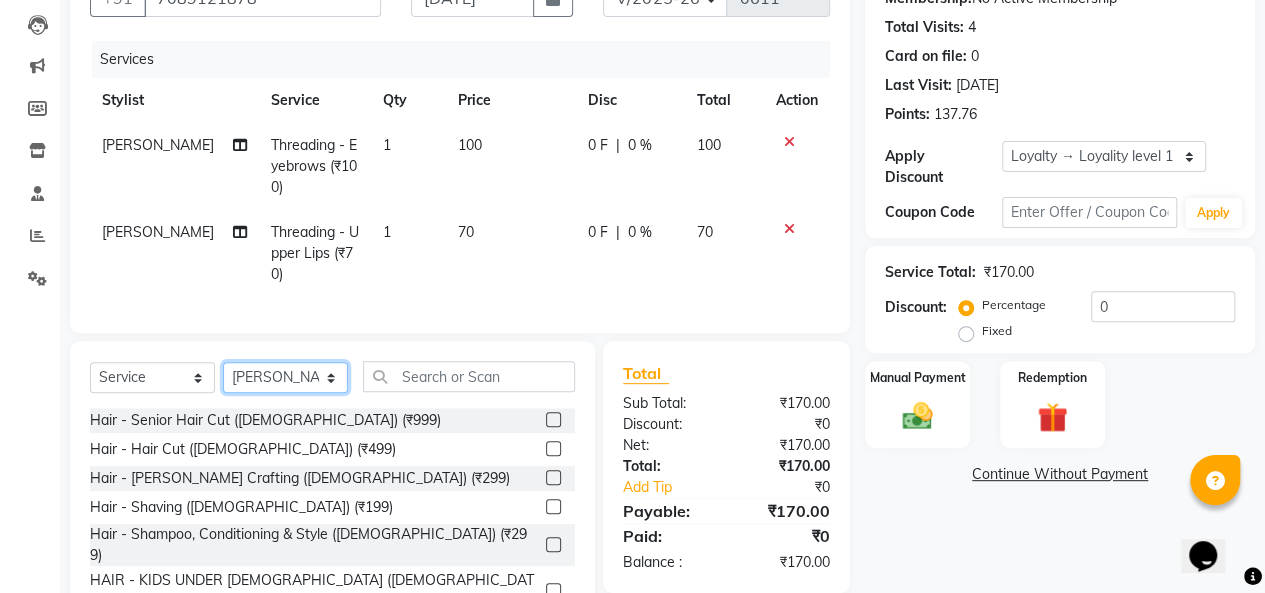 select on "43907" 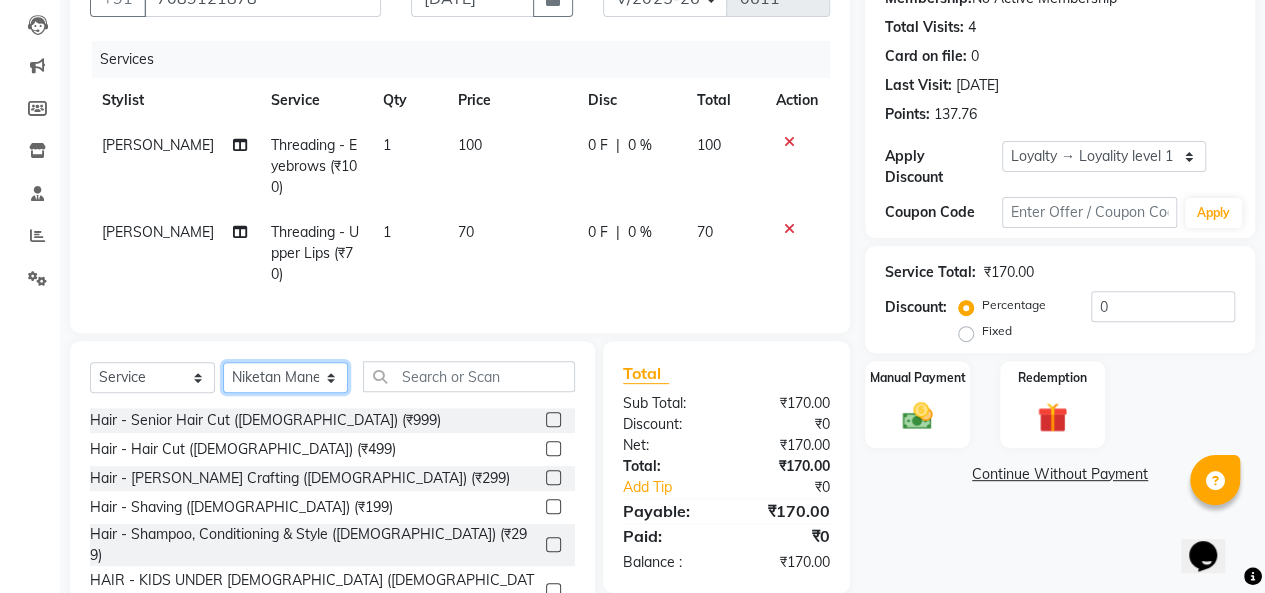 click on "Select Stylist Biswajit Jyoti Shinde Niketan Mane  Prasad Shinde Riya Sakshey Chandlaa Saniya Tajar Sarbjeet Kaur" 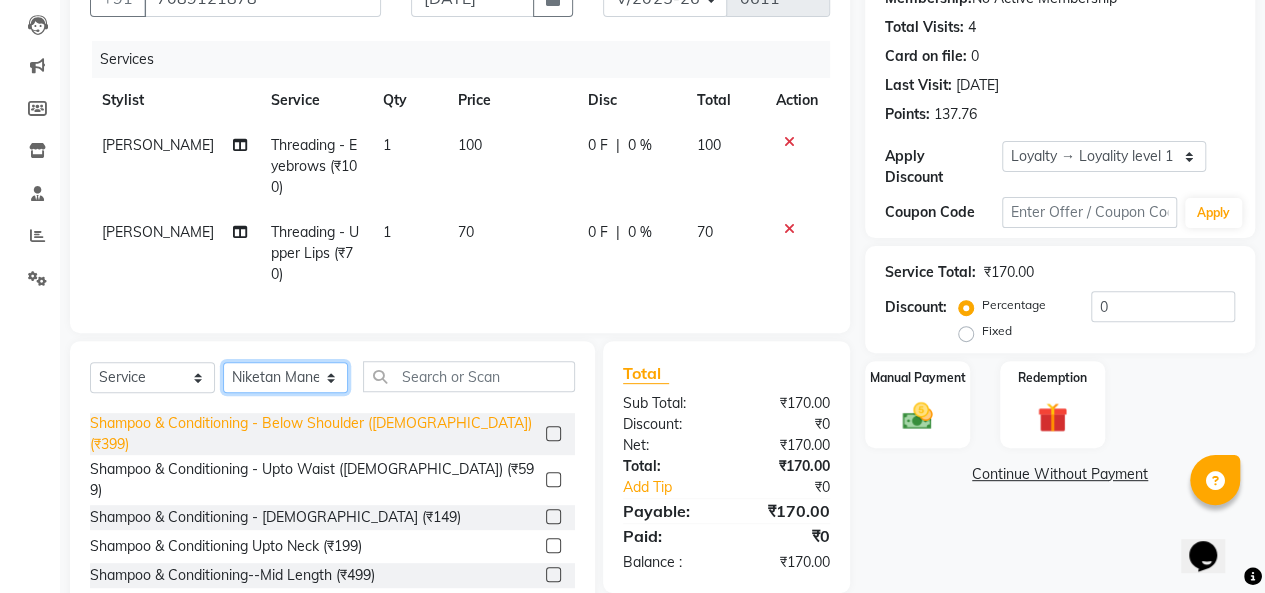 scroll, scrollTop: 900, scrollLeft: 0, axis: vertical 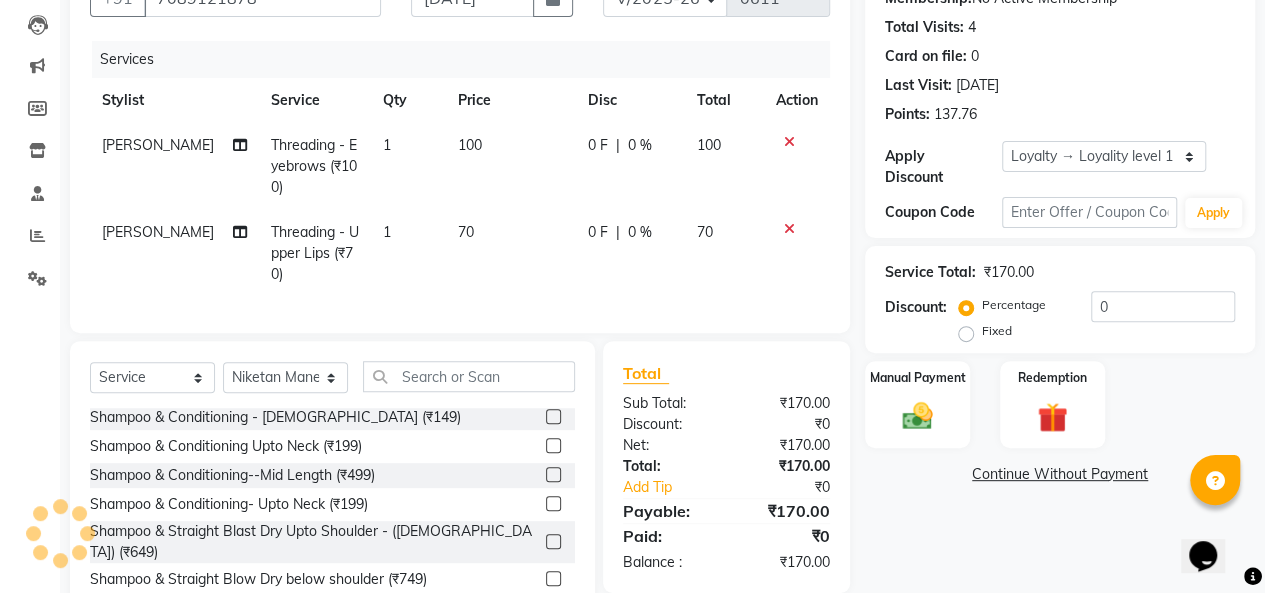 click 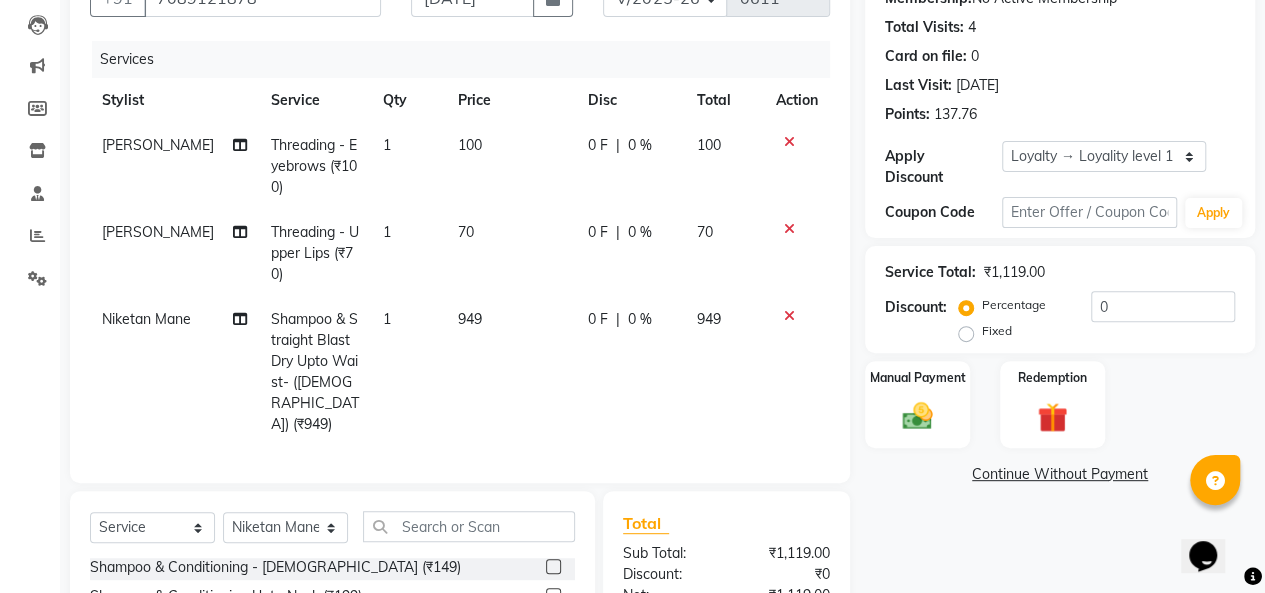 checkbox on "false" 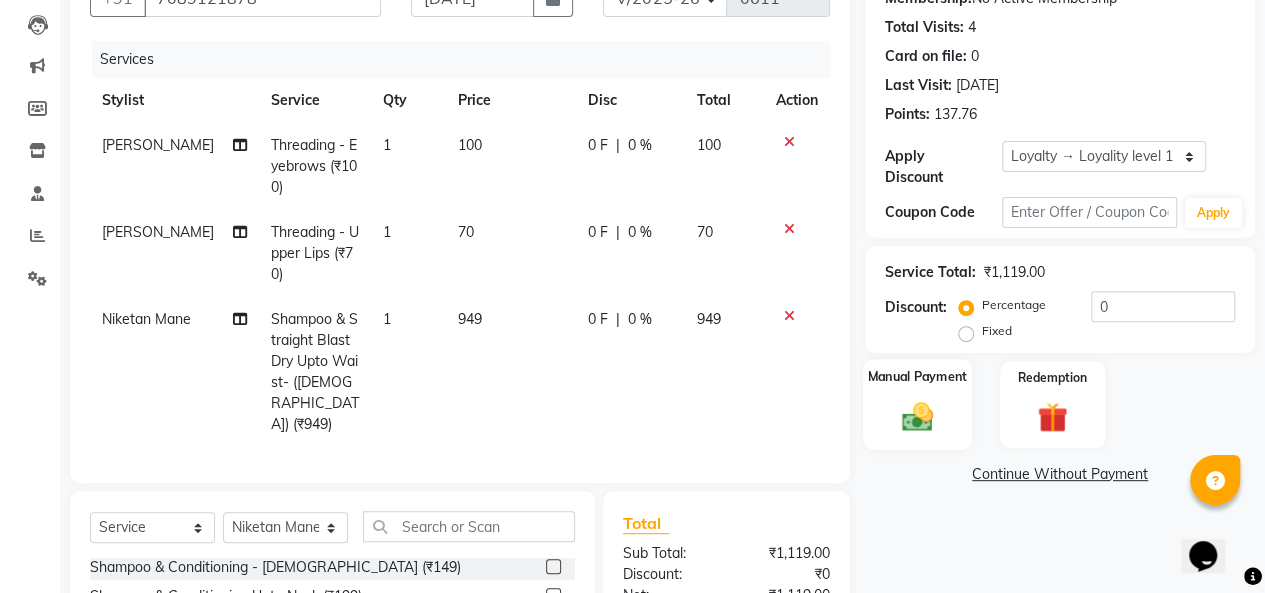 click on "Manual Payment" 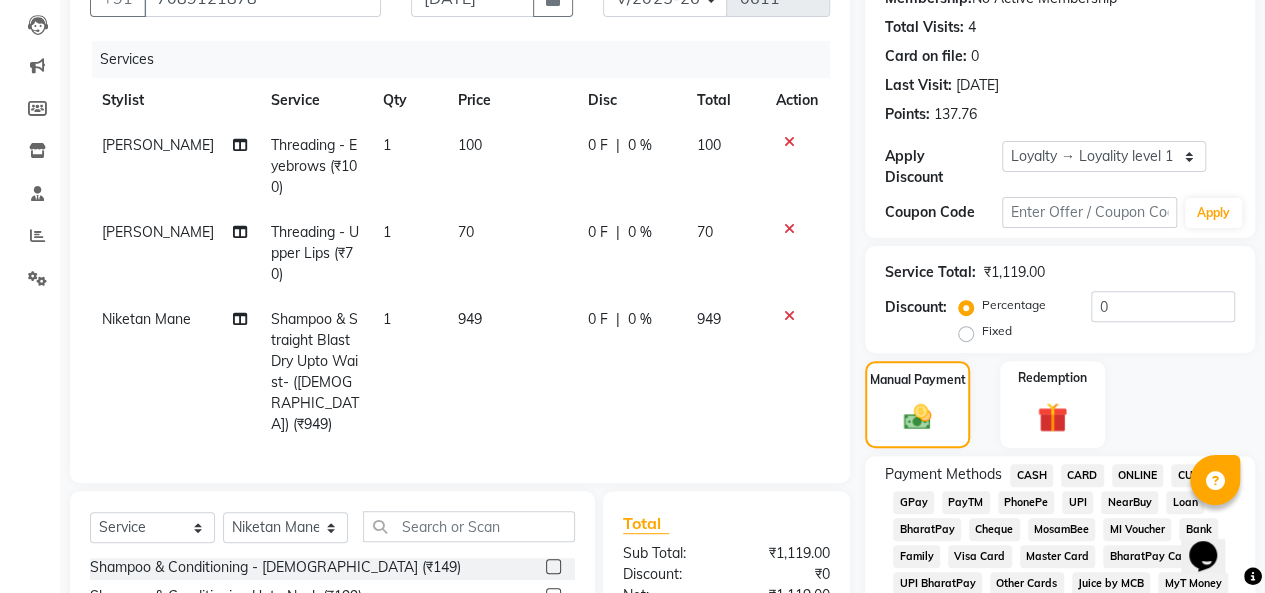 click on "UPI" 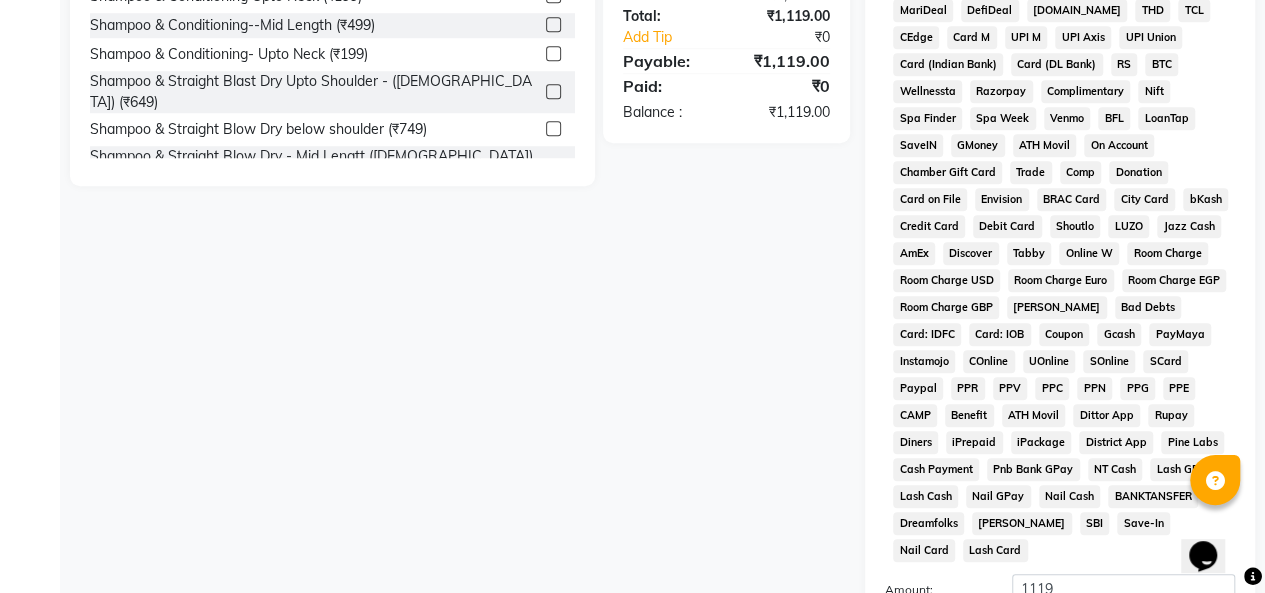 scroll, scrollTop: 1019, scrollLeft: 0, axis: vertical 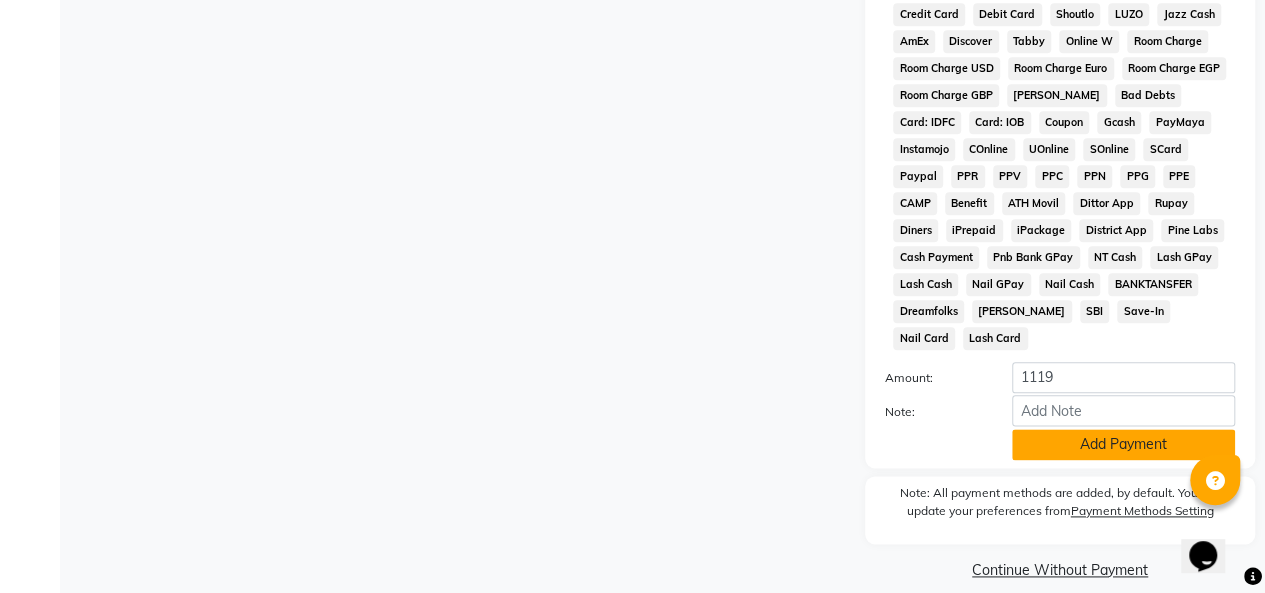 click on "Add Payment" 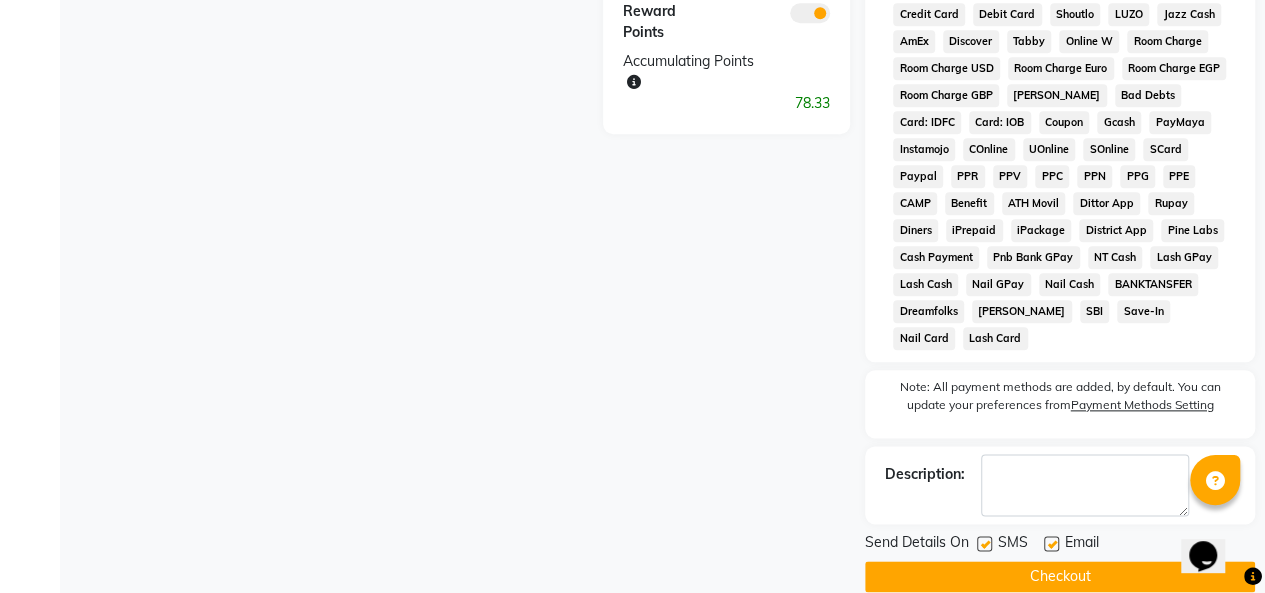 scroll, scrollTop: 1025, scrollLeft: 0, axis: vertical 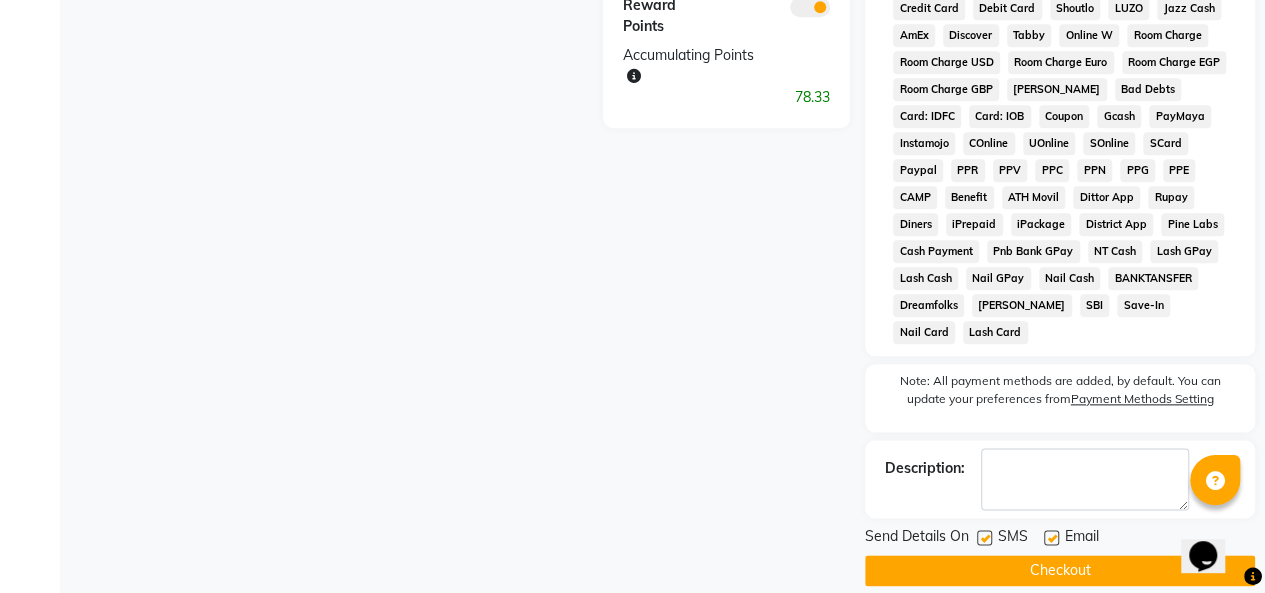 click on "Checkout" 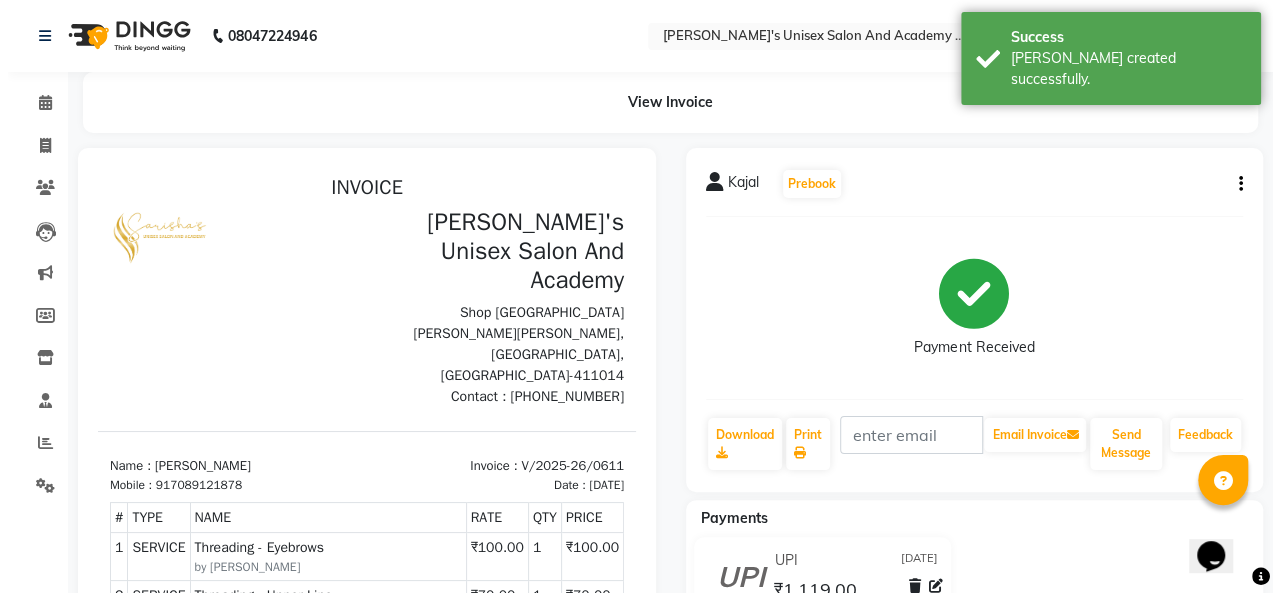 scroll, scrollTop: 0, scrollLeft: 0, axis: both 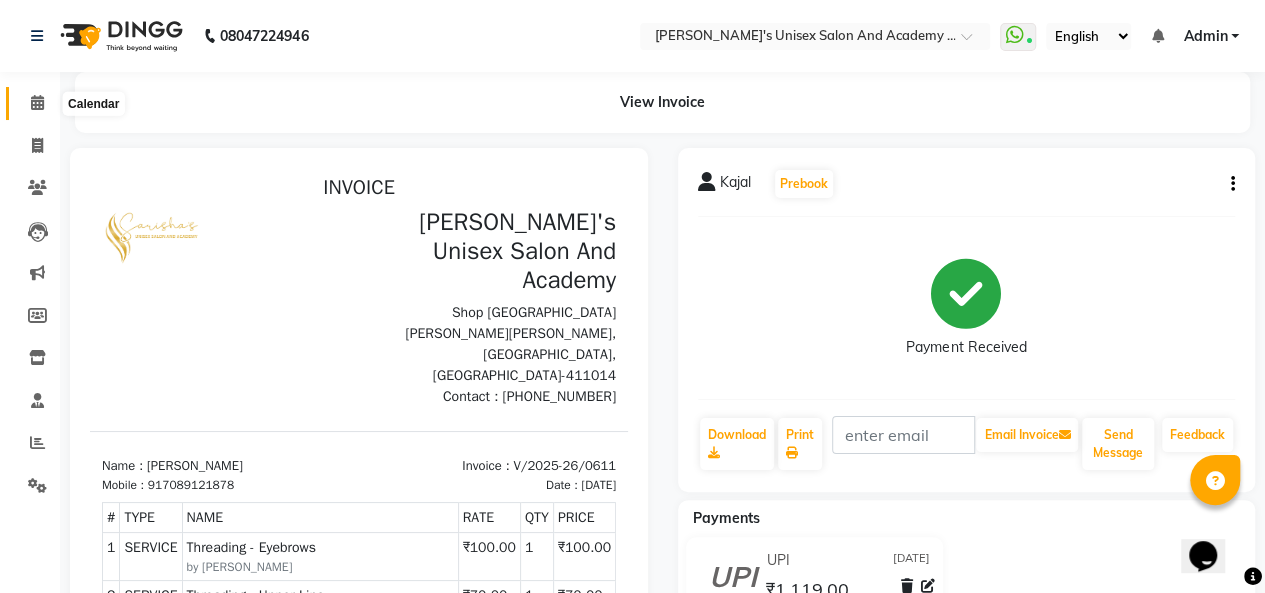 click 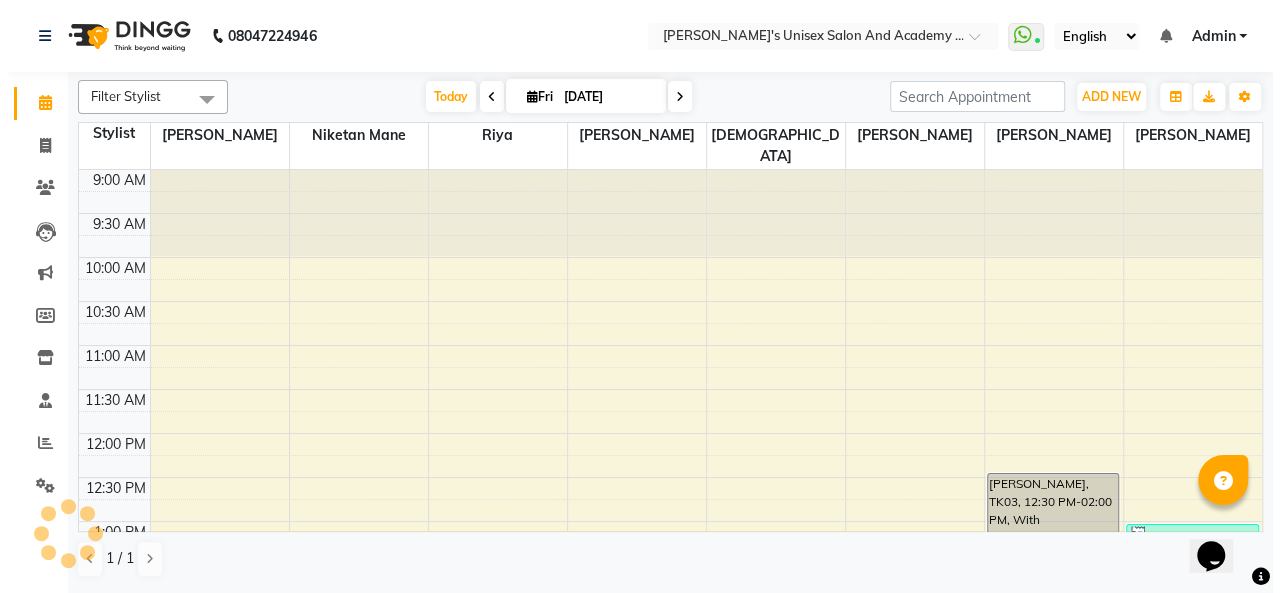 scroll, scrollTop: 0, scrollLeft: 0, axis: both 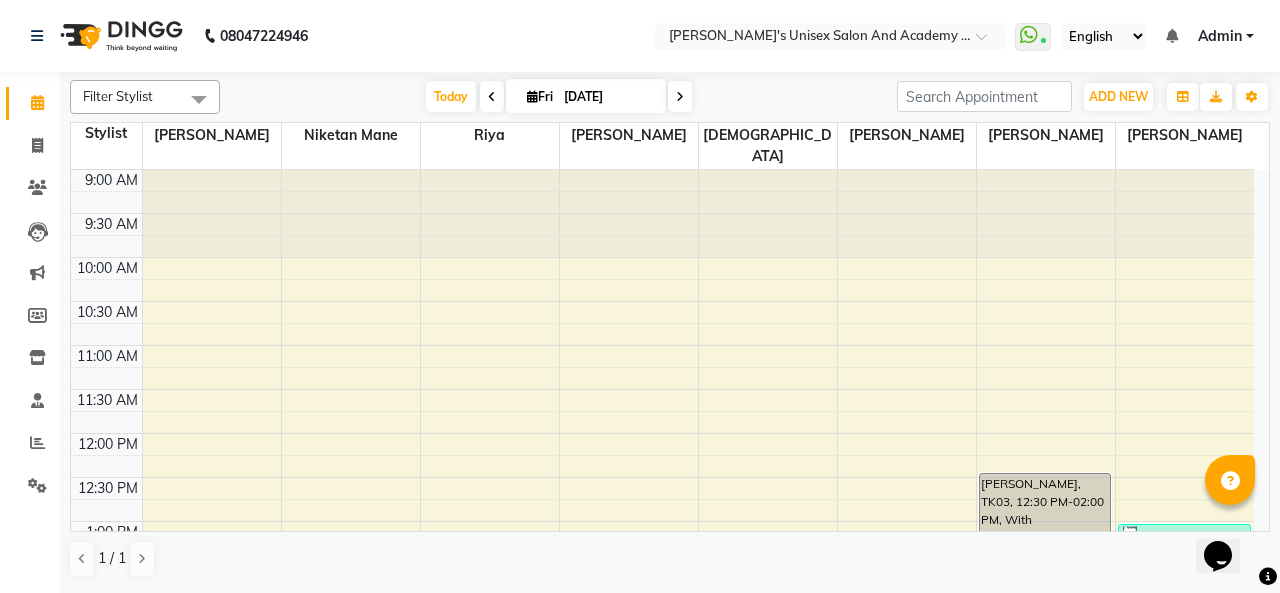click on "Calendar" 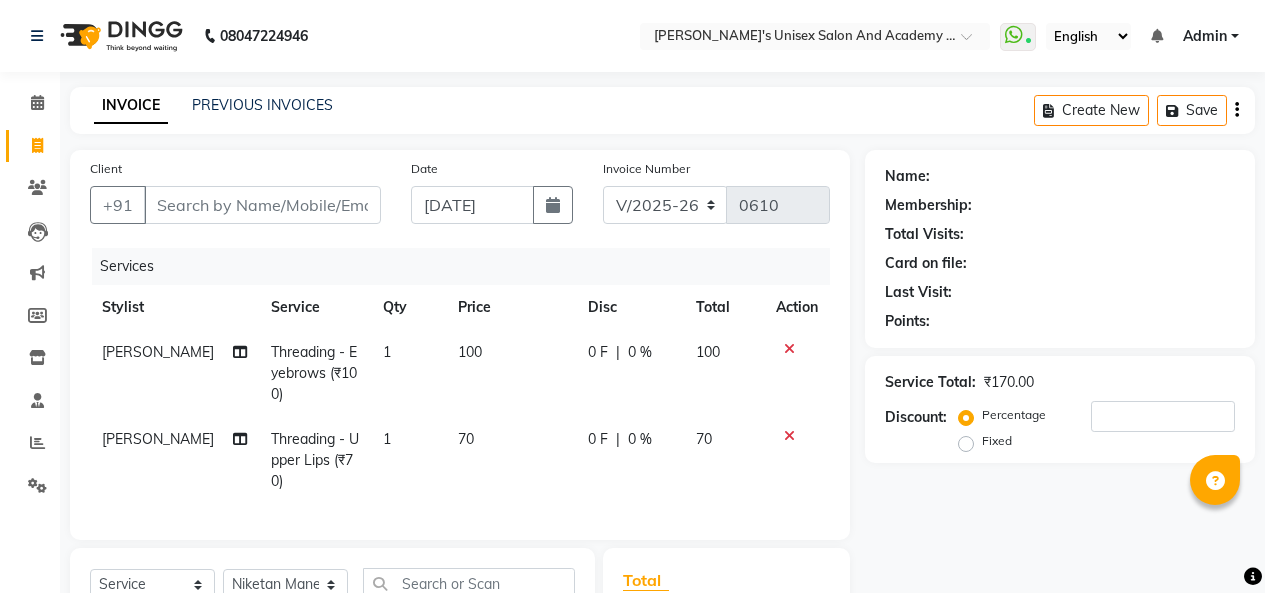 select on "665" 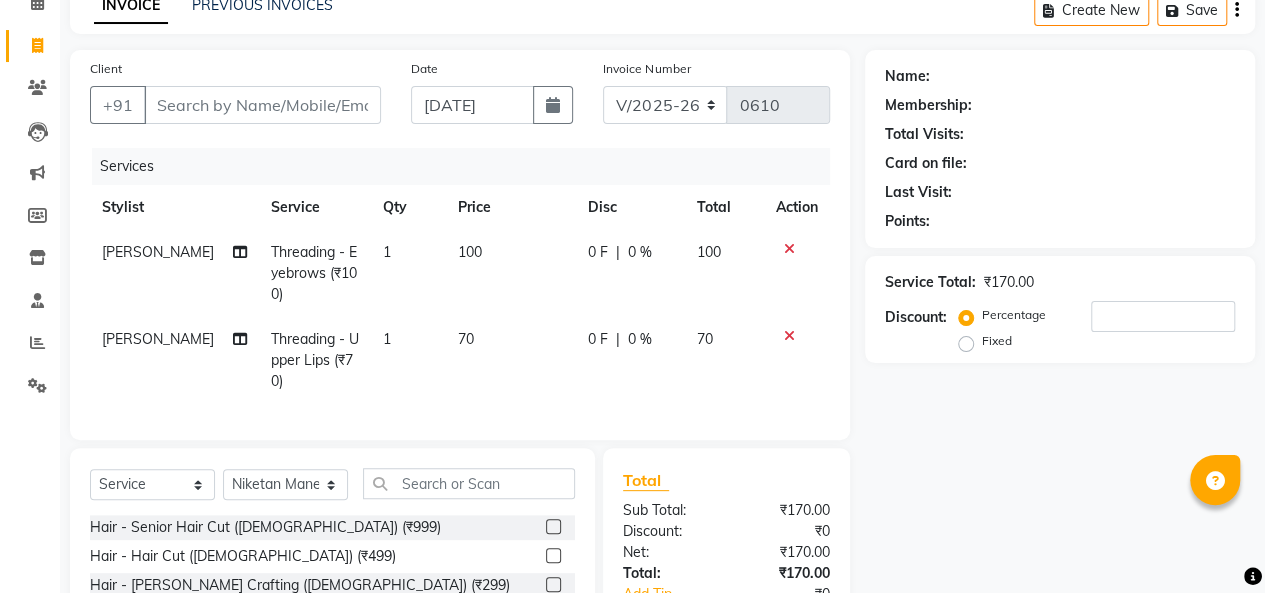 scroll, scrollTop: 0, scrollLeft: 0, axis: both 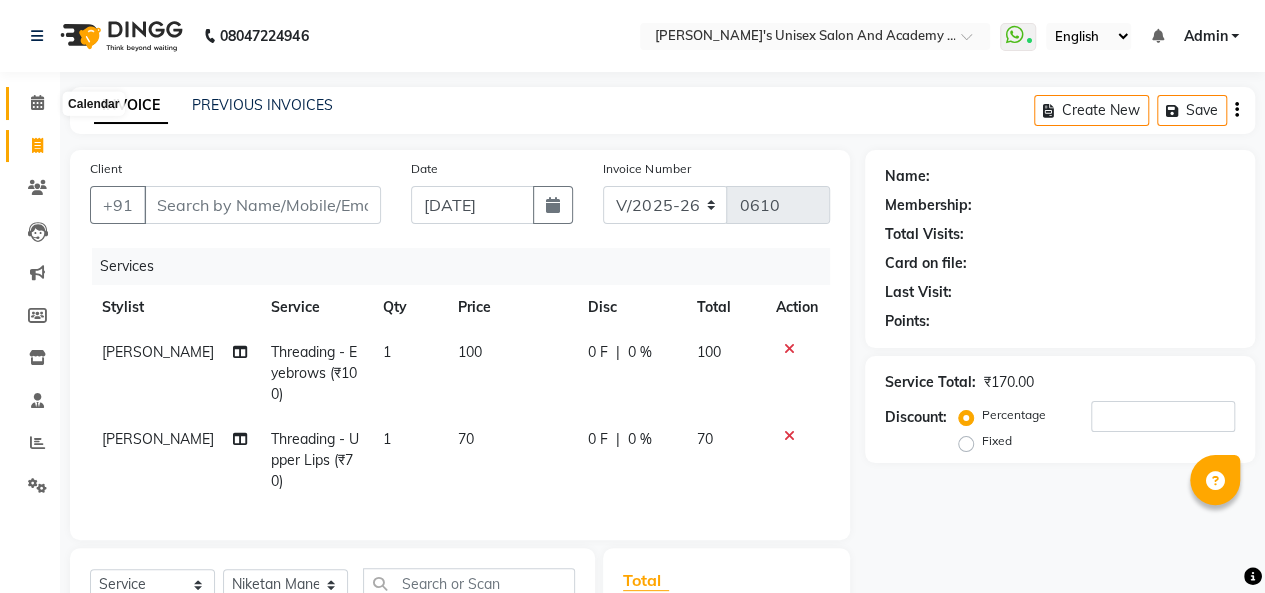 click 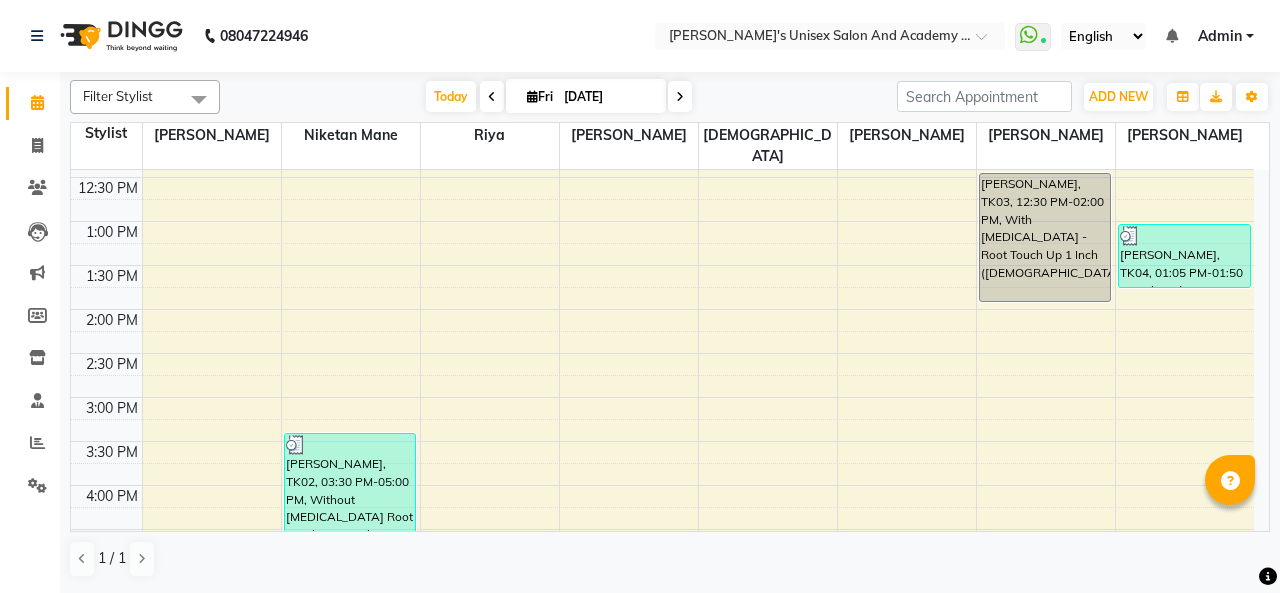 scroll, scrollTop: 0, scrollLeft: 0, axis: both 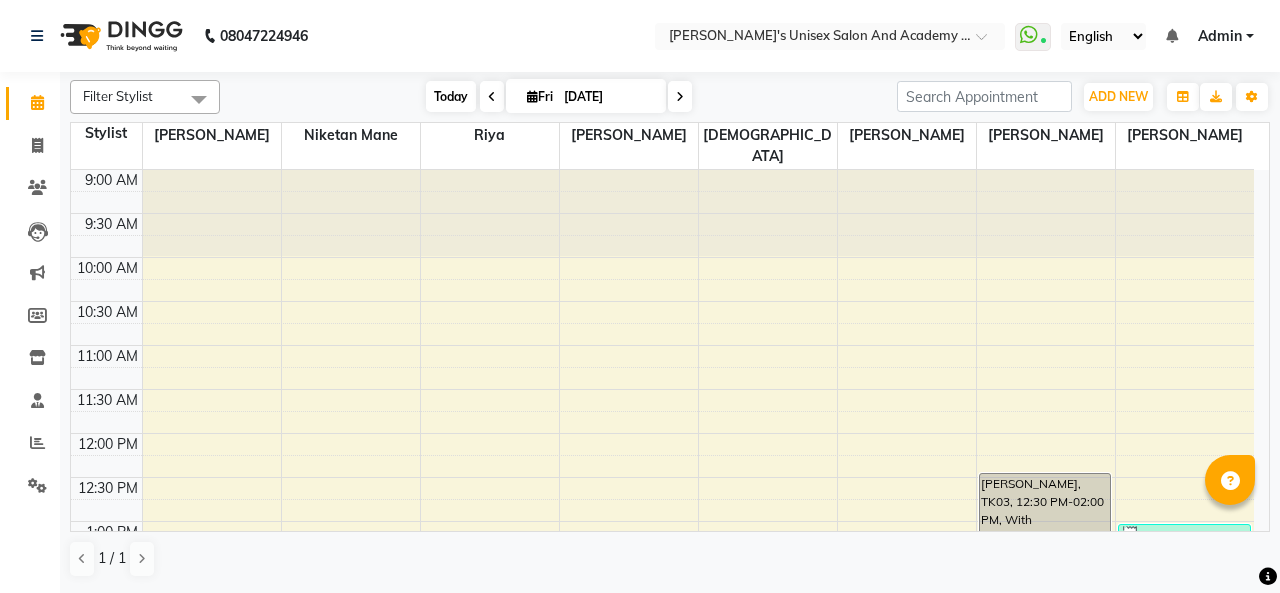 click on "Today" at bounding box center (451, 96) 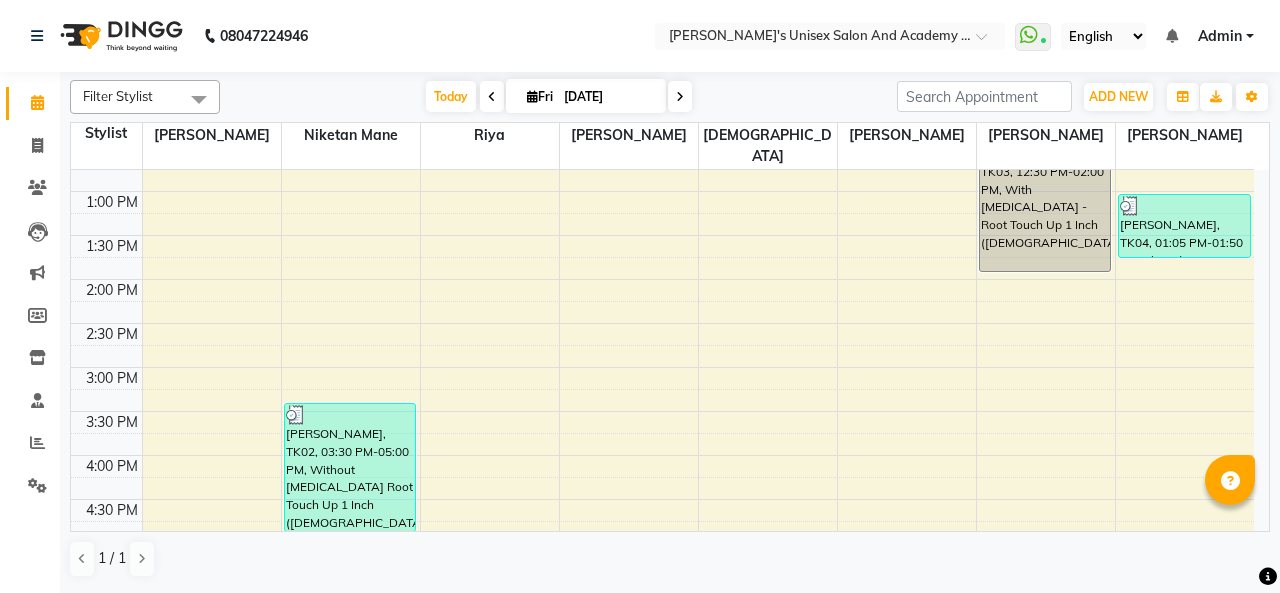 scroll, scrollTop: 0, scrollLeft: 0, axis: both 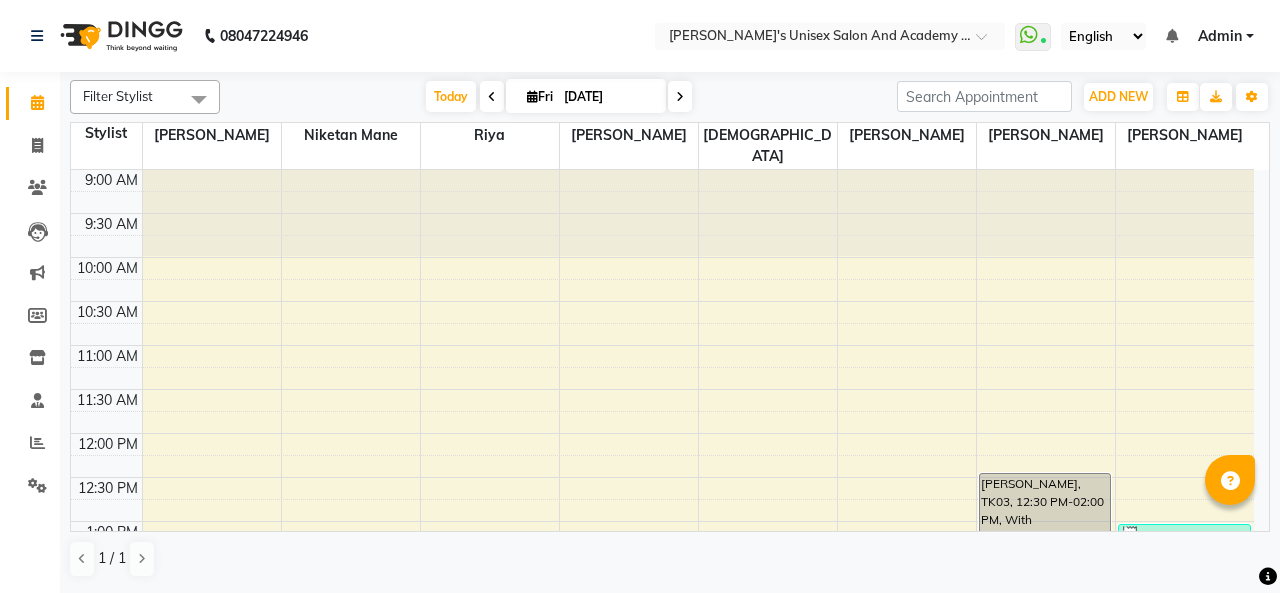 click at bounding box center [680, 97] 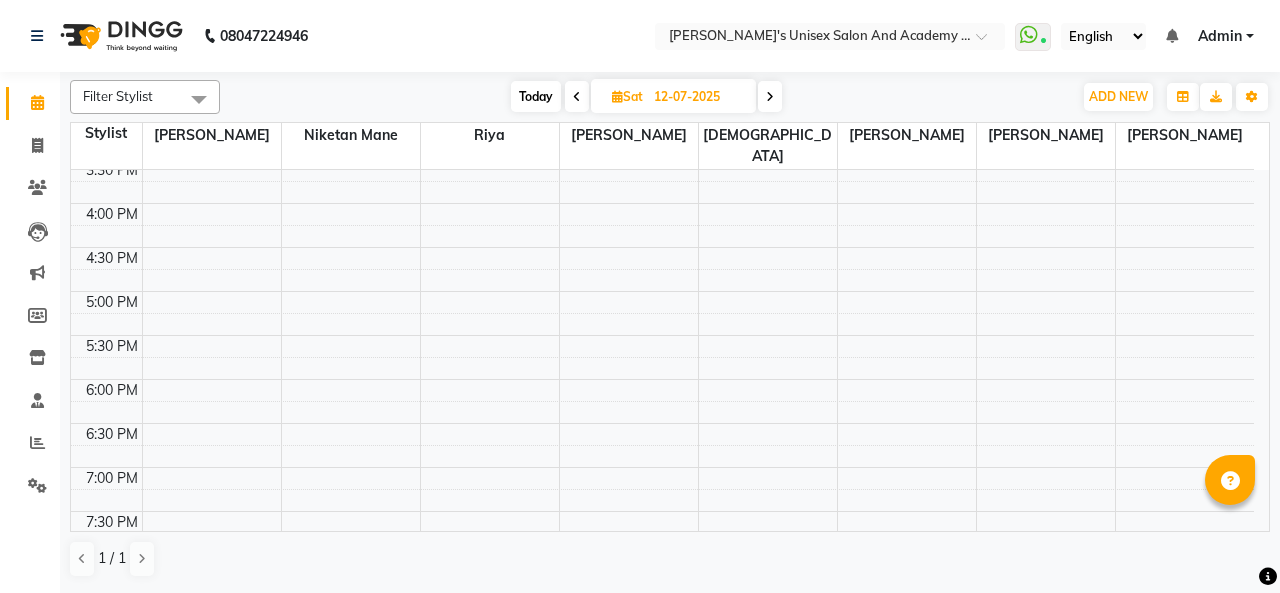 scroll, scrollTop: 830, scrollLeft: 0, axis: vertical 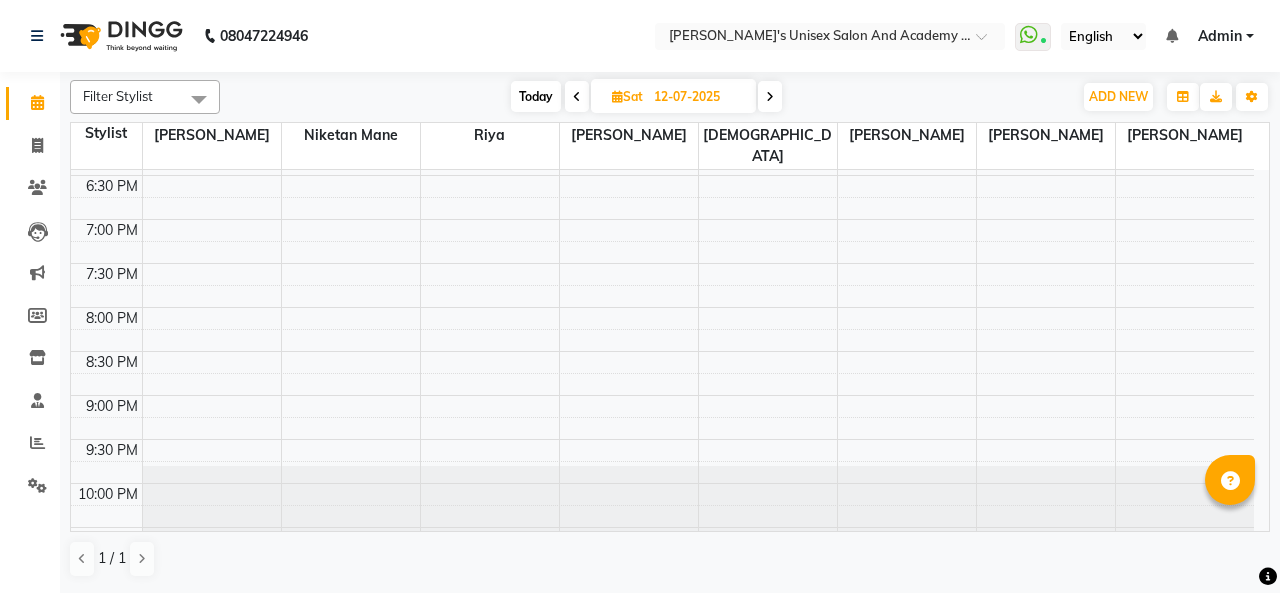 click on "Admin" at bounding box center [1220, 36] 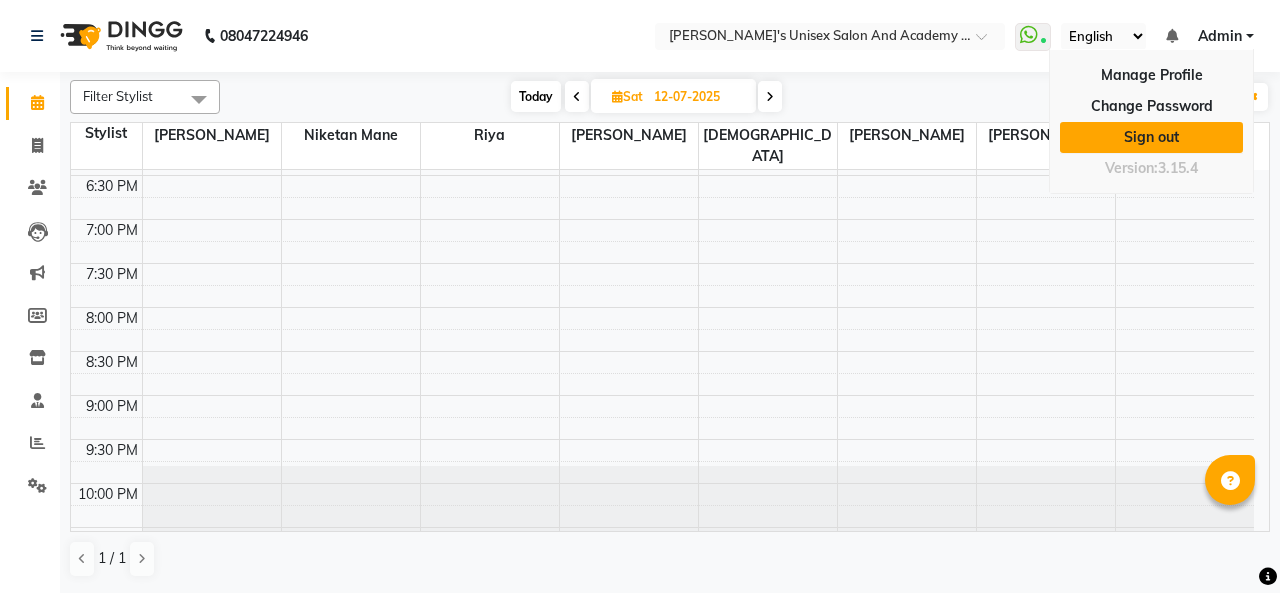 click on "Sign out" at bounding box center (1151, 137) 